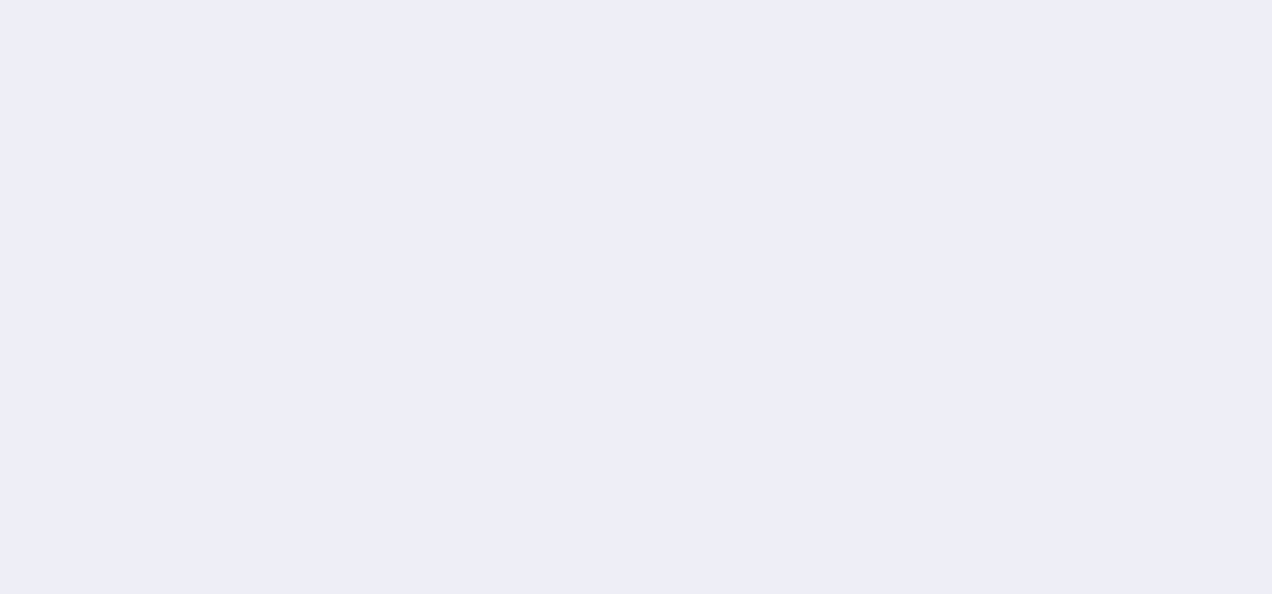 scroll, scrollTop: 0, scrollLeft: 0, axis: both 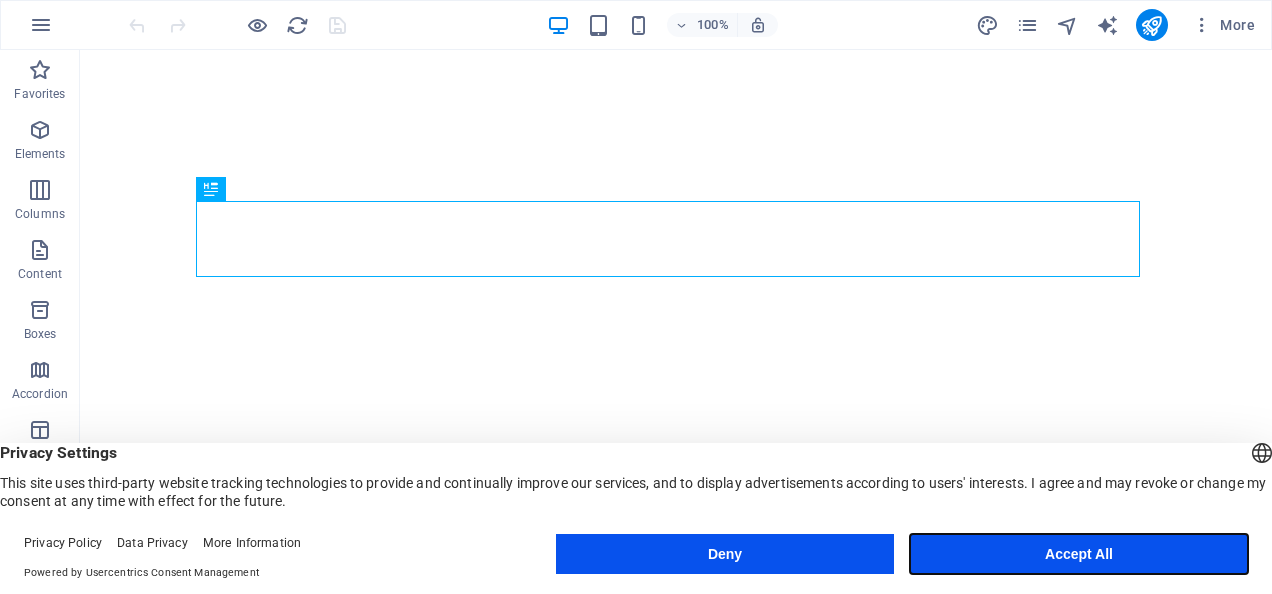 click on "Accept All" at bounding box center (1079, 554) 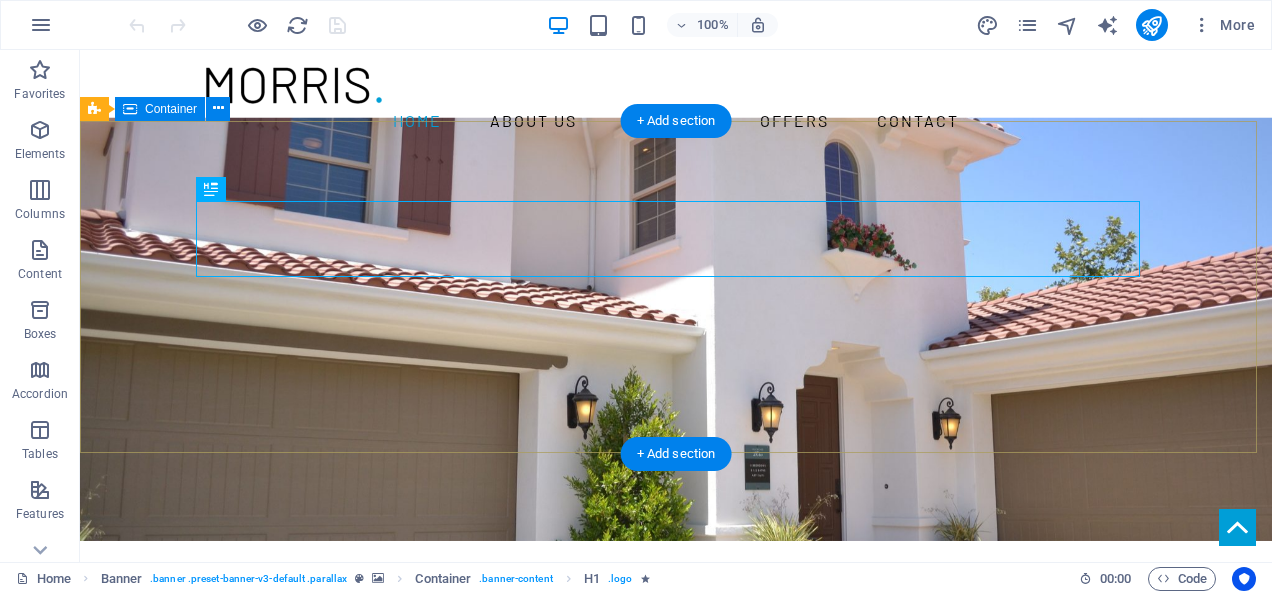 scroll, scrollTop: 0, scrollLeft: 0, axis: both 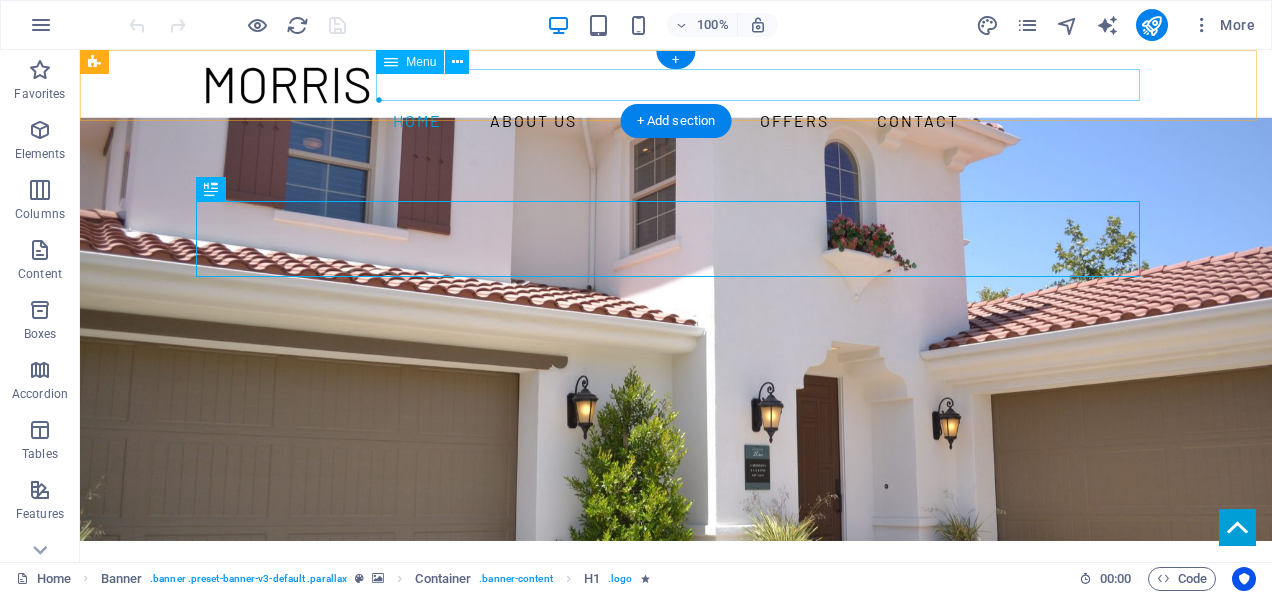click on "Home About us Services Offers Contact" at bounding box center (676, 121) 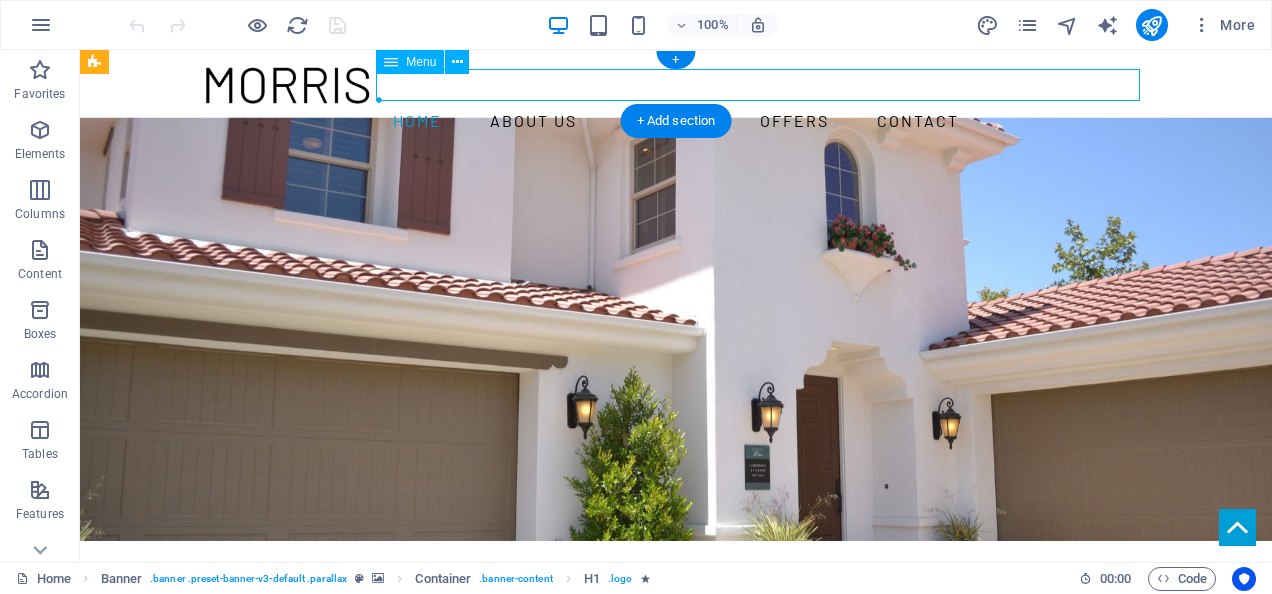 click on "Home About us Services Offers Contact" at bounding box center (676, 121) 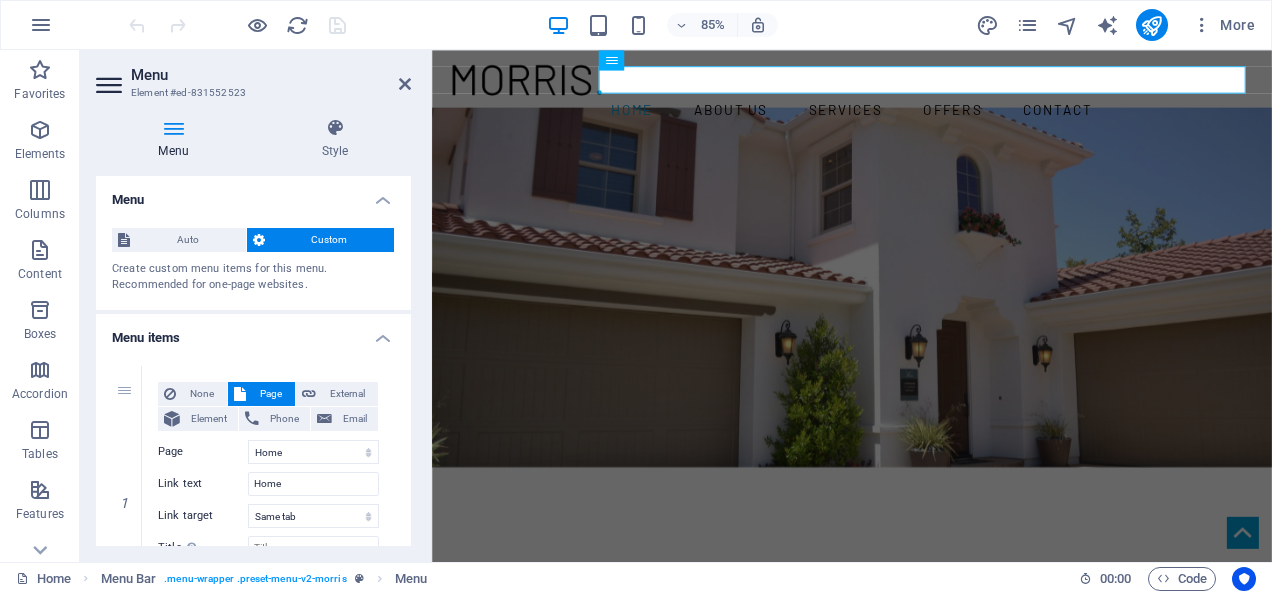 click on "Menu Style Menu Auto Custom Create custom menu items for this menu. Recommended for one-page websites. Manage pages Menu items 1 None Page External Element Phone Email Page Home Subpage Legal Notice Privacy Element
URL /#about-us Phone Email Link text About us Link target New tab Same tab Overlay Title 3" at bounding box center (253, 332) 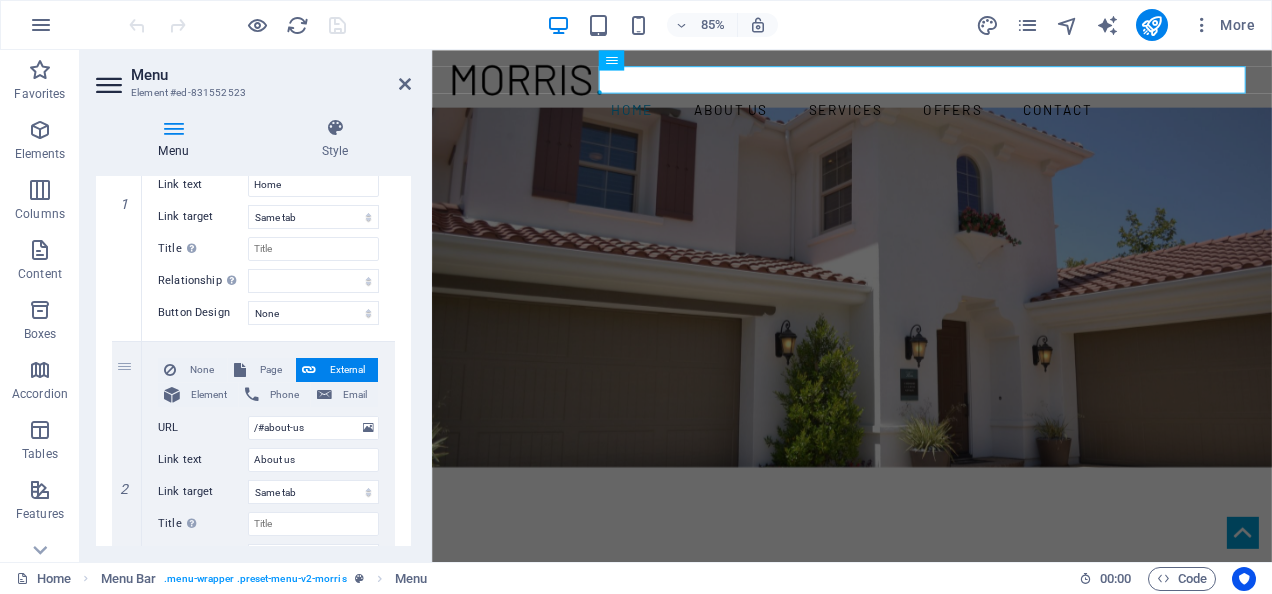 scroll, scrollTop: 0, scrollLeft: 0, axis: both 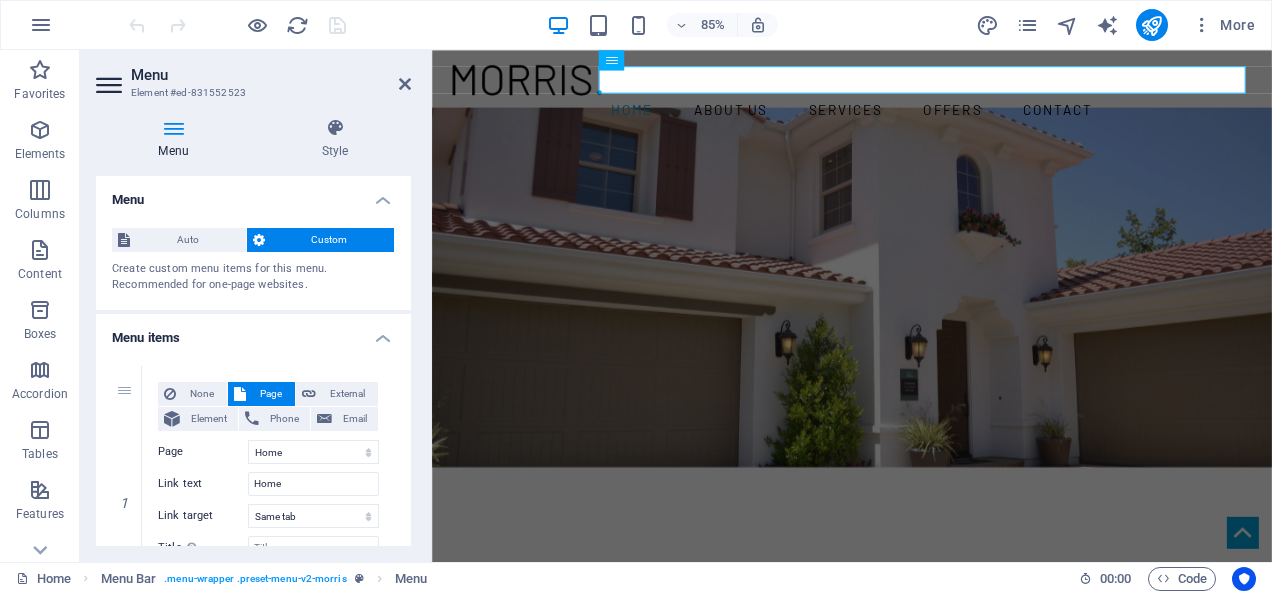 click on "Menu Style Menu Auto Custom Create custom menu items for this menu. Recommended for one-page websites. Manage pages Menu items 1 None Page External Element Phone Email Page Home Subpage Legal Notice Privacy Element
URL /#about-us Phone Email Link text About us Link target New tab Same tab Overlay Title 3" at bounding box center (253, 332) 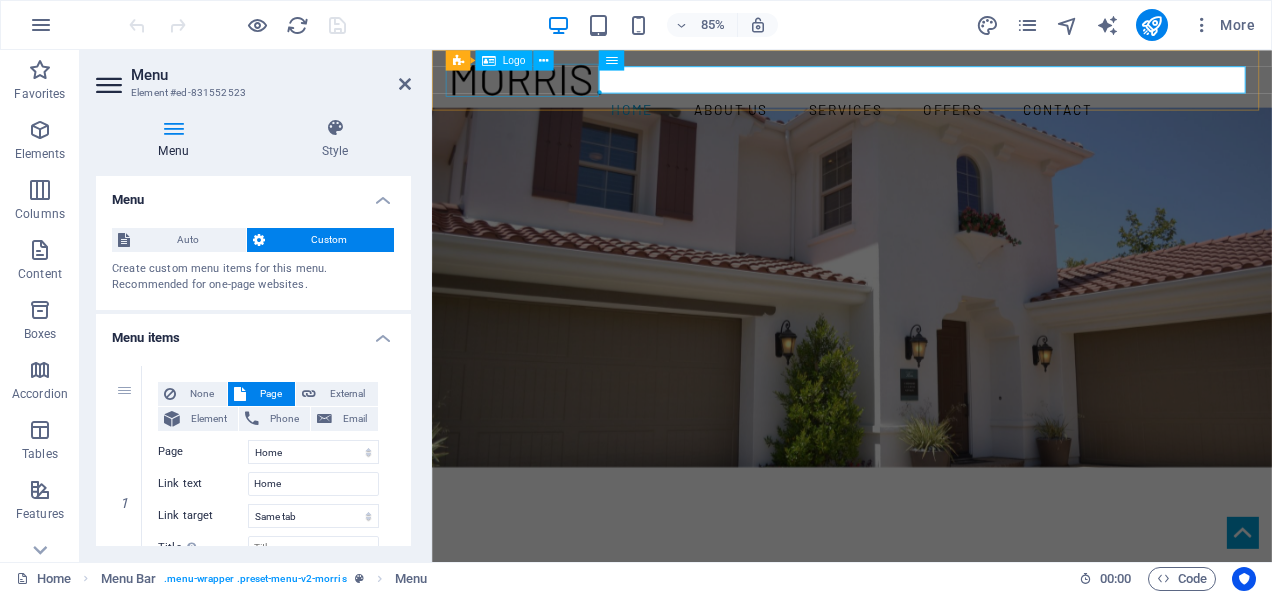 click at bounding box center [926, 85] 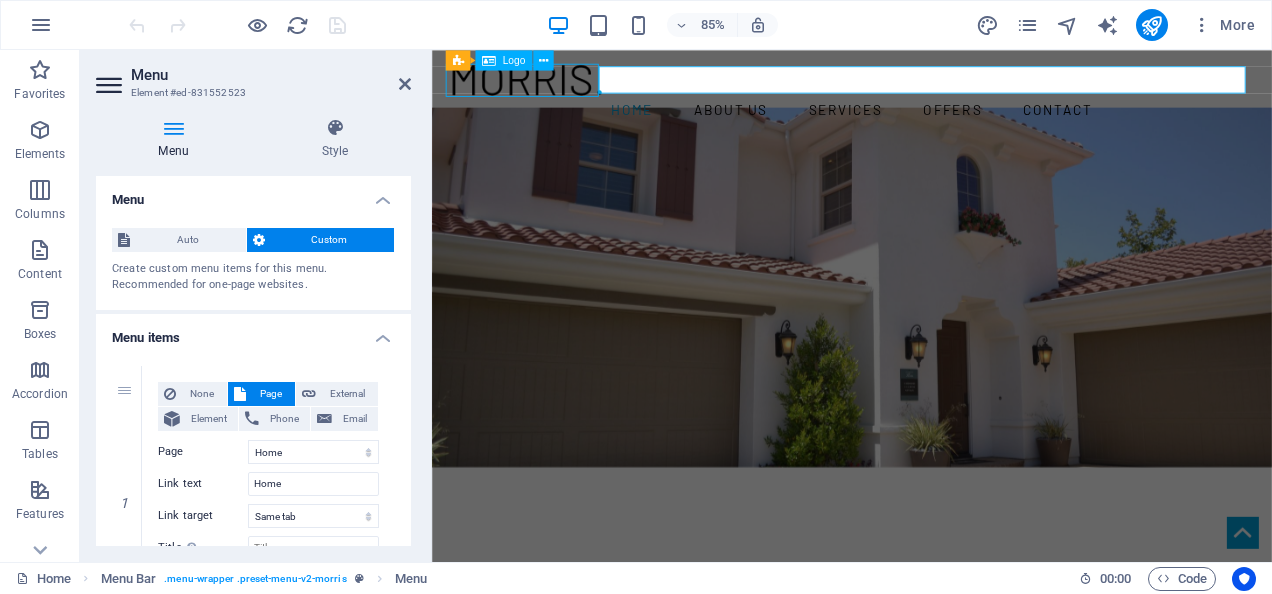 click at bounding box center [926, 85] 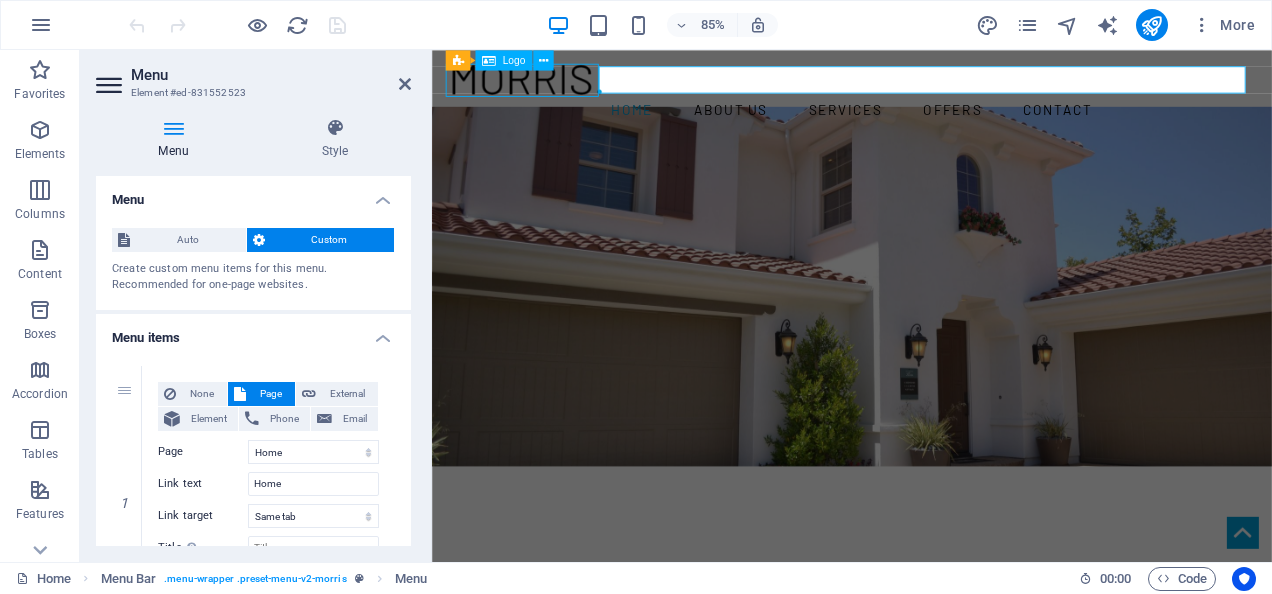 select on "px" 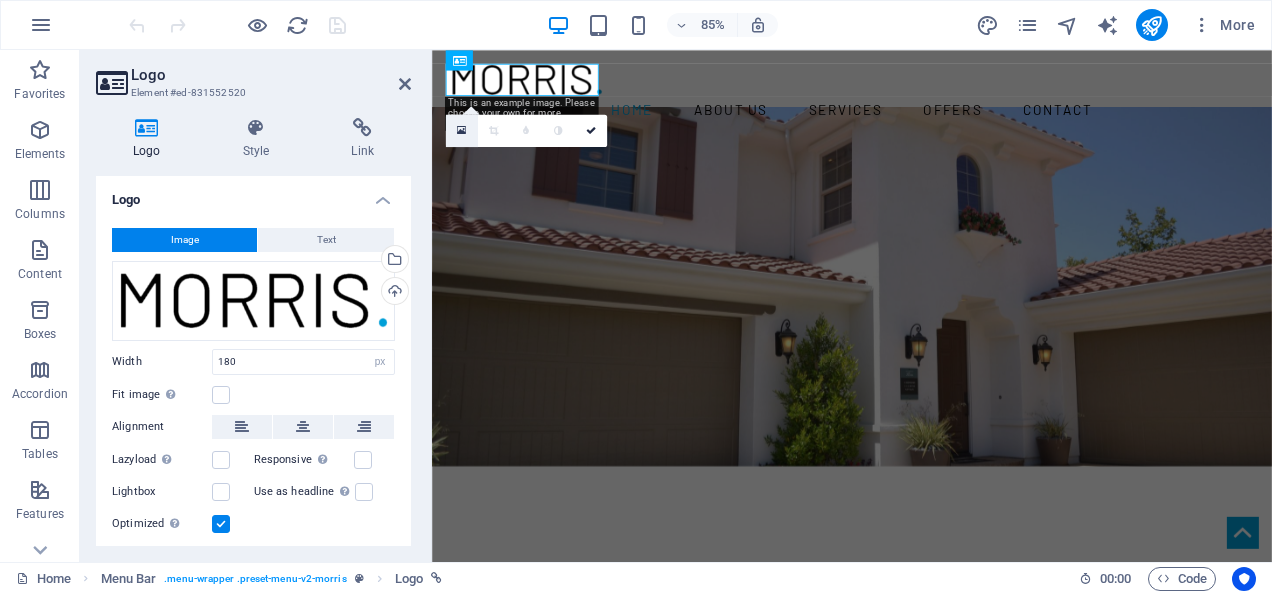 click at bounding box center [461, 131] 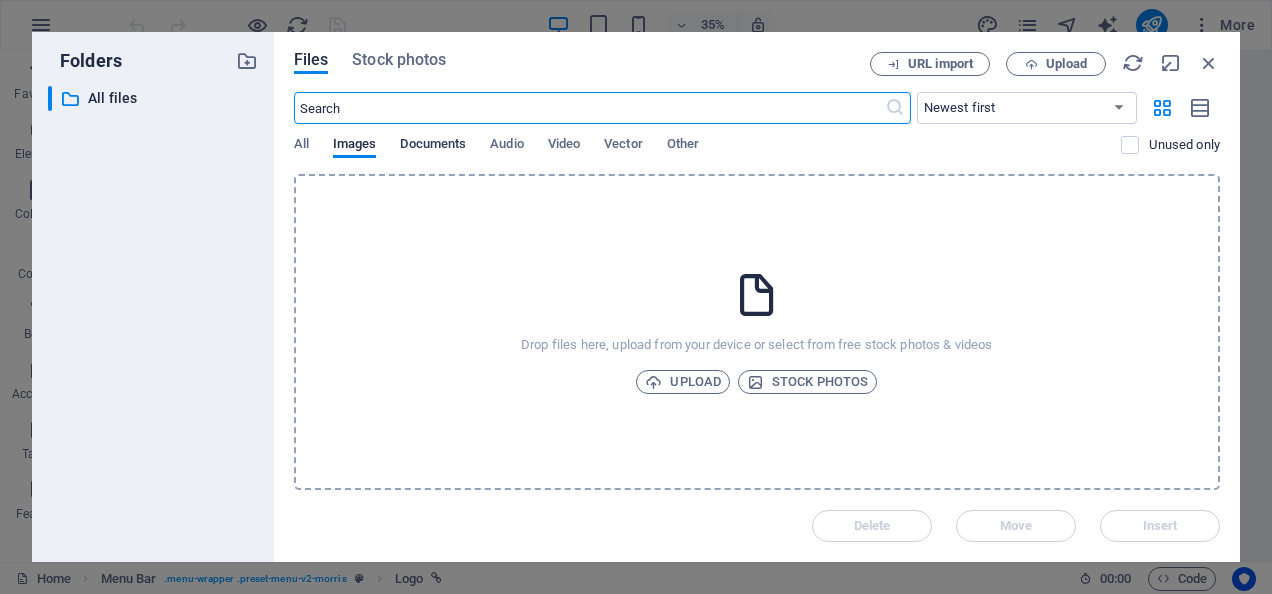 click on "Documents" at bounding box center [433, 146] 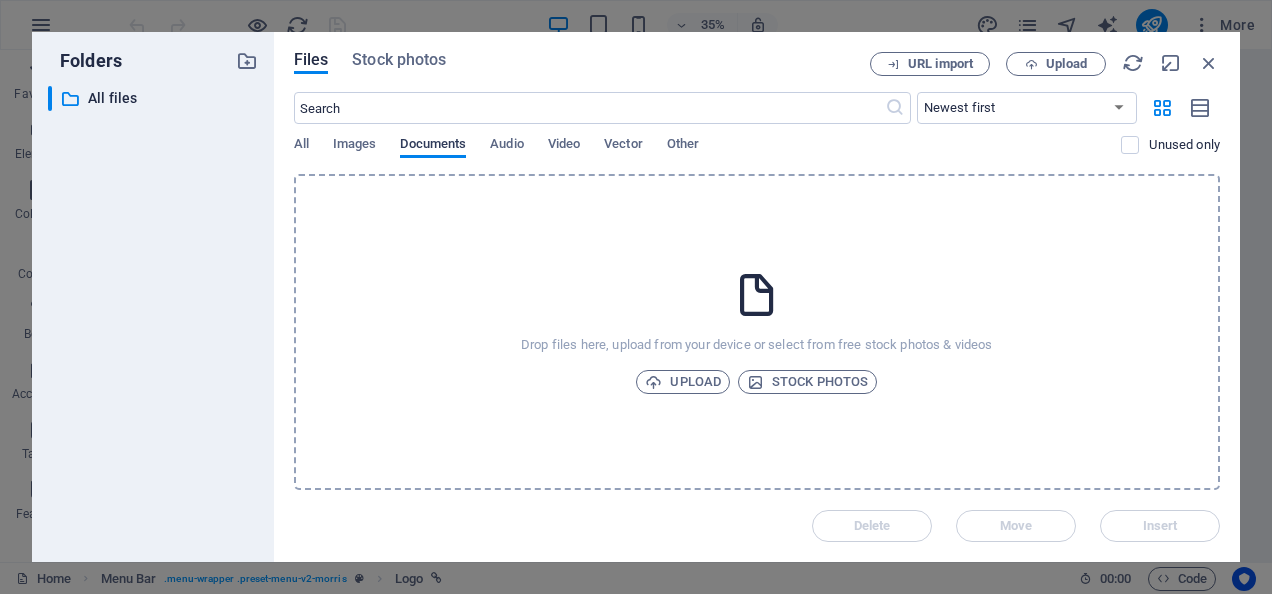 click on "Documents" at bounding box center [433, 146] 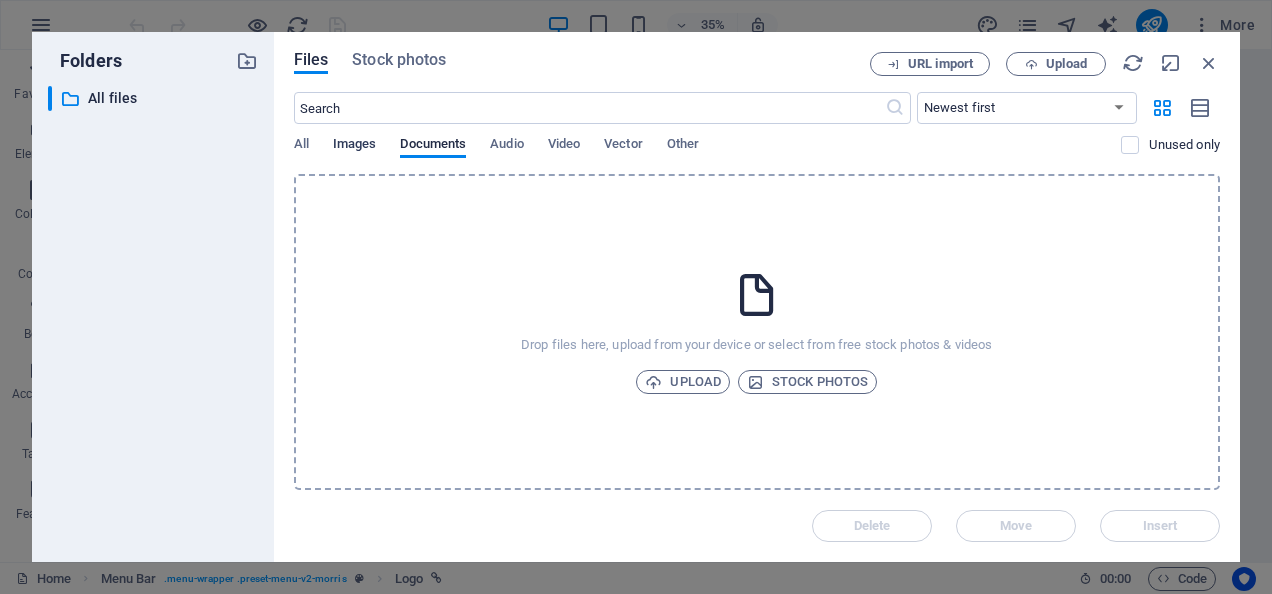 click on "Images" at bounding box center [355, 146] 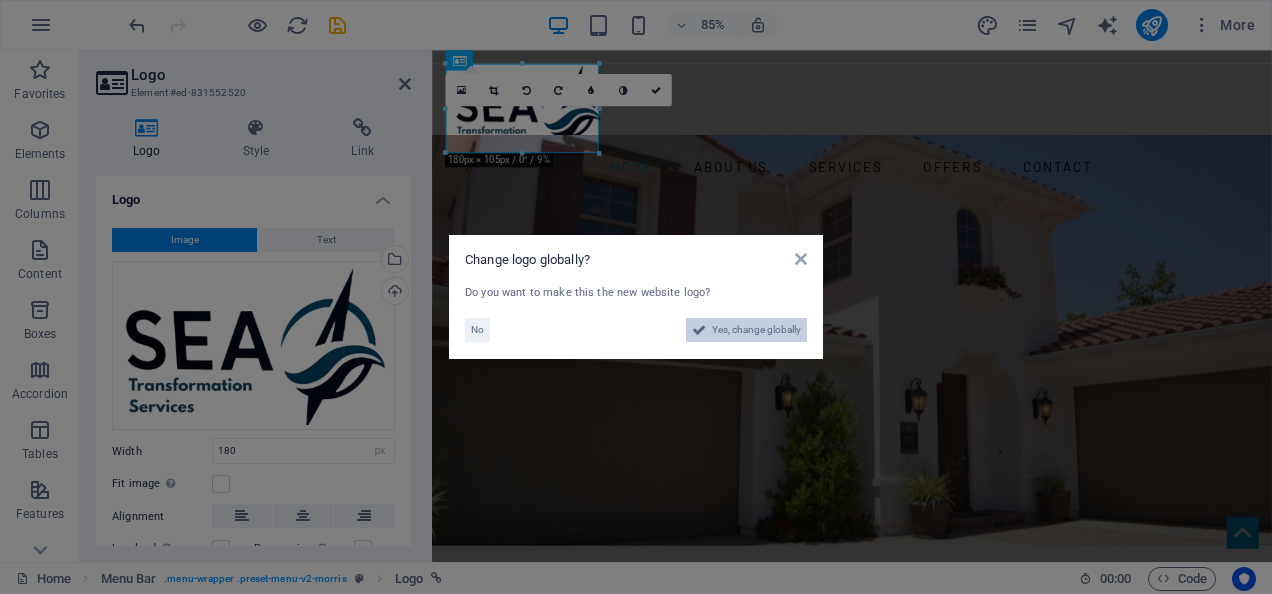 click at bounding box center (699, 330) 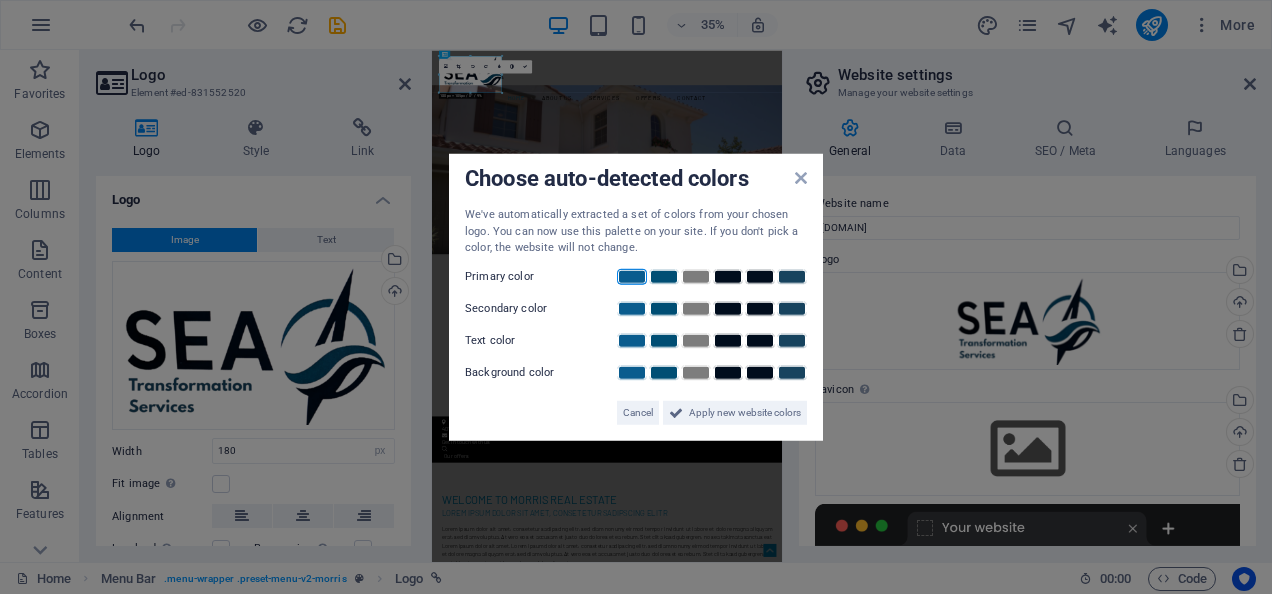 click at bounding box center [632, 276] 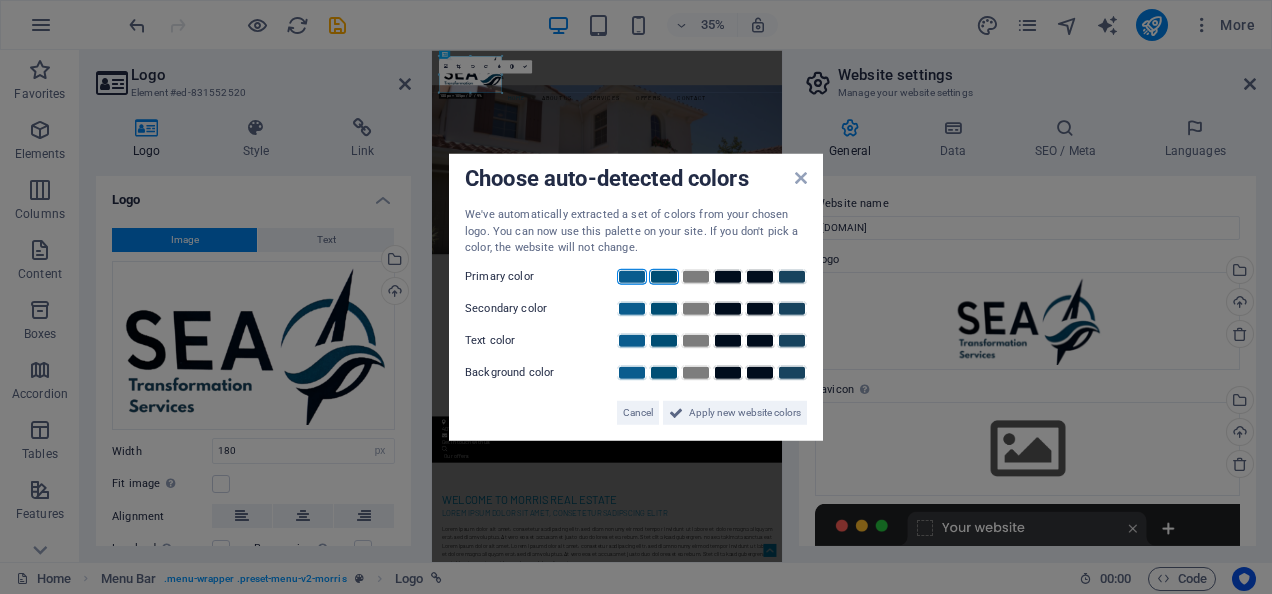 click at bounding box center [664, 276] 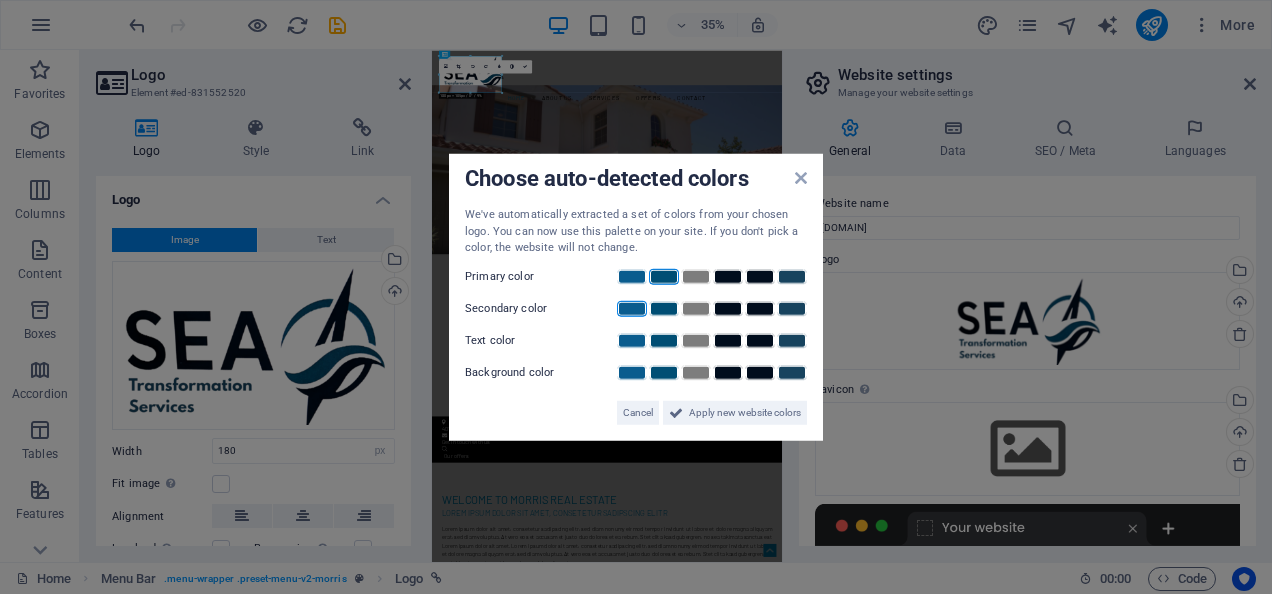 click at bounding box center (632, 308) 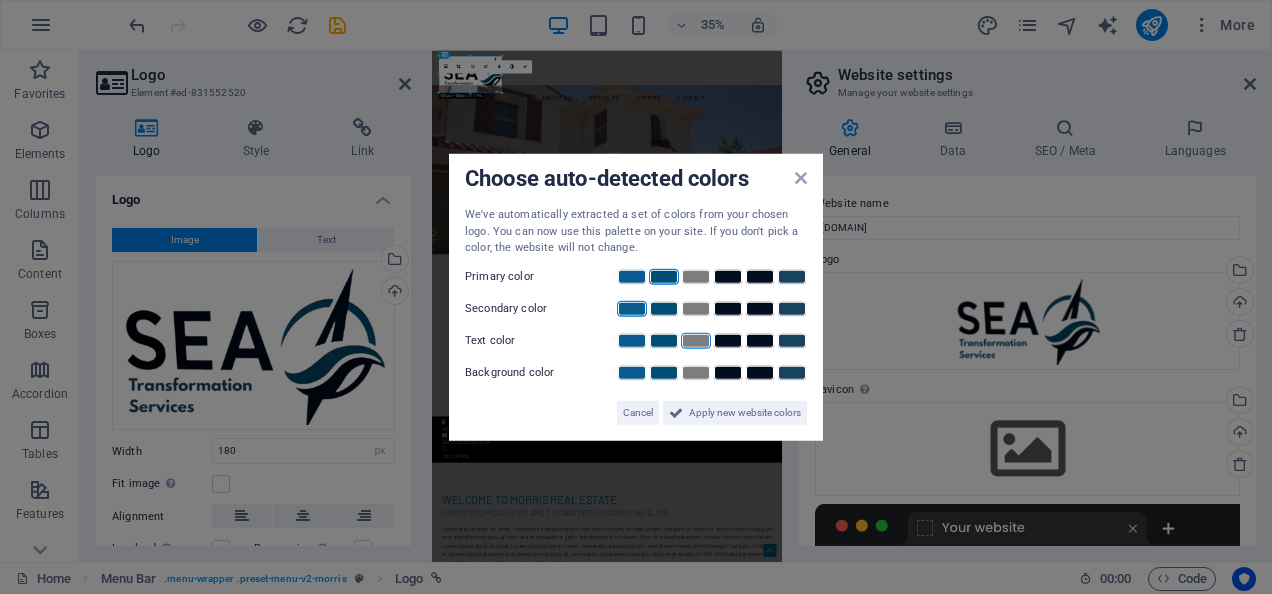 click at bounding box center [696, 340] 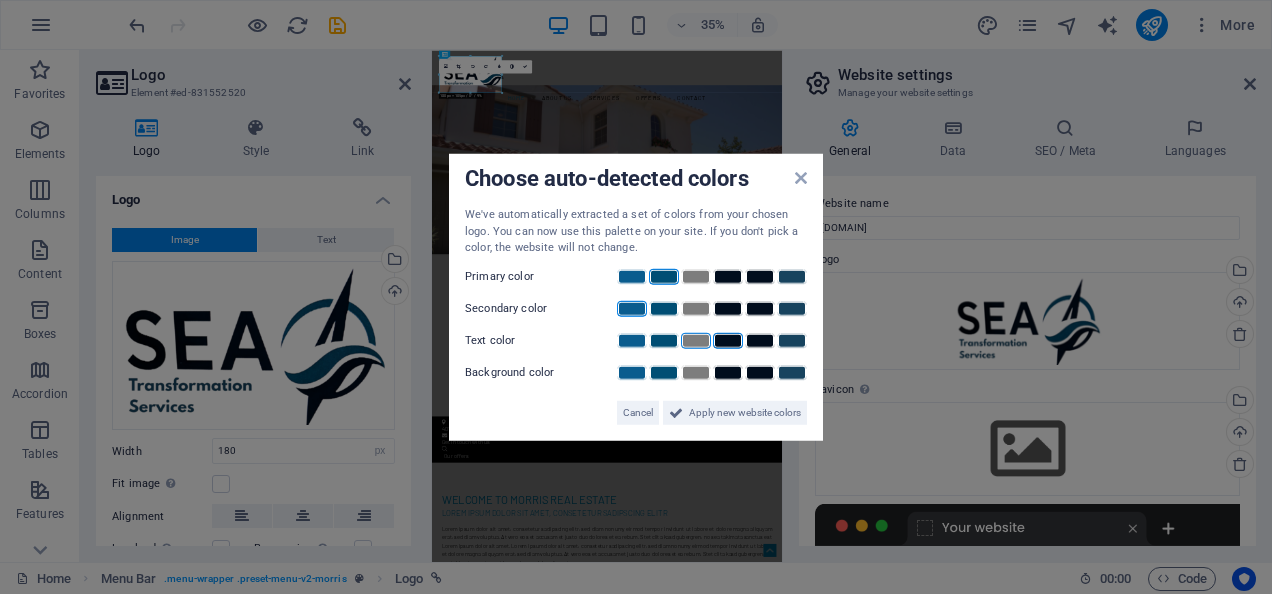 click at bounding box center (728, 340) 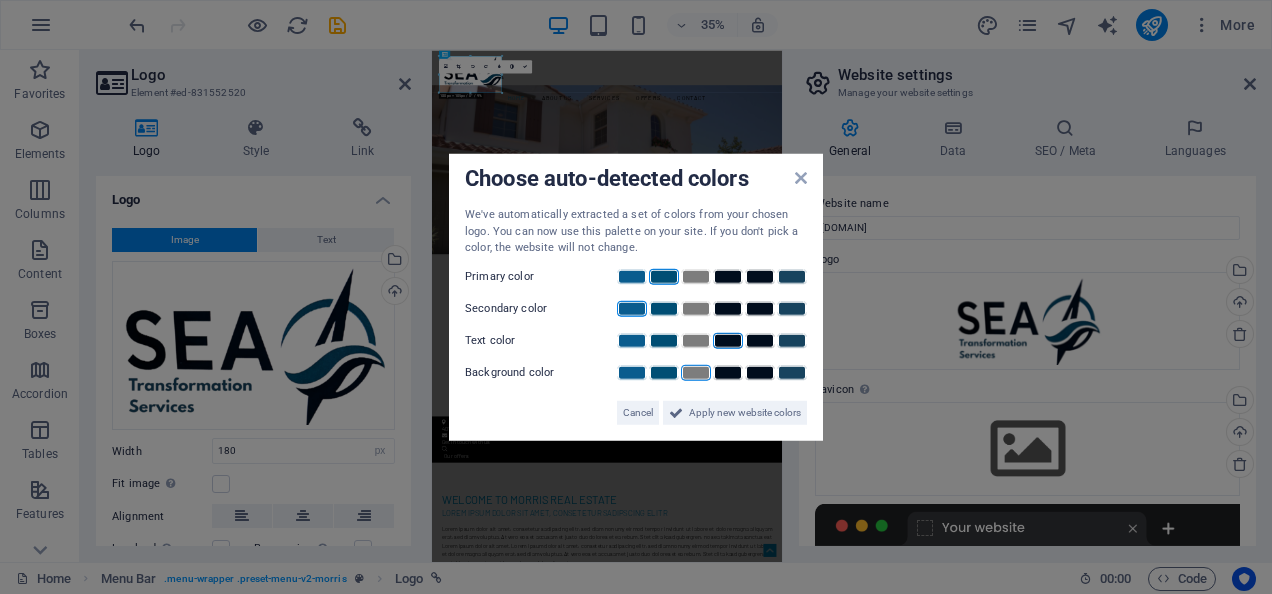 click at bounding box center [696, 372] 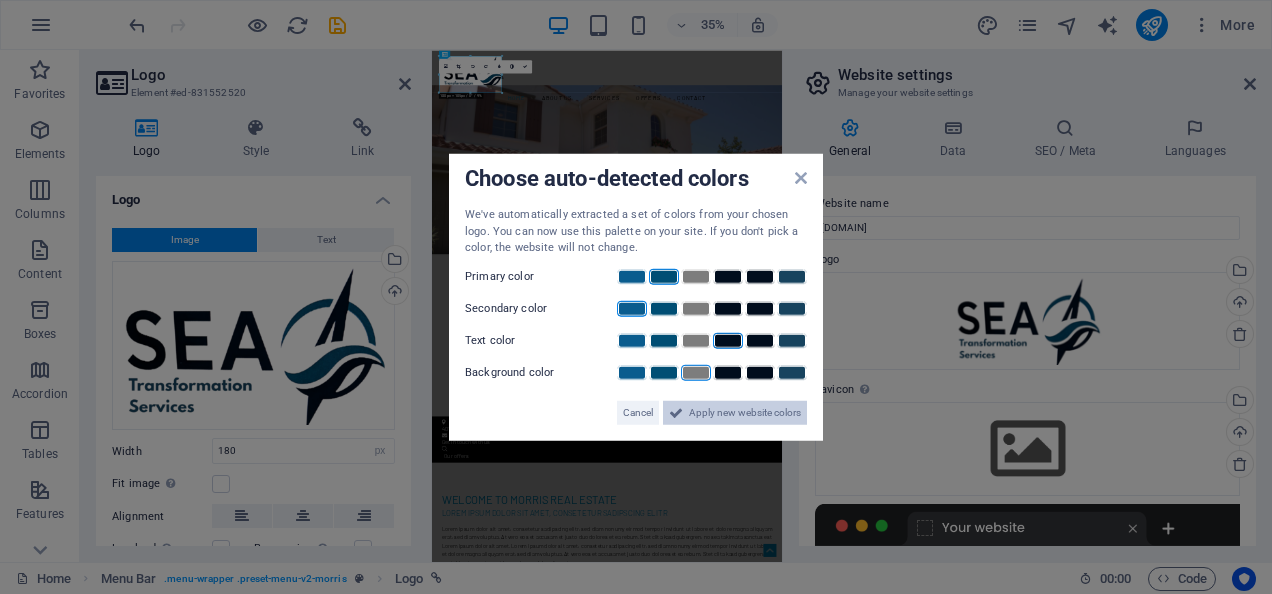 click on "Apply new website colors" at bounding box center [745, 412] 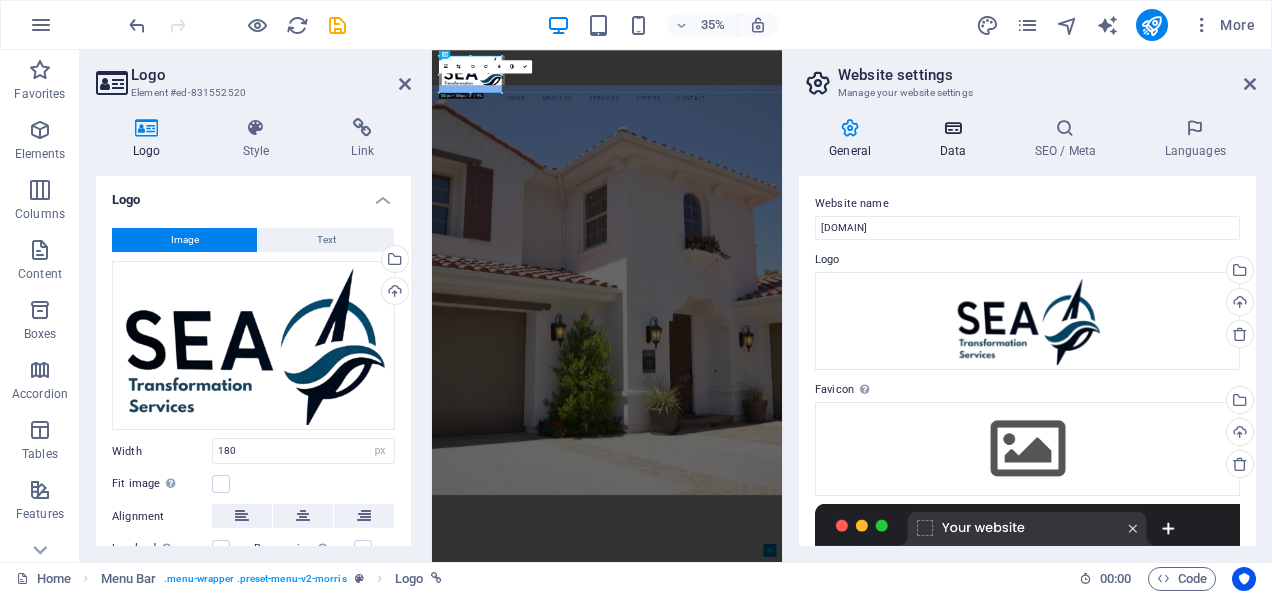 click on "Data" at bounding box center (956, 139) 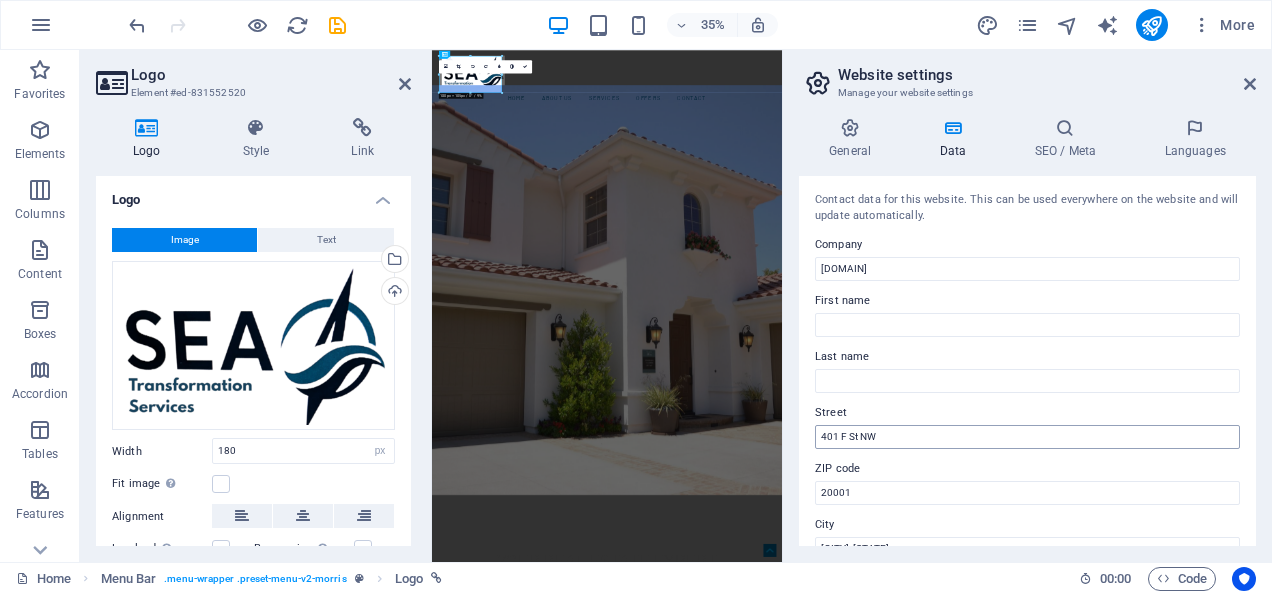 click on "Contact data for this website. This can be used everywhere on the website and will update automatically. Company [DOMAIN] First name Last name Street [NUMBER] [STREET] NW ZIP code [POSTAL_CODE] City [CITY], [STATE] Email [EMAIL] Phone Mobile Fax Custom field 1 Custom field 2 Custom field 3 Custom field 4 Custom field 5 Custom field 6" at bounding box center (1027, 361) 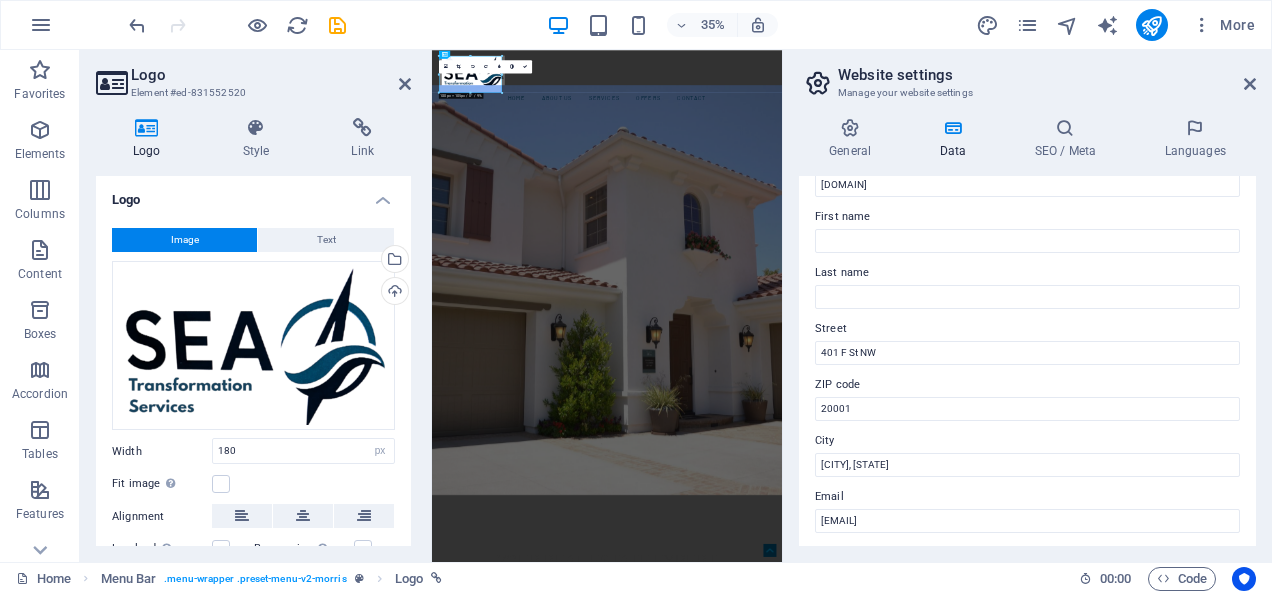 scroll, scrollTop: 95, scrollLeft: 0, axis: vertical 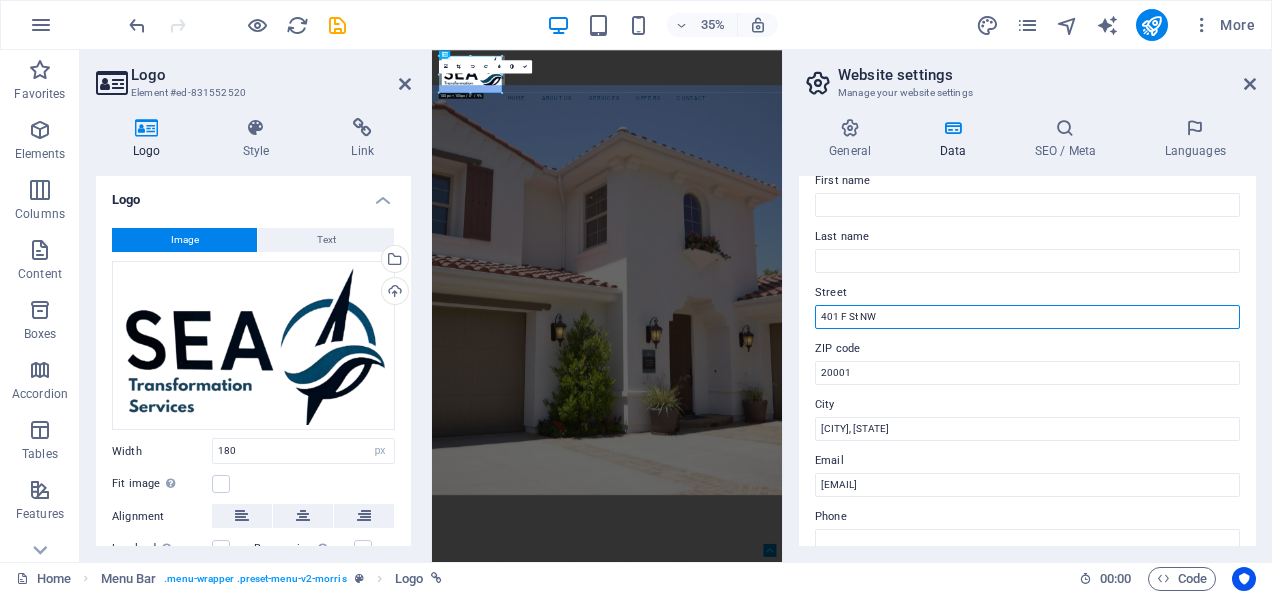 click on "401 F St NW" at bounding box center [1027, 317] 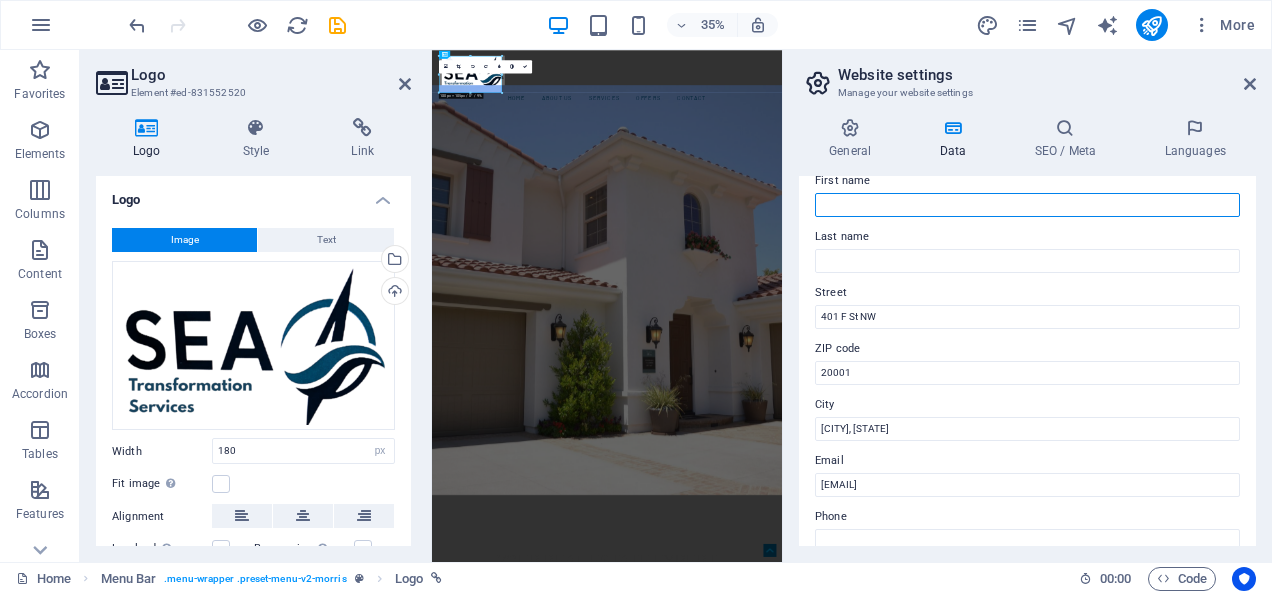 click on "First name" at bounding box center [1027, 205] 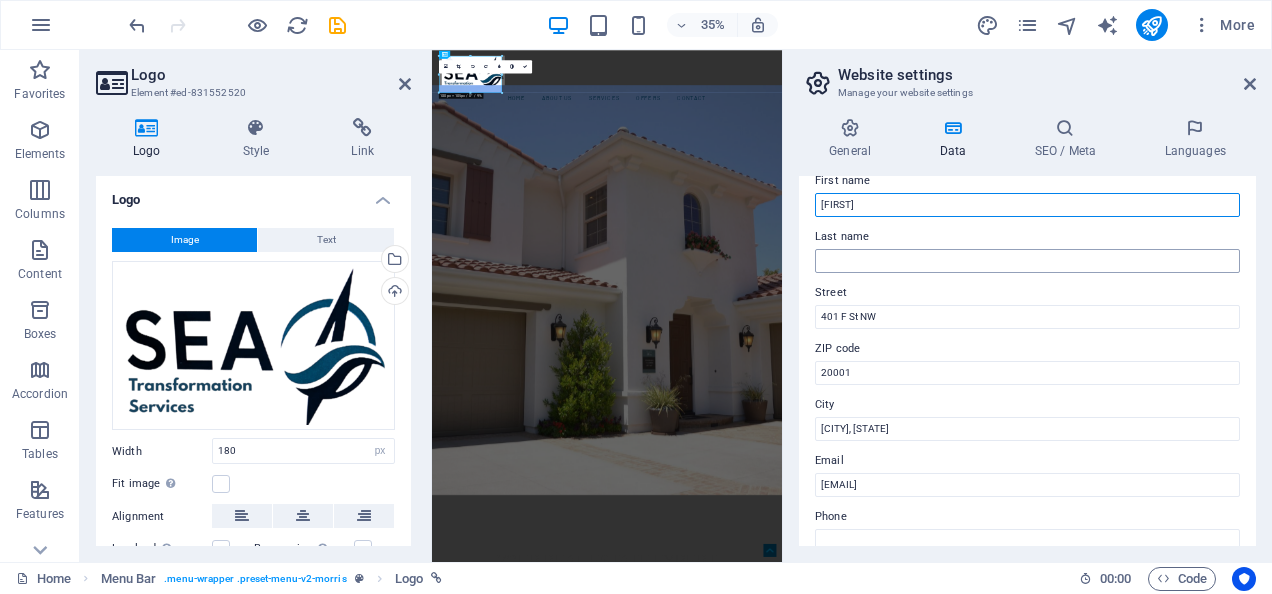 type on "[FIRST]" 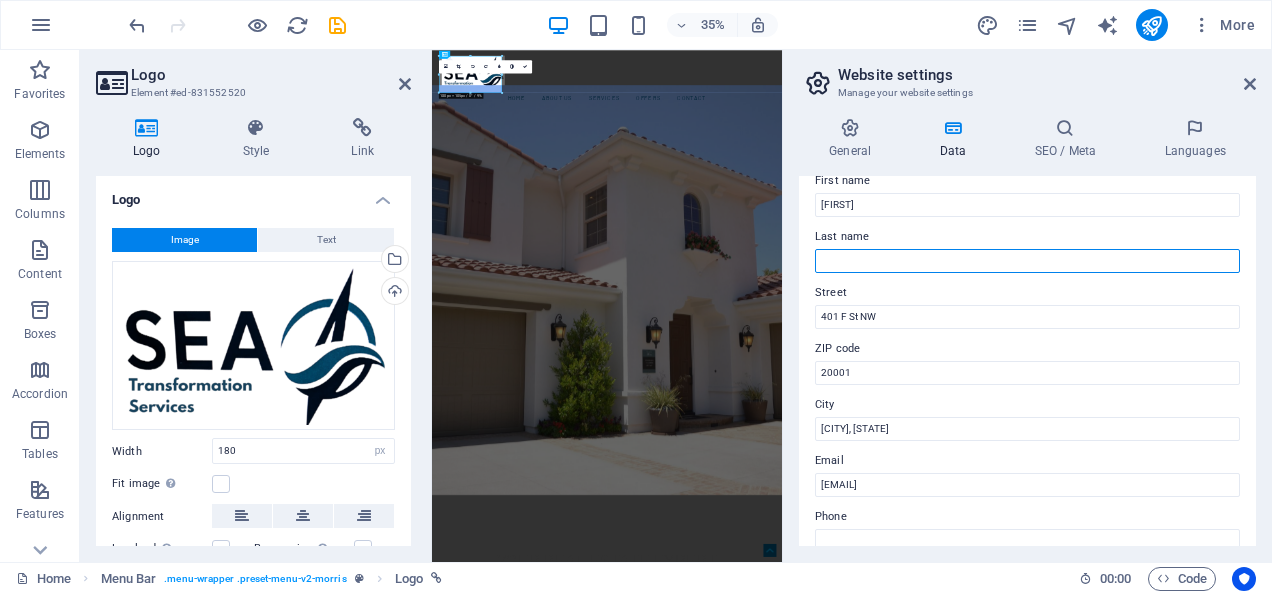 click on "Last name" at bounding box center (1027, 261) 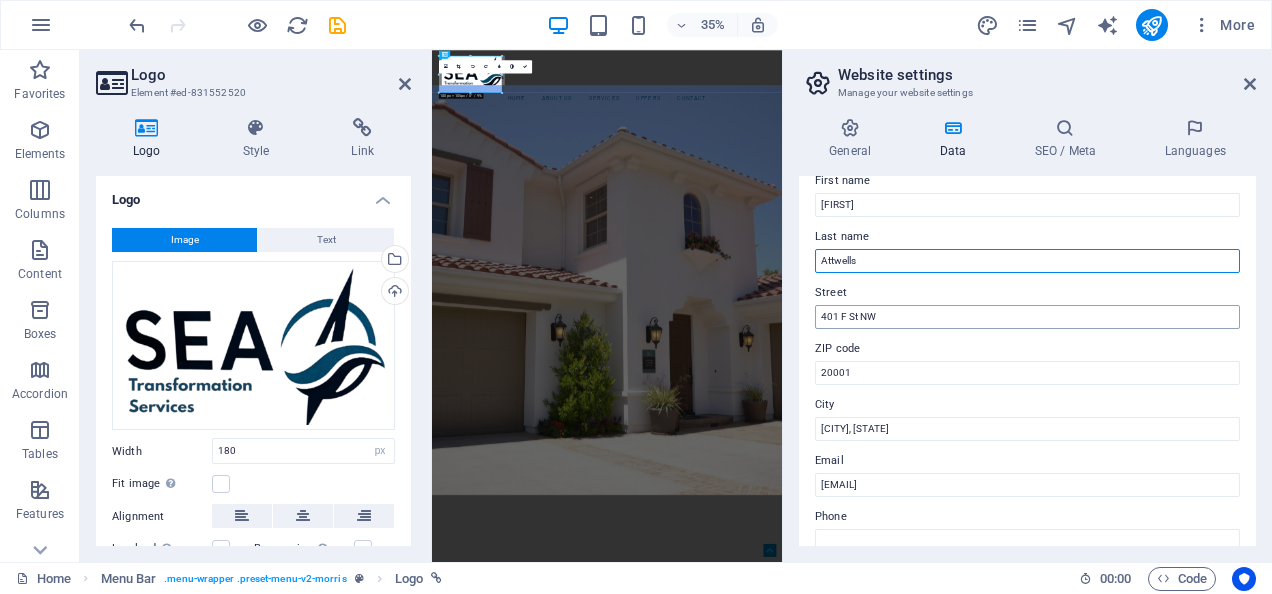 type on "Attwells" 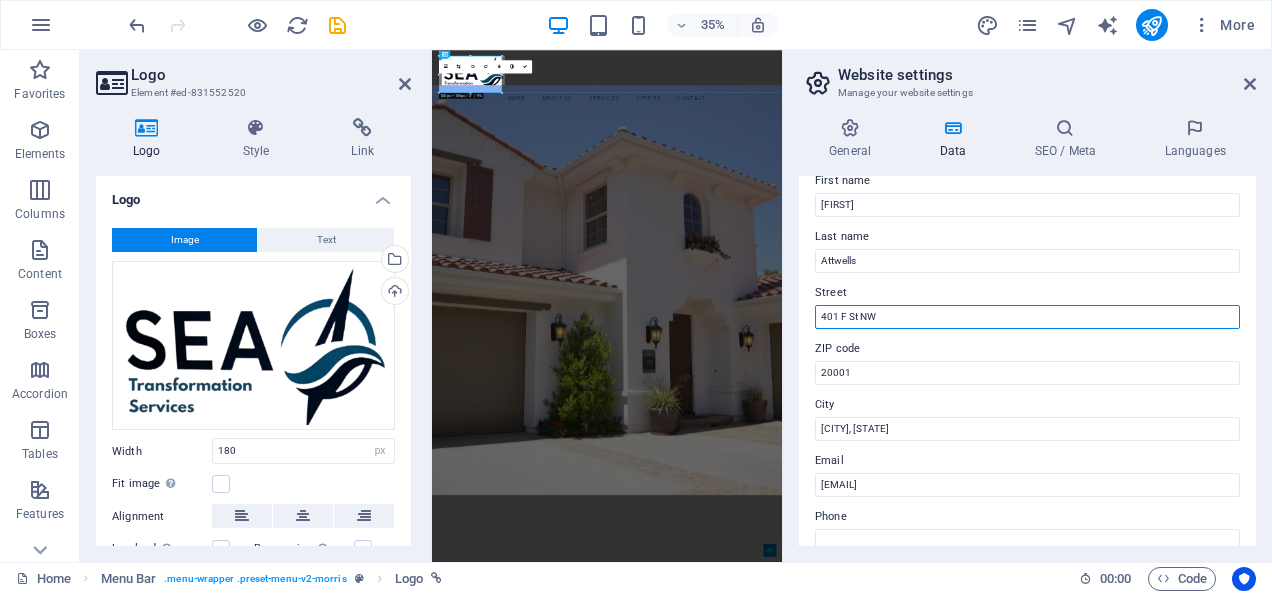 click on "401 F St NW" at bounding box center [1027, 317] 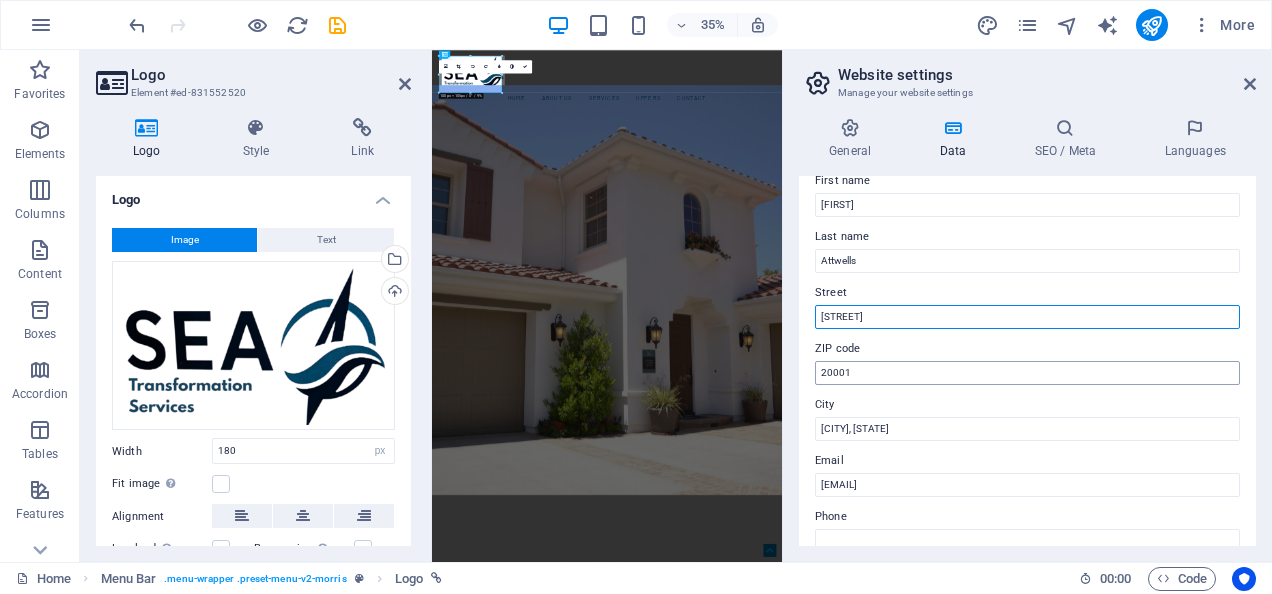 type on "[STREET]" 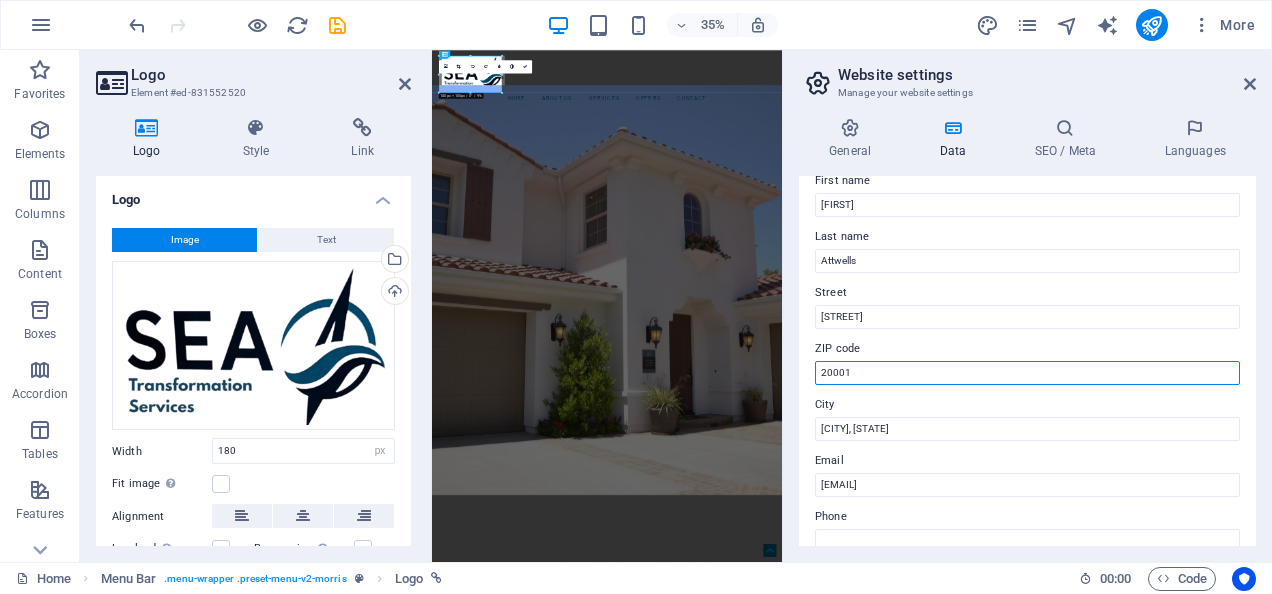 click on "20001" at bounding box center [1027, 373] 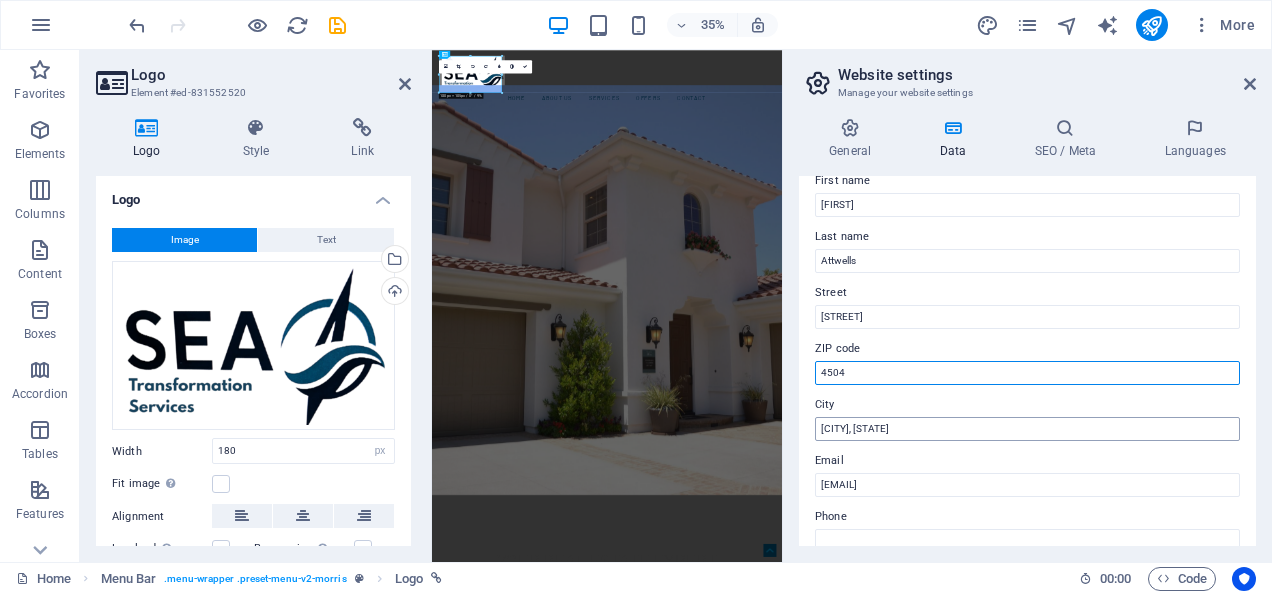 type on "4504" 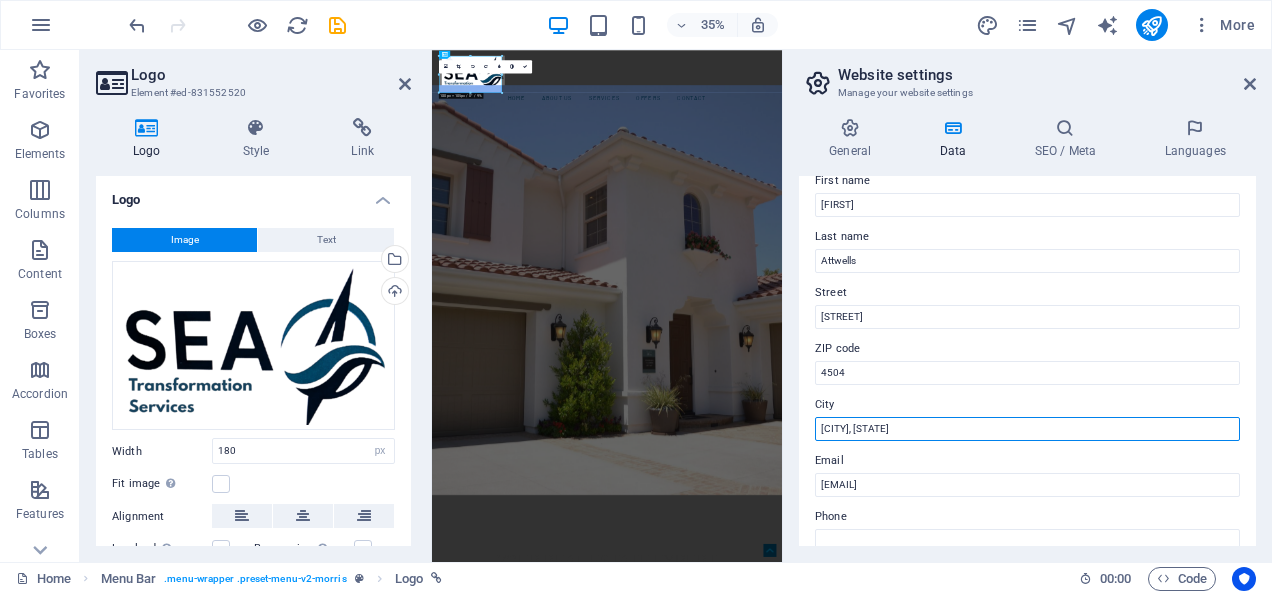 click on "[CITY], [STATE]" at bounding box center [1027, 429] 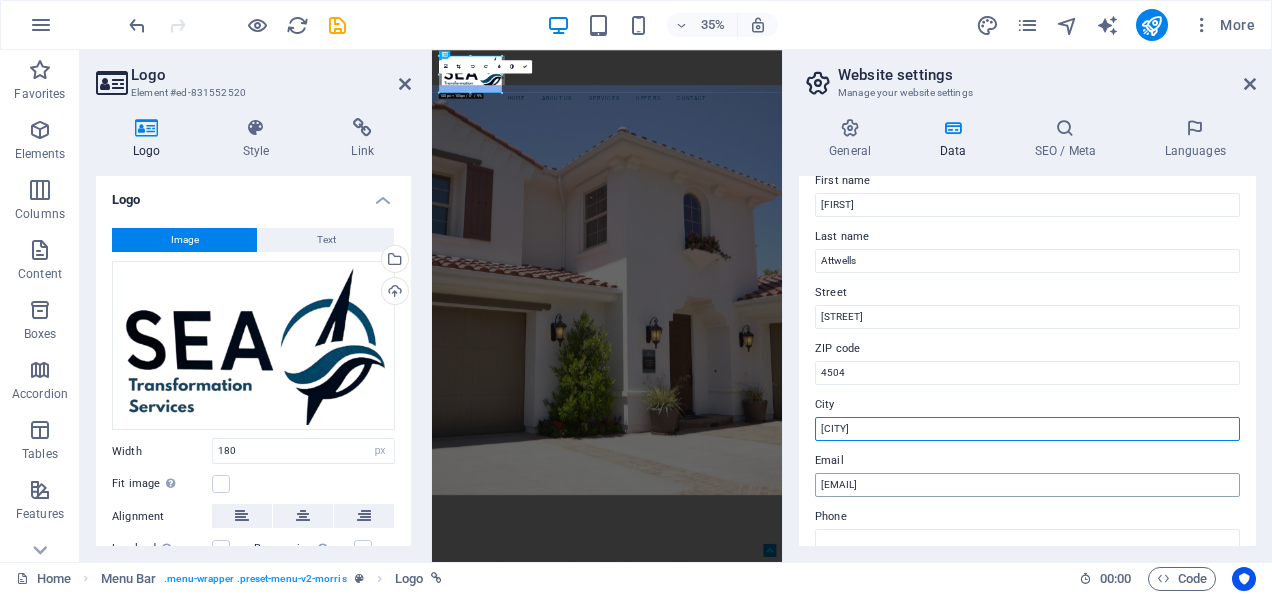 type on "[CITY]" 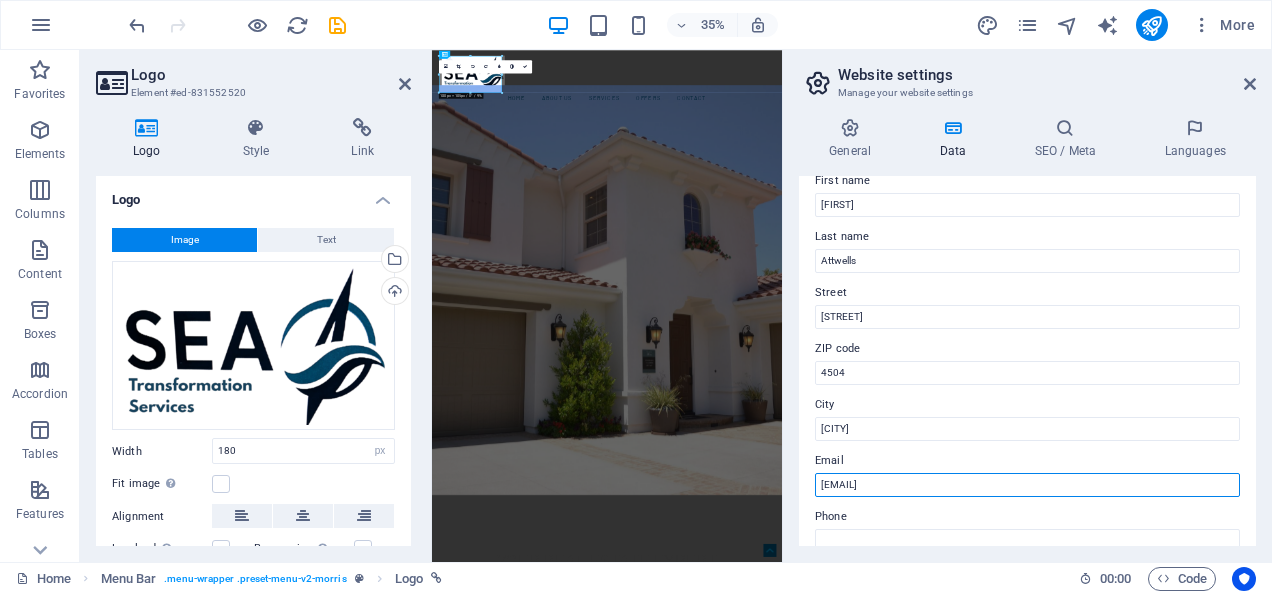 click on "[EMAIL]" at bounding box center (1027, 485) 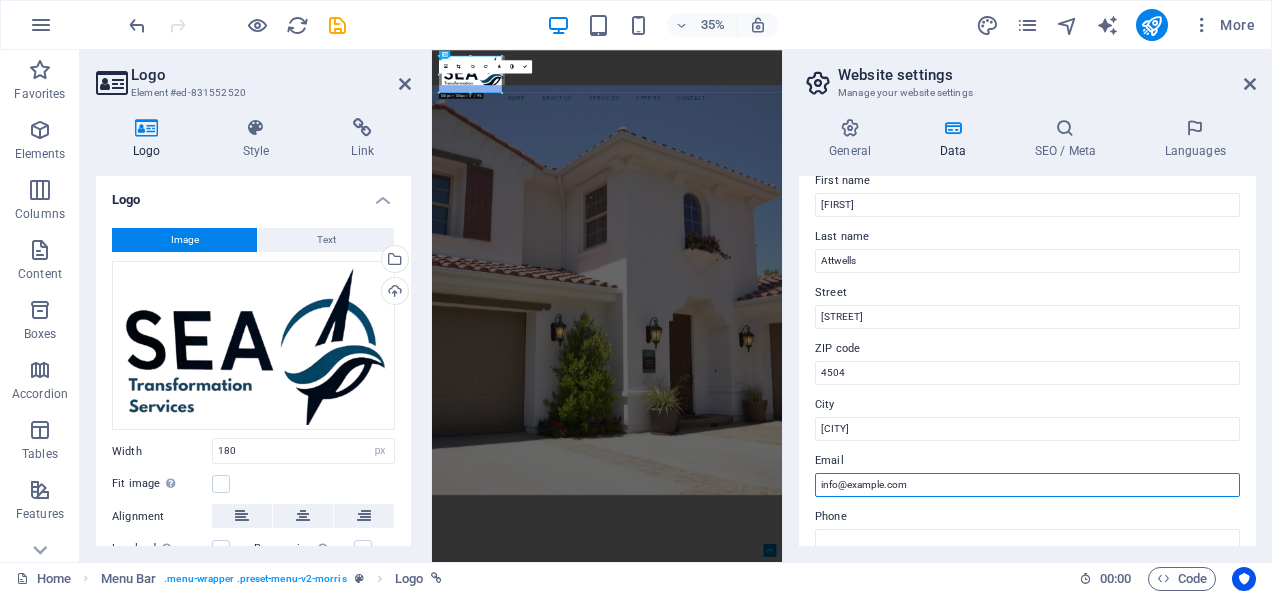 type on "info@example.com" 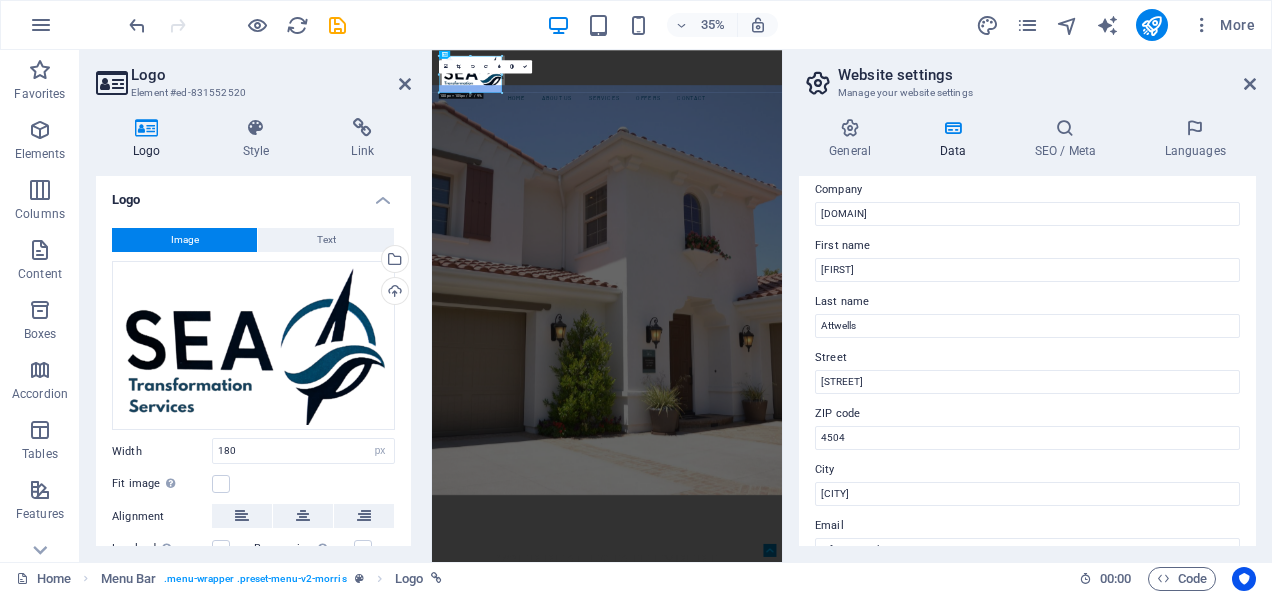 scroll, scrollTop: 0, scrollLeft: 0, axis: both 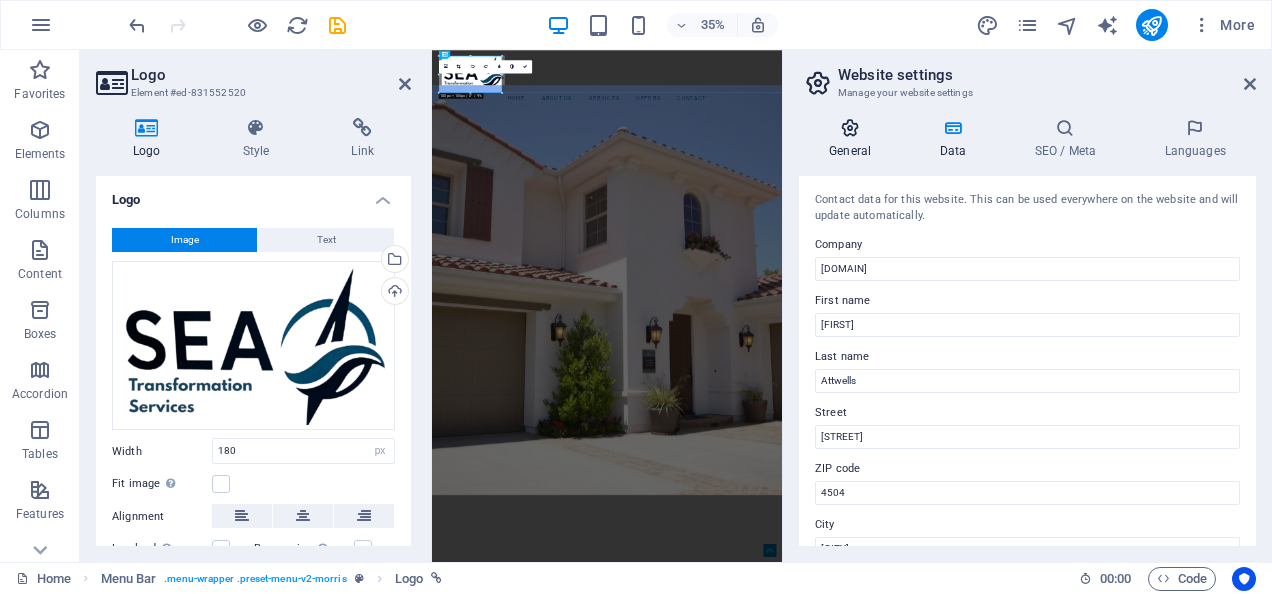type on "0490 [PHONE]" 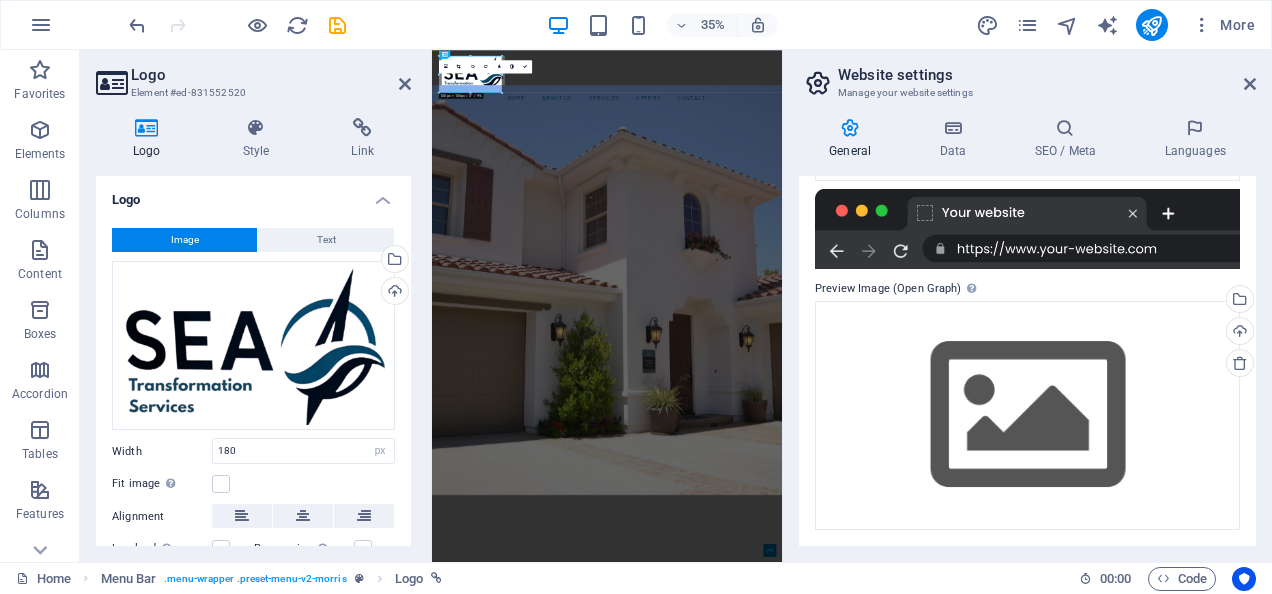 scroll, scrollTop: 0, scrollLeft: 0, axis: both 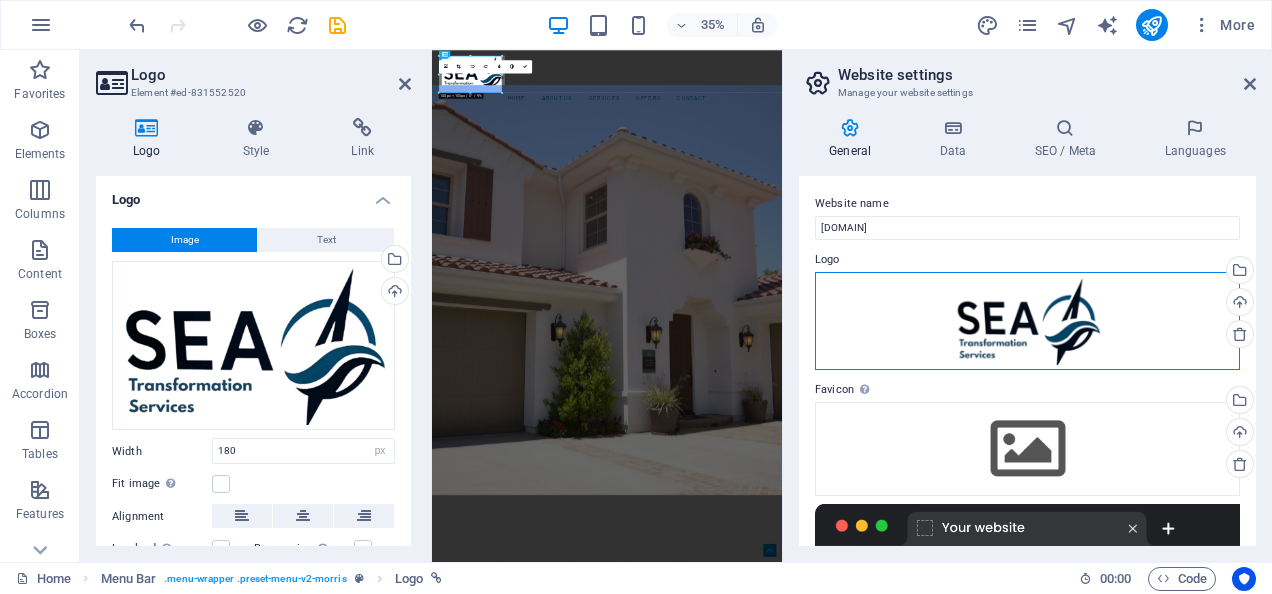 click on "Drag files here, click to choose files or select files from Files or our free stock photos & videos" at bounding box center [1027, 321] 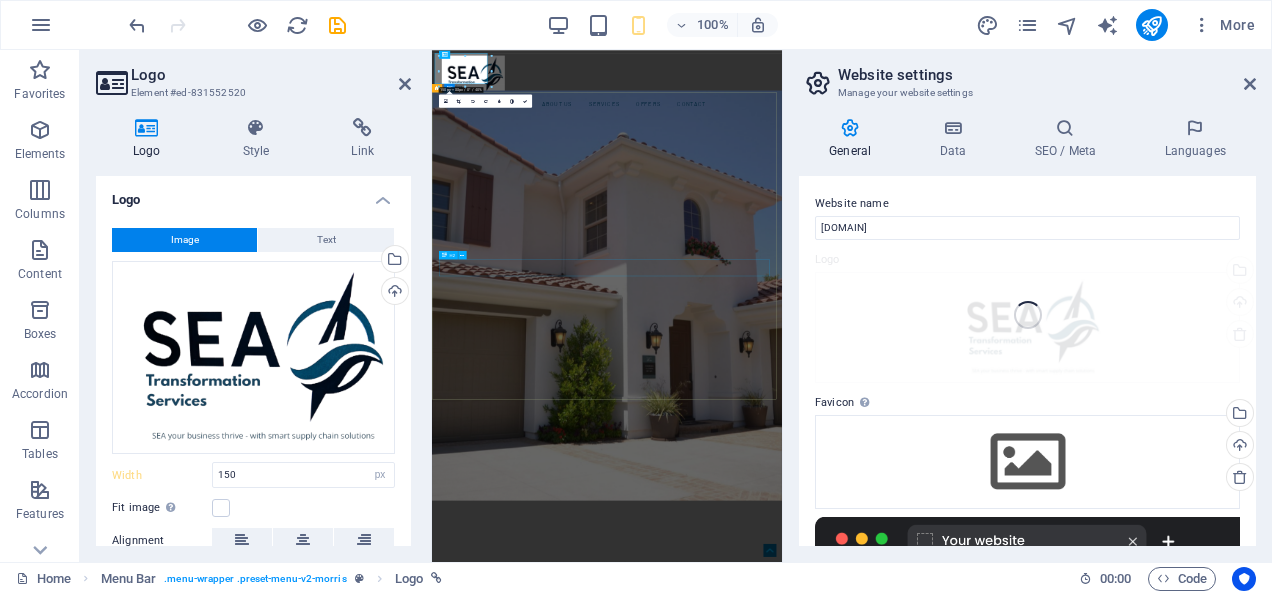 type on "180" 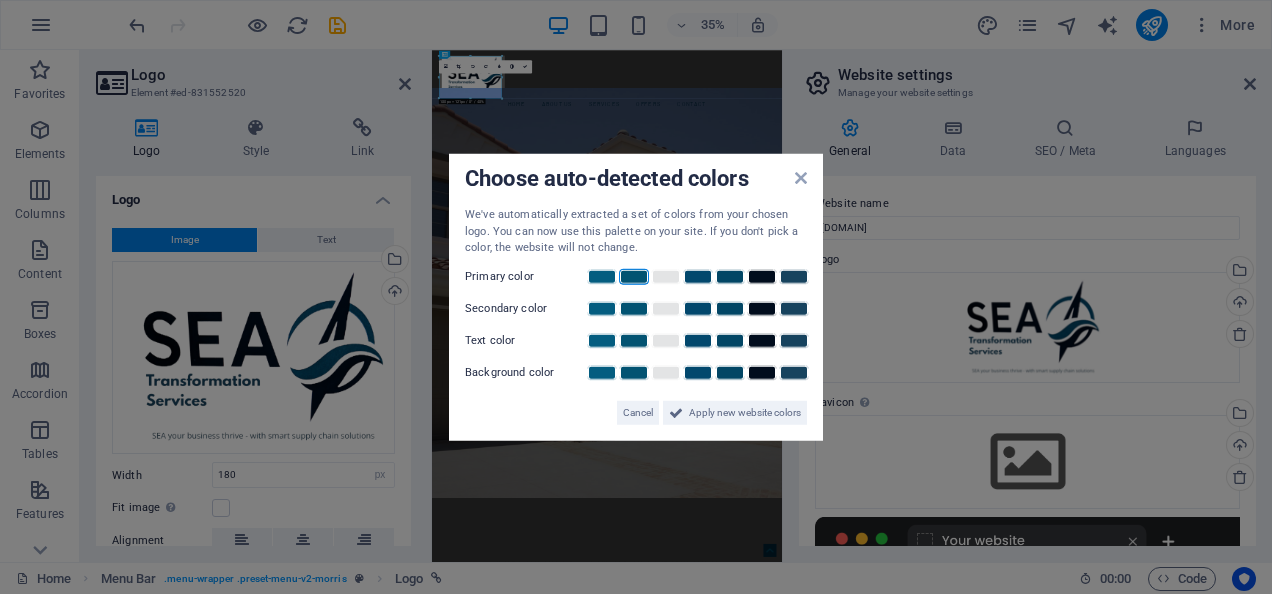 click at bounding box center (634, 276) 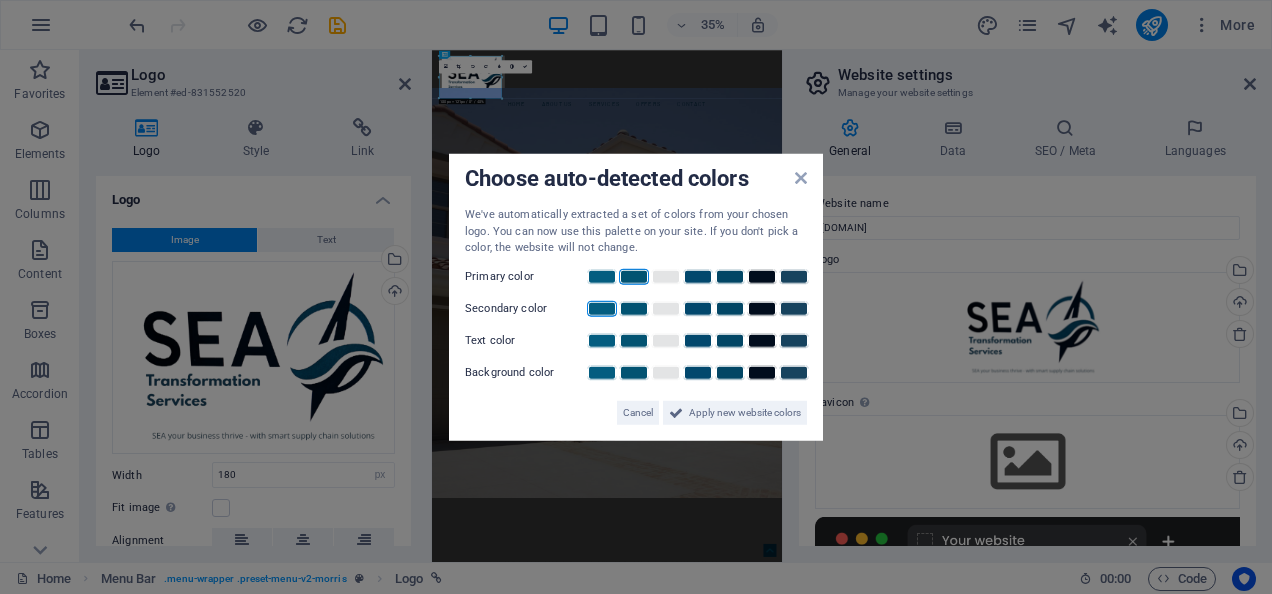 click at bounding box center (602, 308) 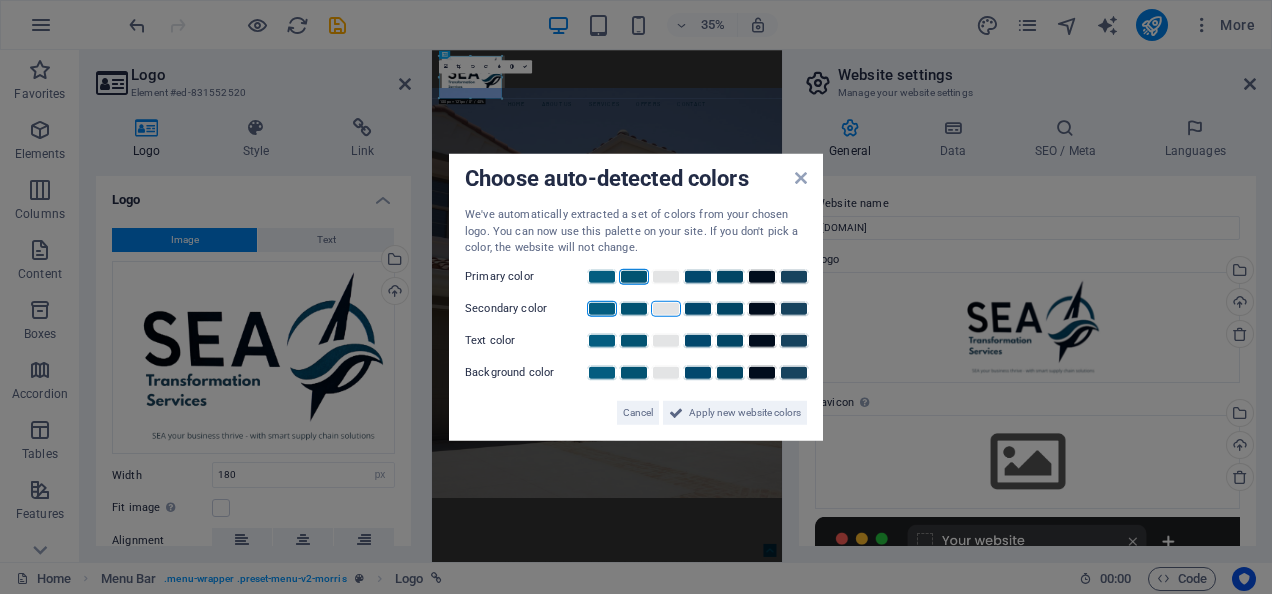 click at bounding box center (666, 308) 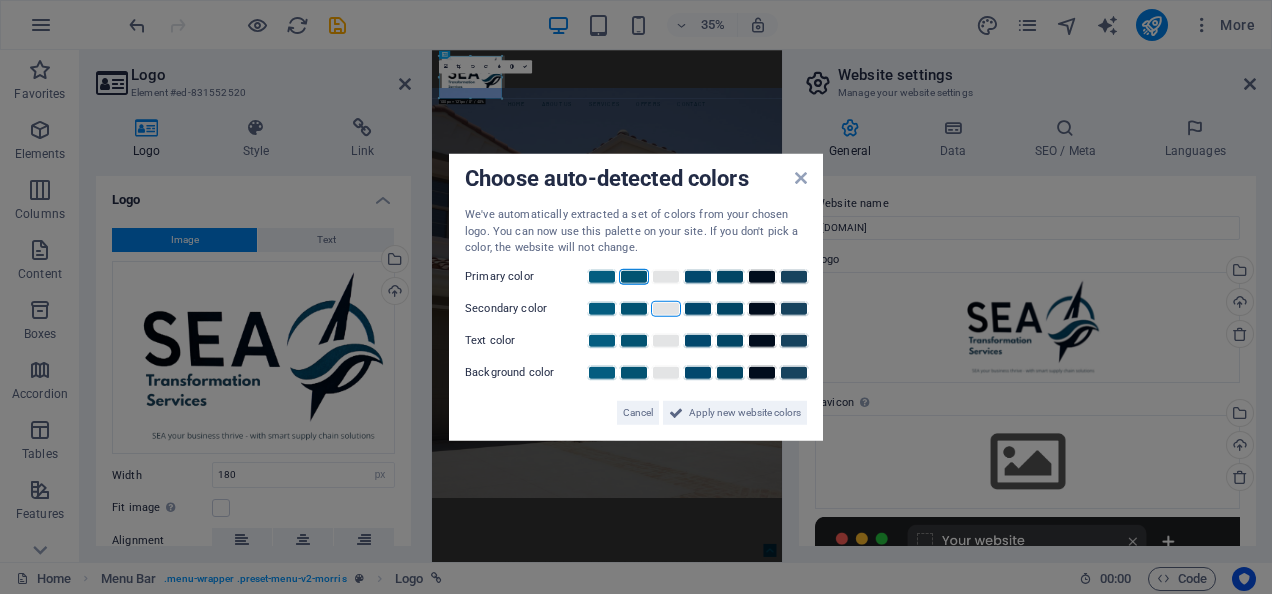 click at bounding box center [666, 308] 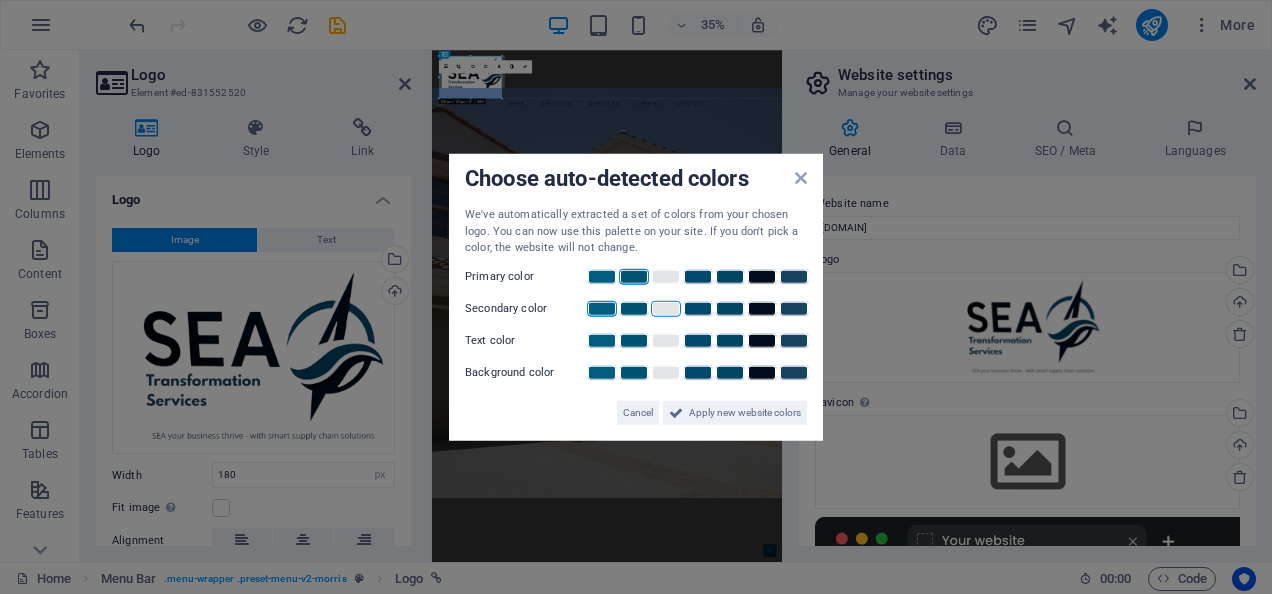 click at bounding box center [602, 308] 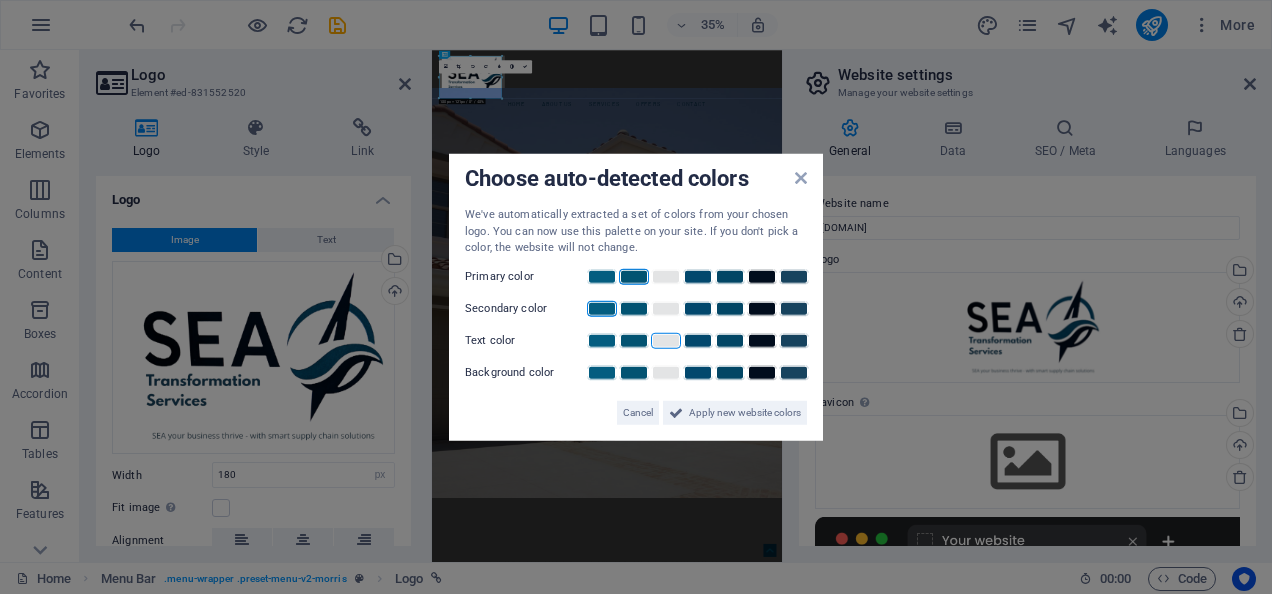 click at bounding box center [666, 340] 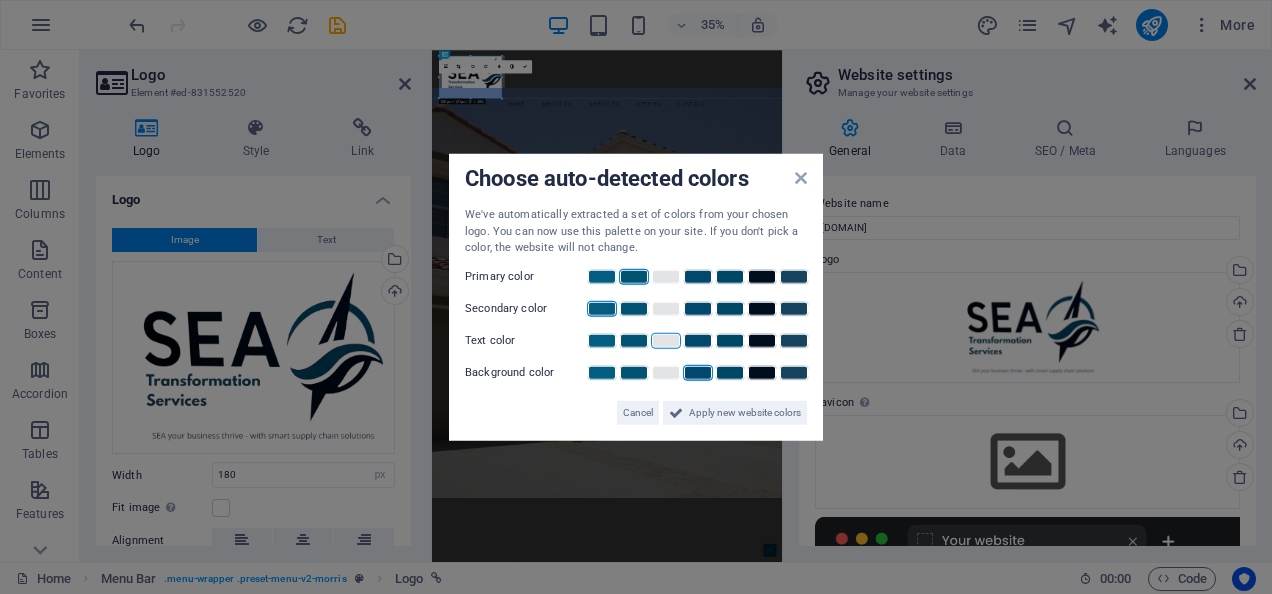 click at bounding box center [698, 372] 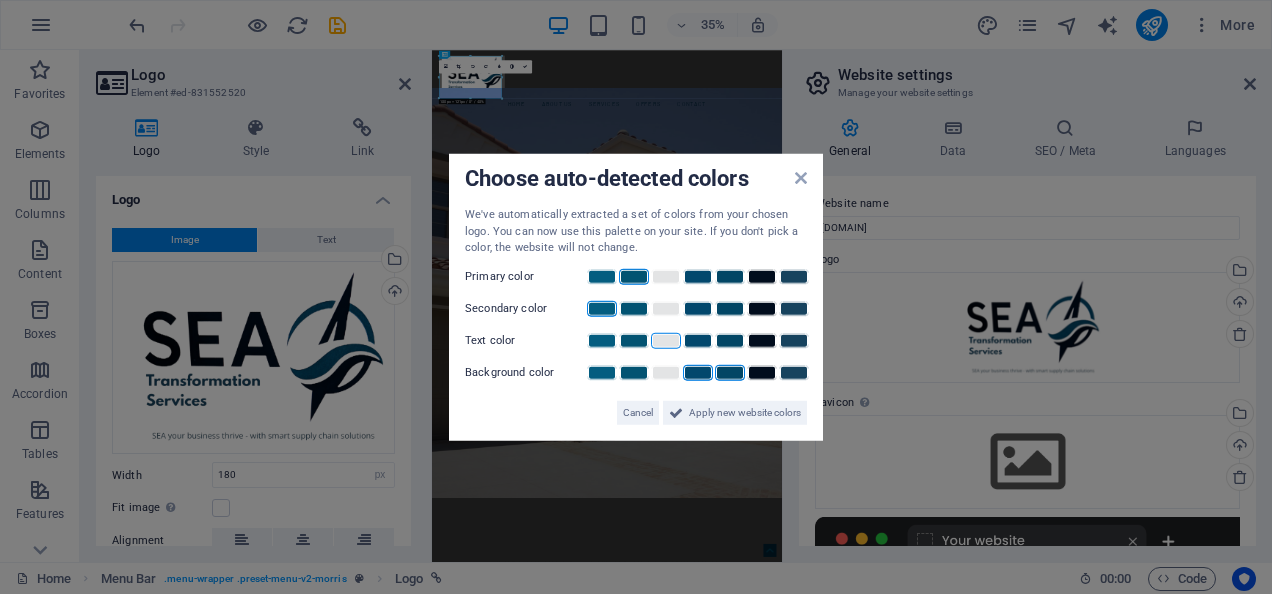 click at bounding box center (730, 372) 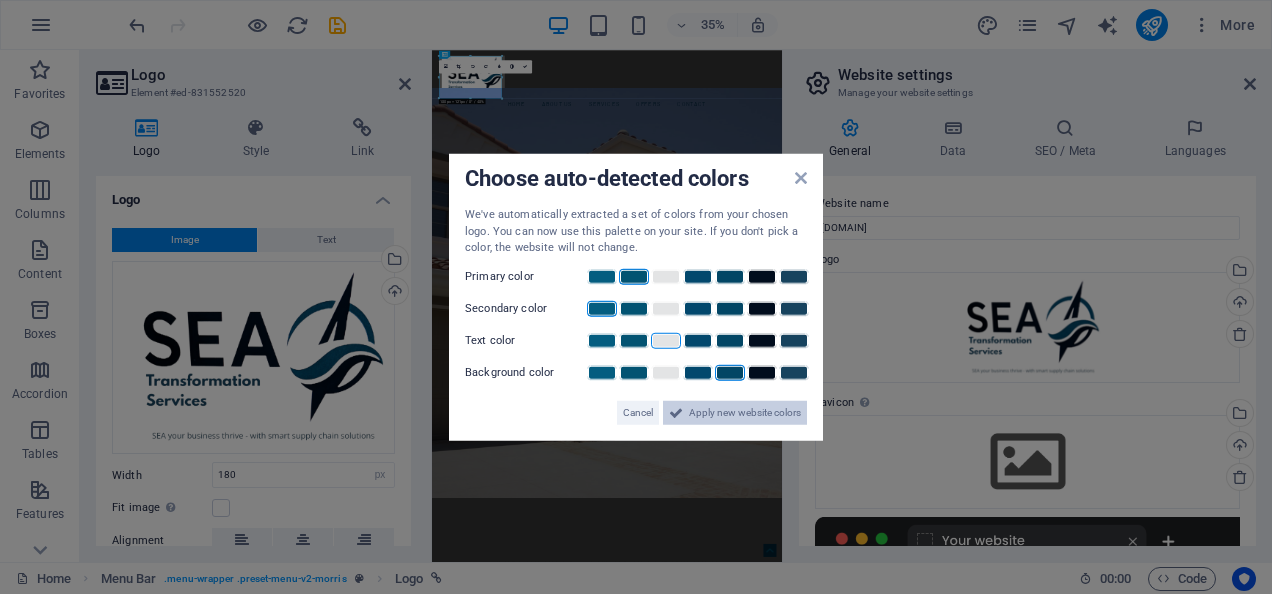 click on "Apply new website colors" at bounding box center [745, 412] 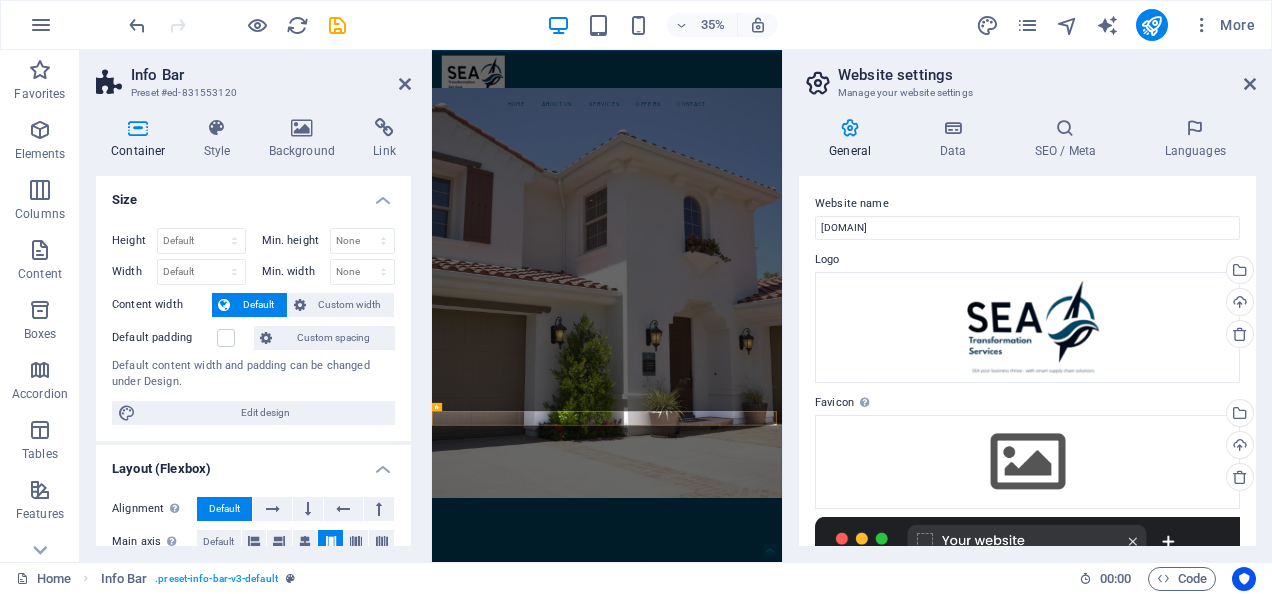 click on "Info Bar Preset #ed-831553120
Container Style Background Link Size Height Default px rem % vh vw Min. height None px rem % vh vw Width Default px rem % em vh vw Min. width None px rem % vh vw Content width Default Custom width Width Default px rem % em vh vw Min. width None px rem % vh vw Default padding Custom spacing Default content width and padding can be changed under Design. Edit design Layout (Flexbox) Alignment Determines the flex direction. Default Main axis Determine how elements should behave along the main axis inside this container (justify content). Default Side axis Control the vertical direction of the element inside of the container (align items). Default Wrap Default On Off Fill Controls the distances and direction of elements on the y-axis across several lines (align content). Default Accessibility ARIA helps assistive technologies (like screen readers) to understand the role, state, and behavior of web elements Role The ARIA role defines the purpose of an element.  None %" at bounding box center [256, 306] 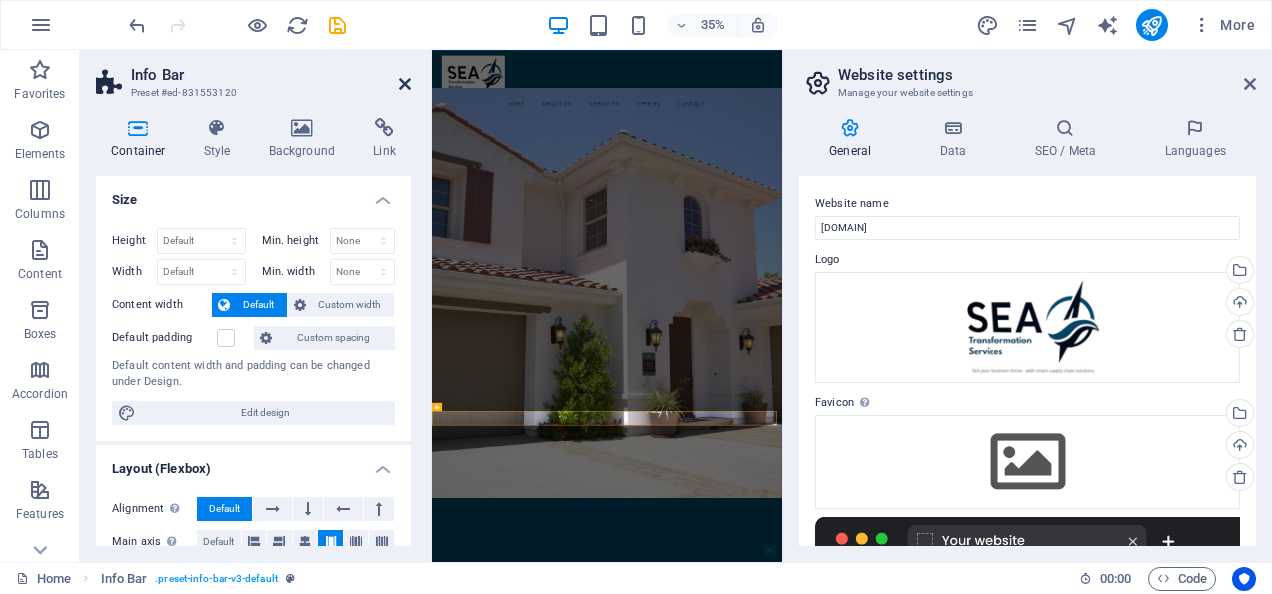click at bounding box center (405, 84) 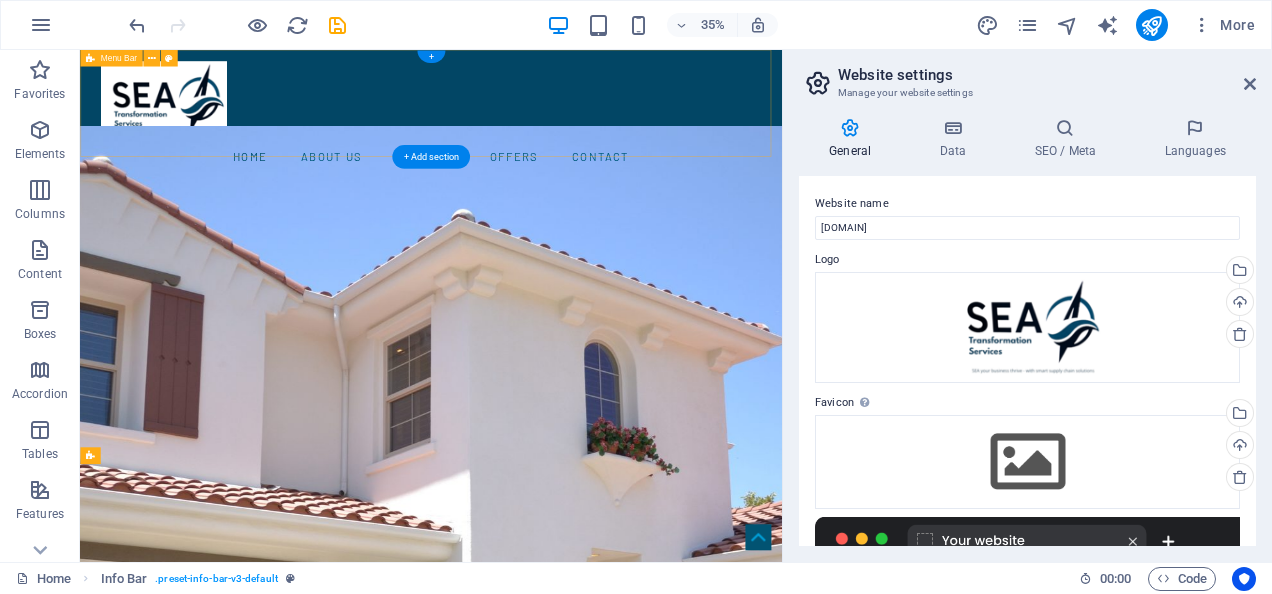 click on "Home About us Services Offers Contact" at bounding box center (581, 142) 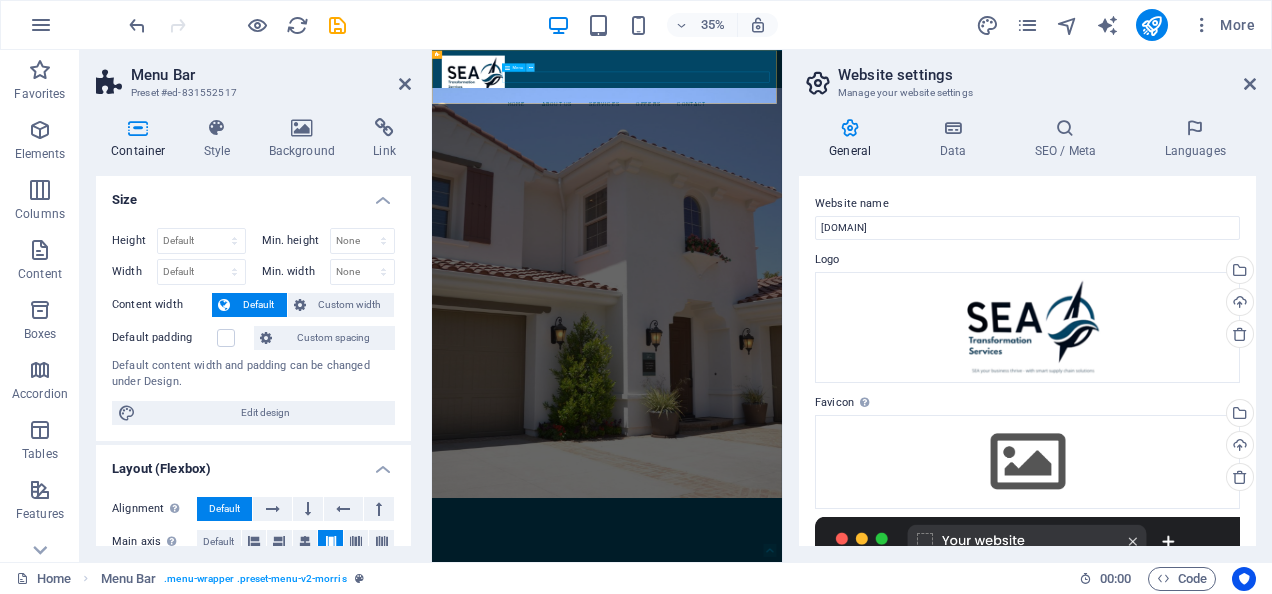 click at bounding box center [530, 67] 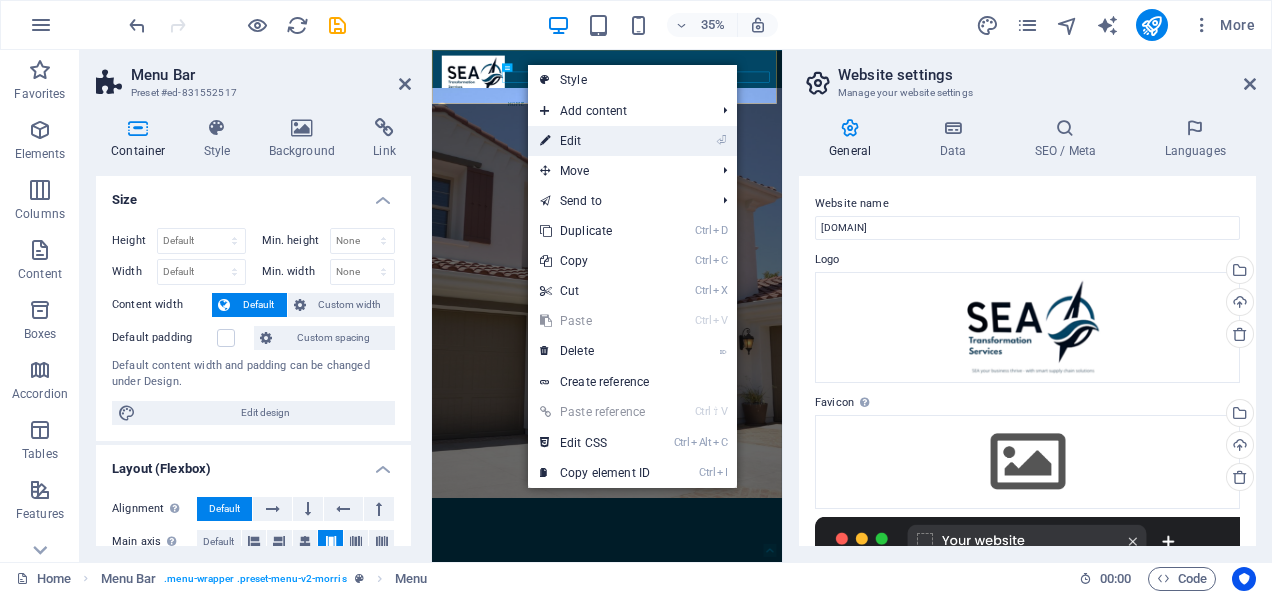 click on "⏎  Edit" at bounding box center (595, 141) 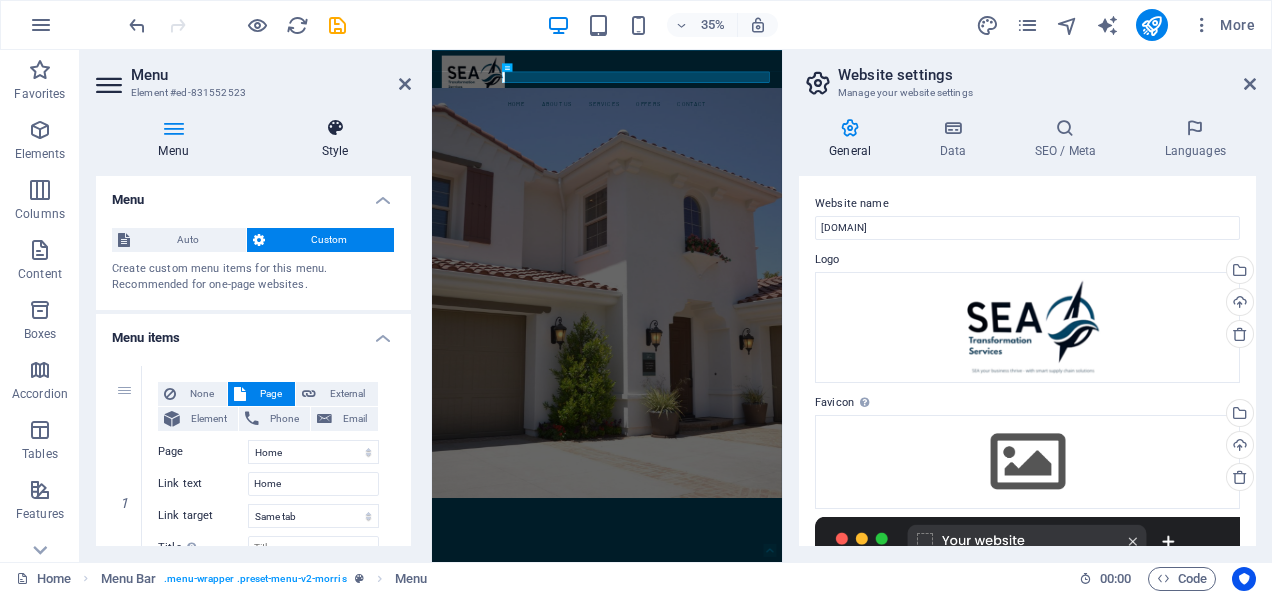 click at bounding box center (335, 128) 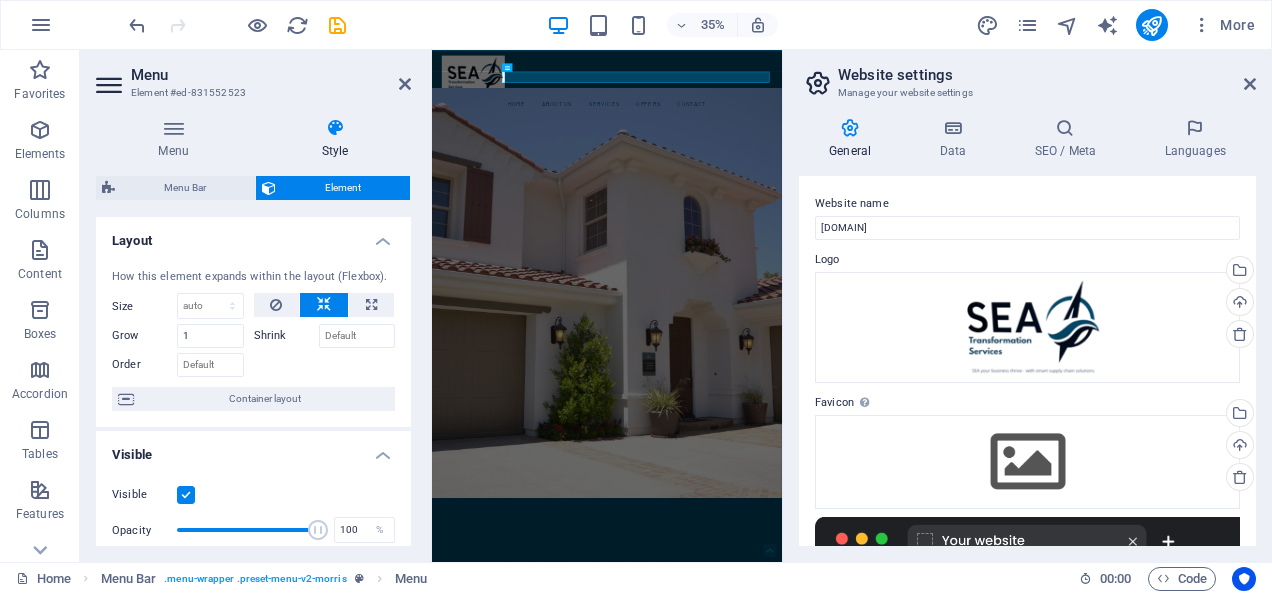 scroll, scrollTop: 29, scrollLeft: 0, axis: vertical 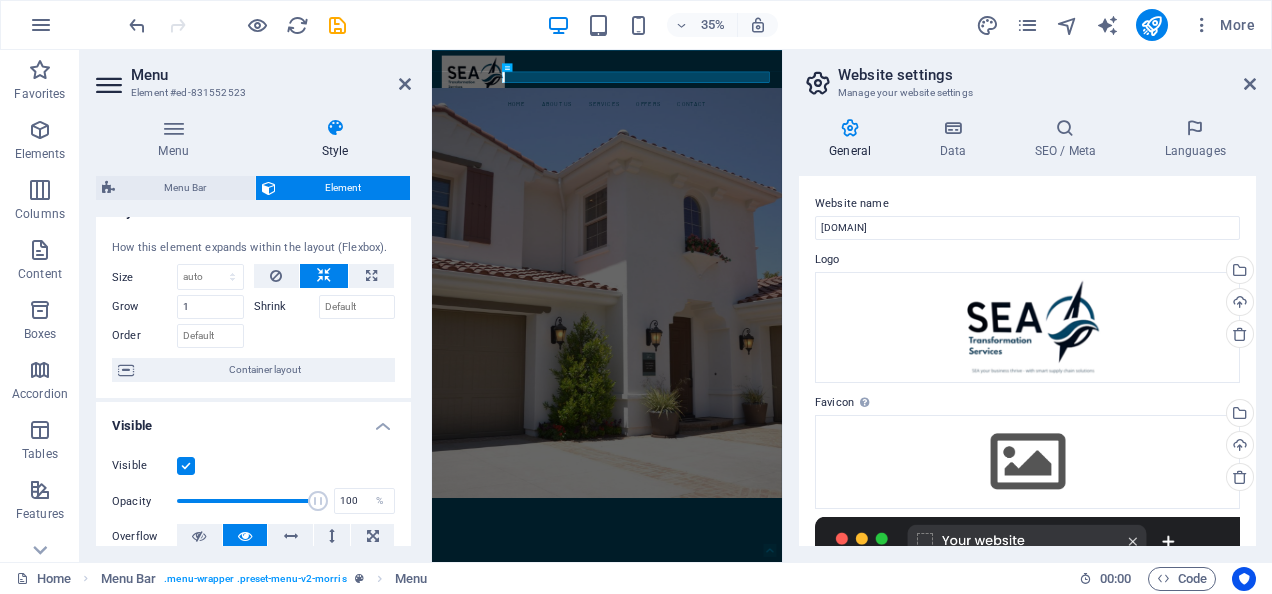 drag, startPoint x: 412, startPoint y: 340, endPoint x: 414, endPoint y: 443, distance: 103.01942 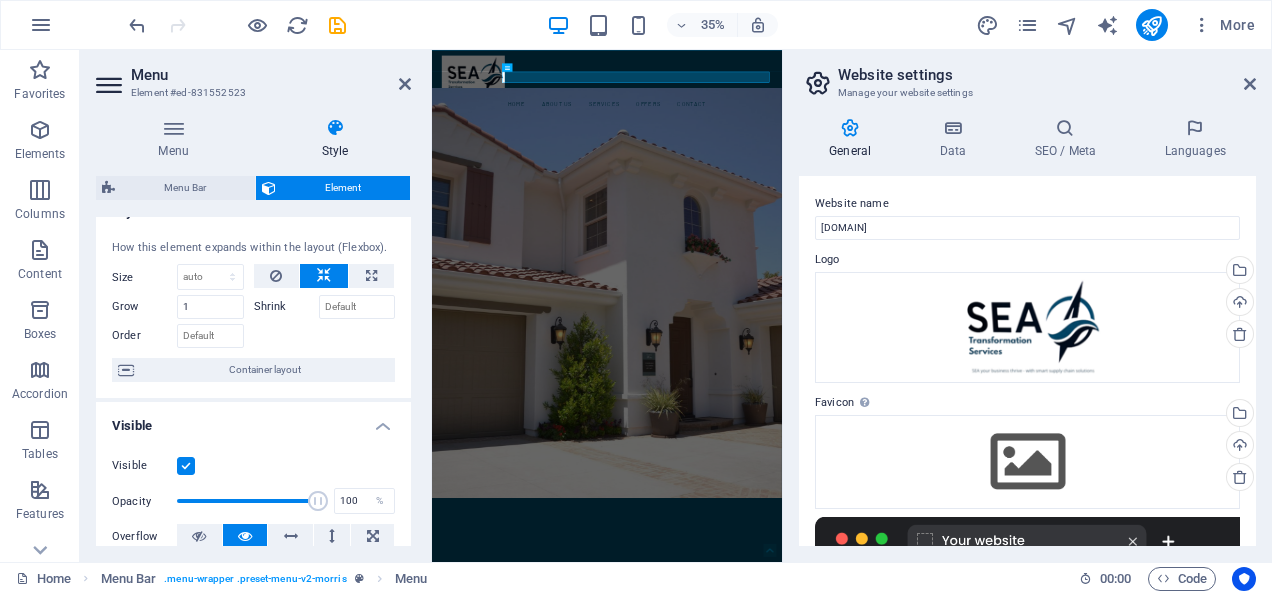 click on "Menu Style Menu Auto Custom Create custom menu items for this menu. Recommended for one-page websites. Manage pages Menu items 1 None Page External Element Phone Email Page Home Subpage Legal Notice Privacy Element
URL /#about-us Phone Email Link text About us Link target New tab Same tab Overlay Title 3" at bounding box center (253, 332) 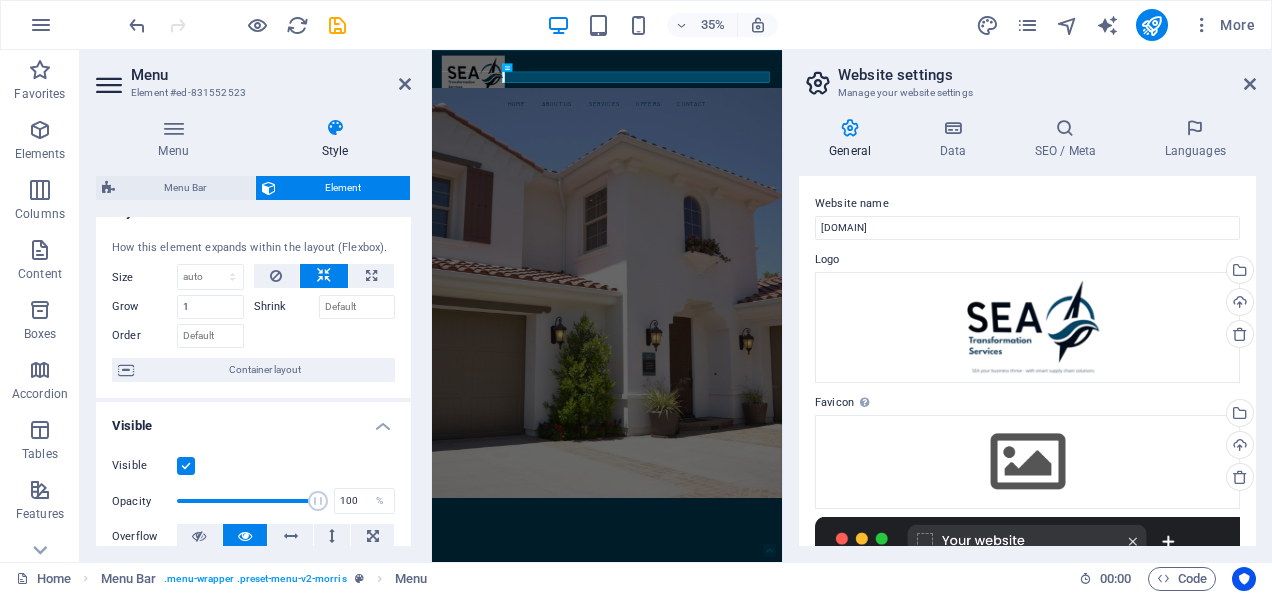 click on "Menu Style Menu Auto Custom Create custom menu items for this menu. Recommended for one-page websites. Manage pages Menu items 1 None Page External Element Phone Email Page Home Subpage Legal Notice Privacy Element
URL /#about-us Phone Email Link text About us Link target New tab Same tab Overlay Title 3" at bounding box center [253, 332] 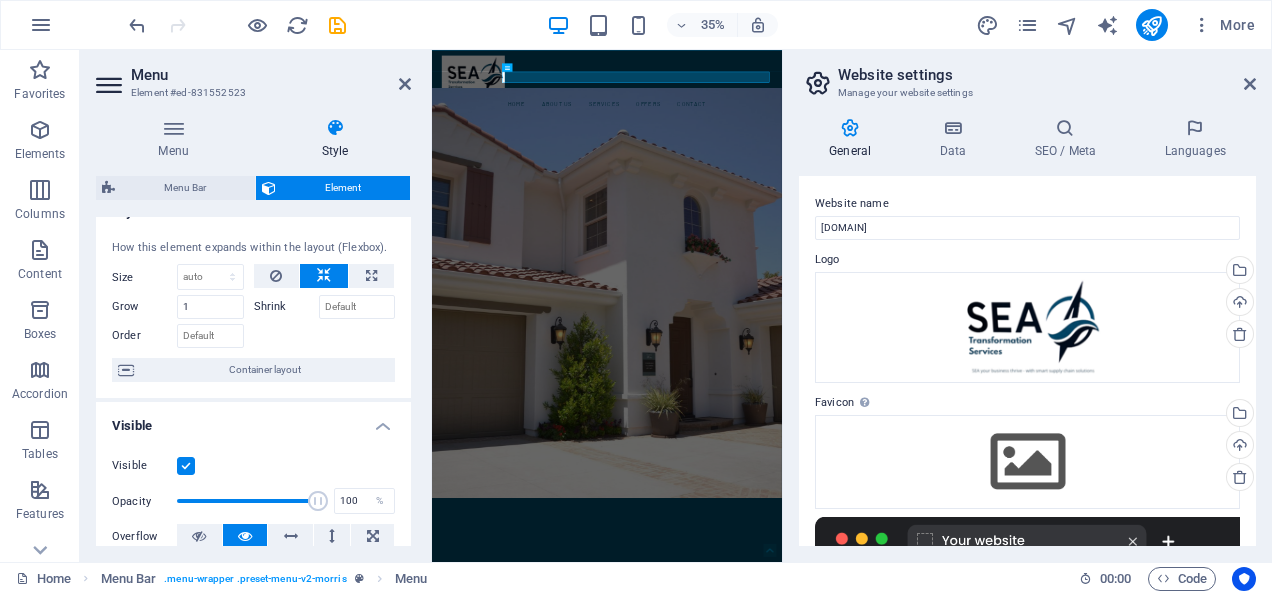 click on "How this element expands within the layout (Flexbox). Size Default auto px % 1/1 1/2 1/3 1/4 1/5 1/6 1/7 1/8 1/9 1/10 Grow 1 Shrink Order Container layout" at bounding box center (253, 311) 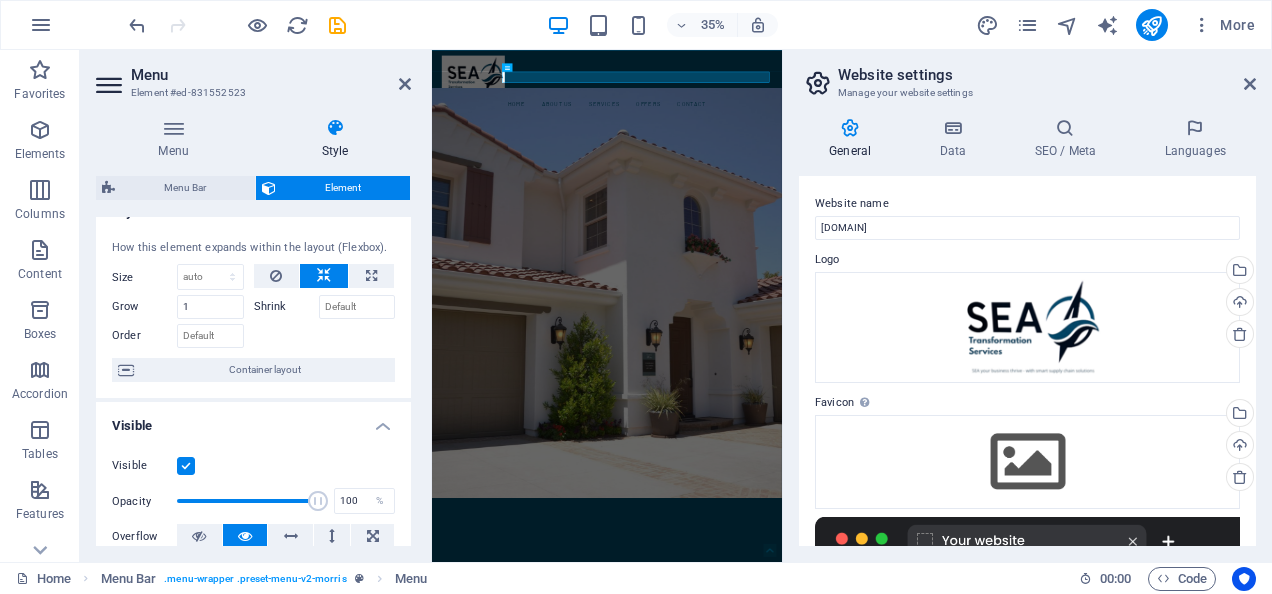 click on "How this element expands within the layout (Flexbox). Size Default auto px % 1/1 1/2 1/3 1/4 1/5 1/6 1/7 1/8 1/9 1/10 Grow 1 Shrink Order Container layout" at bounding box center [253, 311] 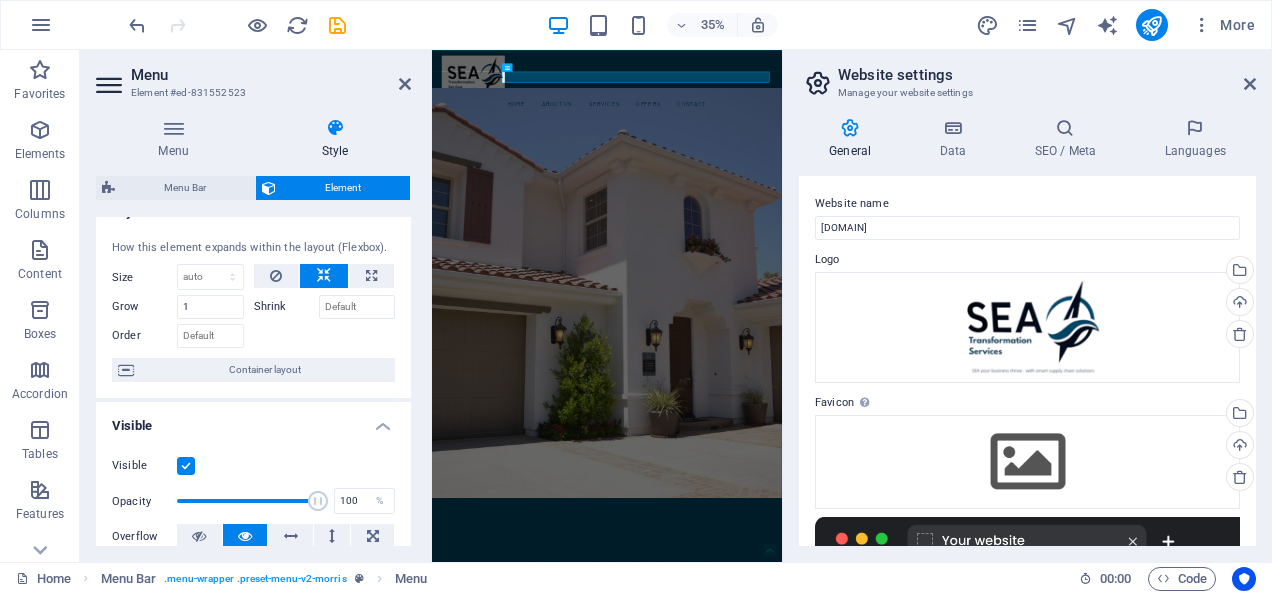 click on "Website settings" at bounding box center (1047, 75) 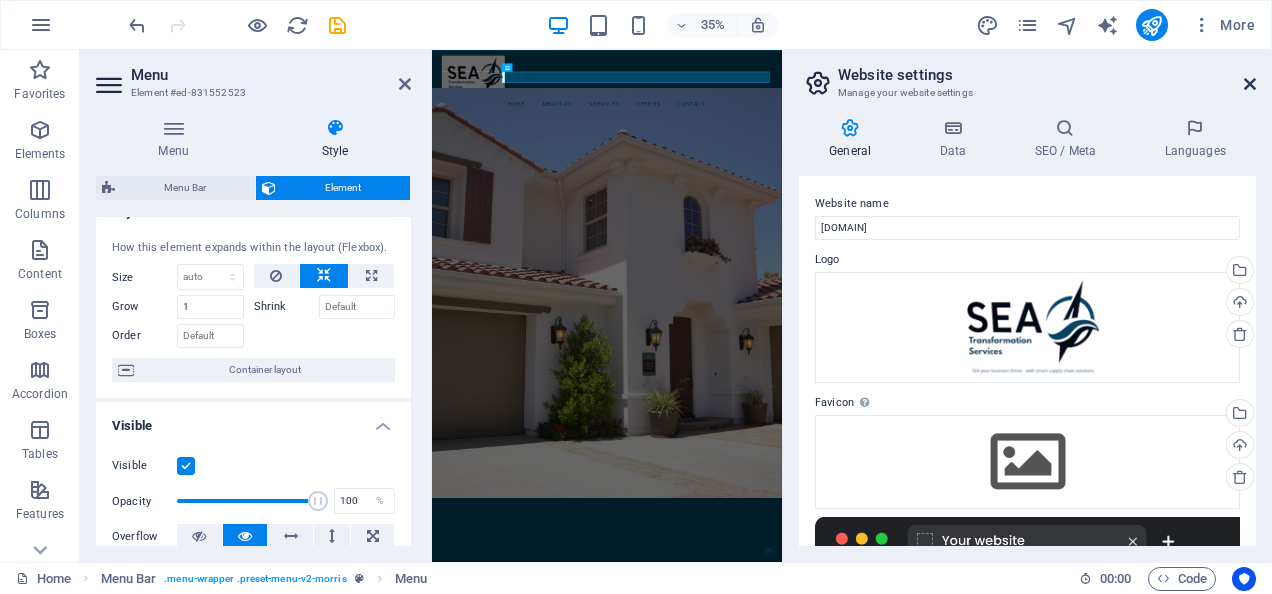 click at bounding box center (1250, 84) 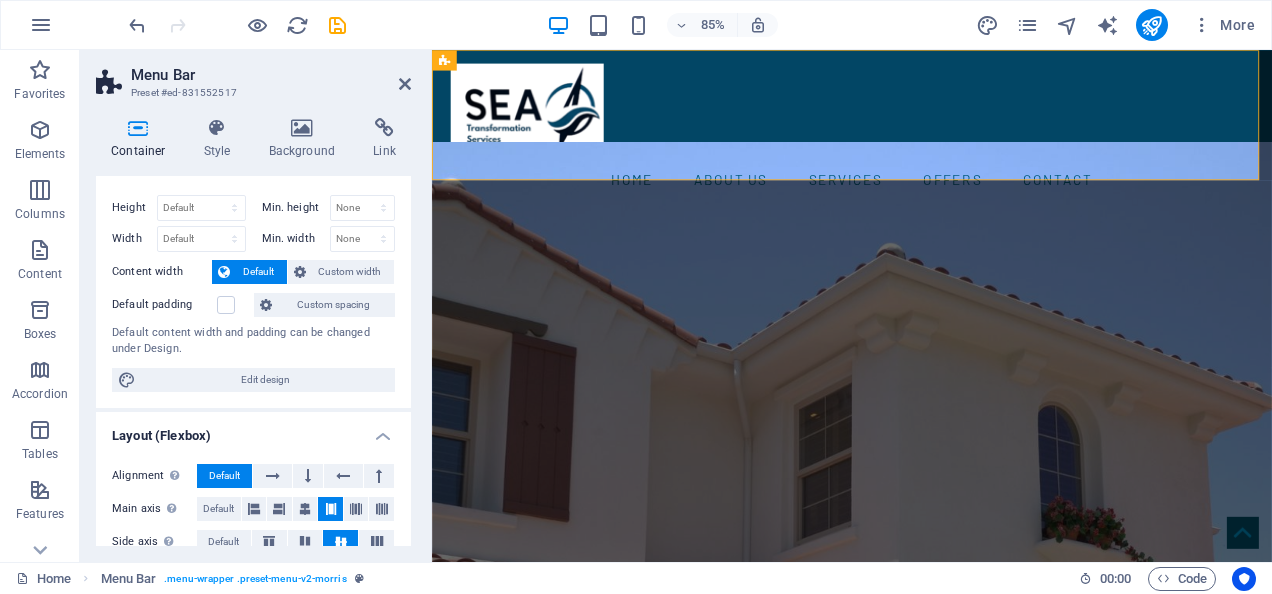 scroll, scrollTop: 6, scrollLeft: 0, axis: vertical 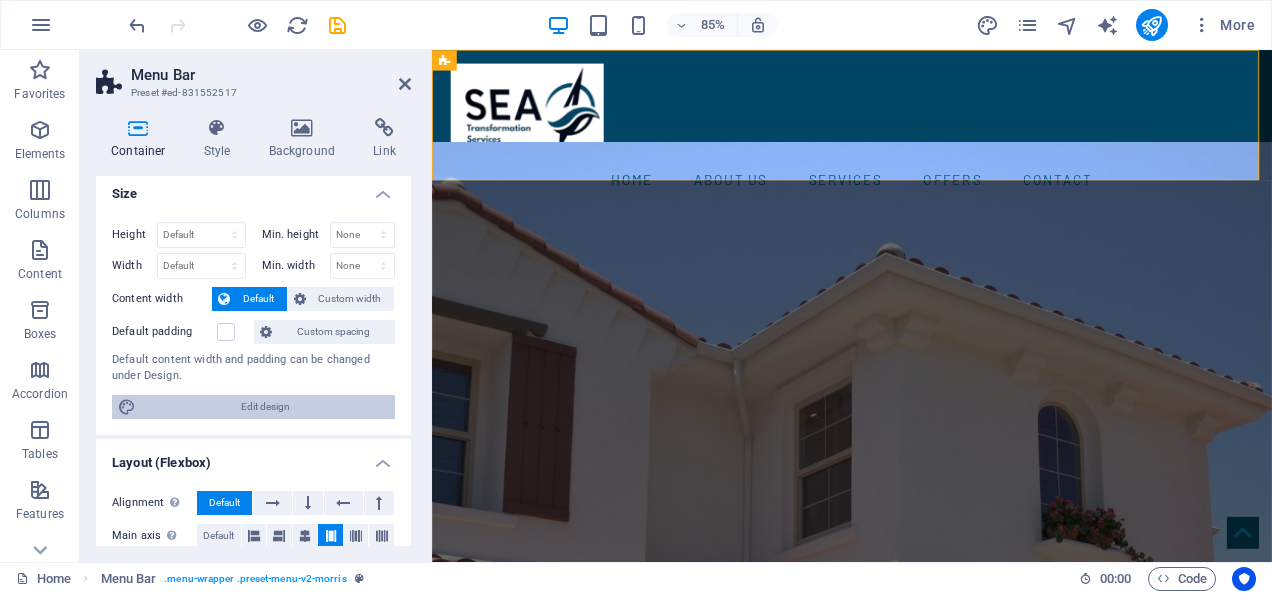 click on "Edit design" at bounding box center [265, 407] 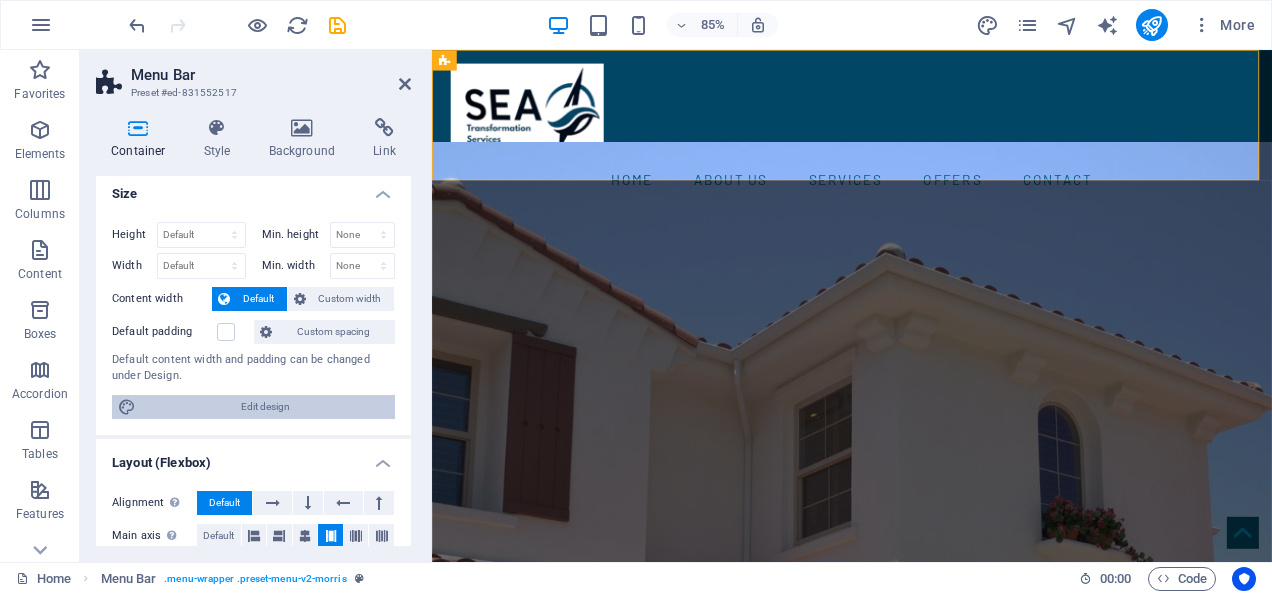 select on "rem" 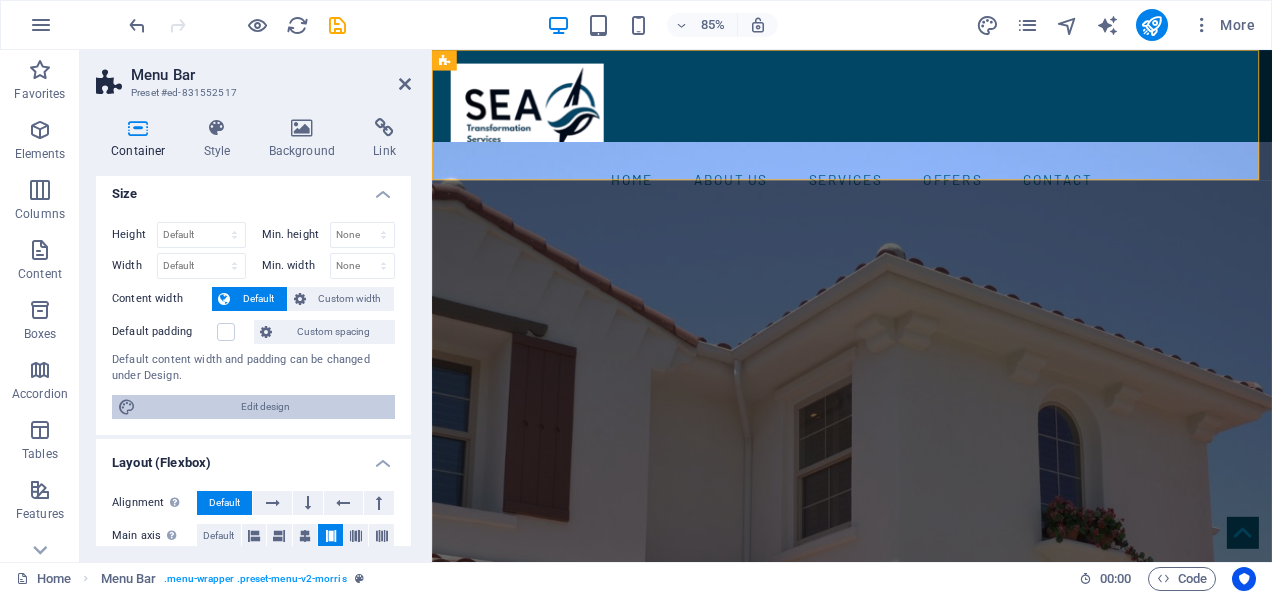 select on "300" 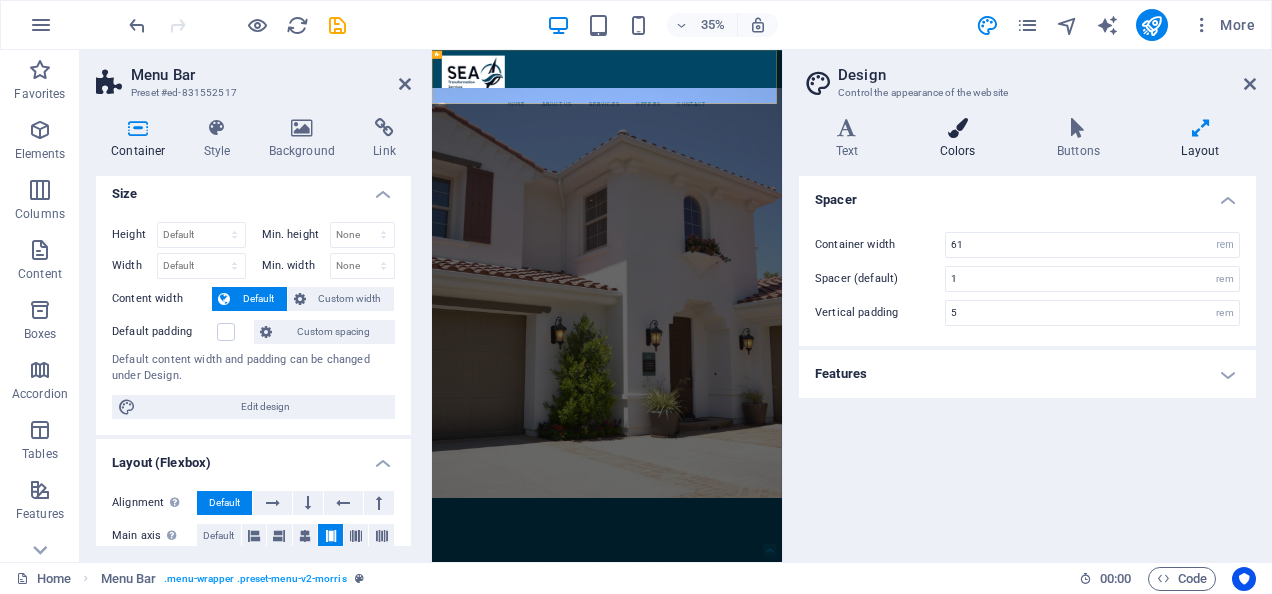 click at bounding box center (957, 128) 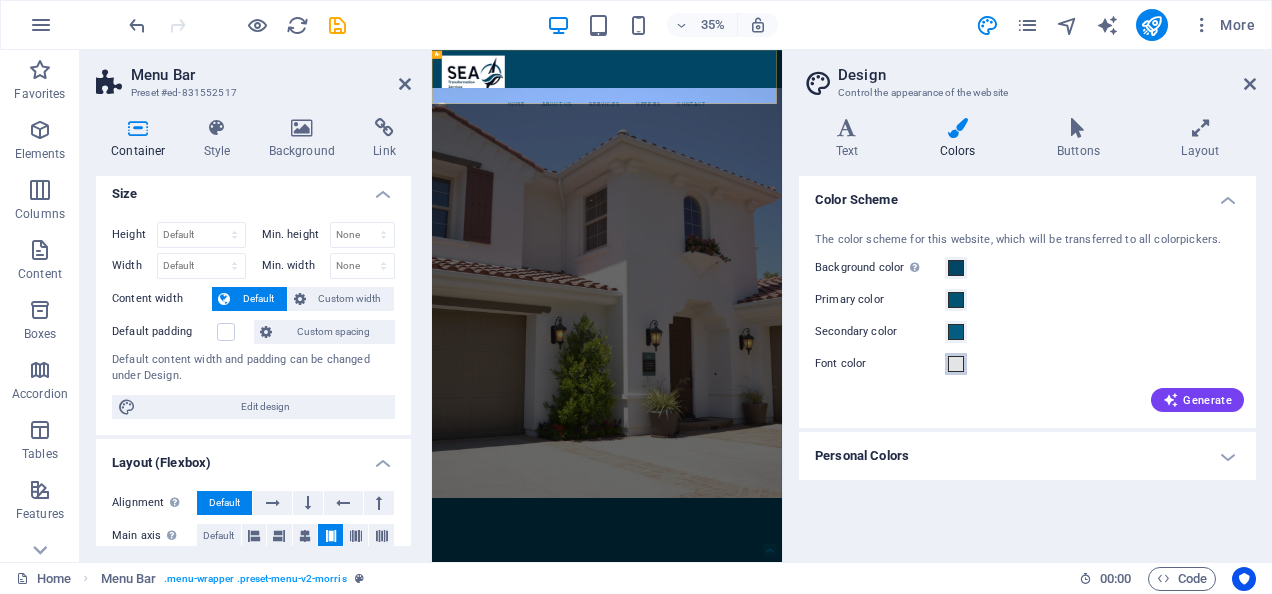 click at bounding box center (956, 364) 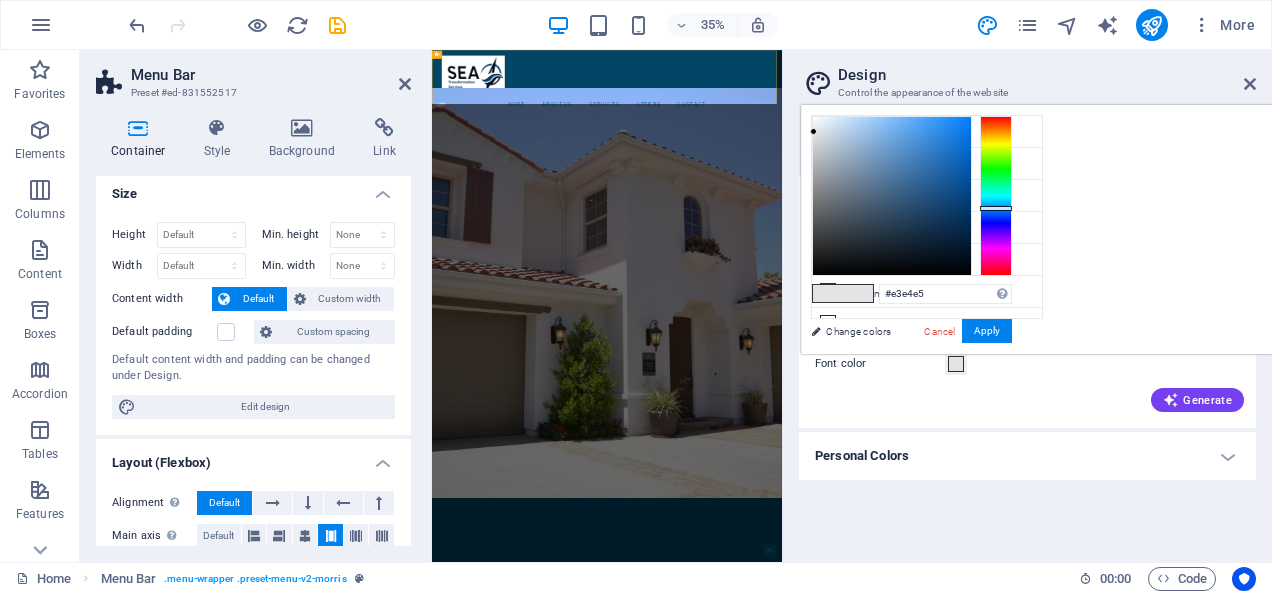 click at bounding box center (828, 293) 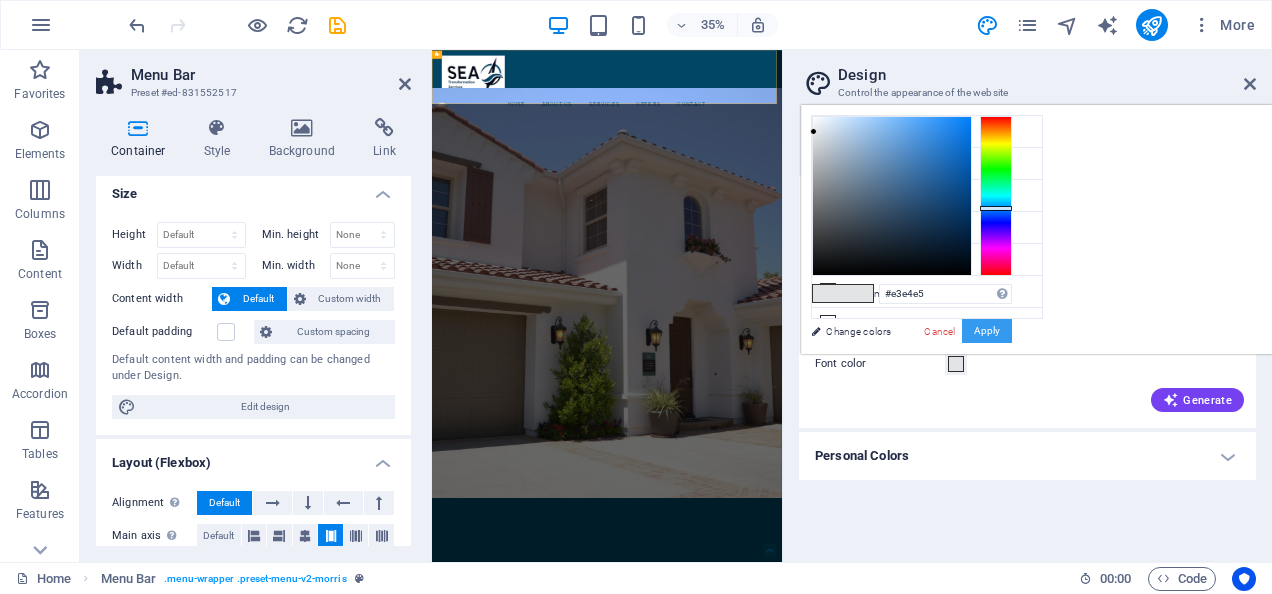 click on "Apply" at bounding box center [987, 331] 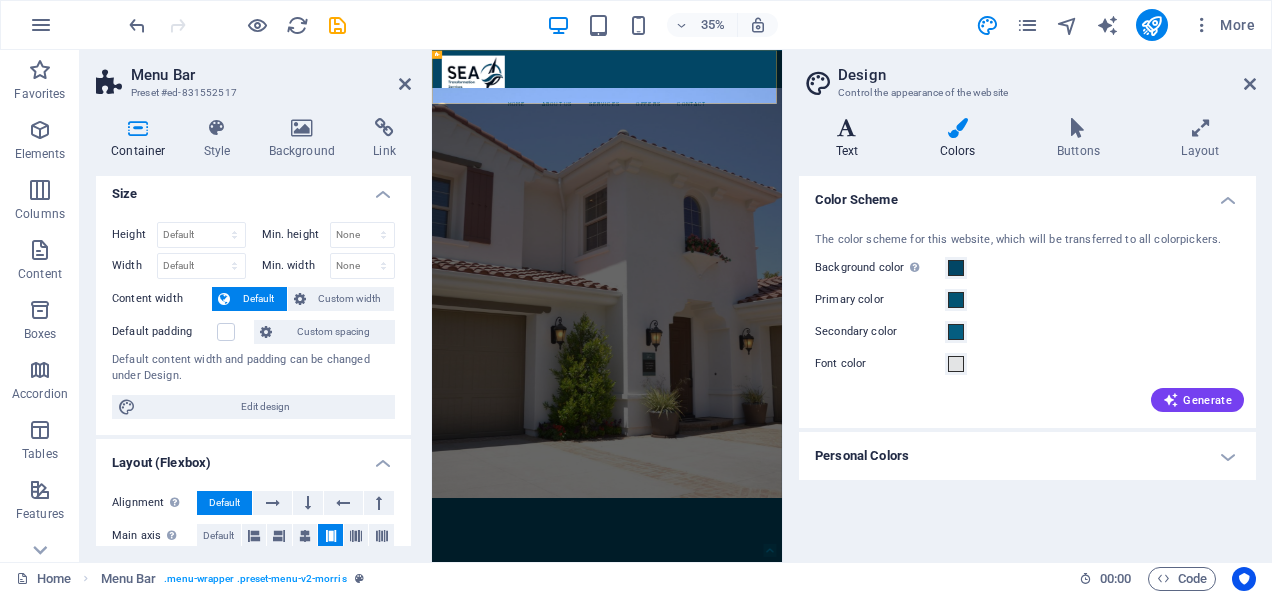 click at bounding box center (847, 128) 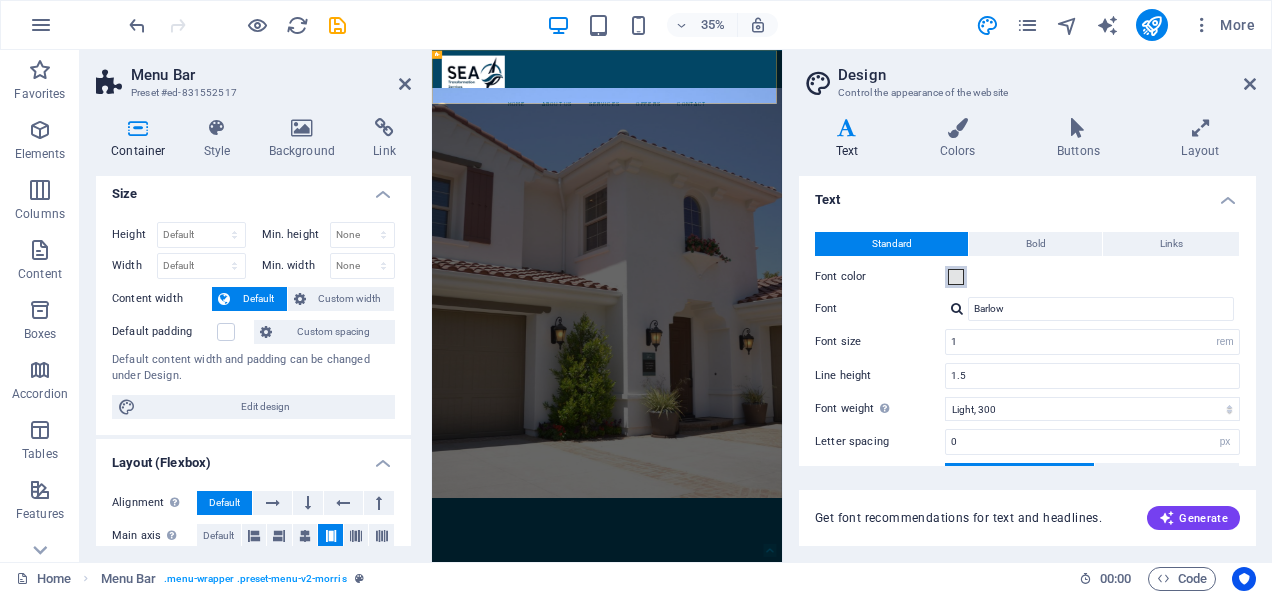 click on "Font color" at bounding box center [956, 277] 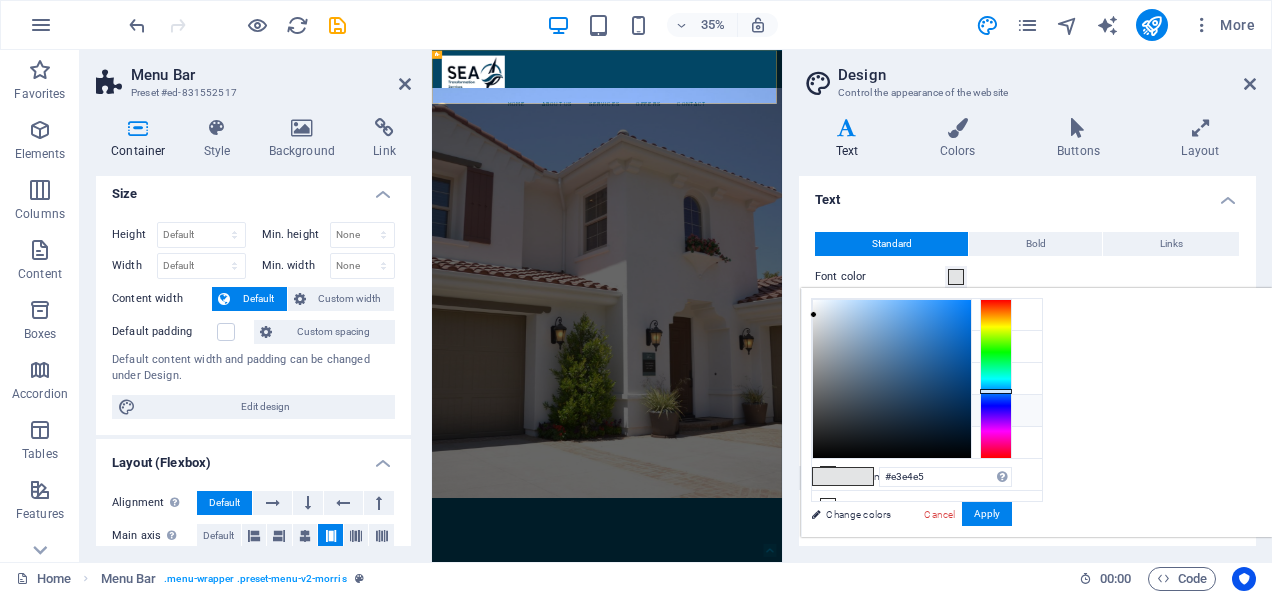 click on "Font color" at bounding box center (956, 277) 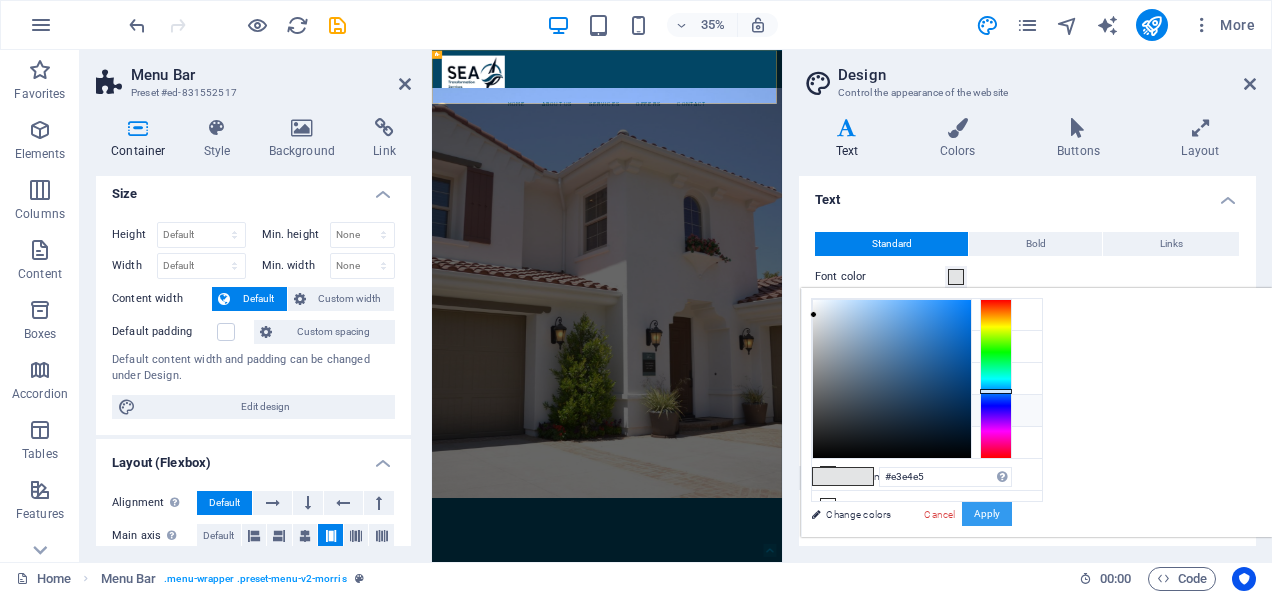 click on "Apply" at bounding box center [987, 514] 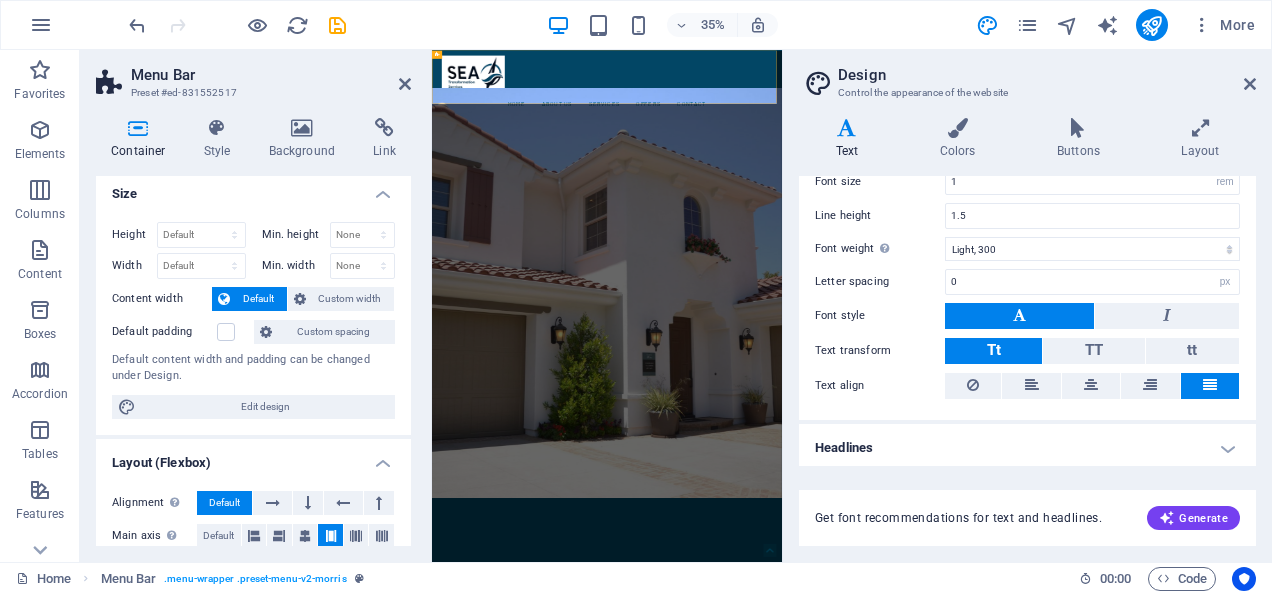 scroll, scrollTop: 161, scrollLeft: 0, axis: vertical 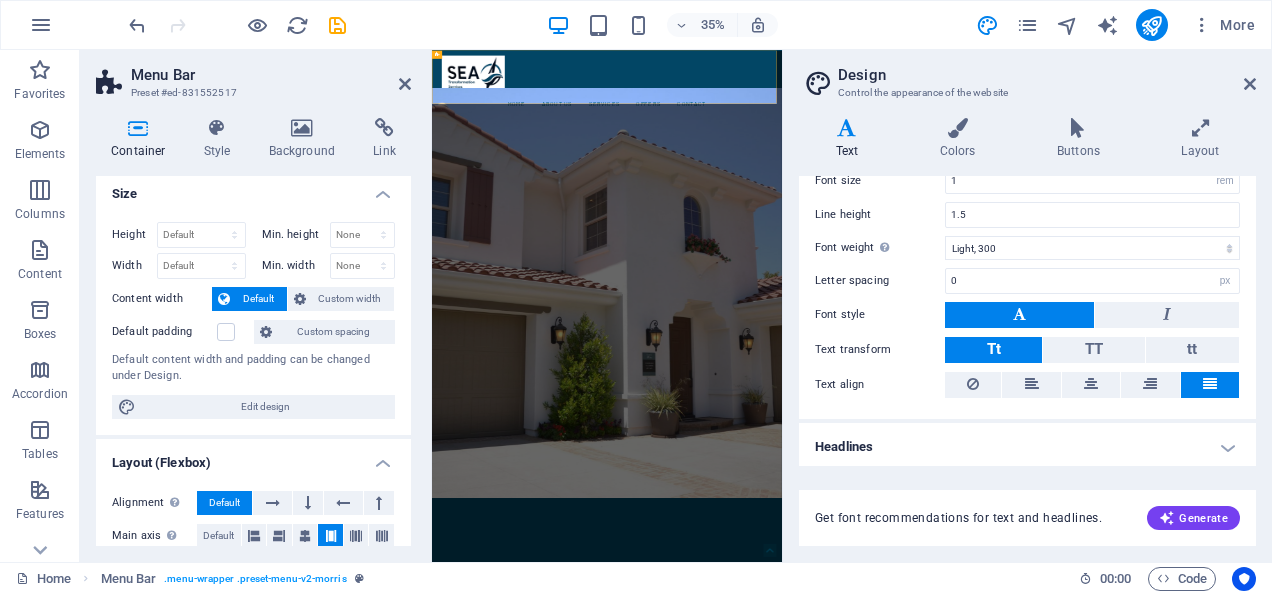 click on "Headlines" at bounding box center [1027, 447] 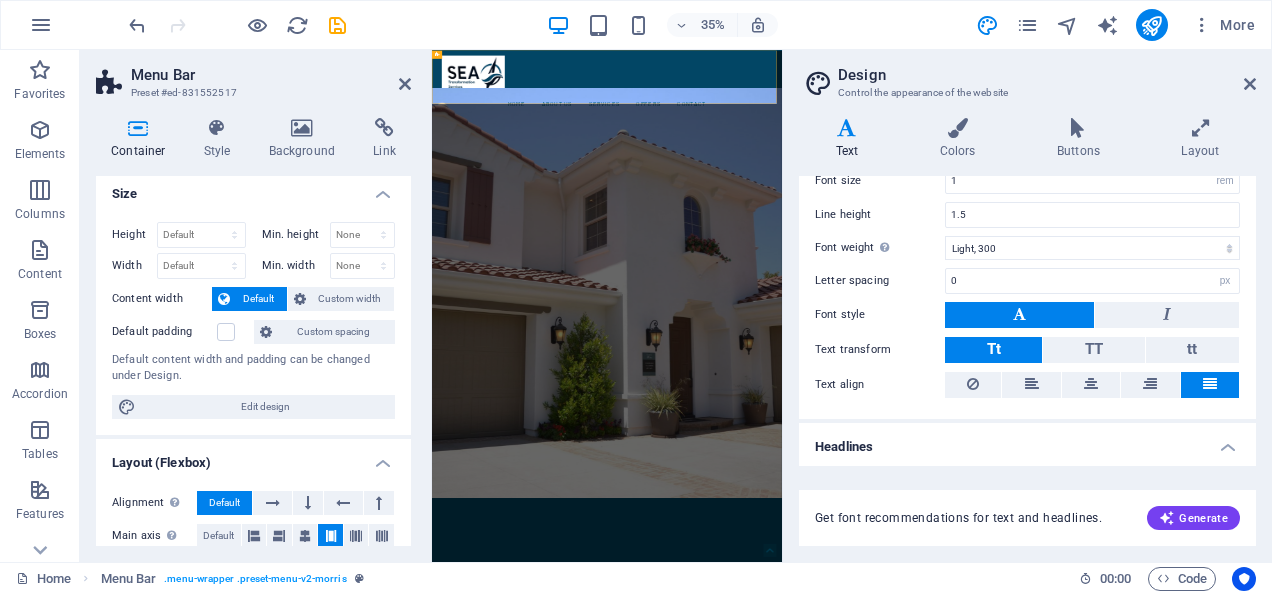 click on "Headlines" at bounding box center [1027, 441] 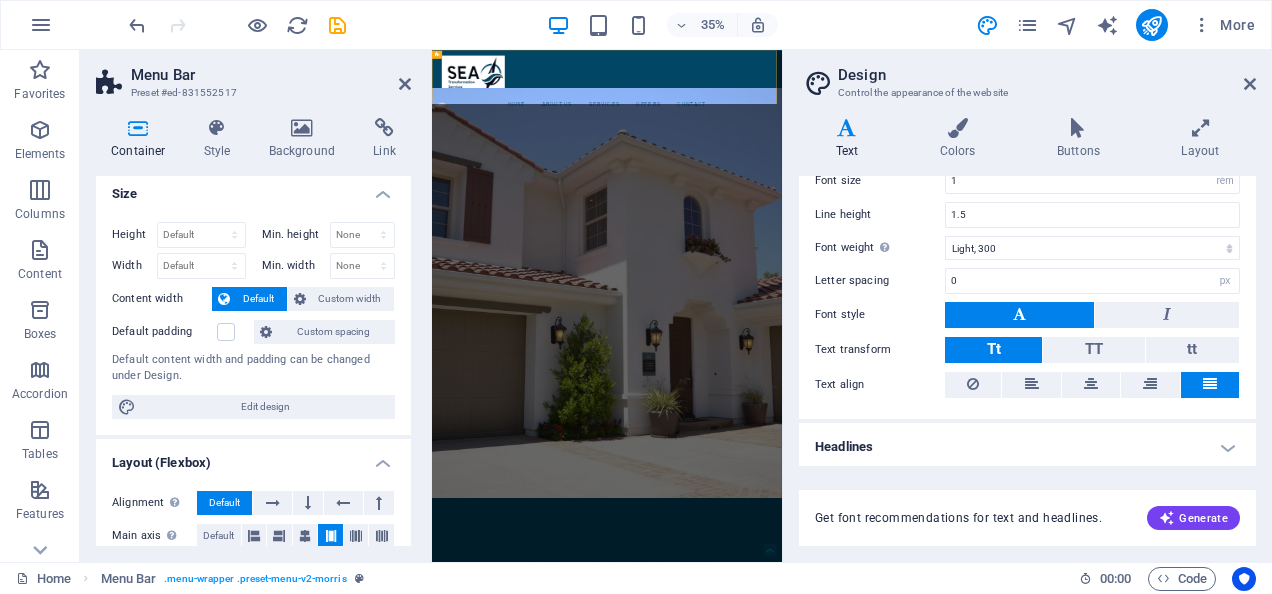 click on "Headlines" at bounding box center (1027, 447) 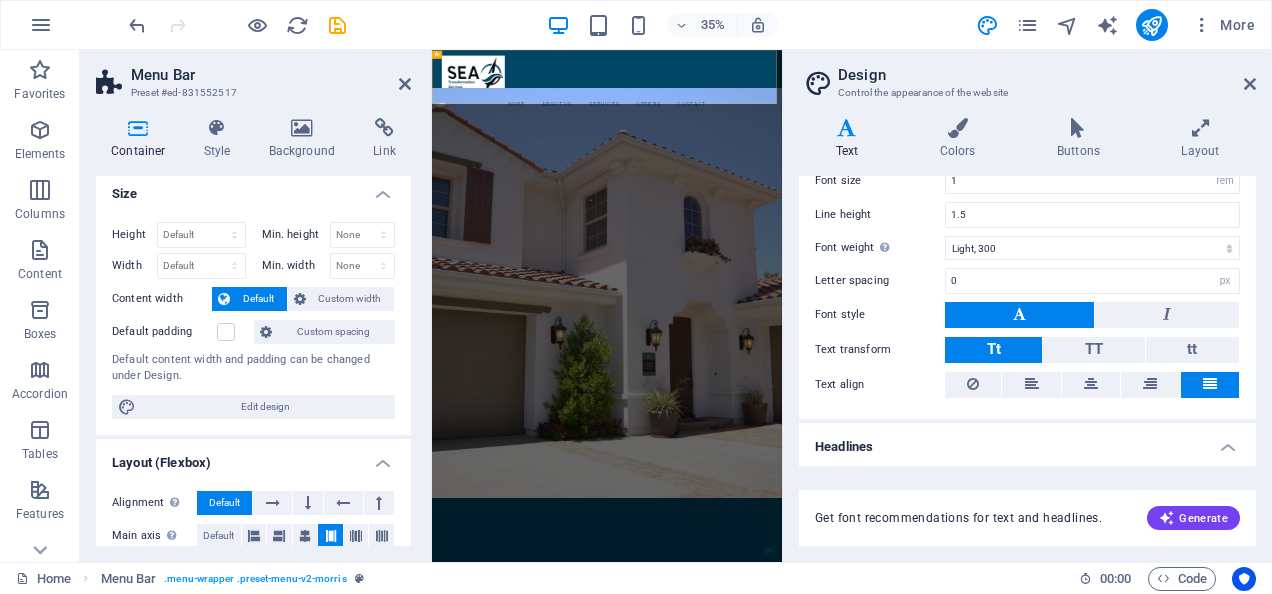 click on "Headlines" at bounding box center (1027, 441) 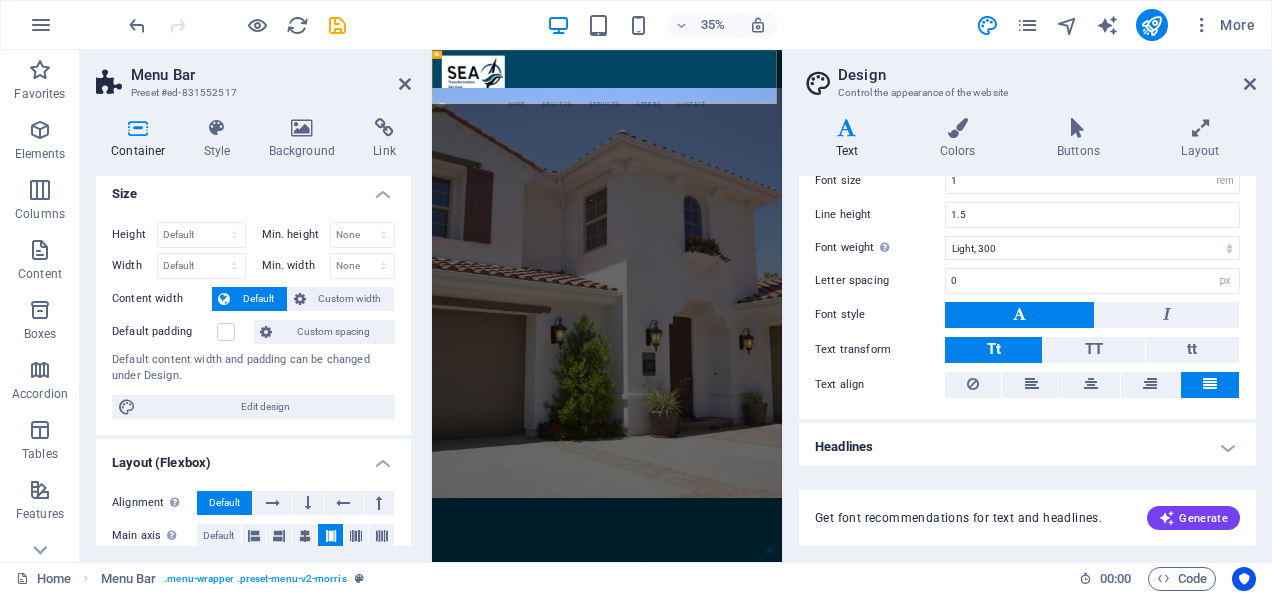 click on "Headlines" at bounding box center [1027, 447] 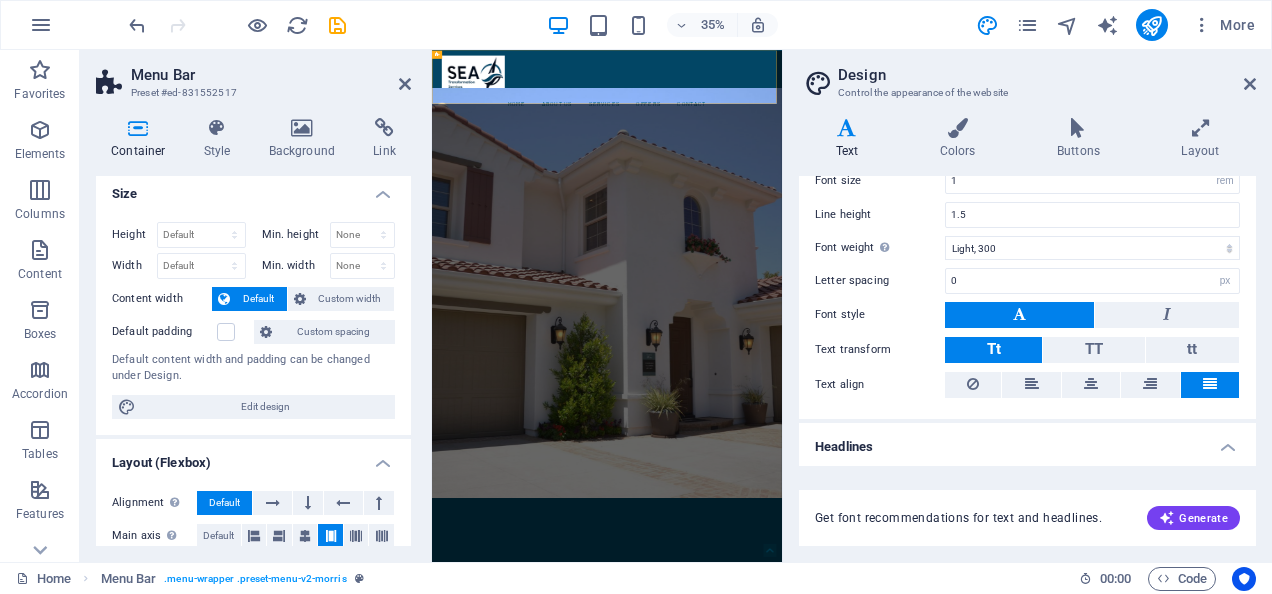 click on "Headlines" at bounding box center (1027, 441) 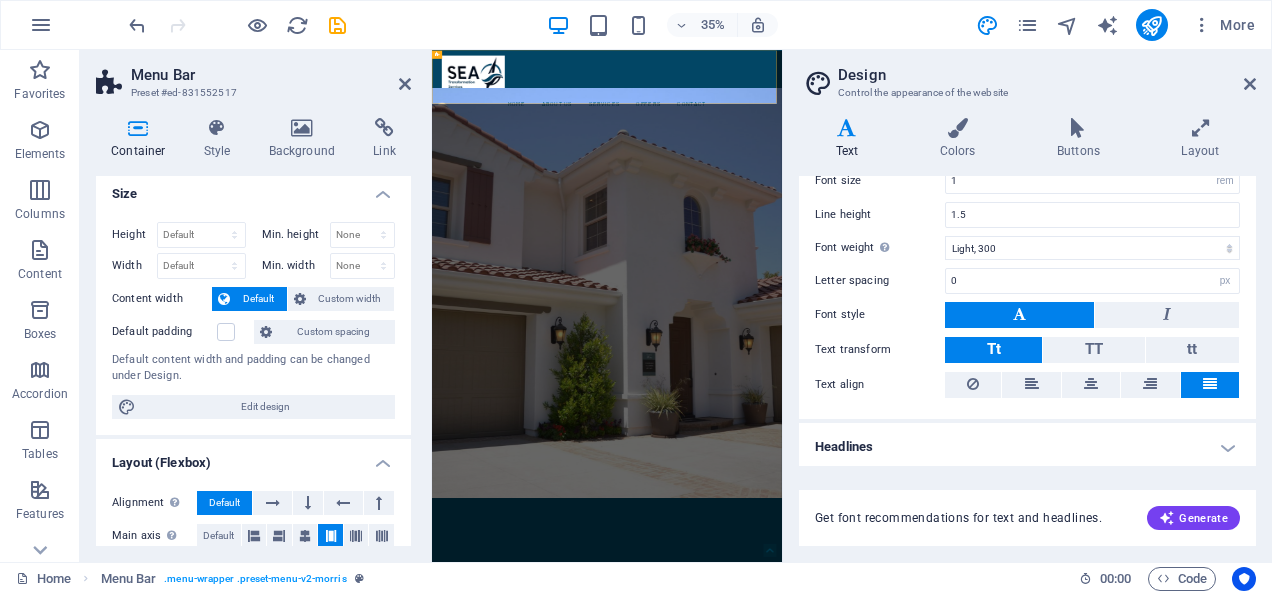 click on "Headlines" at bounding box center (1027, 447) 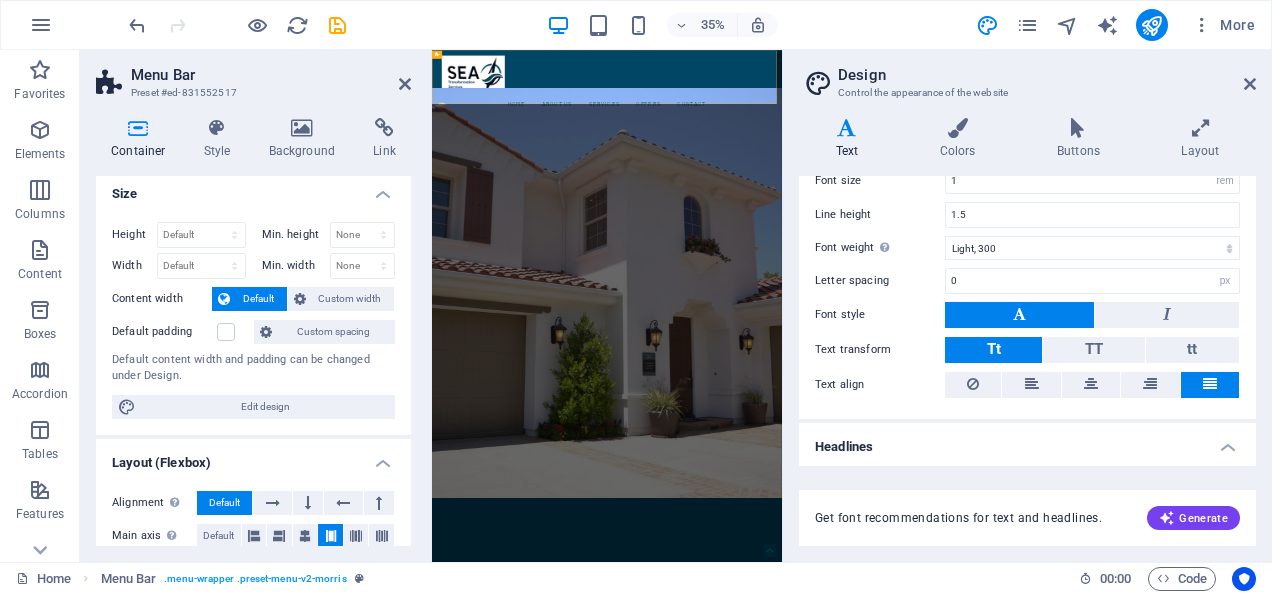 click on "Headlines" at bounding box center [1027, 441] 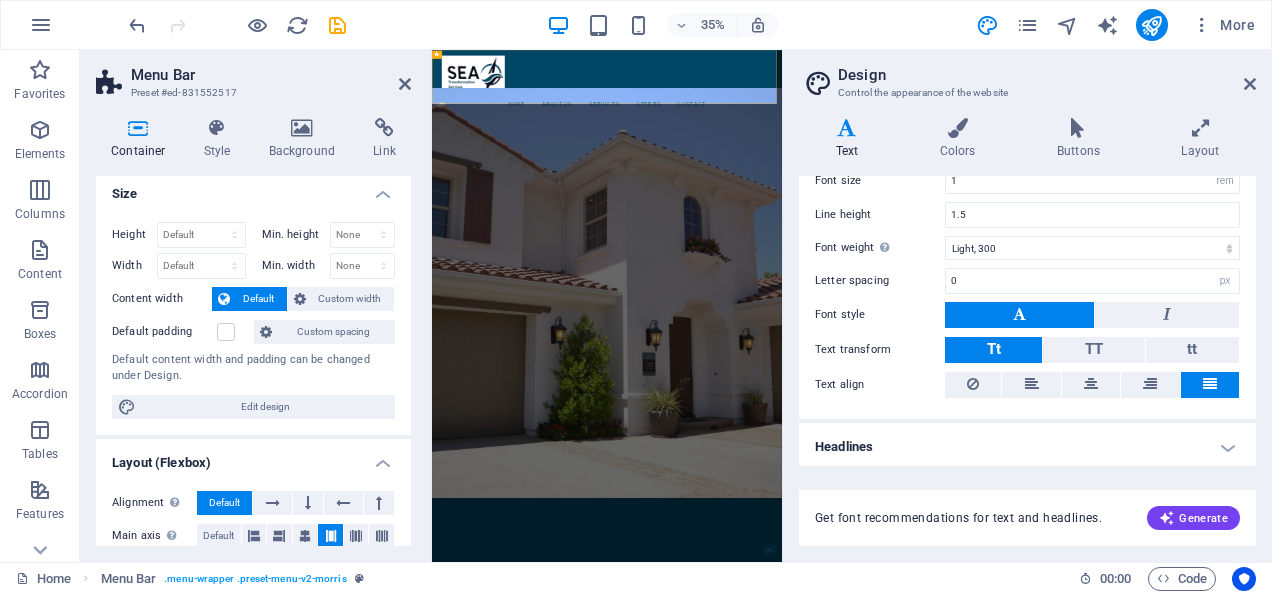 click on "Headlines" at bounding box center [1027, 447] 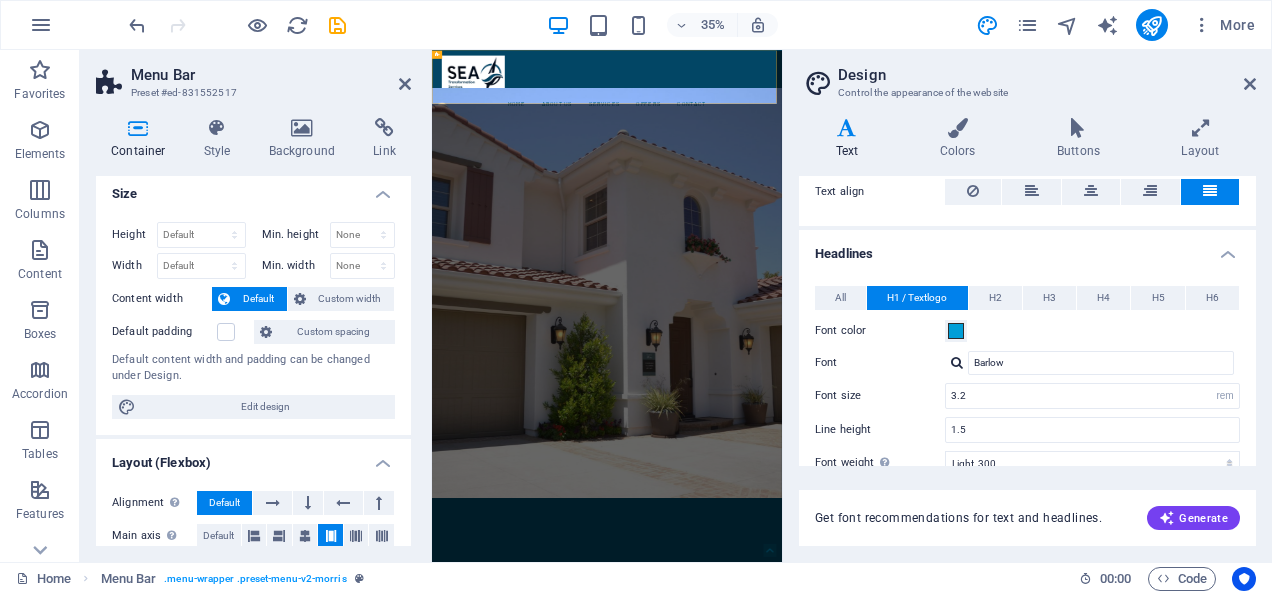 scroll, scrollTop: 365, scrollLeft: 0, axis: vertical 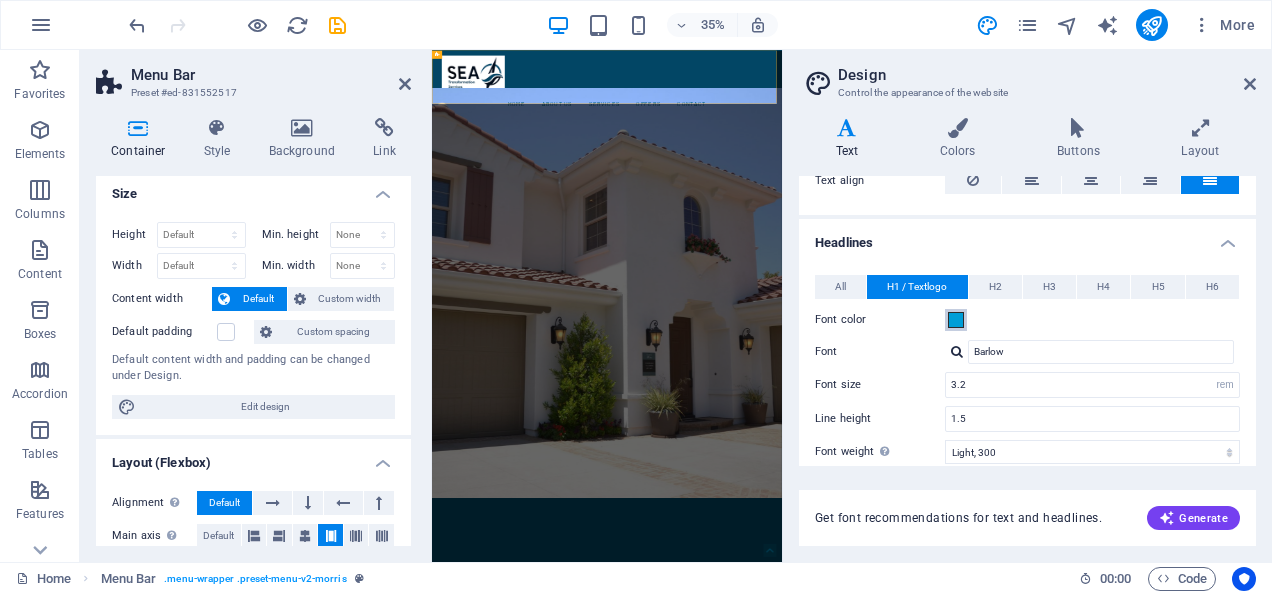 click at bounding box center (956, 320) 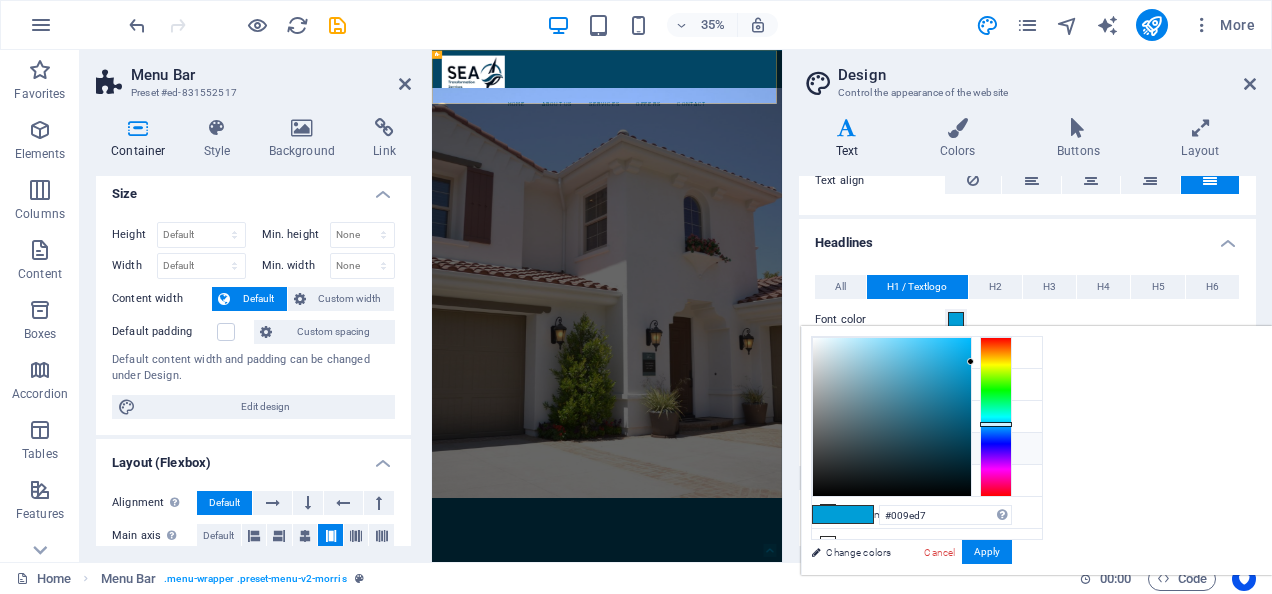 click on "Font color
#e3e4e5" at bounding box center [927, 449] 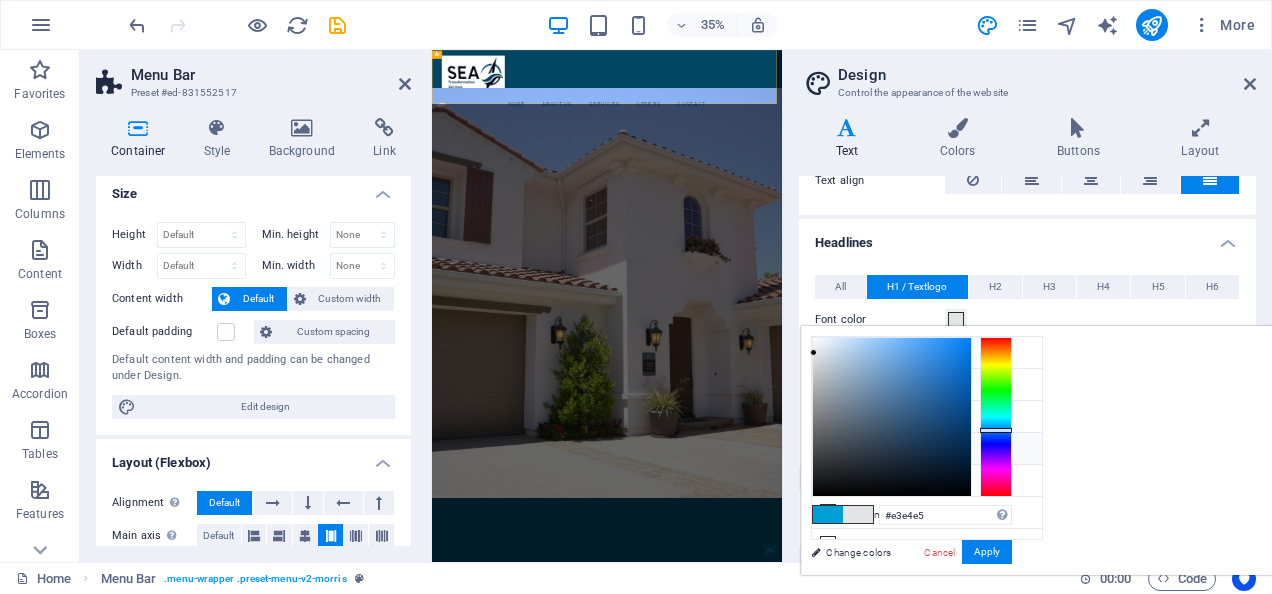 click at bounding box center (828, 448) 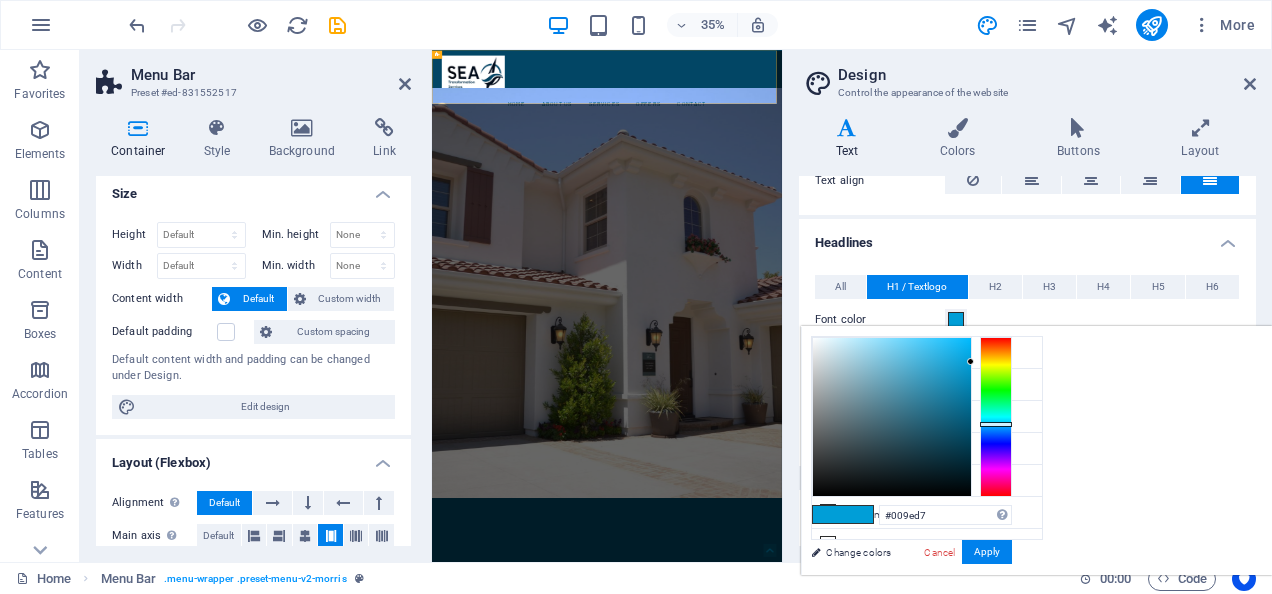 click at bounding box center [828, 514] 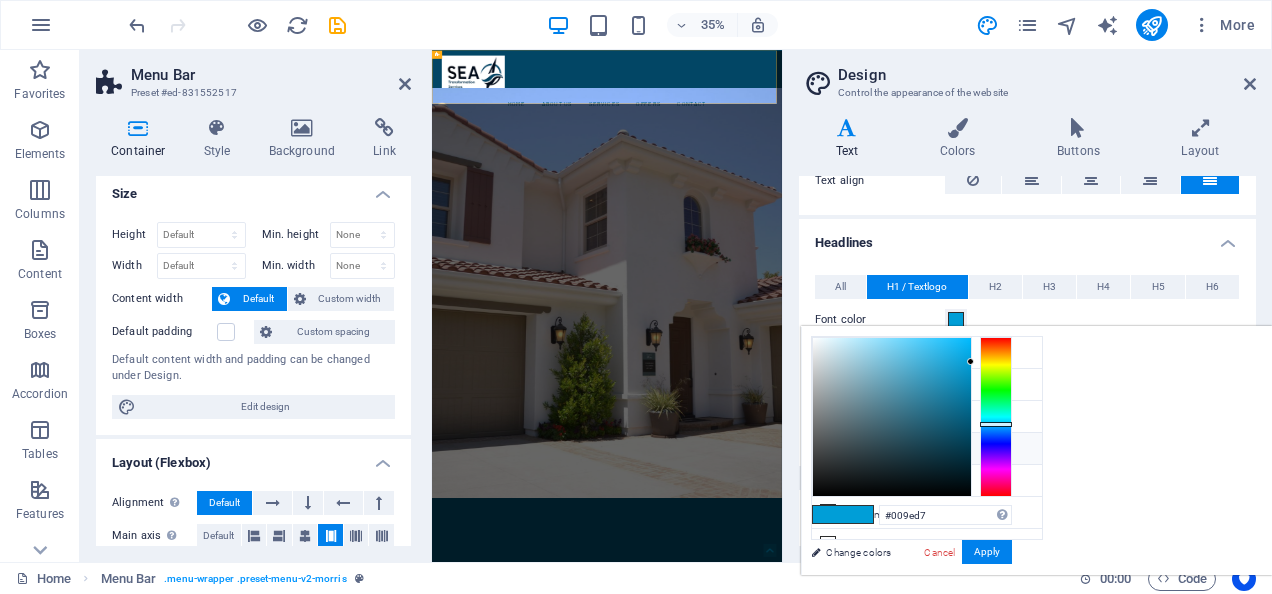 click on "Font color
#e3e4e5" at bounding box center (927, 449) 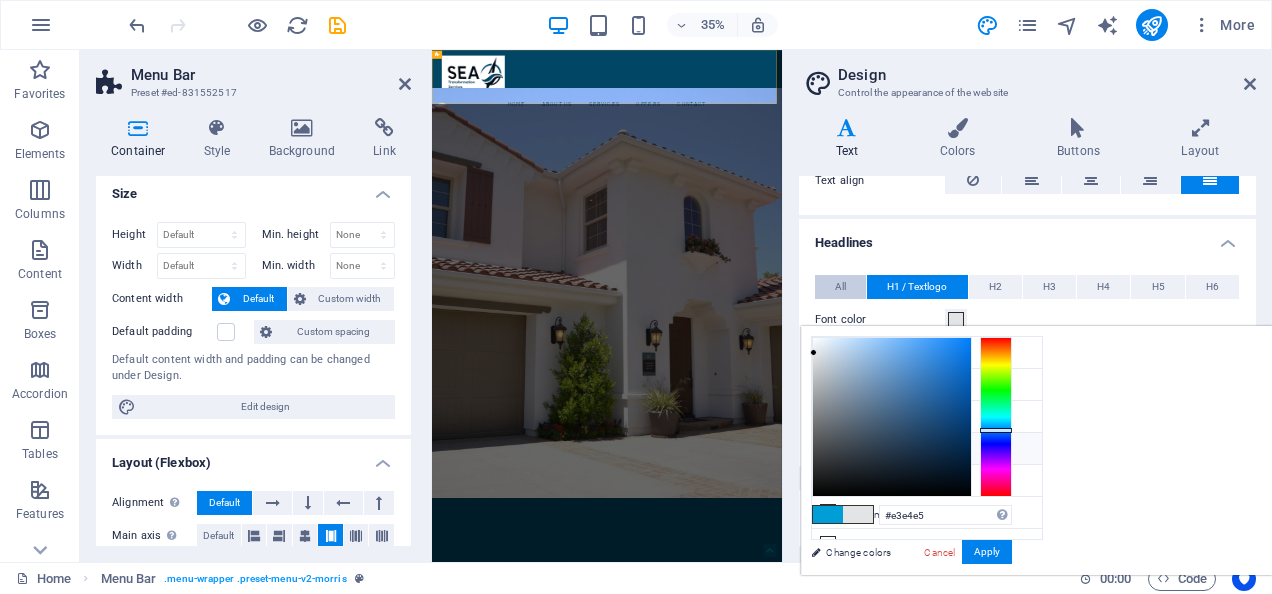 click on "All" at bounding box center [840, 287] 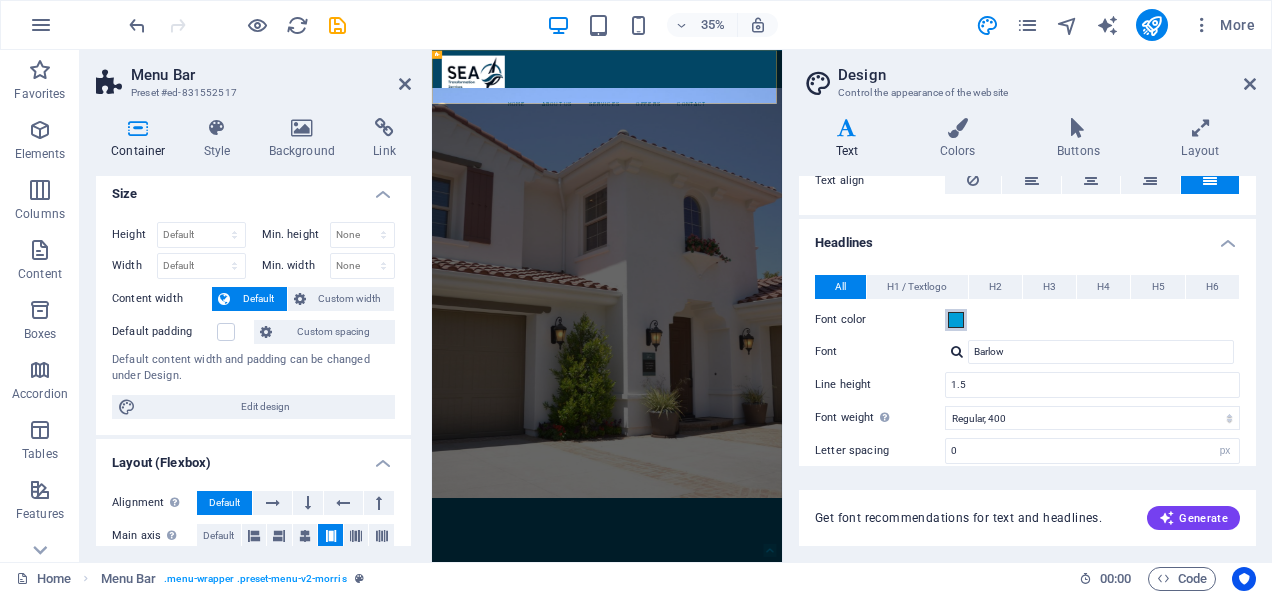 click at bounding box center [956, 320] 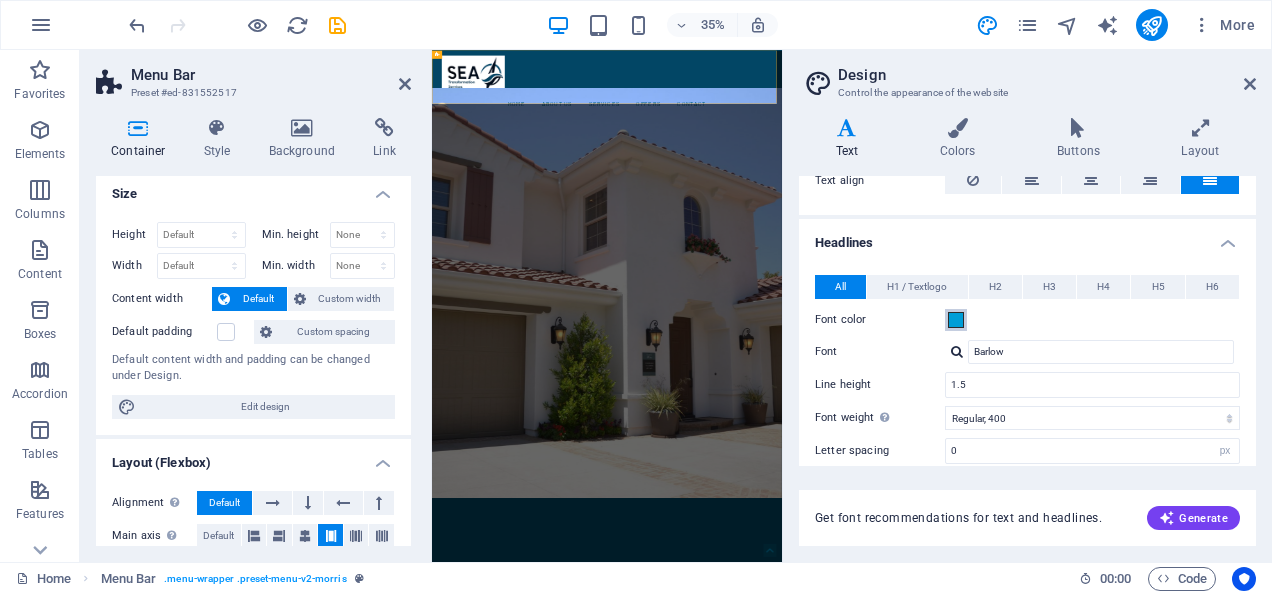 click at bounding box center (956, 320) 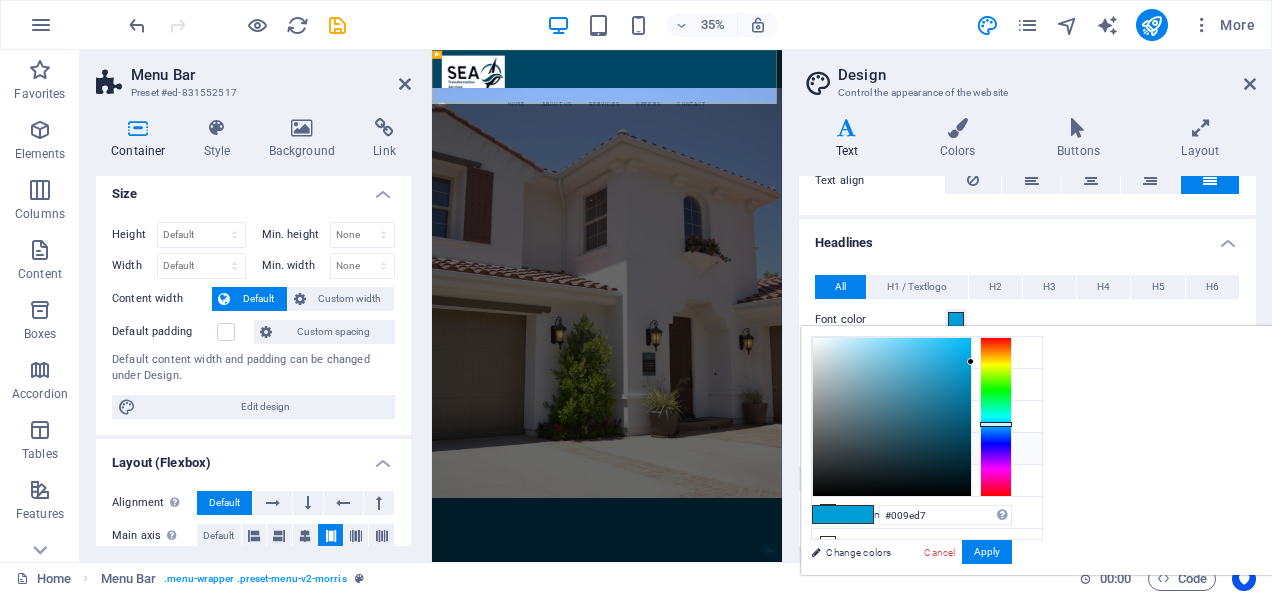click on "Font color
#e3e4e5" at bounding box center (927, 449) 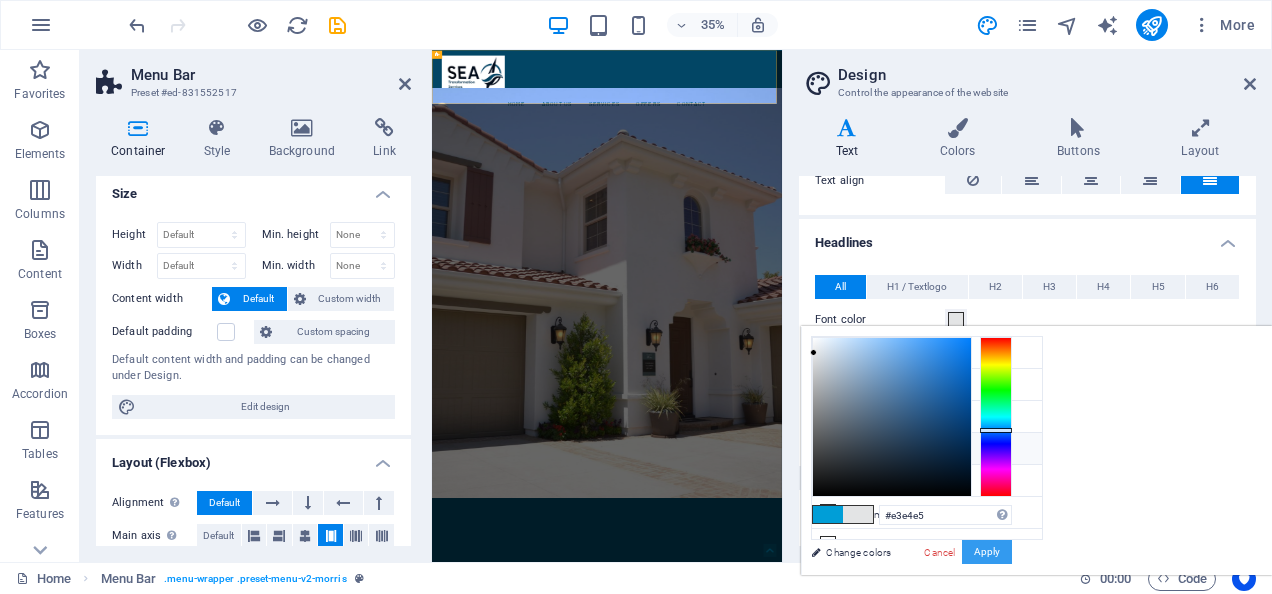 click on "Apply" at bounding box center (987, 552) 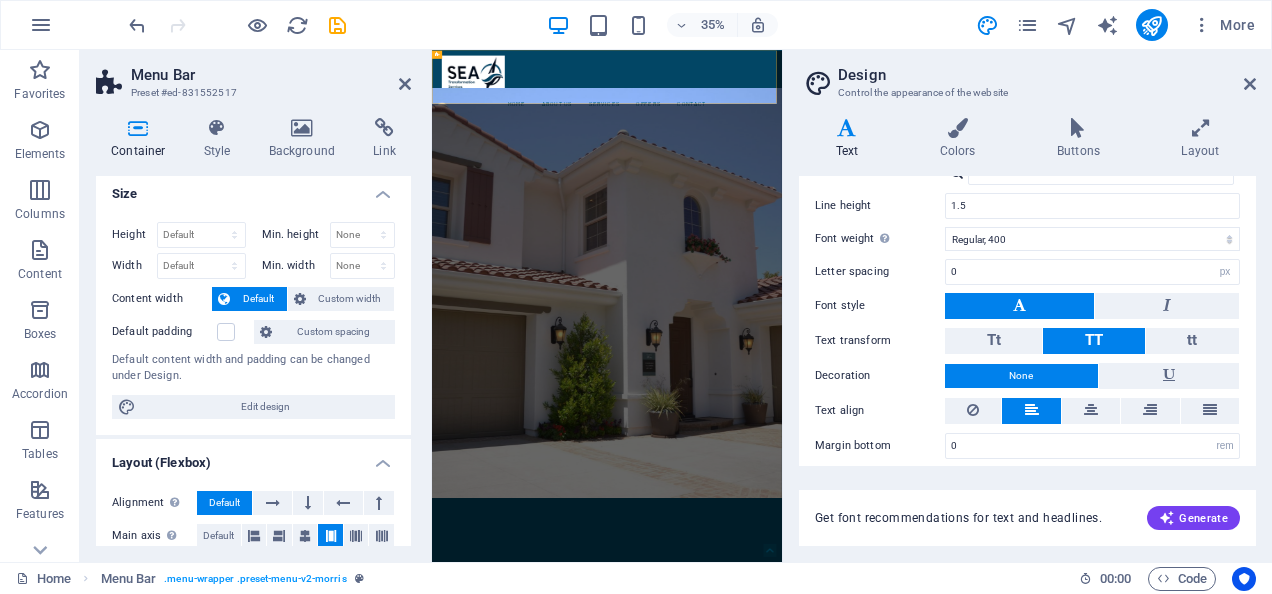 scroll, scrollTop: 540, scrollLeft: 0, axis: vertical 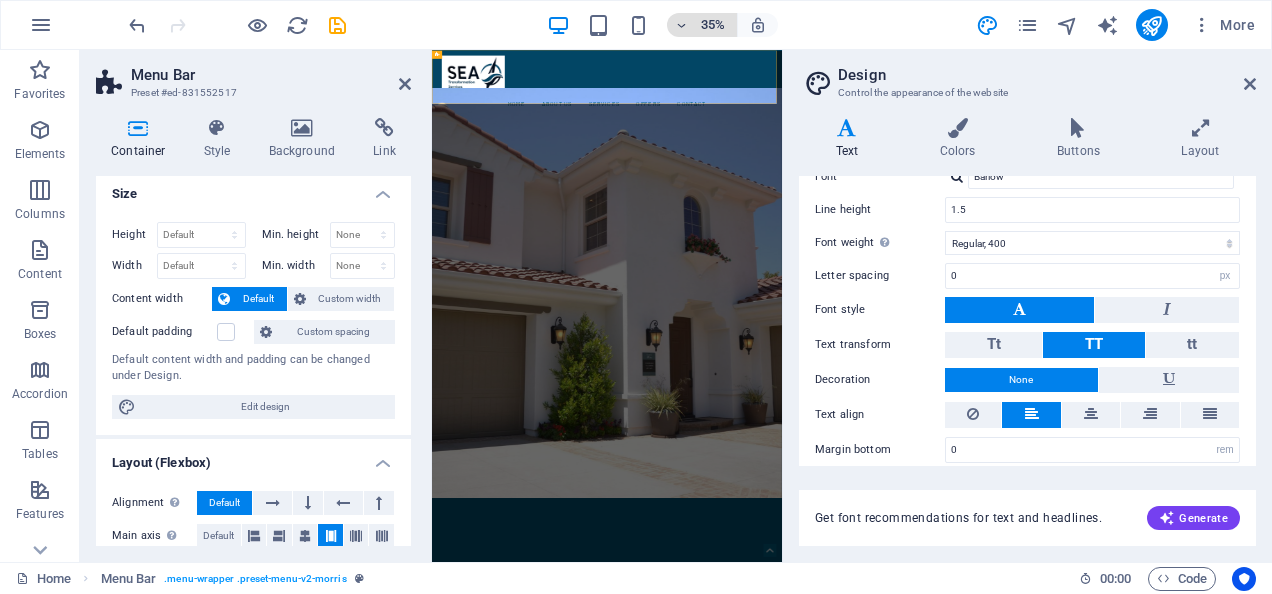 click on "35%" at bounding box center (713, 25) 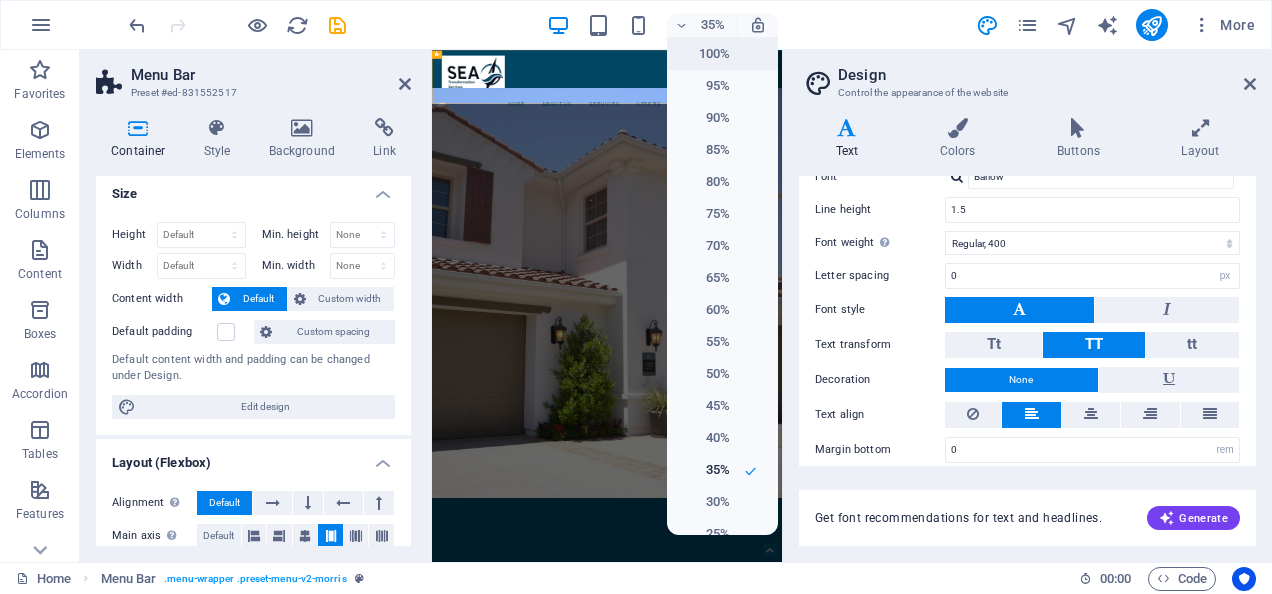click on "100%" at bounding box center (704, 54) 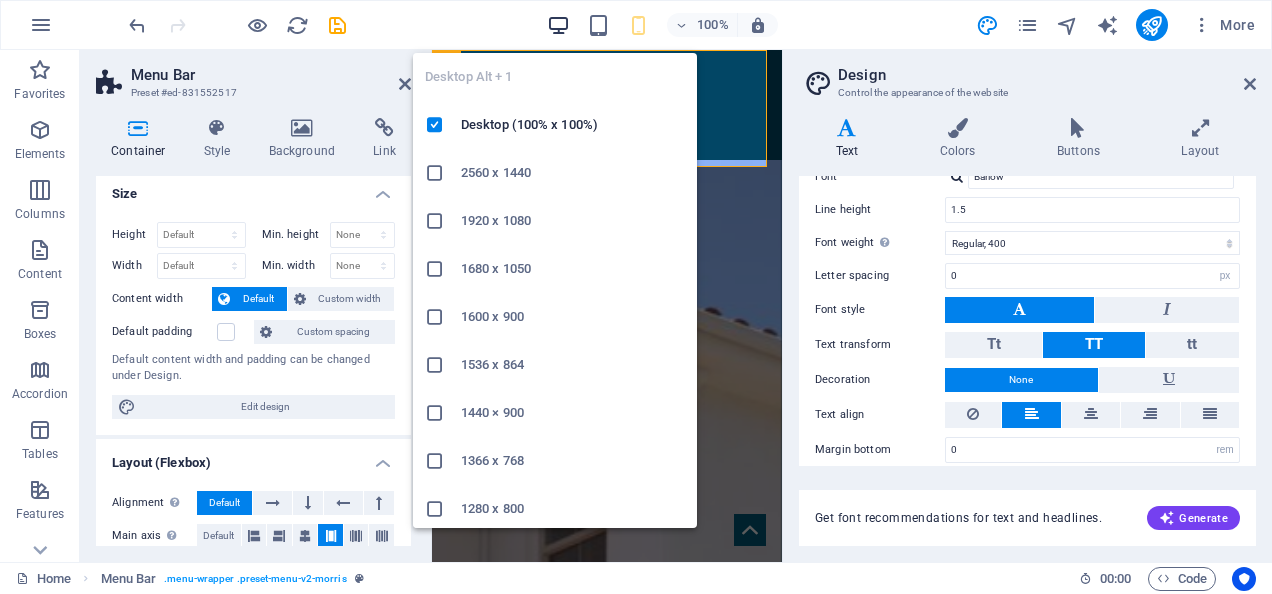 click at bounding box center (558, 25) 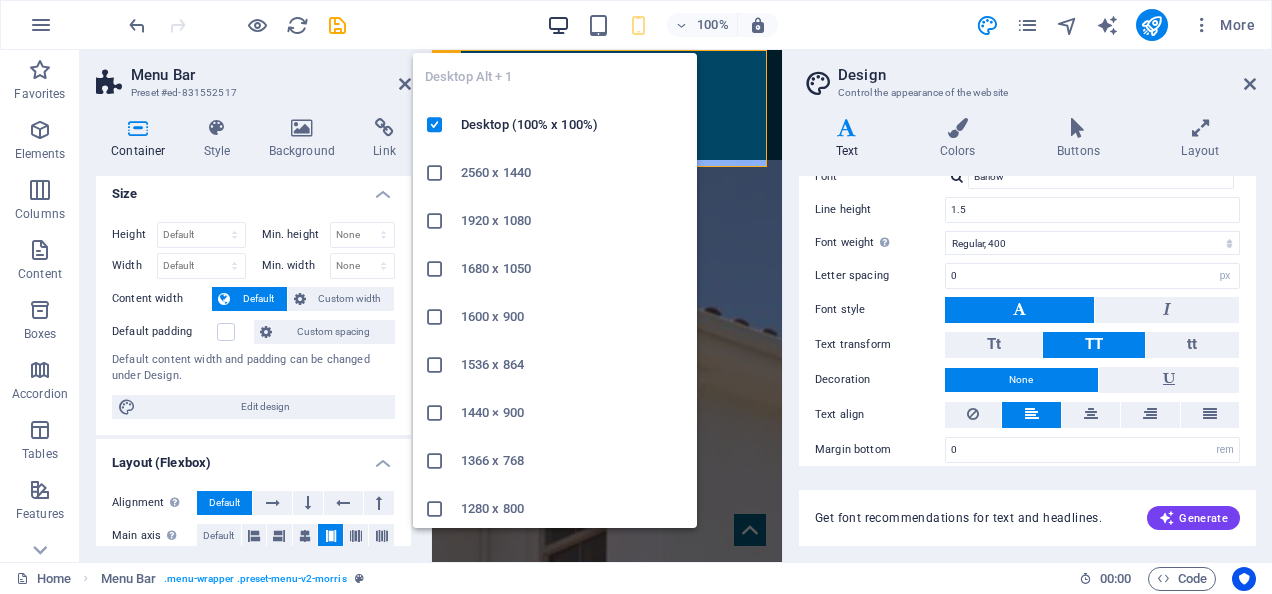click at bounding box center [558, 25] 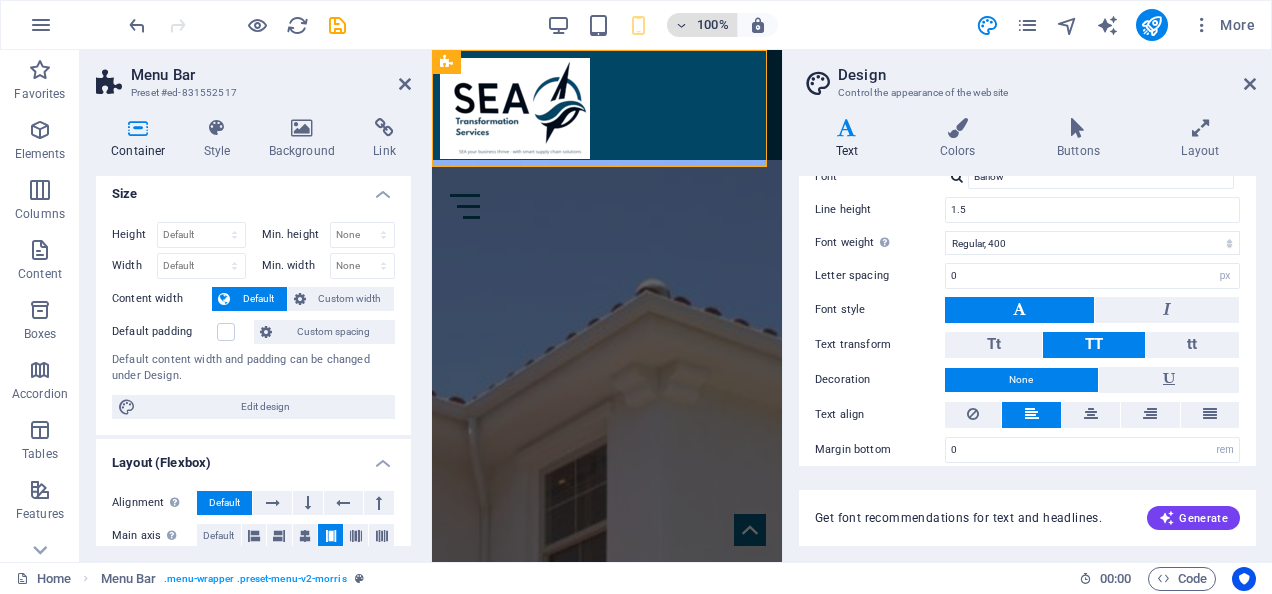 click on "100%" at bounding box center [713, 25] 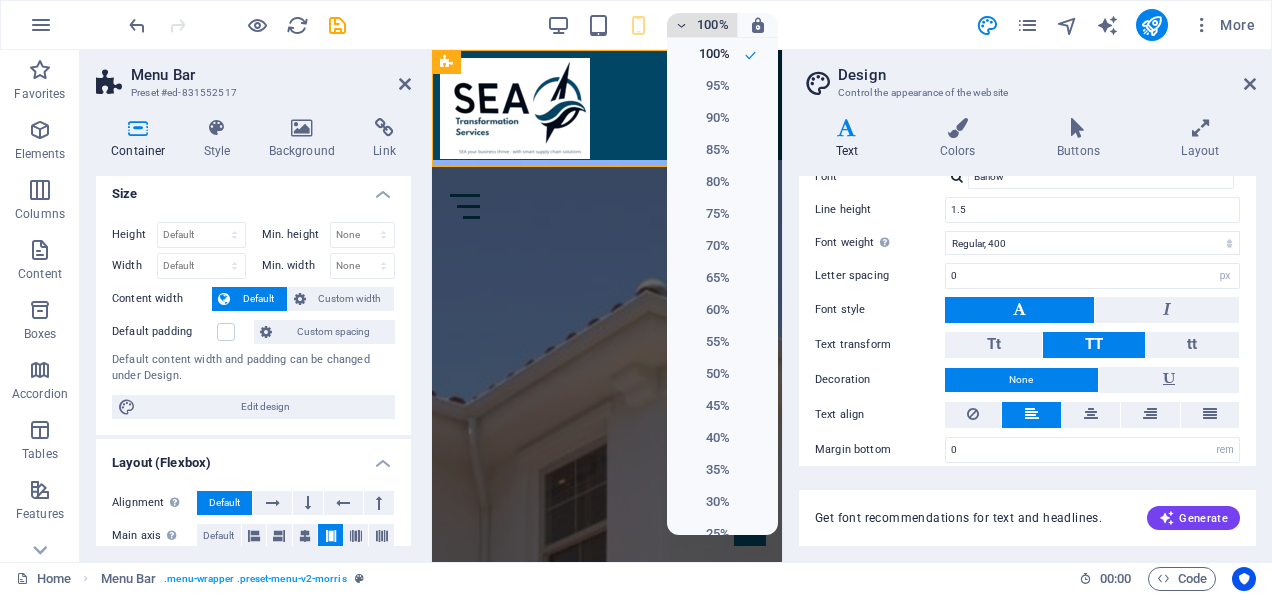 click at bounding box center (636, 297) 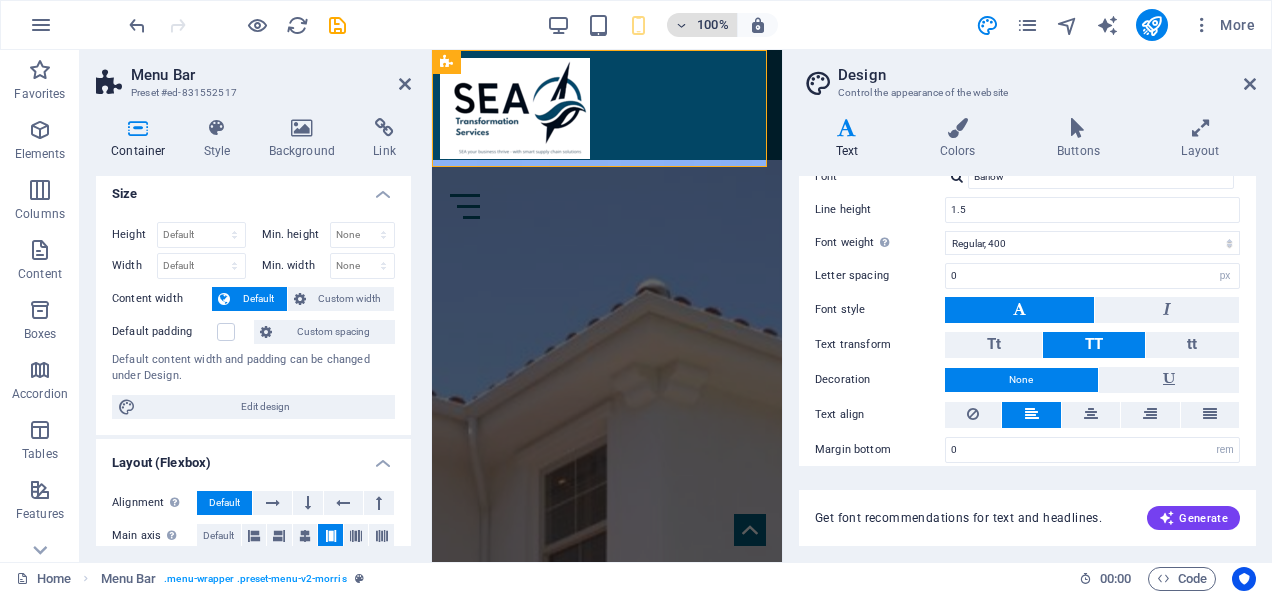 click on "100%" at bounding box center [713, 25] 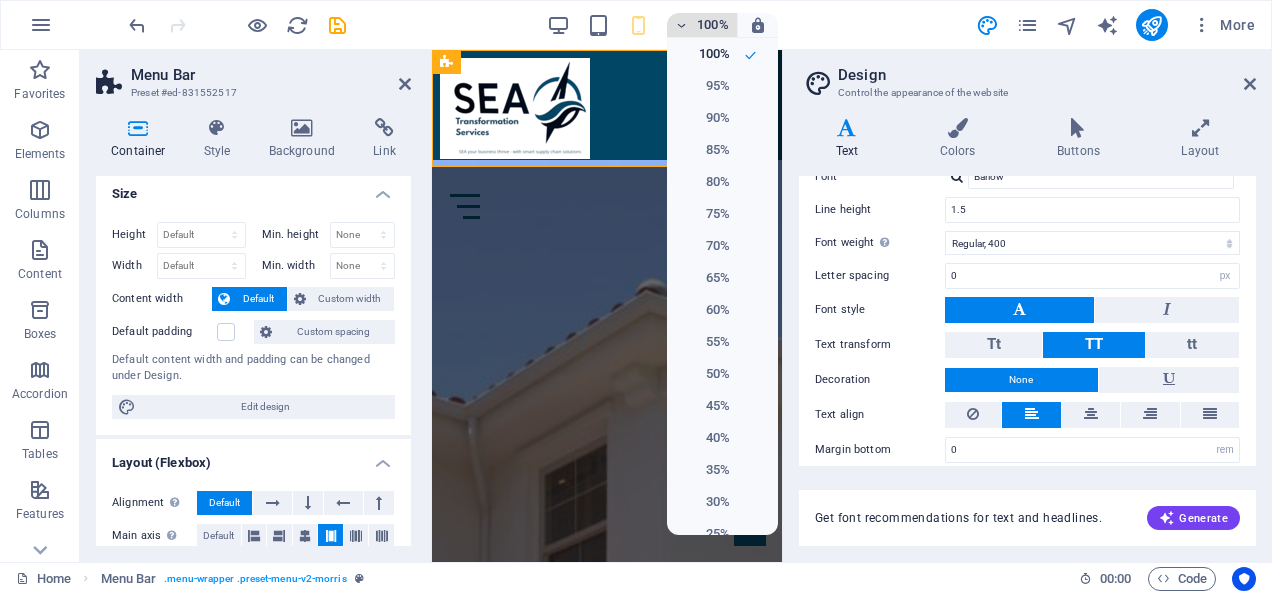click at bounding box center (636, 297) 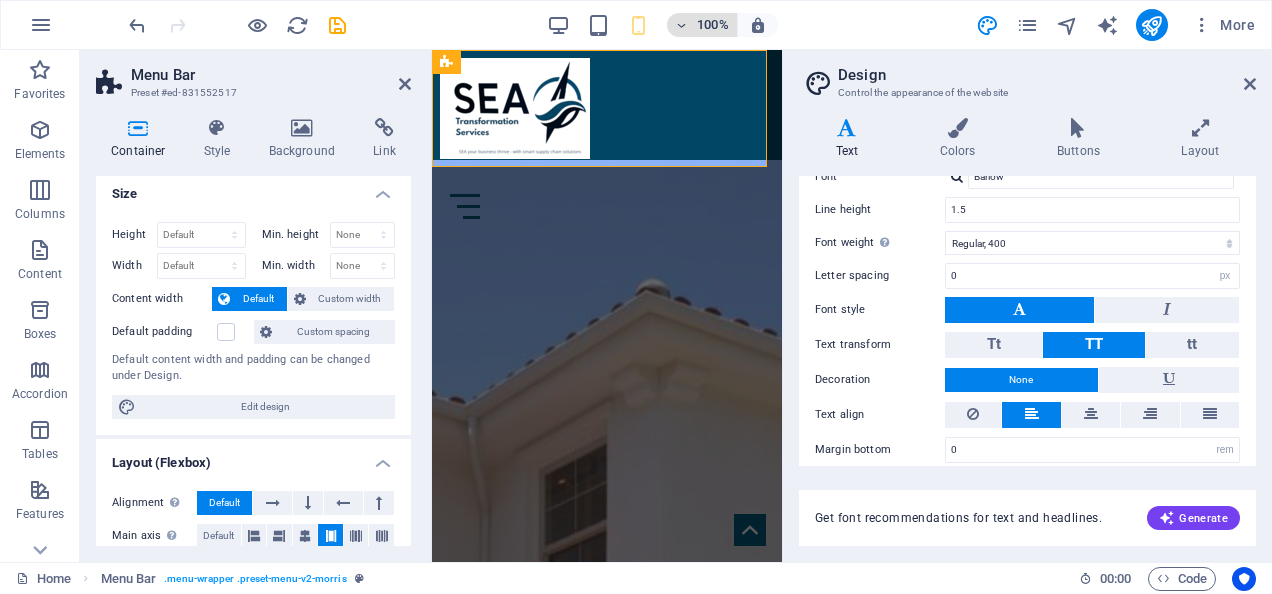 click on "100%" at bounding box center (702, 25) 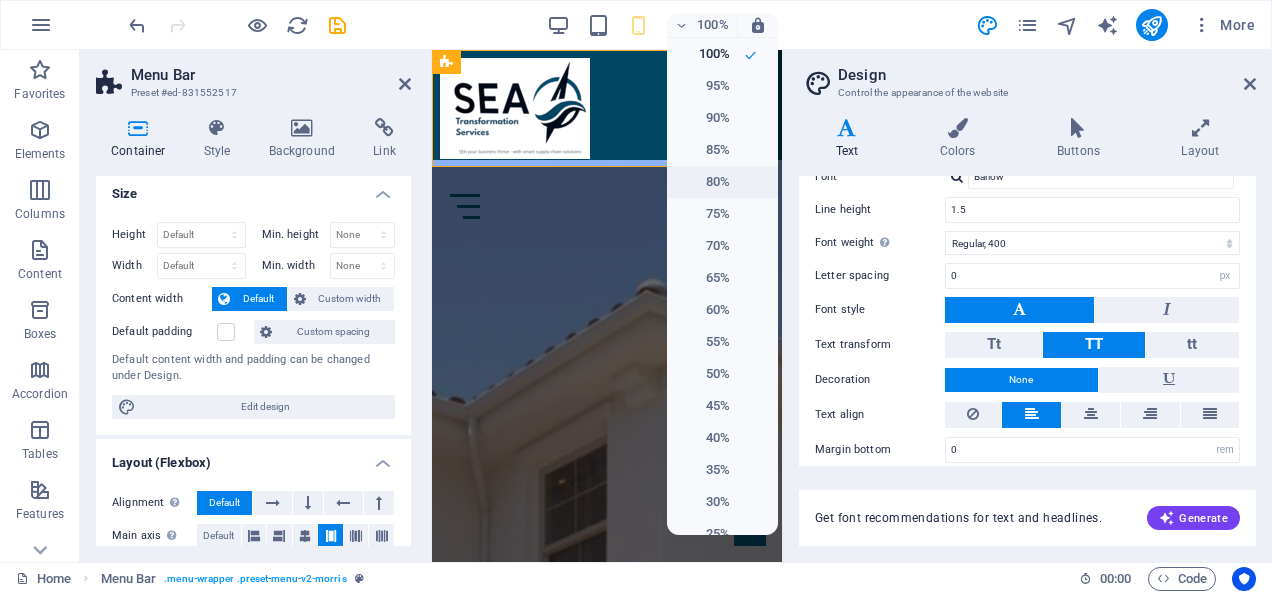 click on "80%" at bounding box center (722, 182) 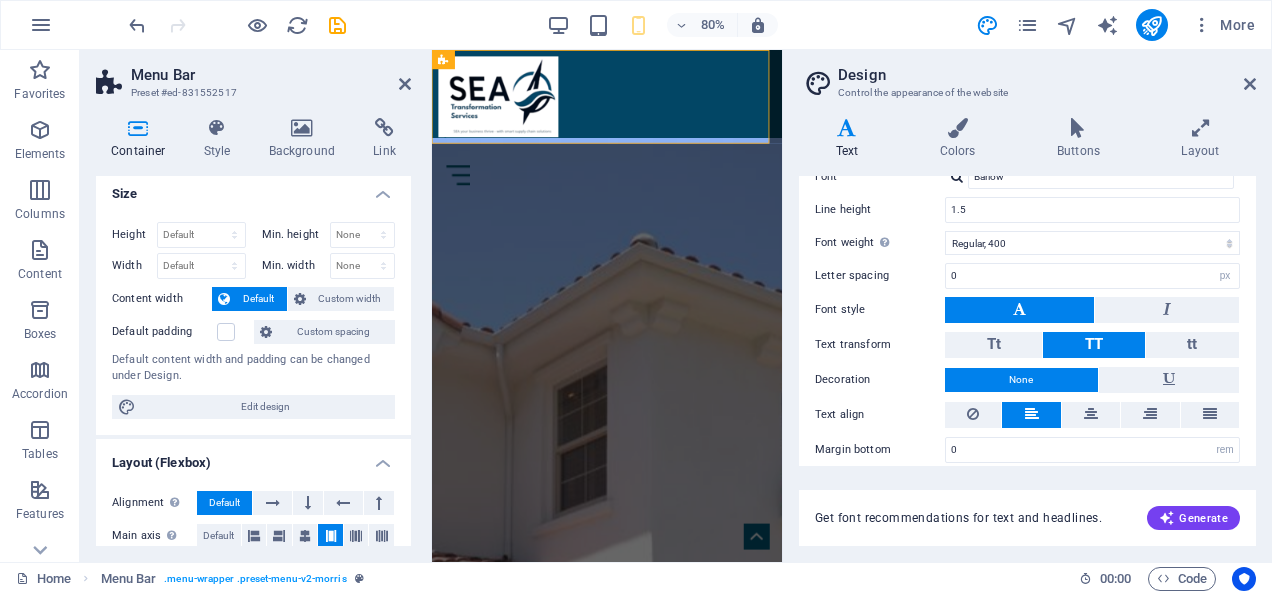 click on "80%" at bounding box center (662, 25) 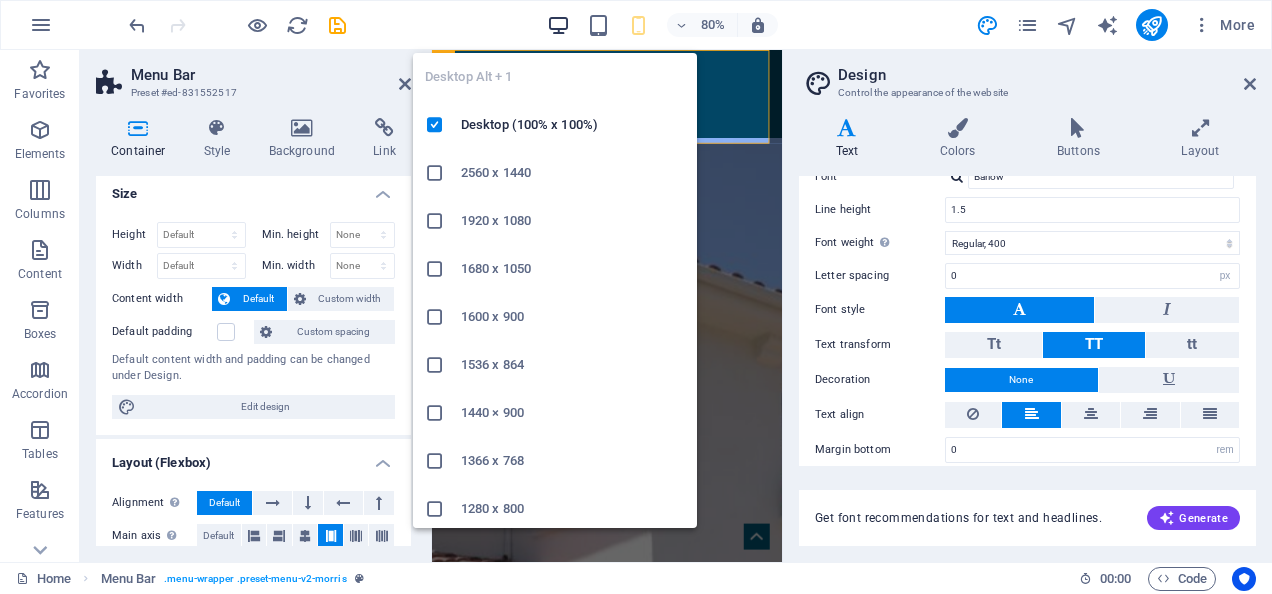 click at bounding box center (558, 25) 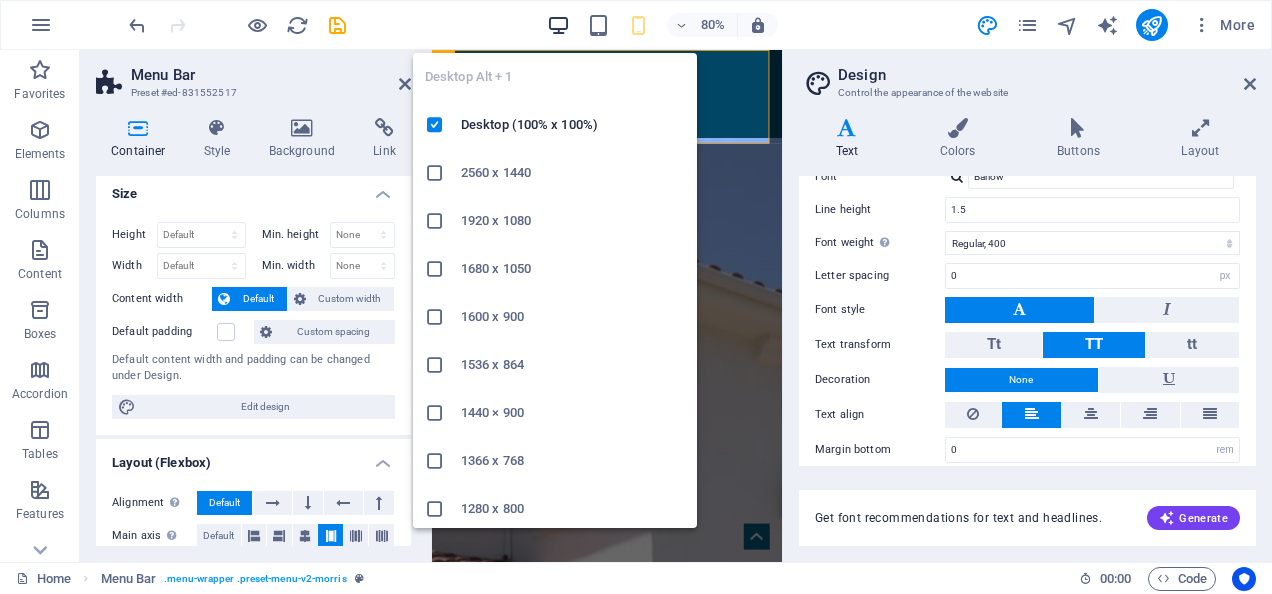 click at bounding box center (558, 25) 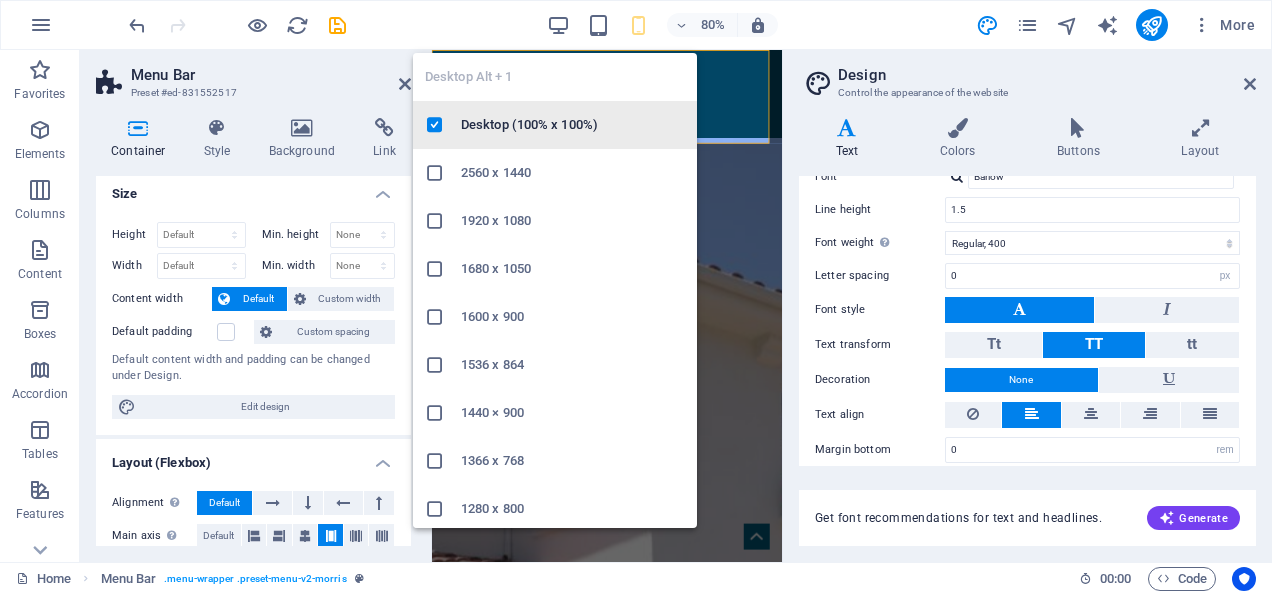 click on "Desktop (100% x 100%)" at bounding box center [573, 125] 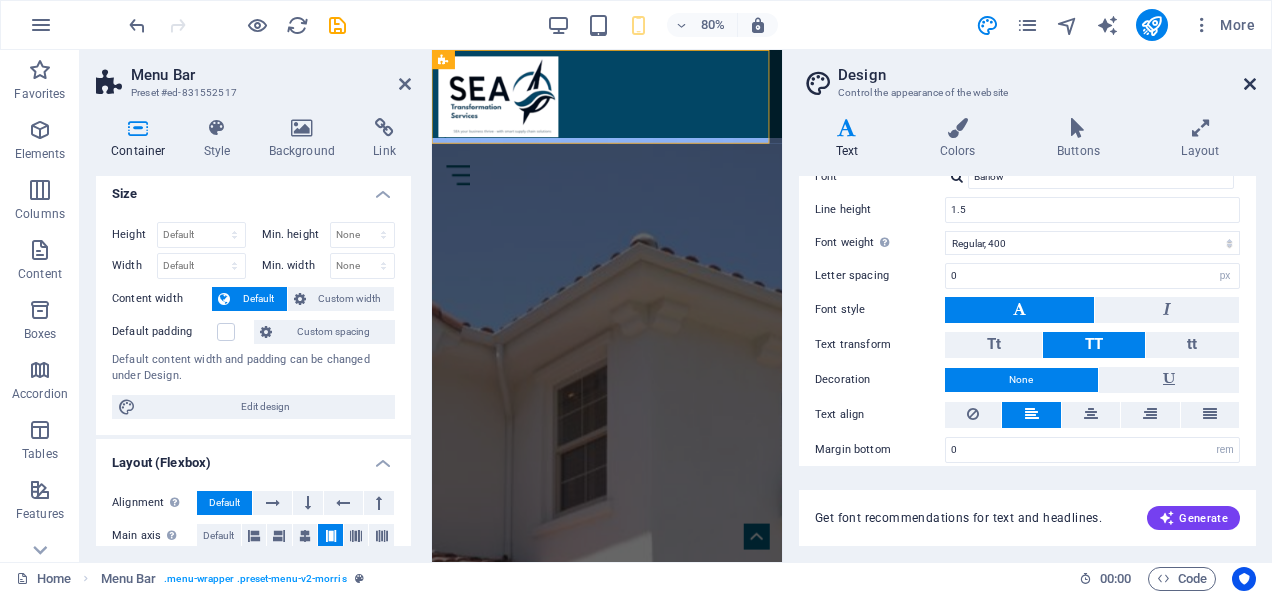 click at bounding box center [1250, 84] 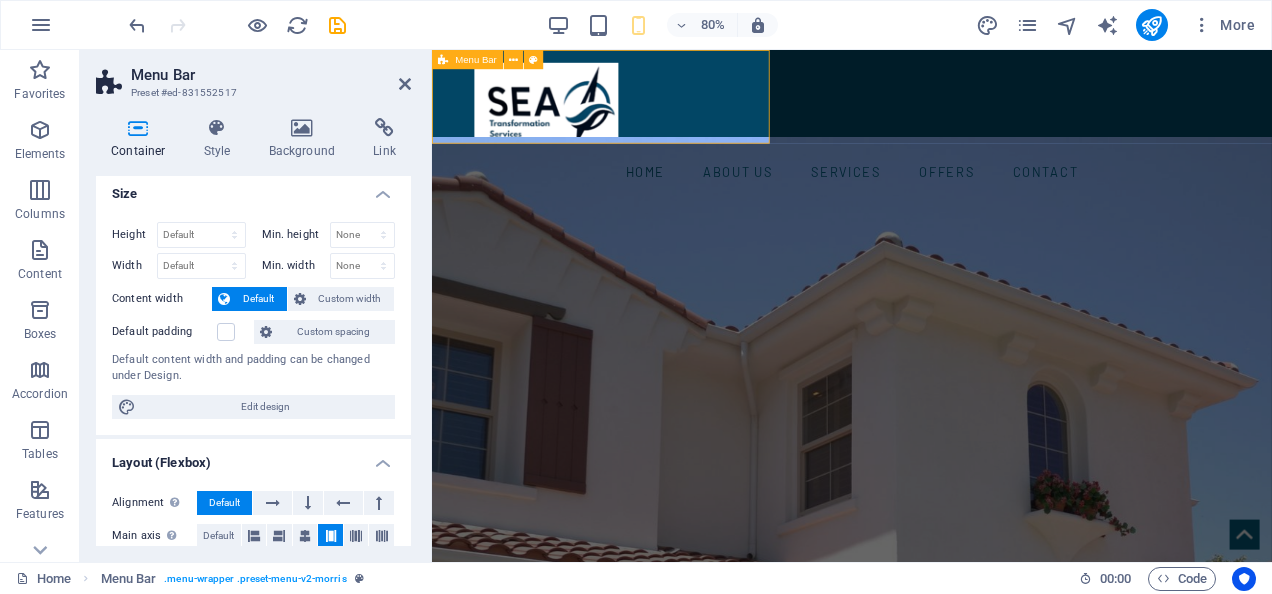 click on "Home About us Services Offers Contact" at bounding box center [957, 142] 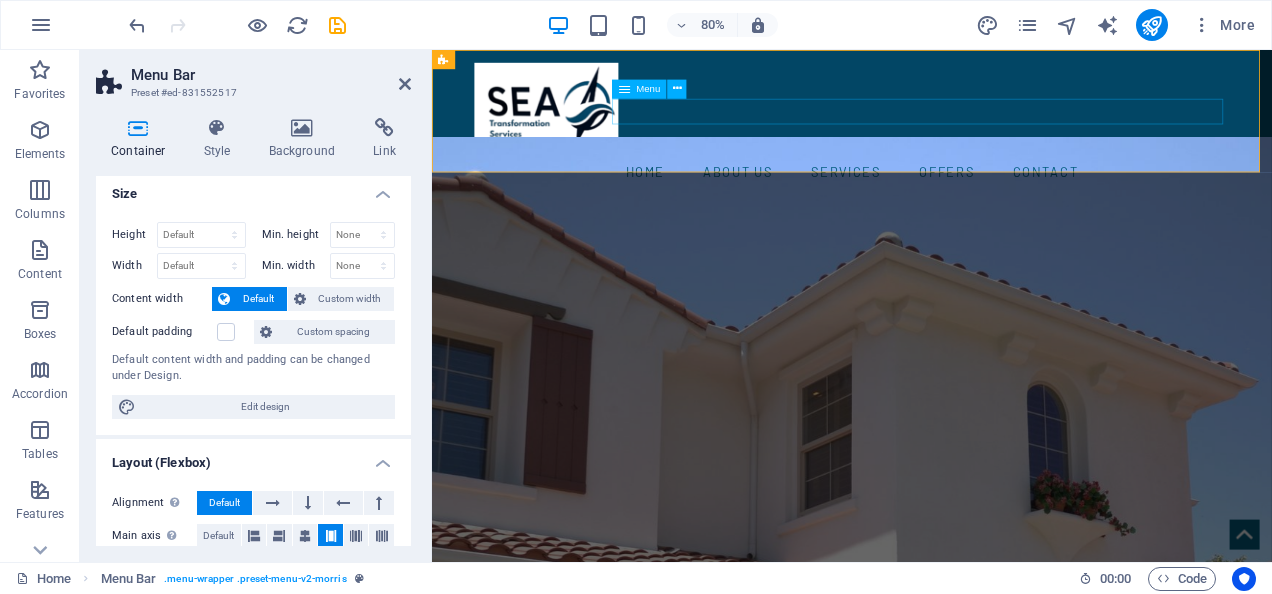 click on "Home About us Services Offers Contact" at bounding box center (957, 203) 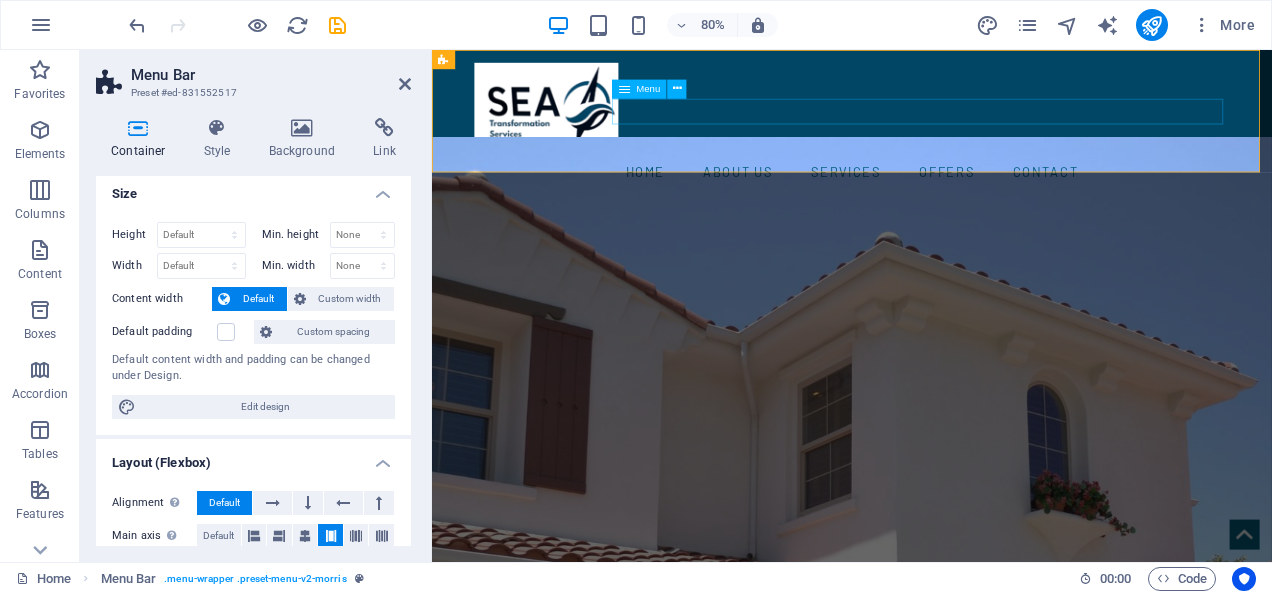 click on "Home About us Services Offers Contact" at bounding box center (957, 203) 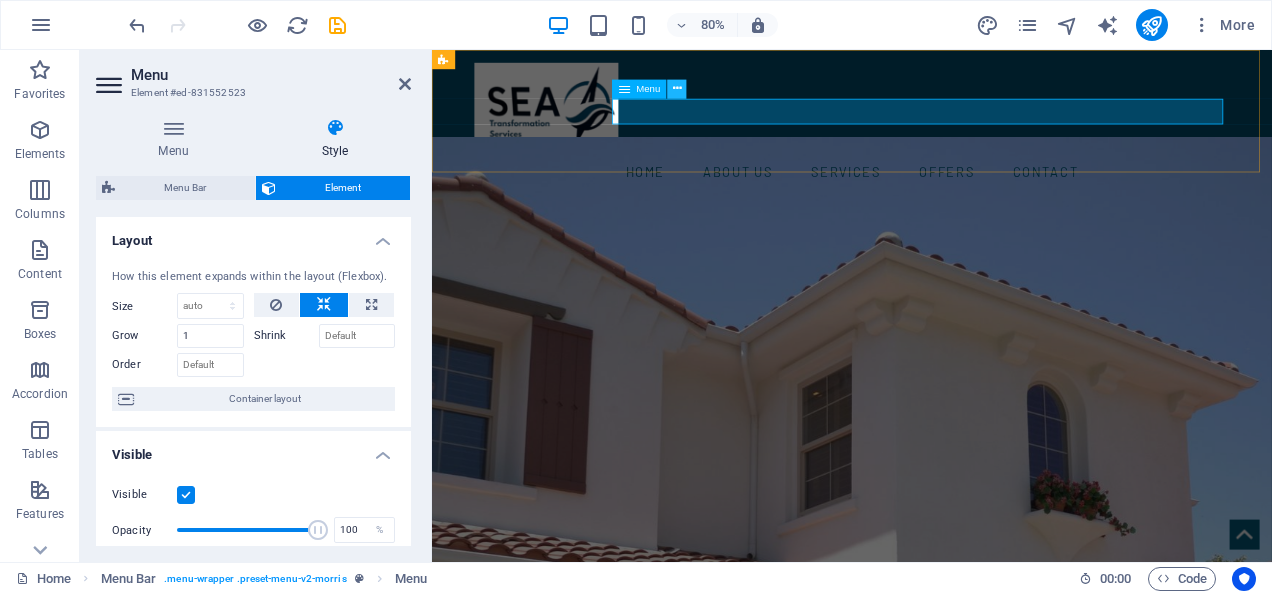 click at bounding box center [677, 88] 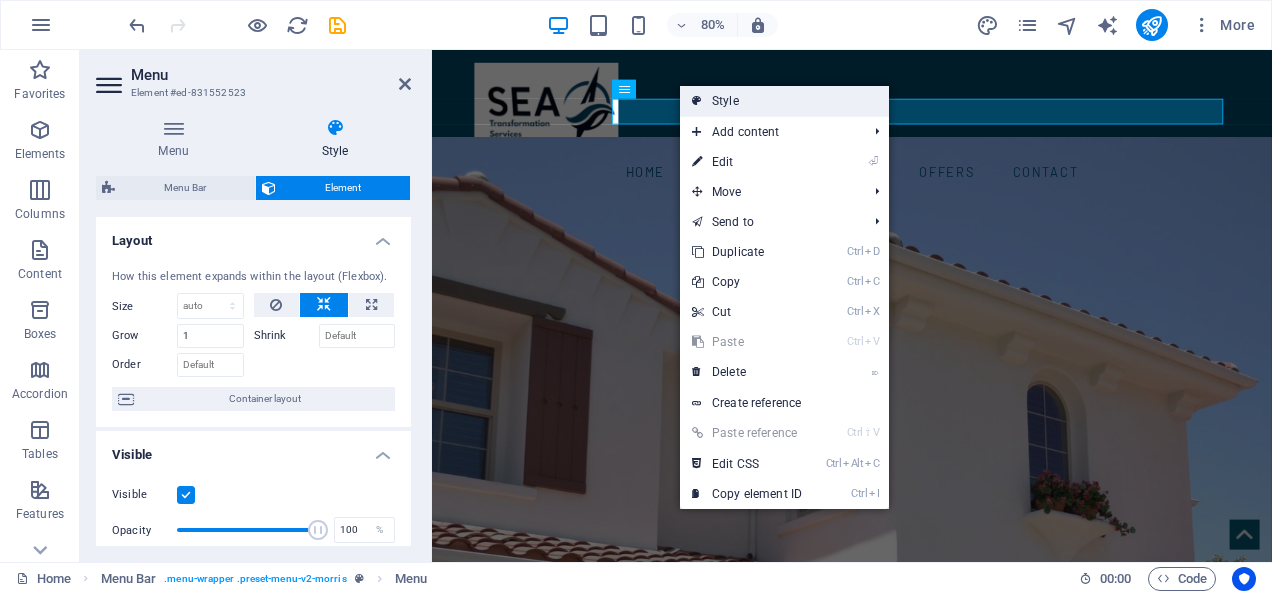 click at bounding box center [697, 101] 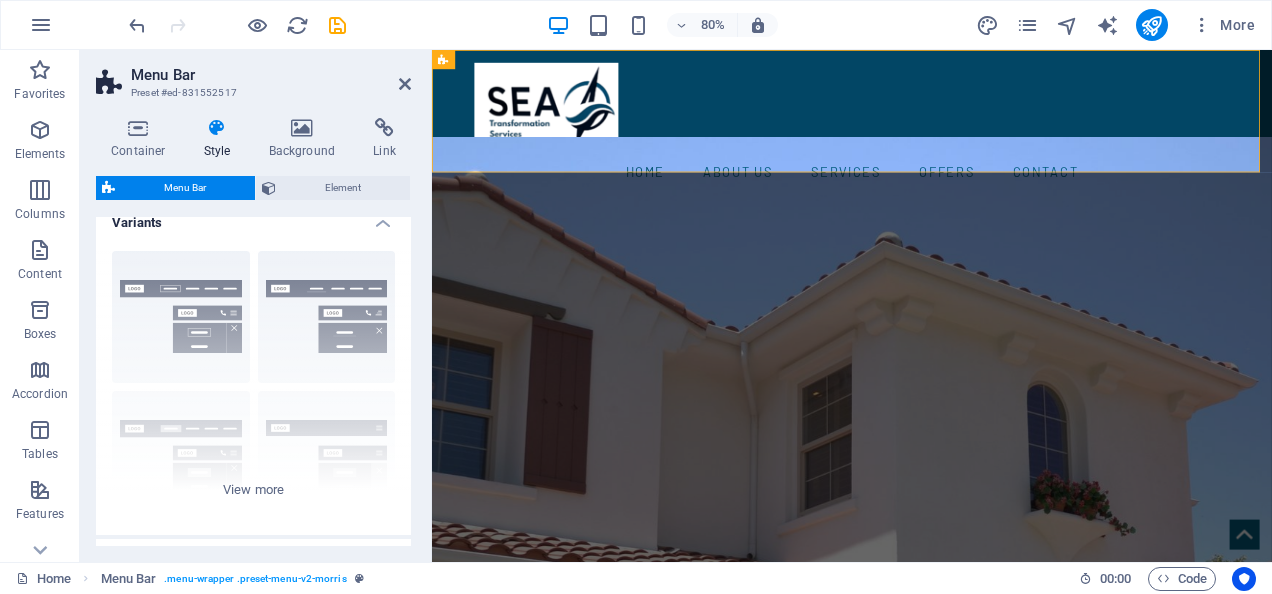 scroll, scrollTop: 0, scrollLeft: 0, axis: both 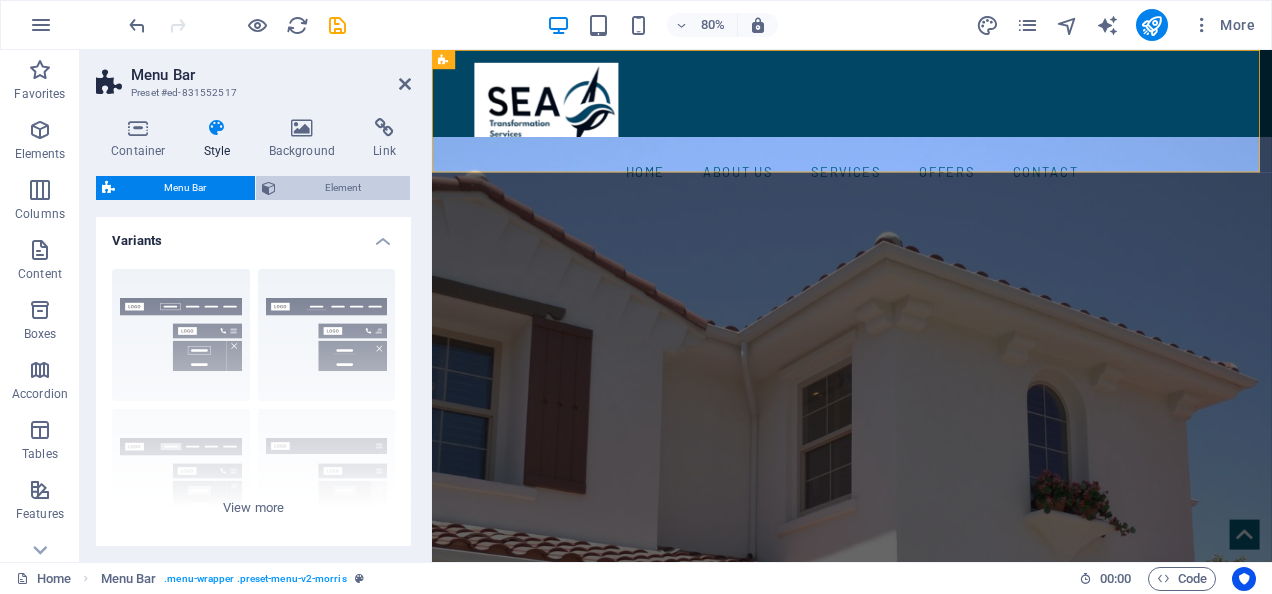 click on "Element" at bounding box center (343, 188) 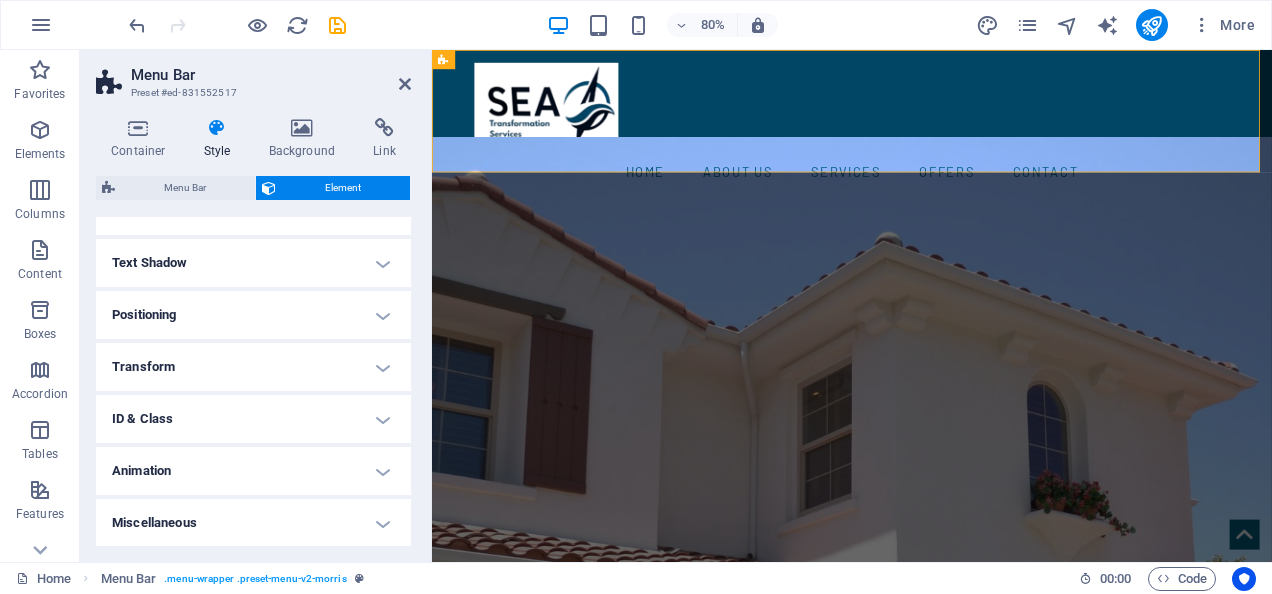 scroll, scrollTop: 0, scrollLeft: 0, axis: both 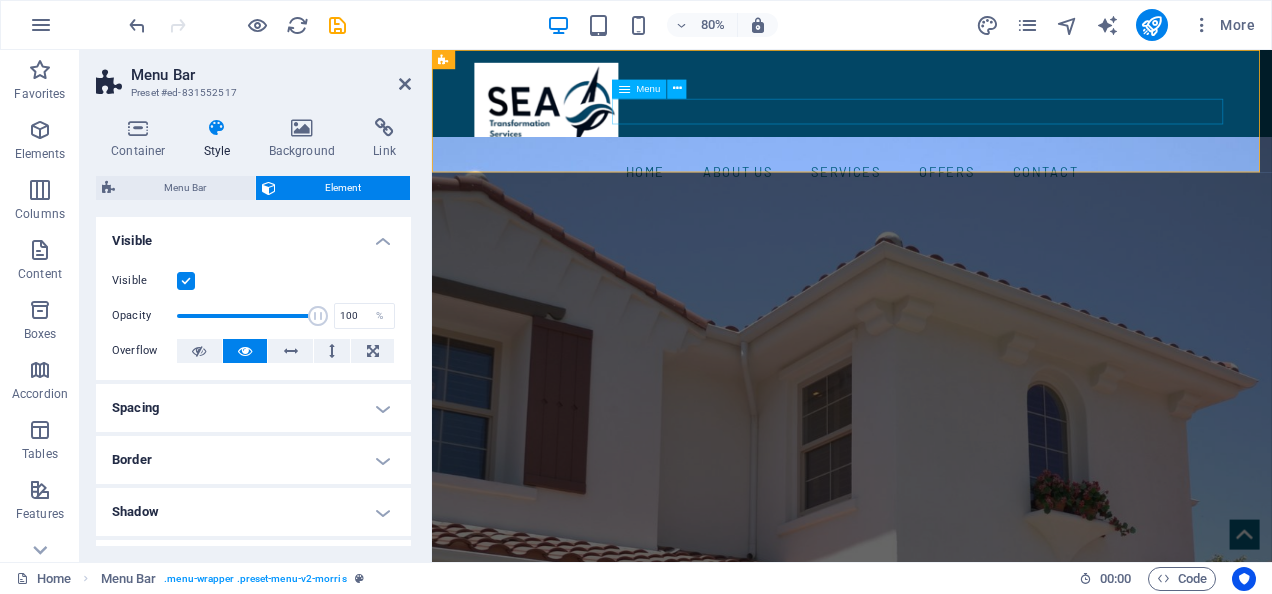 click on "Home About us Services Offers Contact" at bounding box center (957, 203) 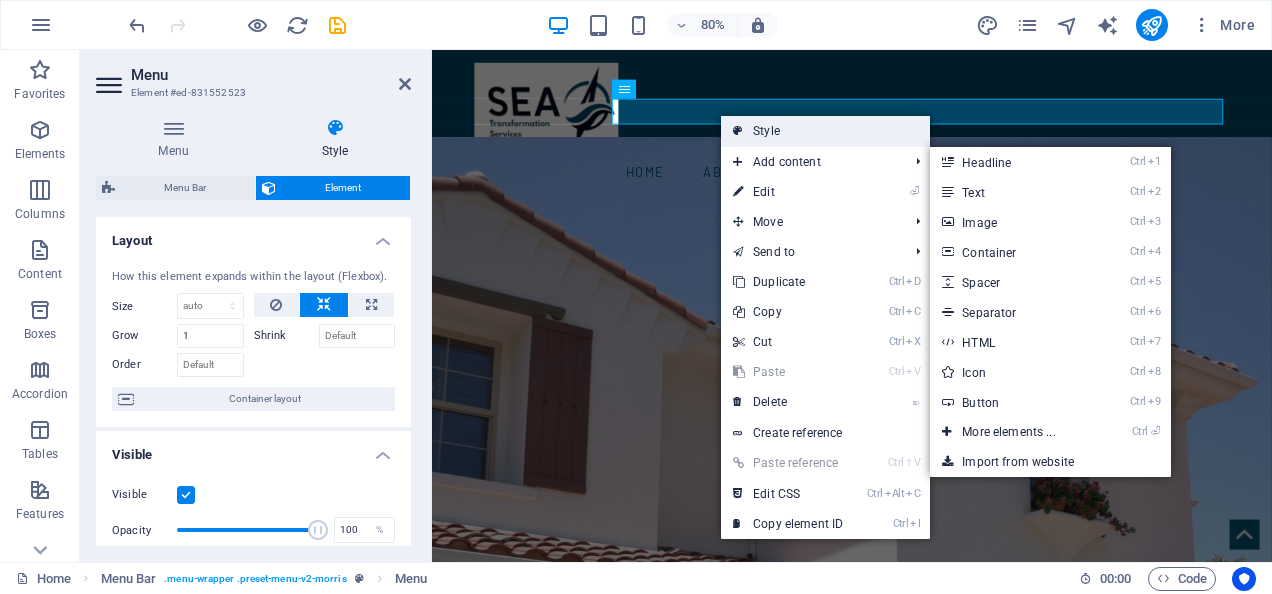 drag, startPoint x: 746, startPoint y: 174, endPoint x: 760, endPoint y: 136, distance: 40.496914 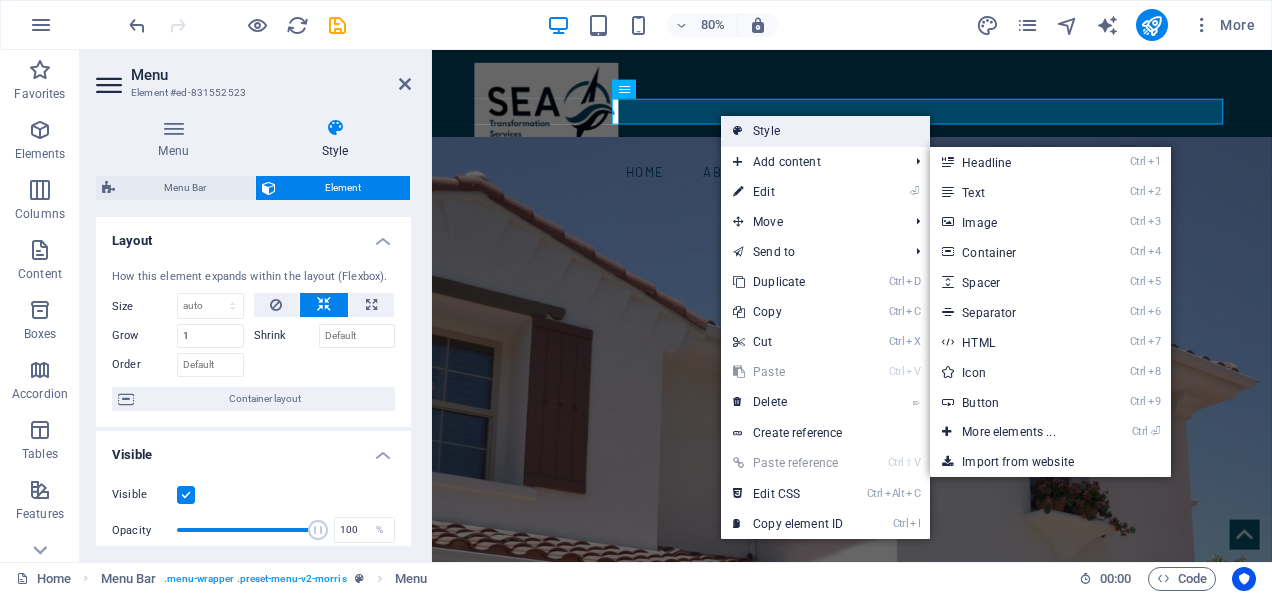 click on "Style  Add content Ctrl 1  Headline Ctrl 2  Text Ctrl 3  Image Ctrl 4  Container Ctrl 5  Spacer Ctrl 6  Separator Ctrl 7  HTML Ctrl 8  Icon Ctrl 9  Button Ctrl ⏎  More elements ...  Import from website ⏎  Edit  Move Ctrl ⇧ ⬆  Move element up on the same level Ctrl ⇧ ⬇  Move element down on the same level Ctrl ⬆  Move the element up Ctrl ⬇  Move the element down  Send to Home Subpage Legal Notice Privacy Ctrl D  Duplicate Ctrl C  Copy Ctrl X  Cut Ctrl V  Paste ⌦  Delete  Create reference Ctrl ⇧ V  Paste reference Ctrl Alt C  Edit CSS Ctrl I  Copy element ID" at bounding box center (825, 327) 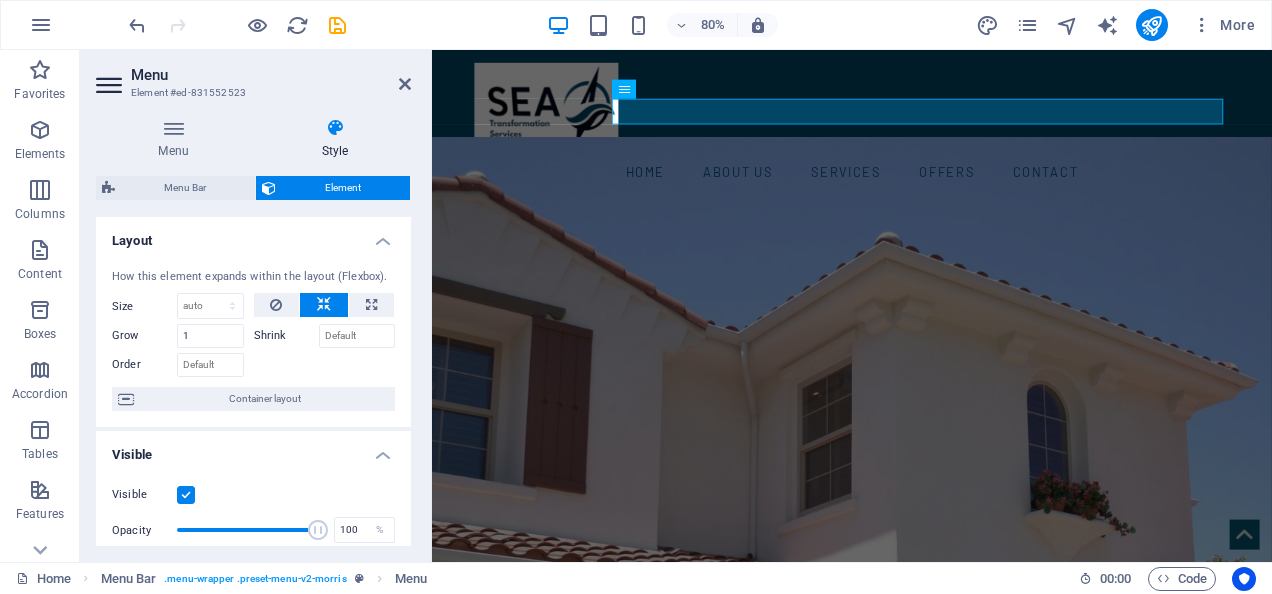 drag, startPoint x: 1192, startPoint y: 186, endPoint x: 815, endPoint y: 139, distance: 379.91843 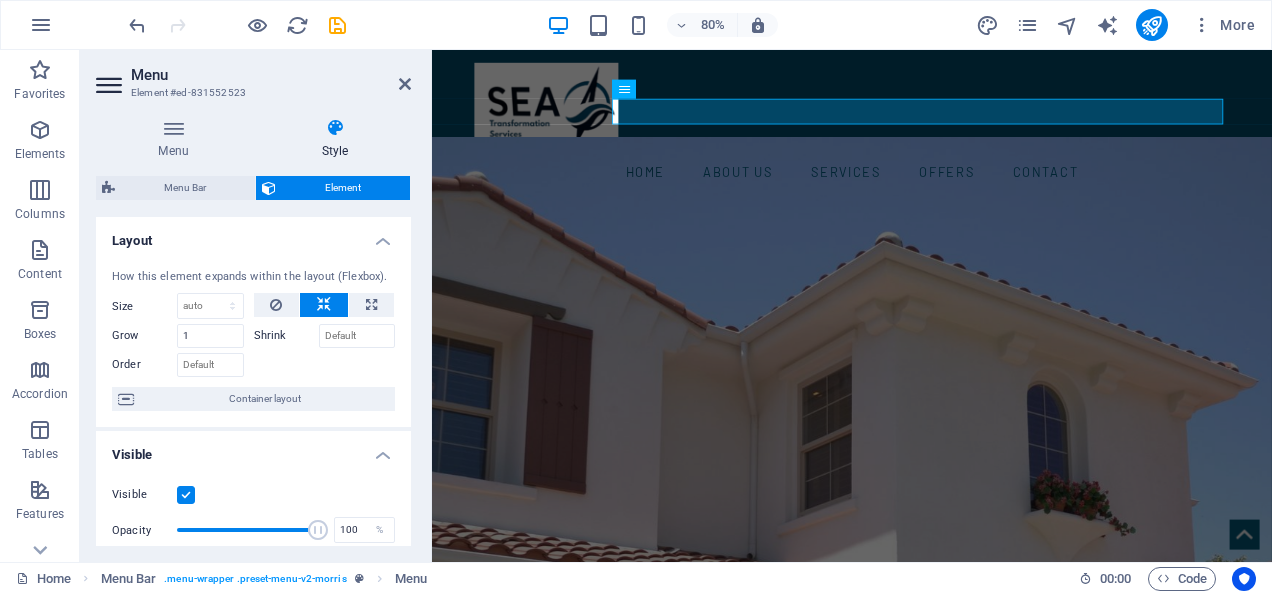 click on "Home About us Services Offers Contact" at bounding box center (957, 203) 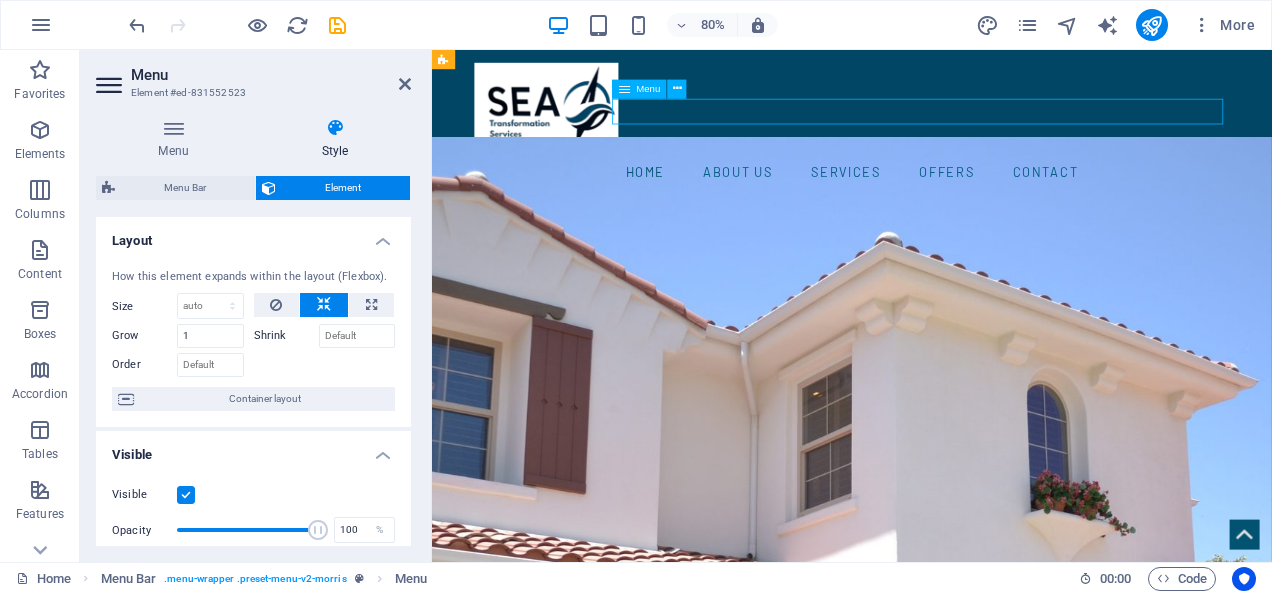 click on "Home About us Services Offers Contact" at bounding box center (957, 203) 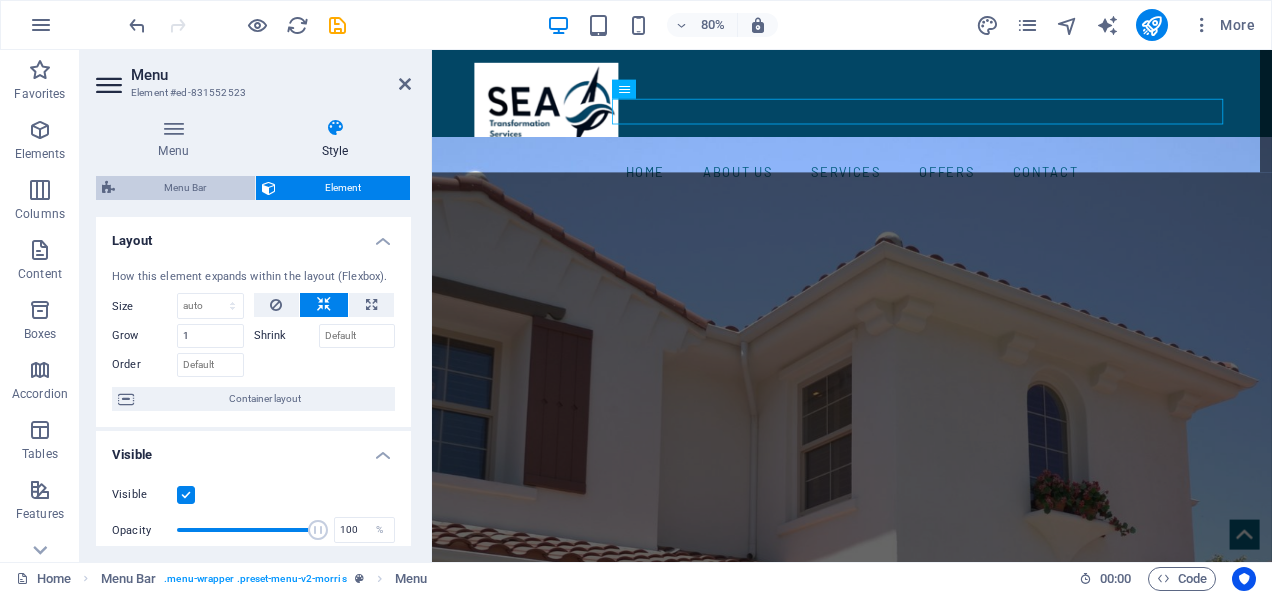 click on "Menu Bar" at bounding box center (185, 188) 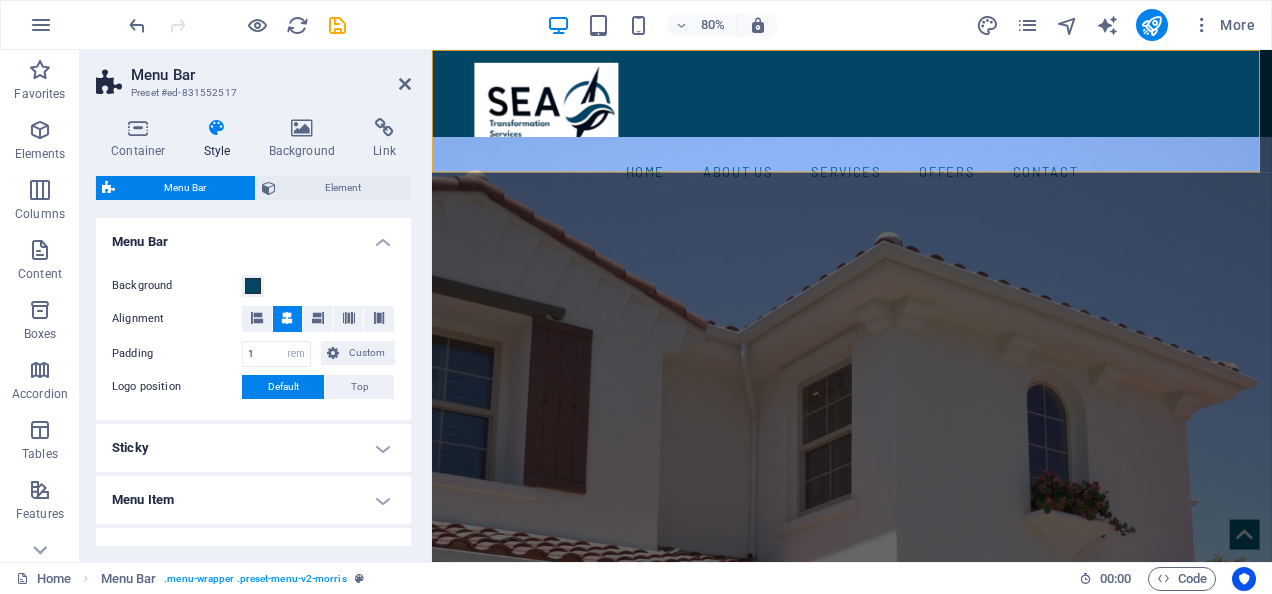 scroll, scrollTop: 341, scrollLeft: 0, axis: vertical 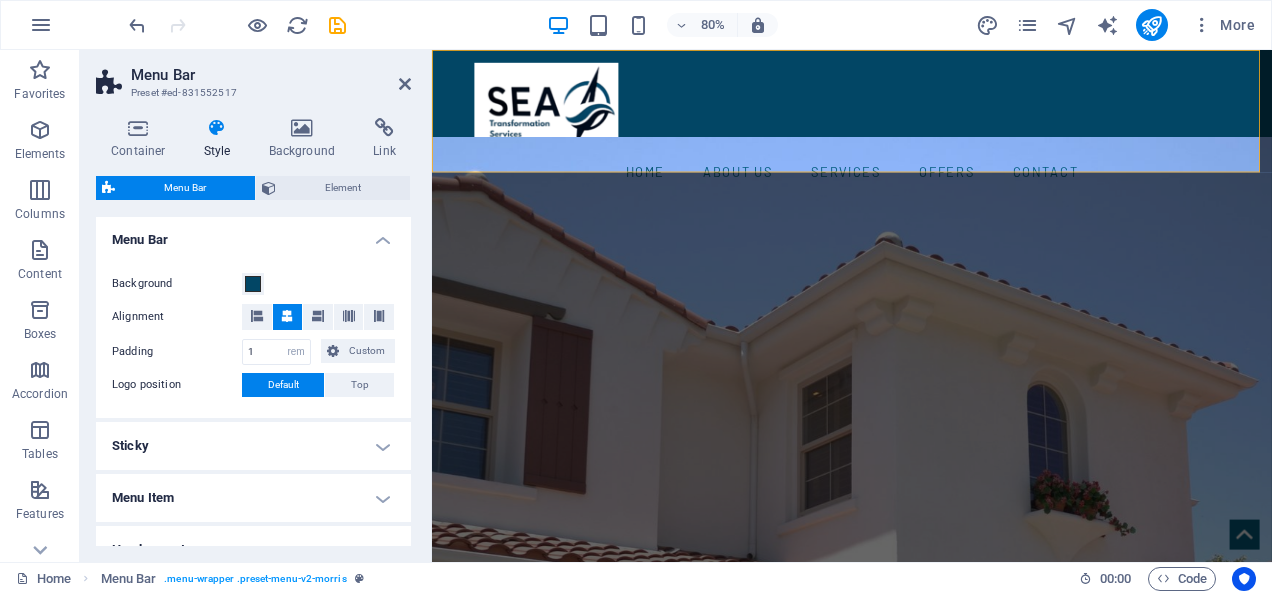 click on "Container Style Background Link Size Height Default px rem % vh vw Min. height None px rem % vh vw Width Default px rem % em vh vw Min. width None px rem % vh vw Content width Default Custom width Width Default px rem % em vh vw Min. width None px rem % vh vw Default padding Custom spacing Default content width and padding can be changed under Design. Edit design Layout (Flexbox) Alignment Determines the flex direction. Default Main axis Determine how elements should behave along the main axis inside this container (justify content). Default Side axis Control the vertical direction of the element inside of the container (align items). Default Wrap Default On Off Fill Controls the distances and direction of elements on the y-axis across several lines (align content). Default Accessibility ARIA helps assistive technologies (like screen readers) to understand the role, state, and behavior of web elements Role The ARIA role defines the purpose of an element.  None Alert Article Banner Comment Fan" at bounding box center [253, 332] 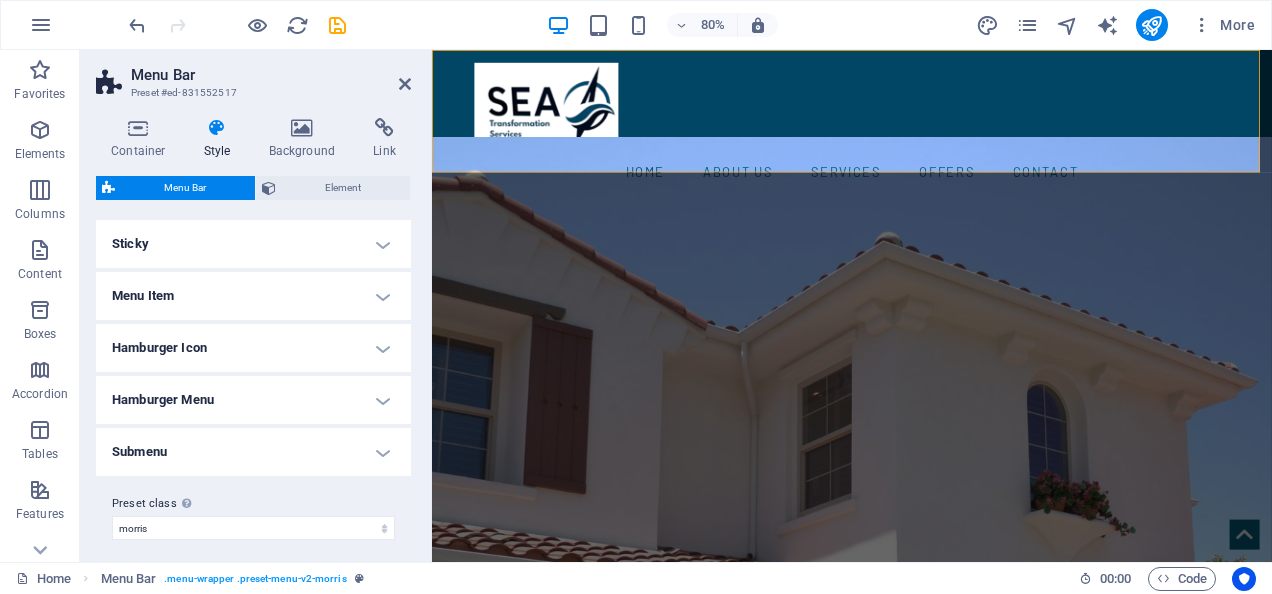 scroll, scrollTop: 552, scrollLeft: 0, axis: vertical 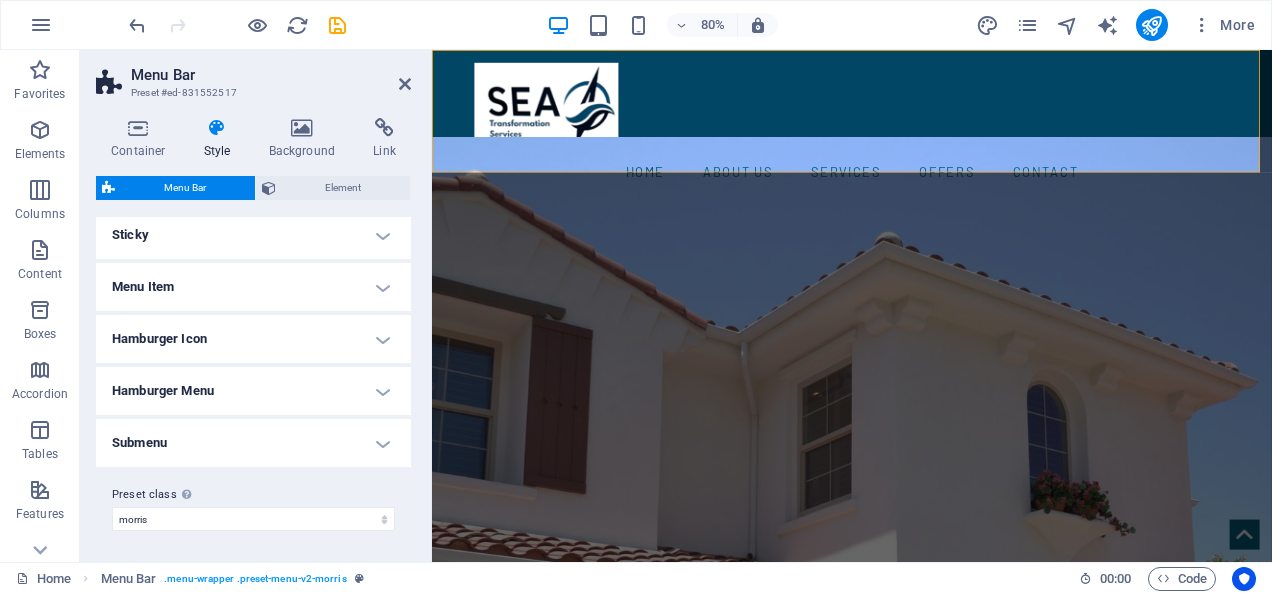 click on "Preset class Above chosen variant and settings affect all elements which carry this preset class. morris Add preset class" at bounding box center (253, 507) 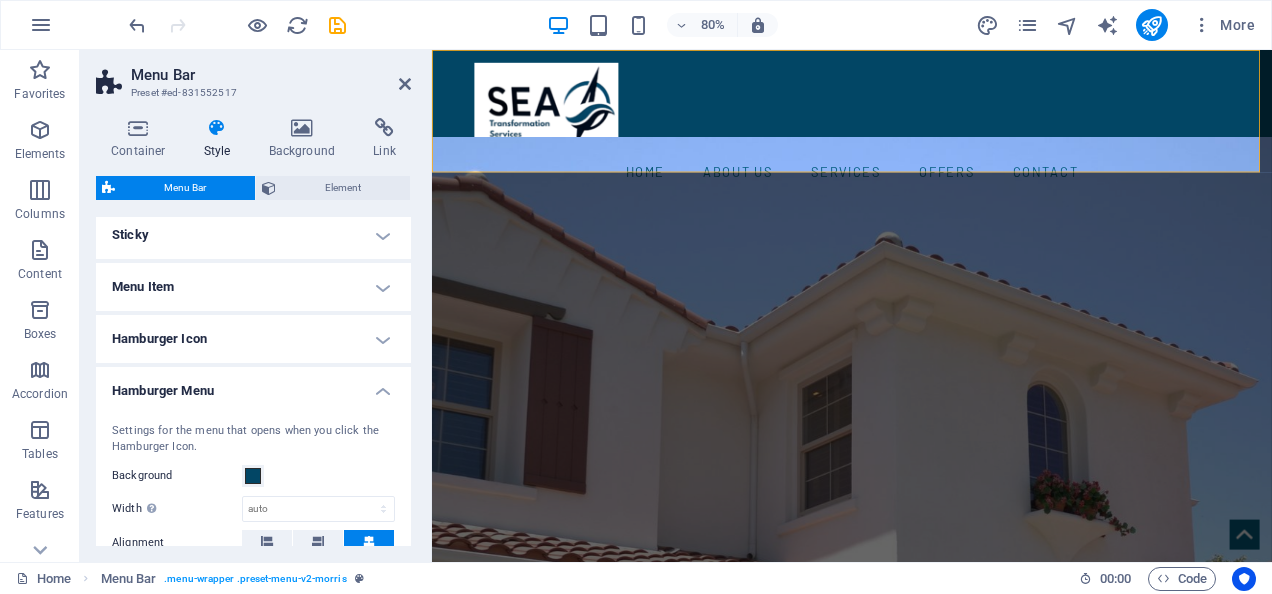 click on "Menu Item" at bounding box center (253, 287) 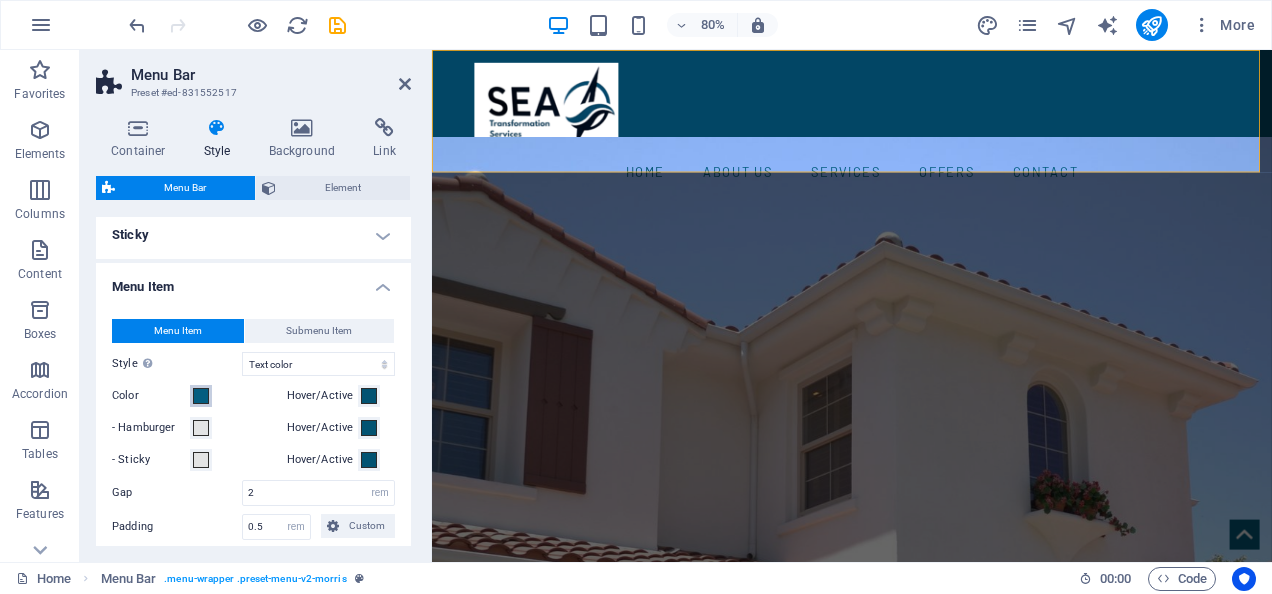 click at bounding box center [201, 396] 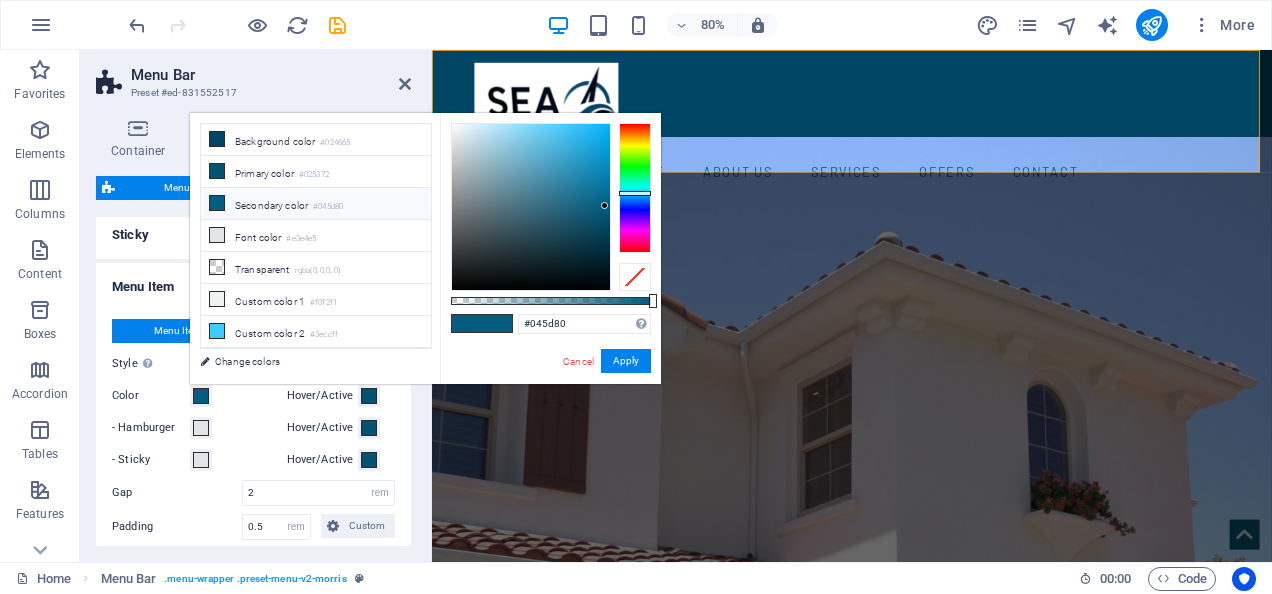 click at bounding box center [201, 396] 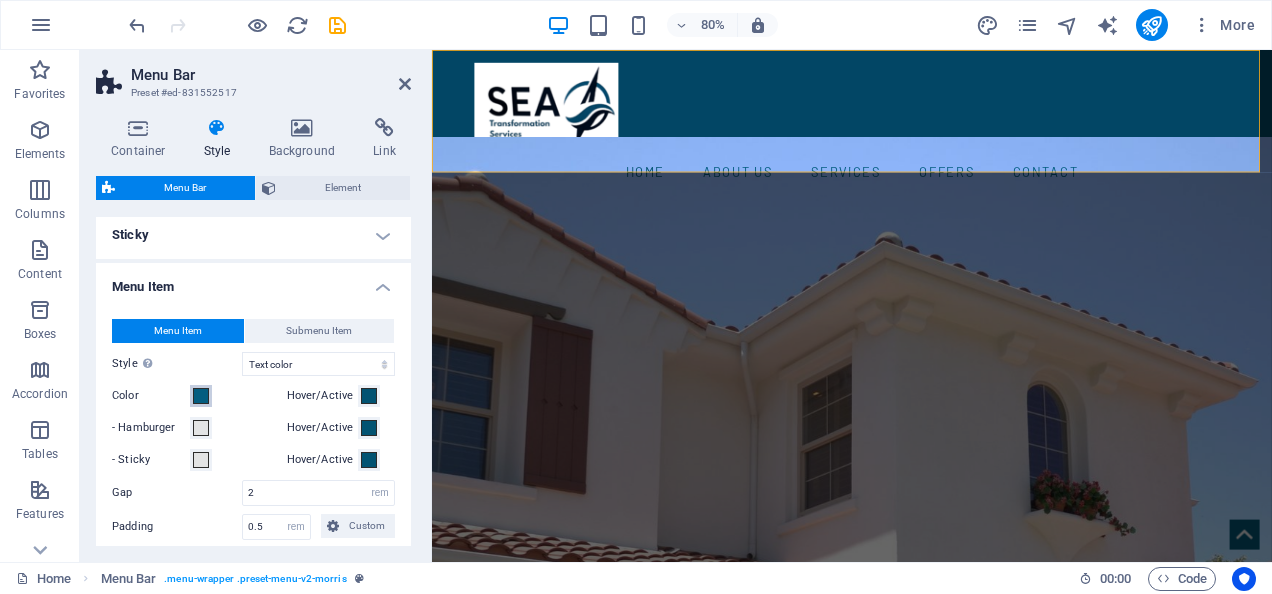 click at bounding box center [201, 396] 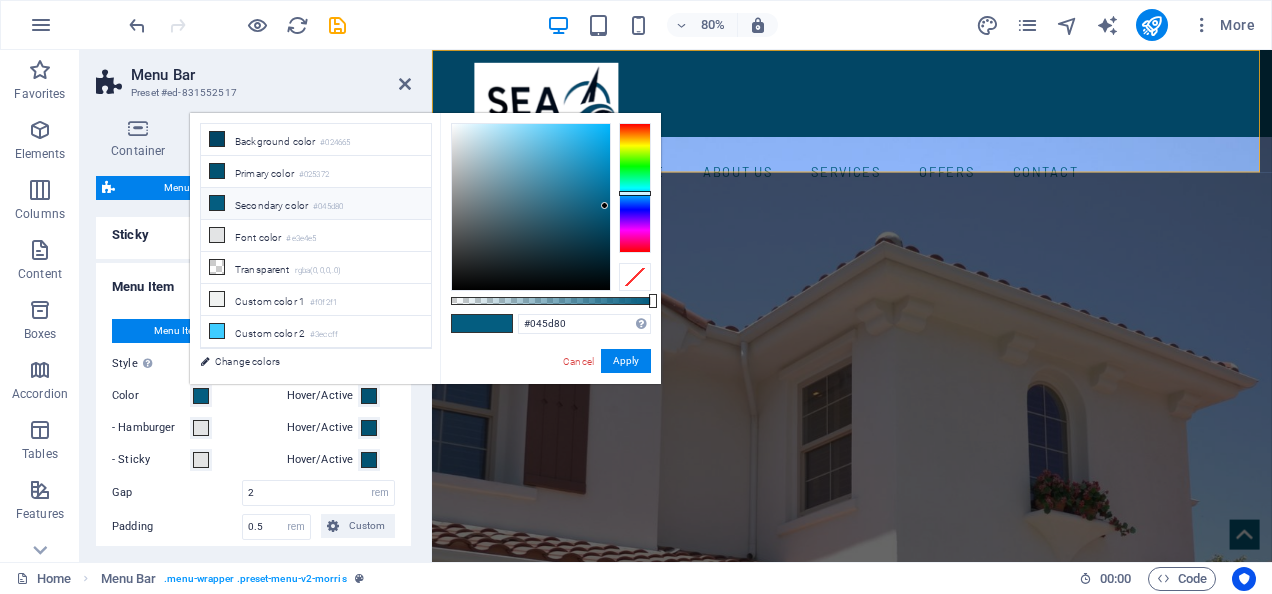 click at bounding box center (201, 396) 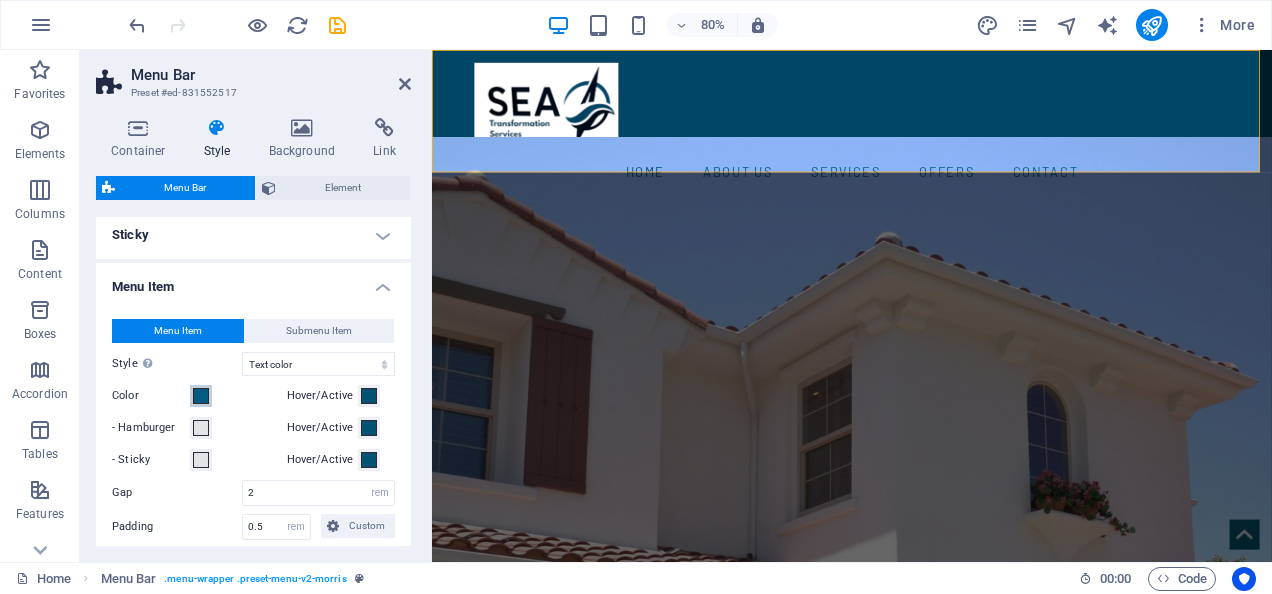 click at bounding box center (201, 396) 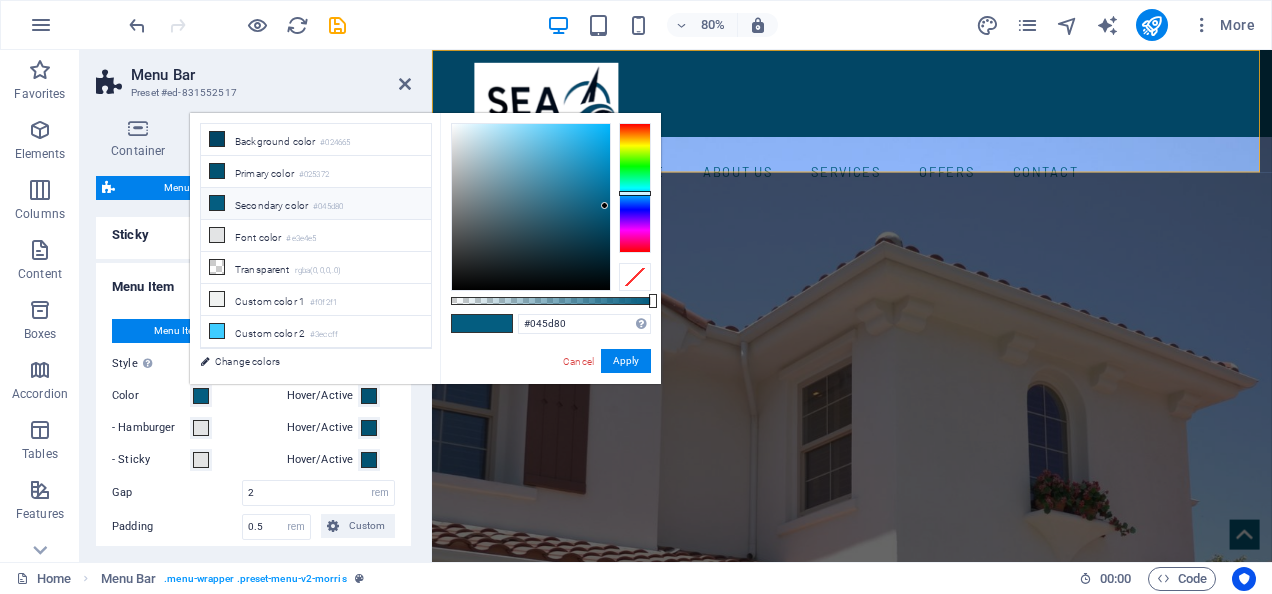 click at bounding box center (201, 396) 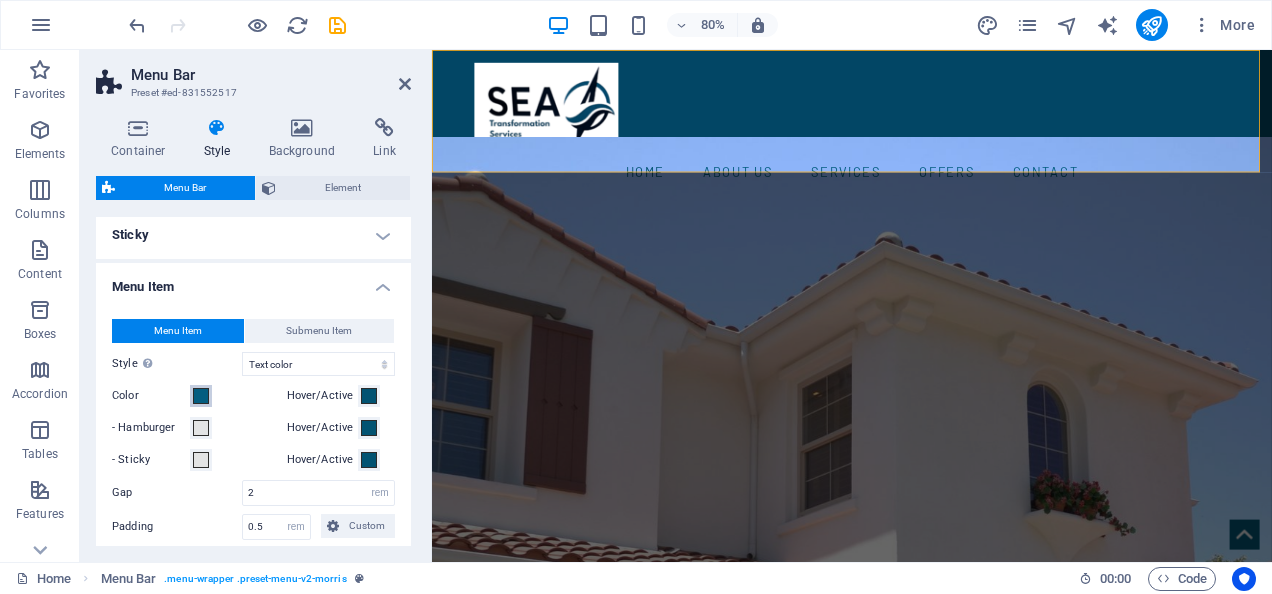 click at bounding box center [201, 396] 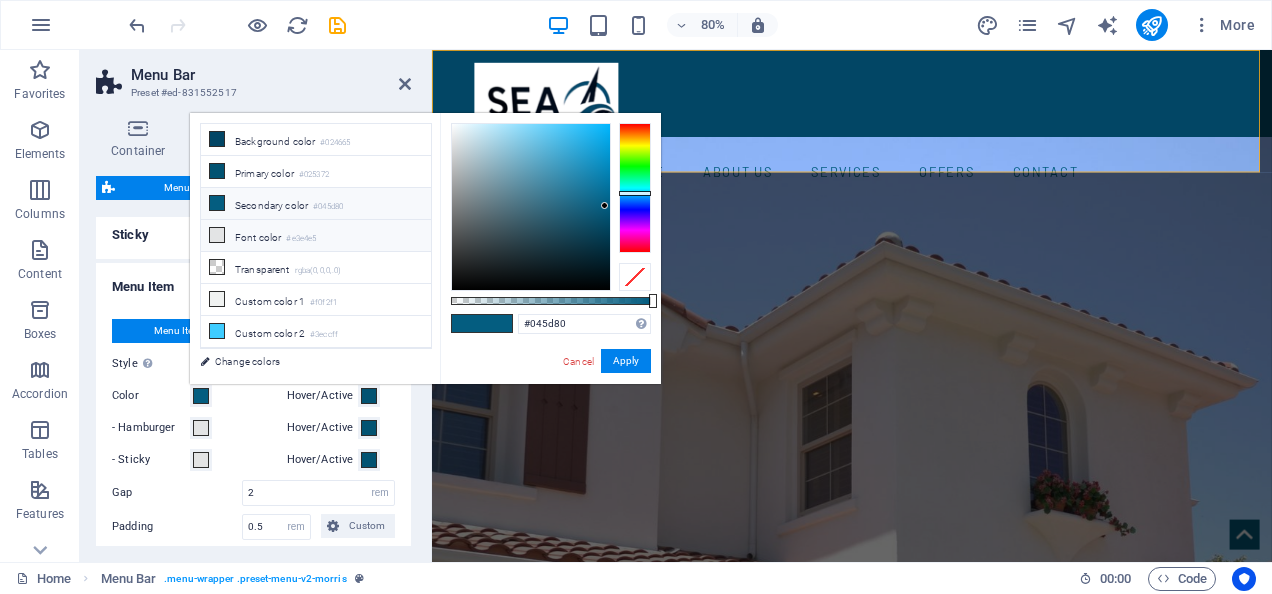 click on "Font color
#e3e4e5" at bounding box center (316, 236) 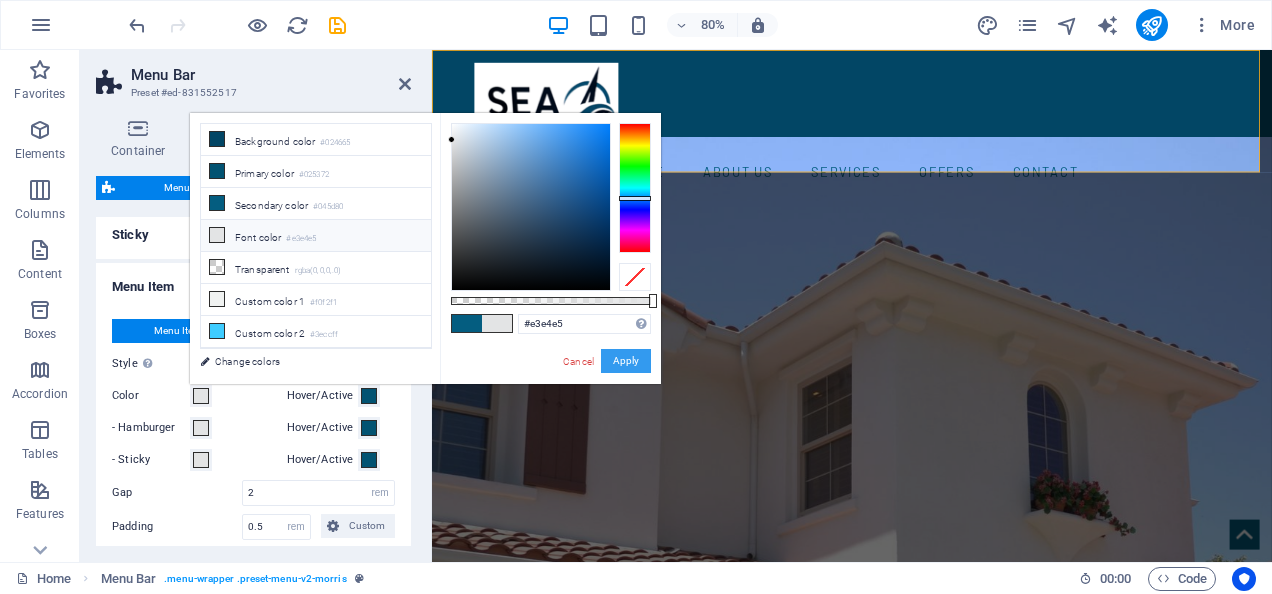click on "Apply" at bounding box center (626, 361) 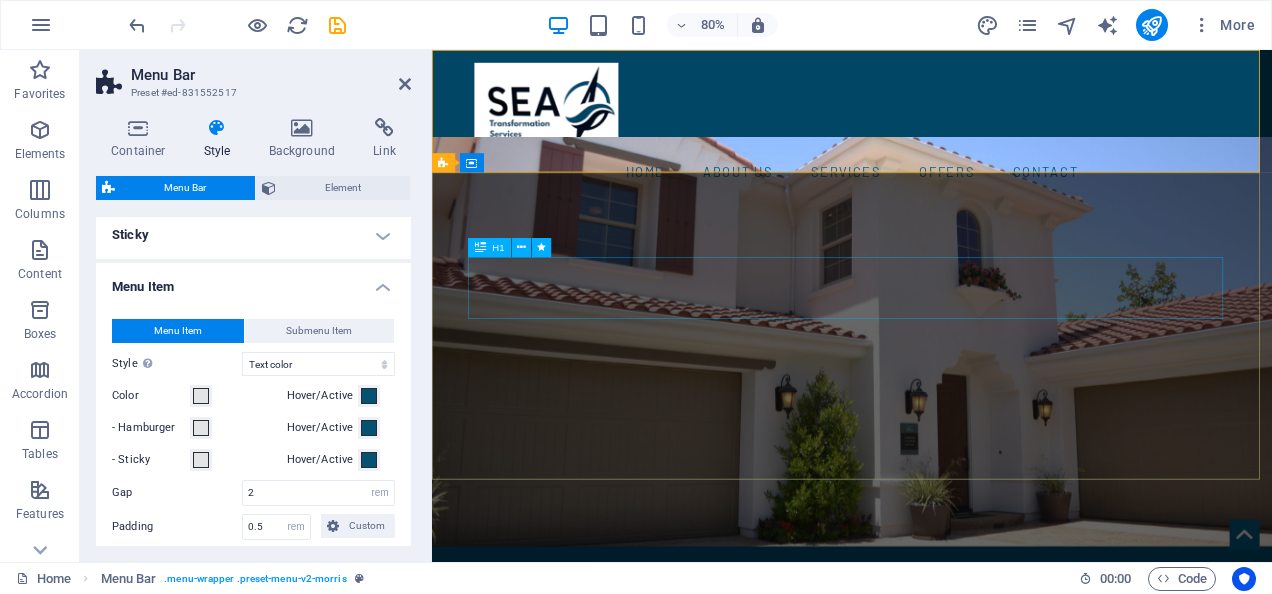 click on "YOUR REAL ESTATE EXPERT" at bounding box center (957, 865) 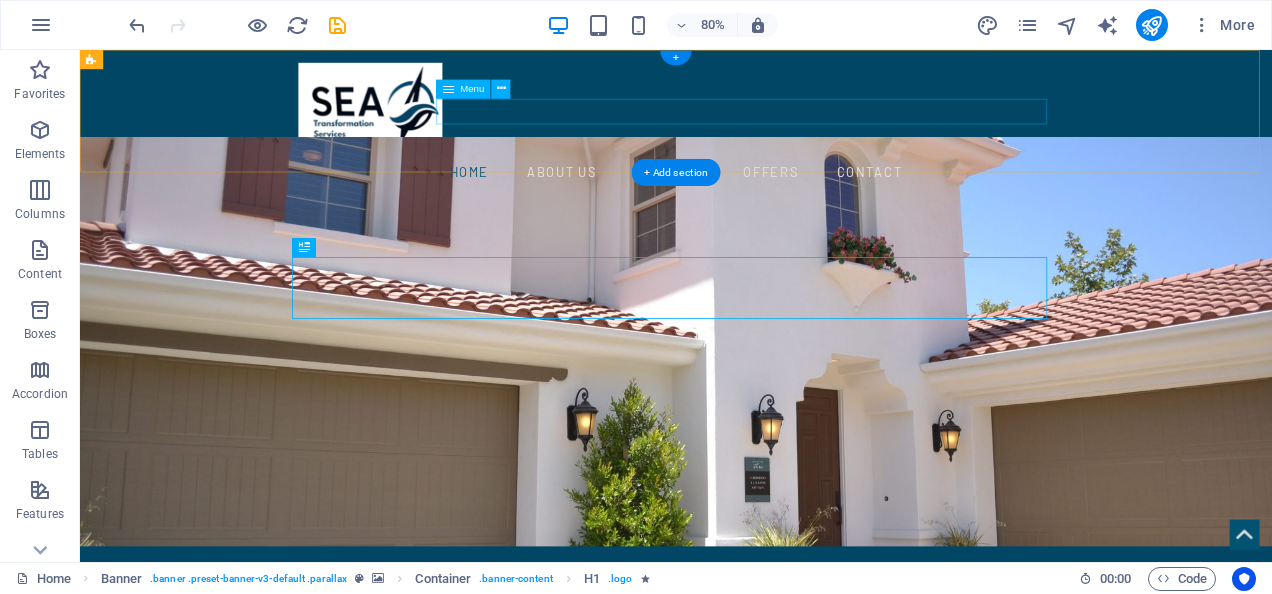 click on "Home About us Services Offers Contact" at bounding box center (825, 203) 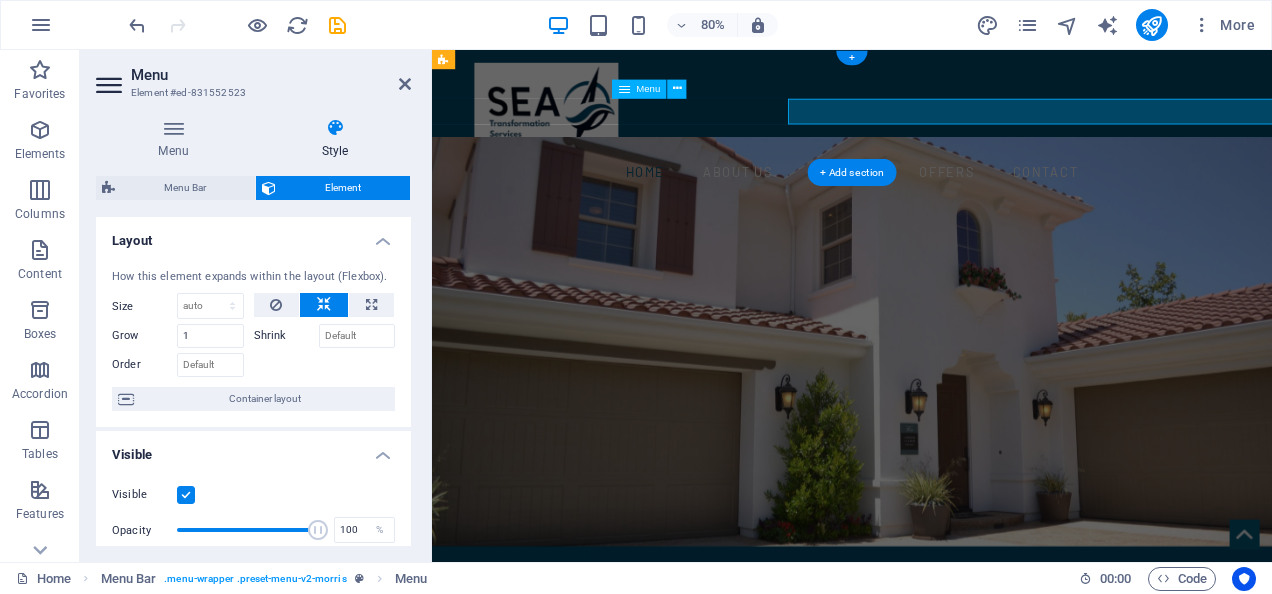 click on "Home About us Services Offers Contact" at bounding box center (957, 203) 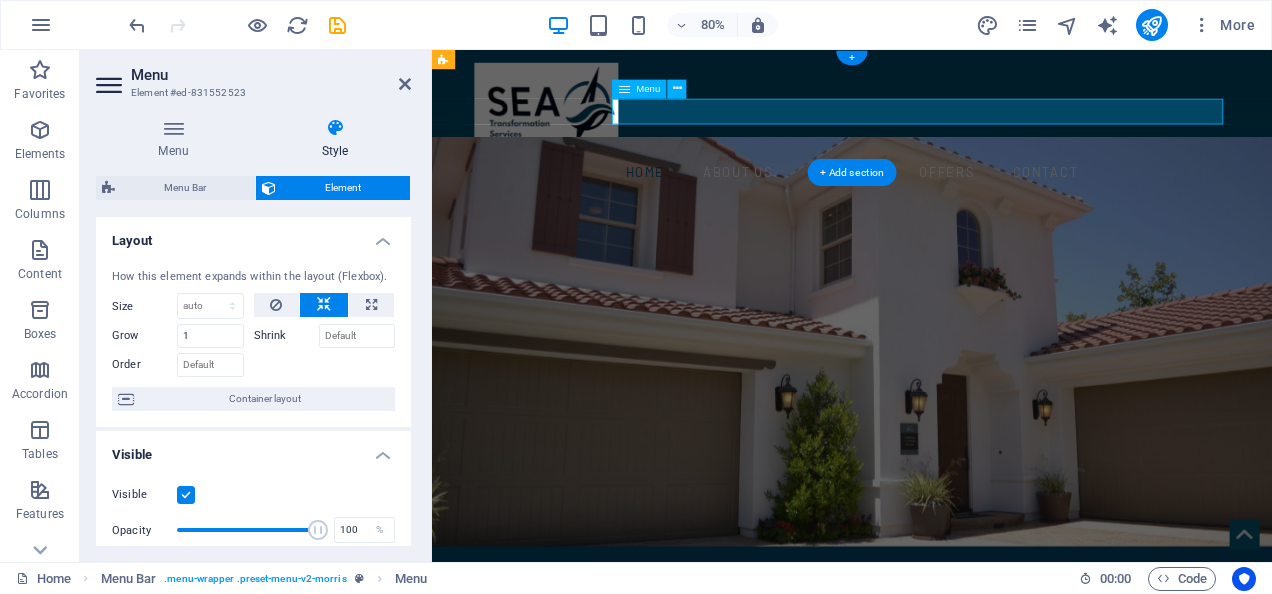 click on "Home About us Services Offers Contact" at bounding box center [957, 203] 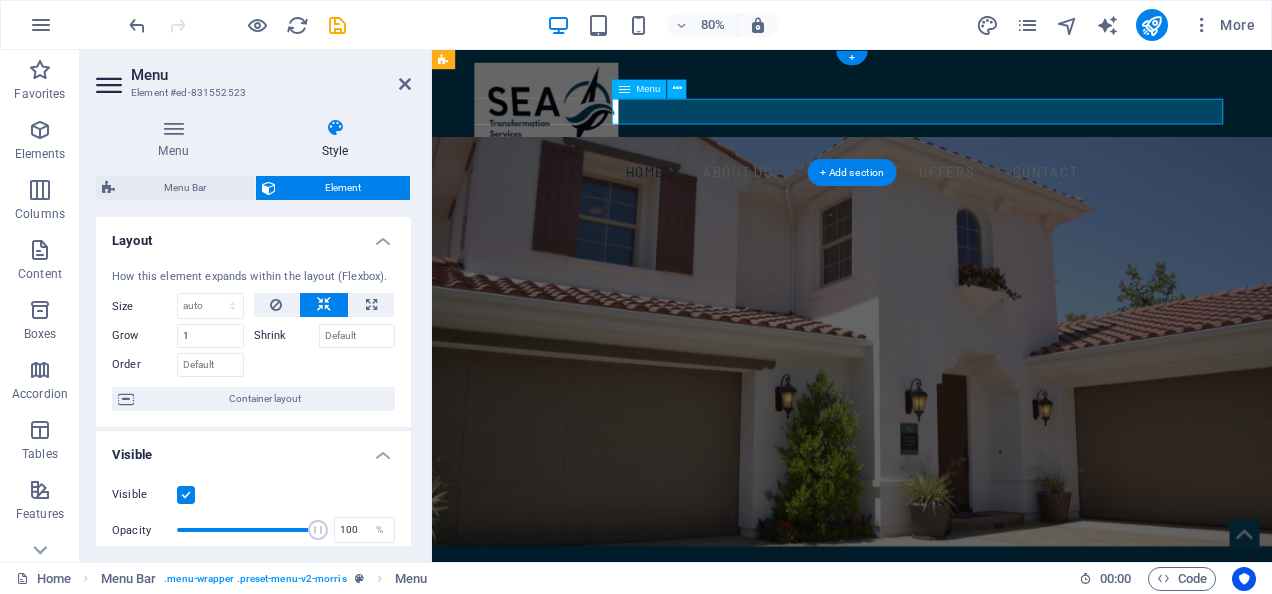 click on "Home About us Services Offers Contact" at bounding box center [957, 203] 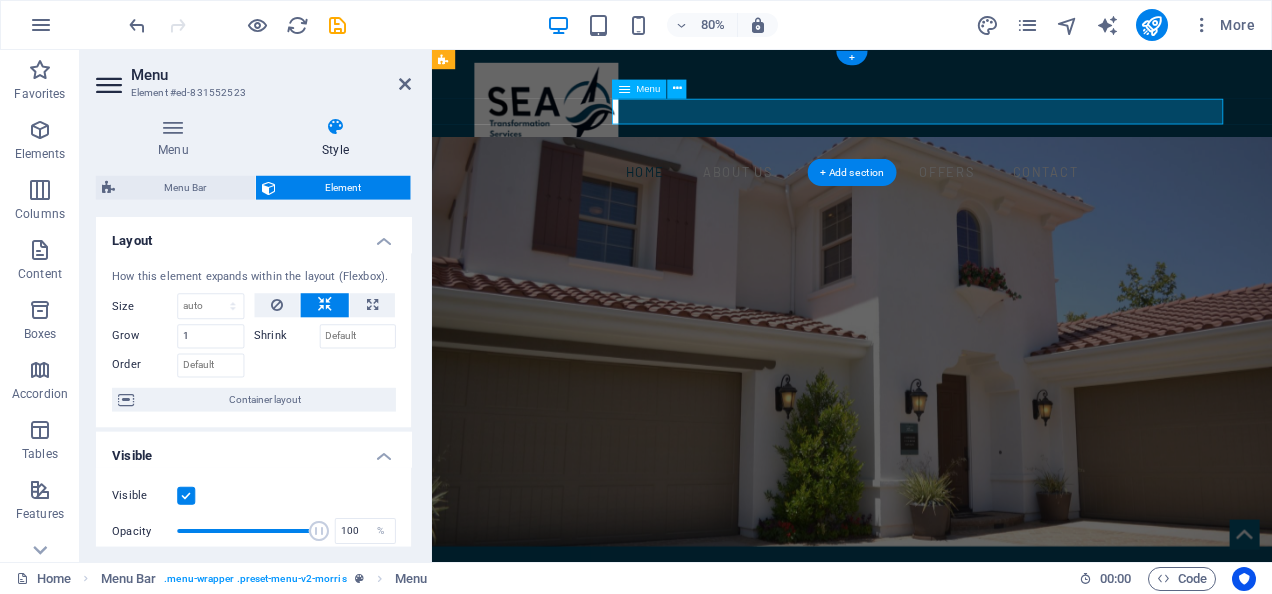 click on "Home About us Services Offers Contact" at bounding box center [957, 203] 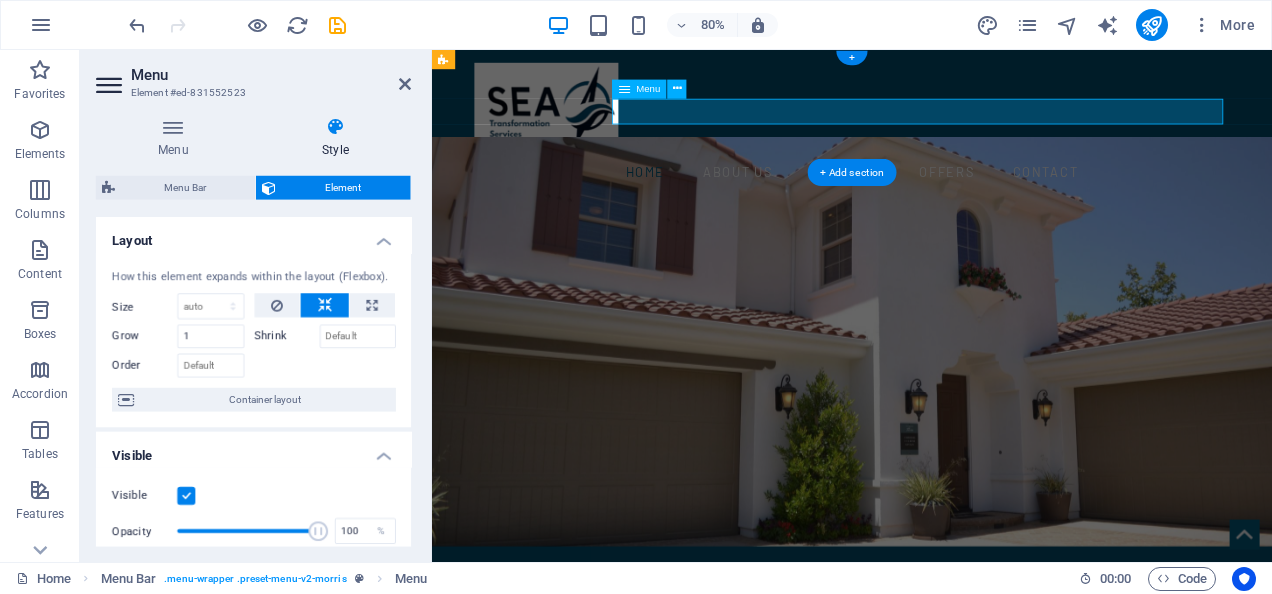 click on "Home About us Services Offers Contact" at bounding box center (957, 203) 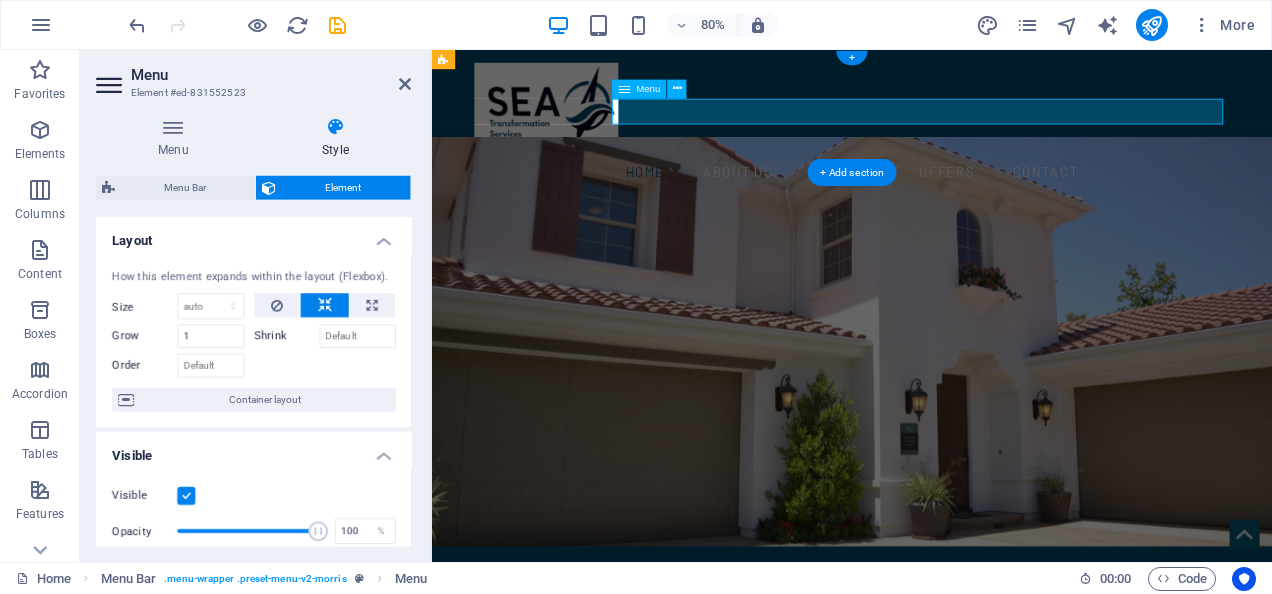 click on "Home About us Services Offers Contact" at bounding box center (957, 203) 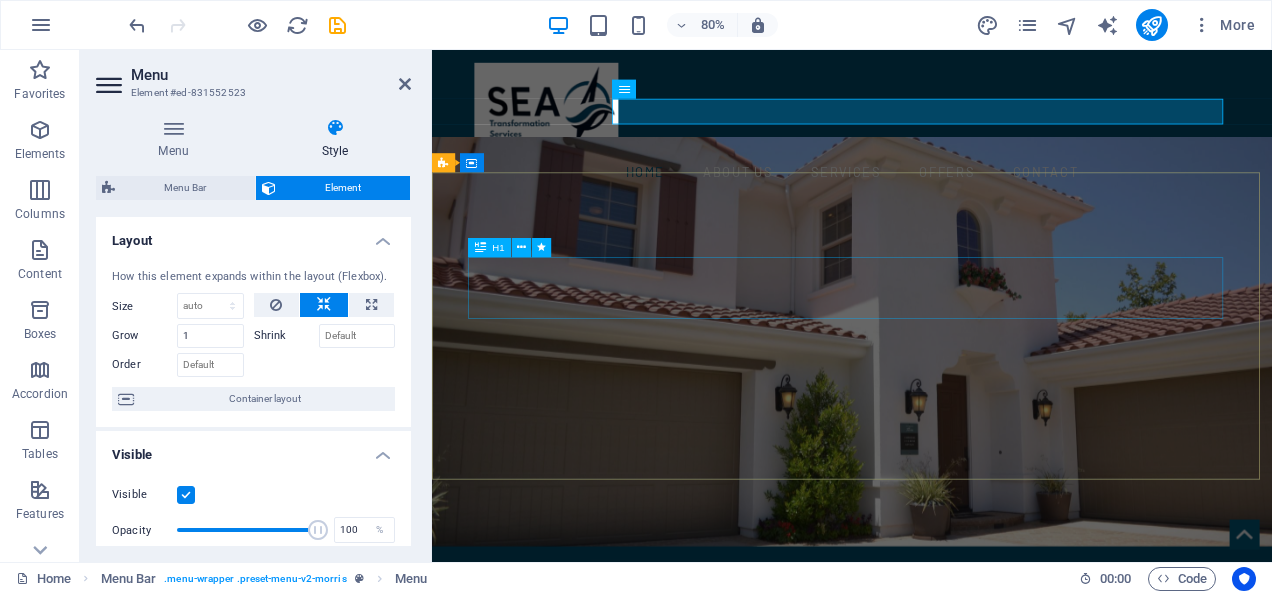 click on "YOUR REAL ESTATE EXPERT" at bounding box center (957, 865) 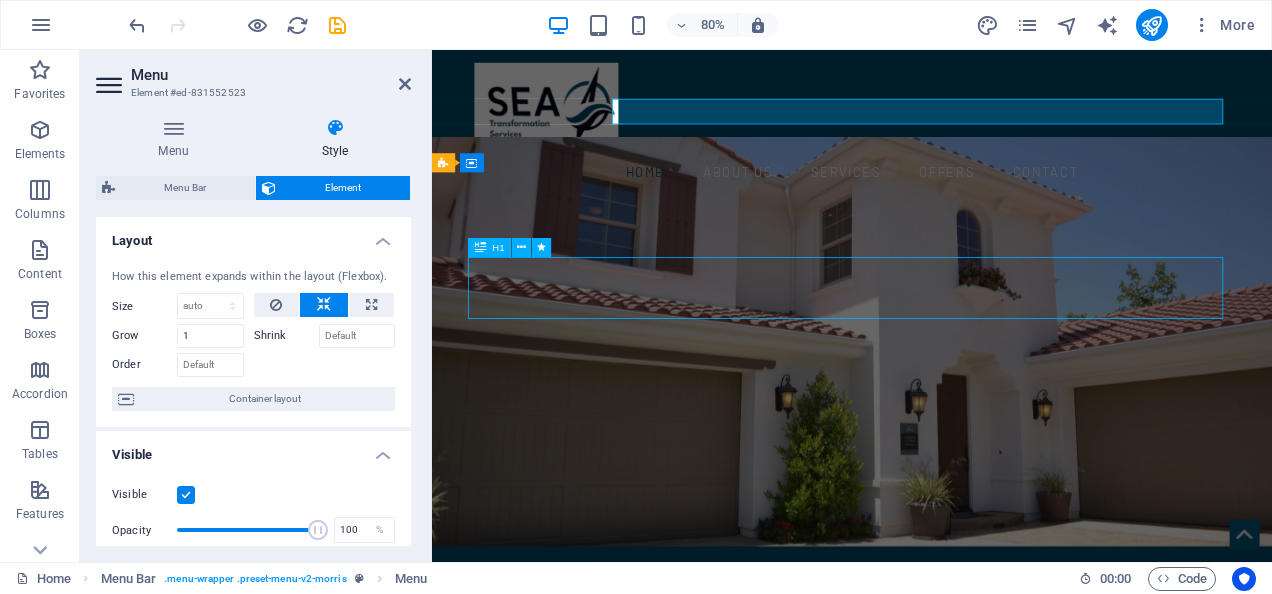 click on "YOUR REAL ESTATE EXPERT" at bounding box center (957, 865) 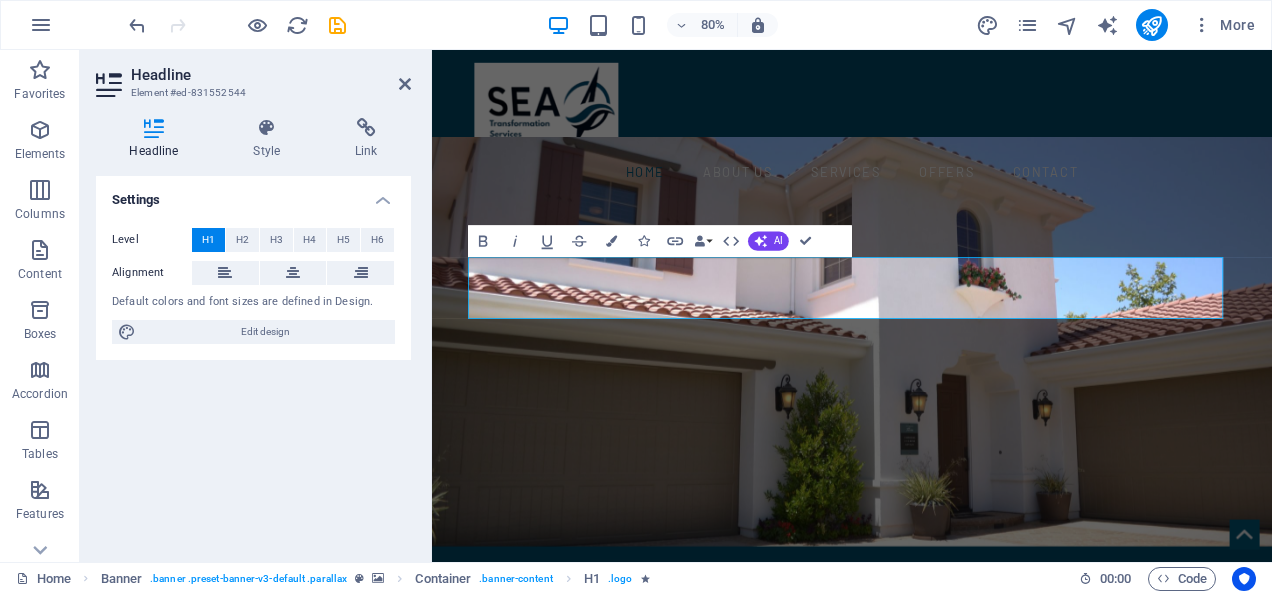 click on "Headline Element #ed-831552544 Headline Style Link Settings Level H1 H2 H3 H4 H5 H6 Alignment Default colors and font sizes are defined in Design. Edit design Banner Element Layout How this element expands within the layout (Flexbox). Size Default auto px % 1/1 1/2 1/3 1/4 1/5 1/6 1/7 1/8 1/9 1/10 Grow Shrink Order Container layout Visible Visible Opacity 100 % Overflow Spacing Margin Default auto px % rem vw vh Custom Custom auto px % rem vw vh auto px % rem vw vh auto px % rem vw vh auto px % rem vw vh Padding Default px rem % vh vw Custom Custom px rem % vh vw px rem % vh vw px rem % vh vw px rem % vh vw Border Style              - Width 1 auto px rem % vh vw Custom Custom 1 auto px rem % vh vw 1 auto px rem % vh vw 1 auto px rem % vh vw 1 auto px rem % vh vw  - Color Round corners Default px rem % vh vw Custom Custom px rem % vh vw px rem % vh vw px rem % vh vw px rem % vh vw Shadow Default None Outside Inside Color X offset 0 px rem vh vw Y offset 0 px rem vh vw Blur 0 px rem % vh vw Spread 0 0" at bounding box center (256, 306) 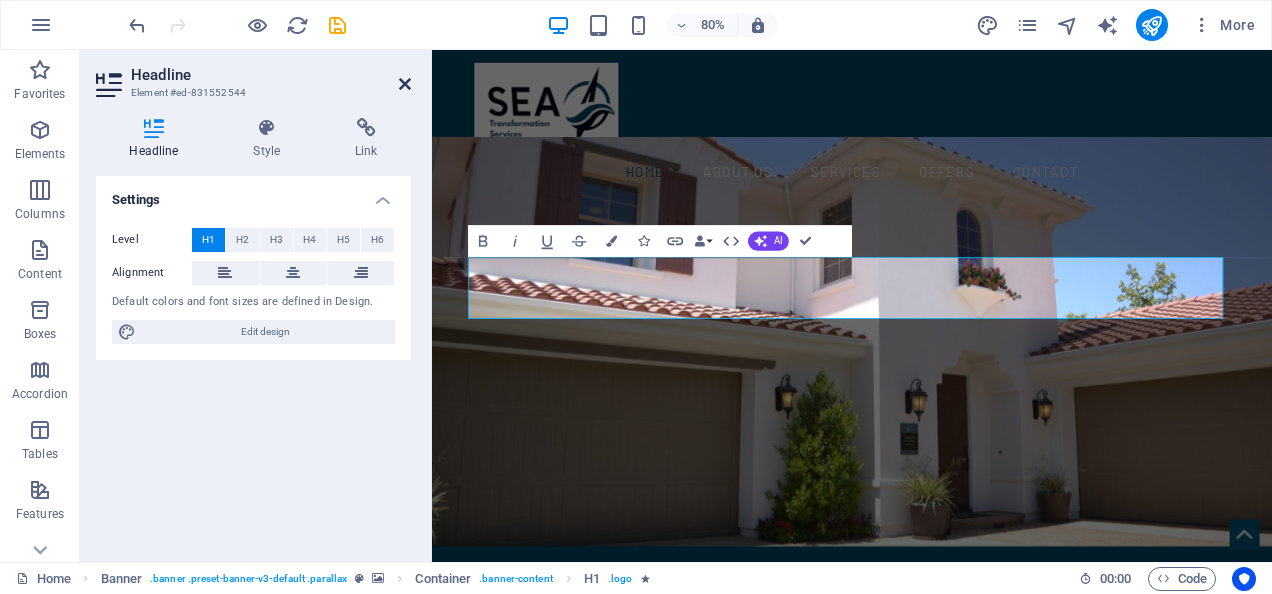 click at bounding box center (405, 84) 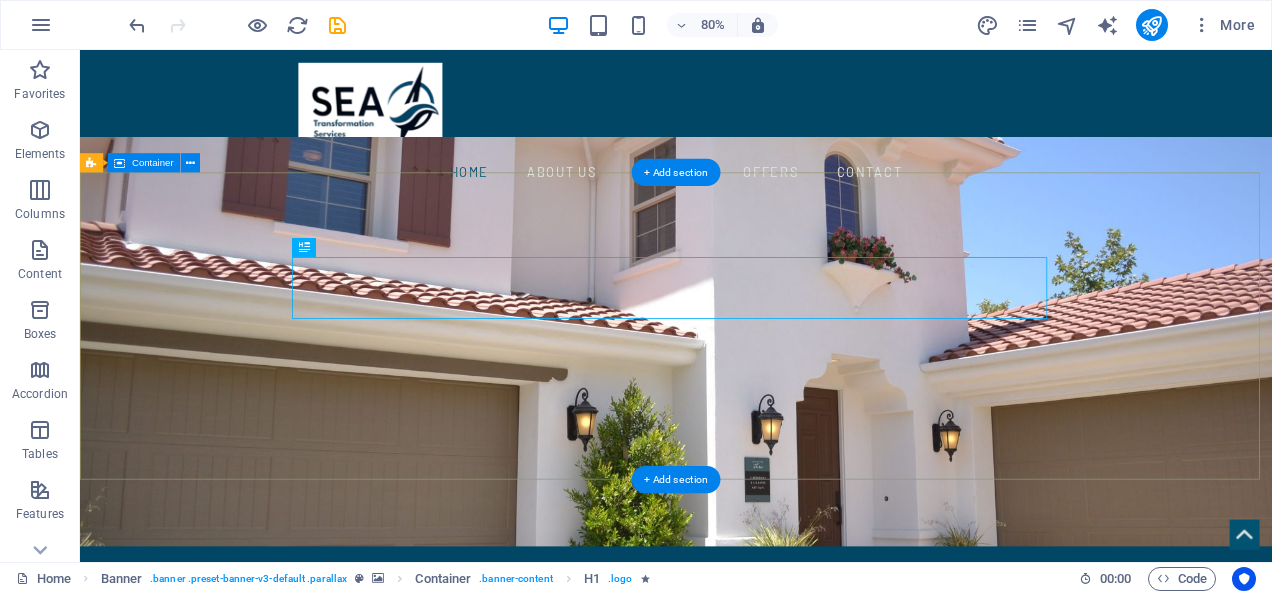 click on "YOUR REAL ESTATE EXPERT IN [CITY], [STATE]    0490 [PHONE]" at bounding box center (825, 913) 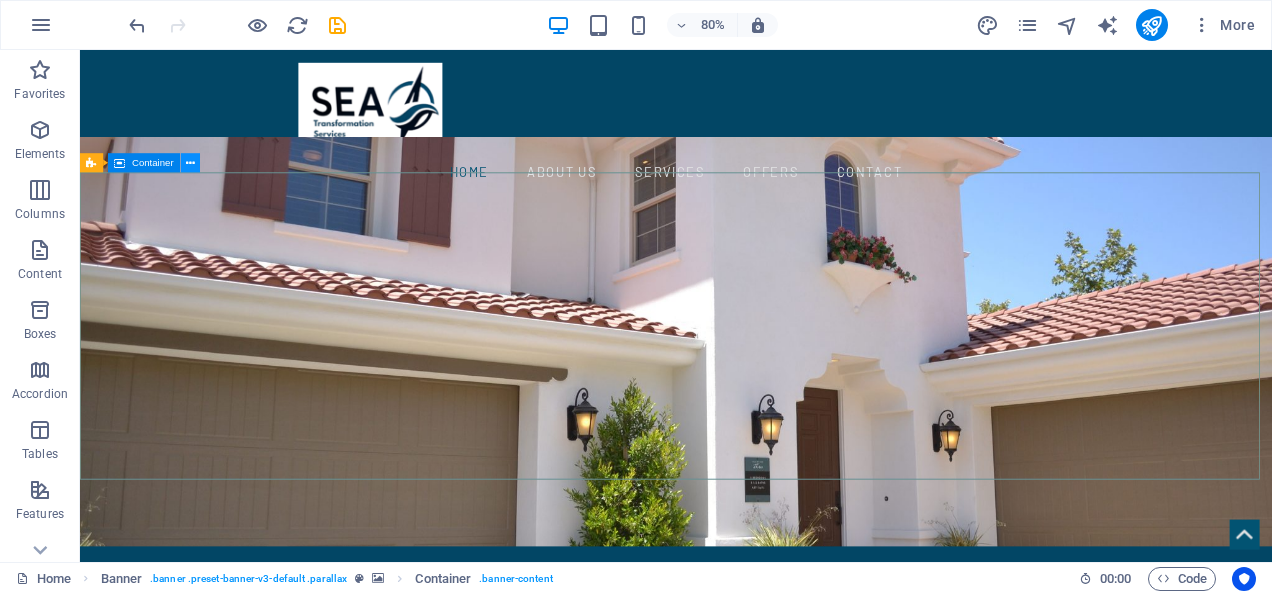 click at bounding box center [190, 163] 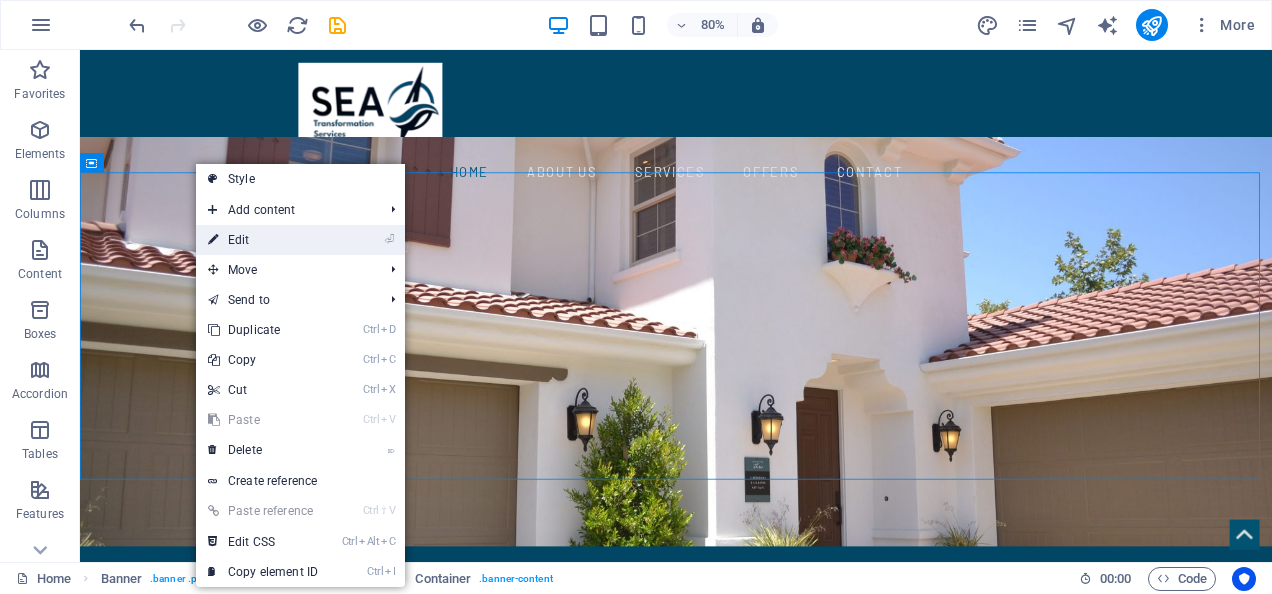 click on "⏎  Edit" at bounding box center [263, 240] 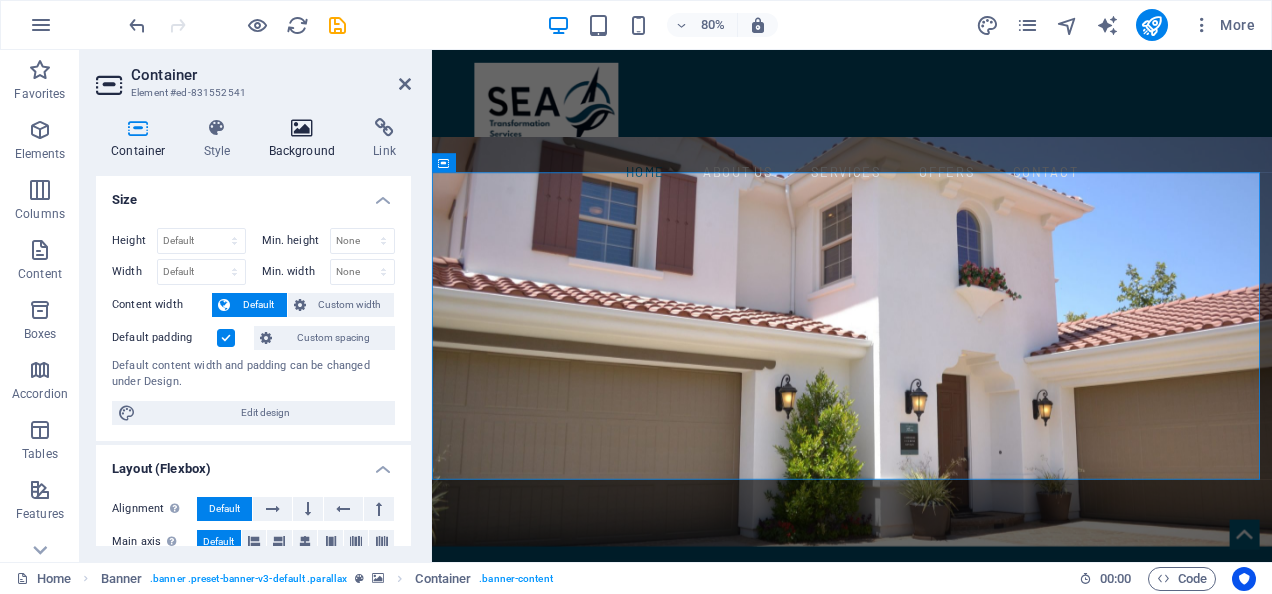click at bounding box center [302, 128] 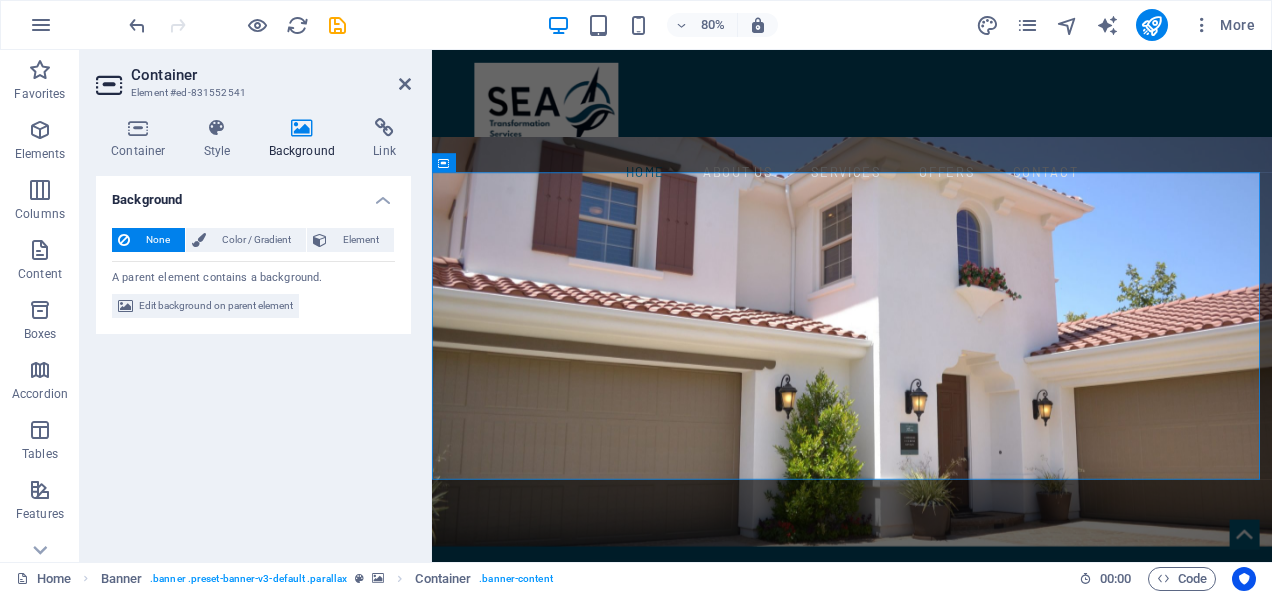 click on "None" at bounding box center (157, 240) 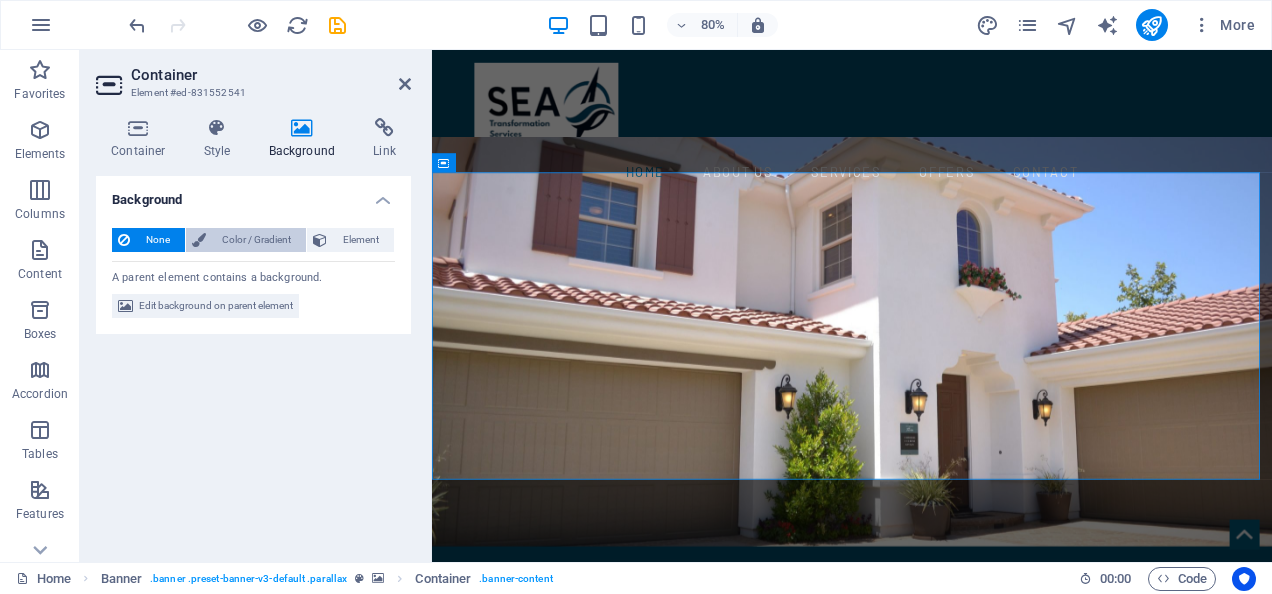 click on "Color / Gradient" at bounding box center [256, 240] 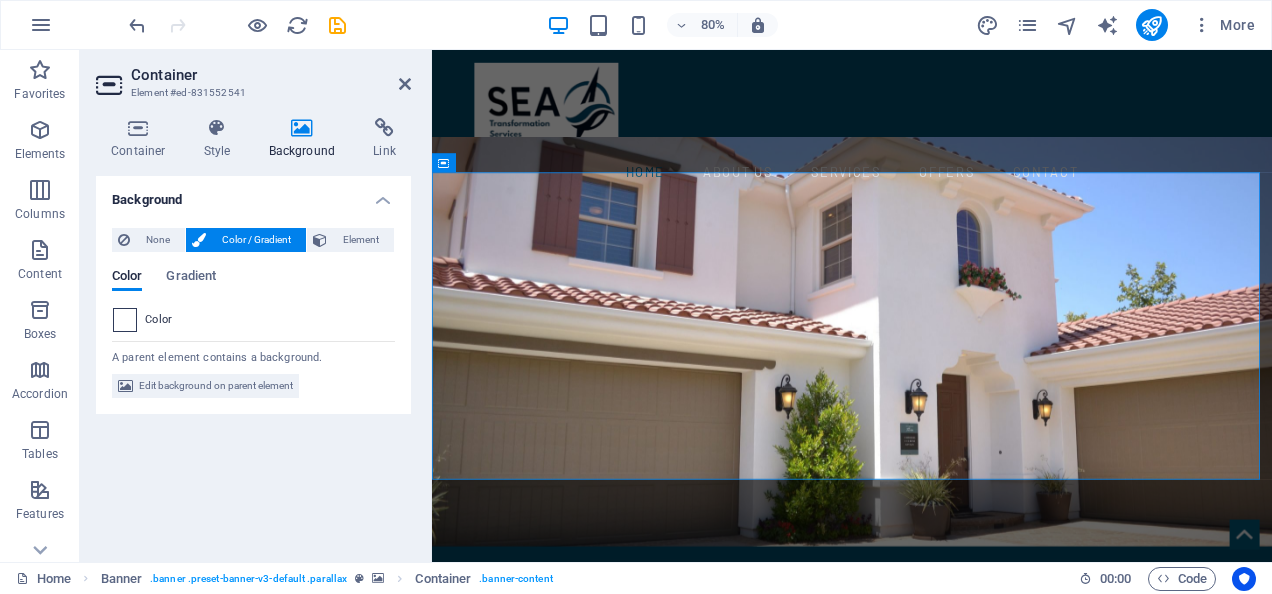 click at bounding box center [125, 320] 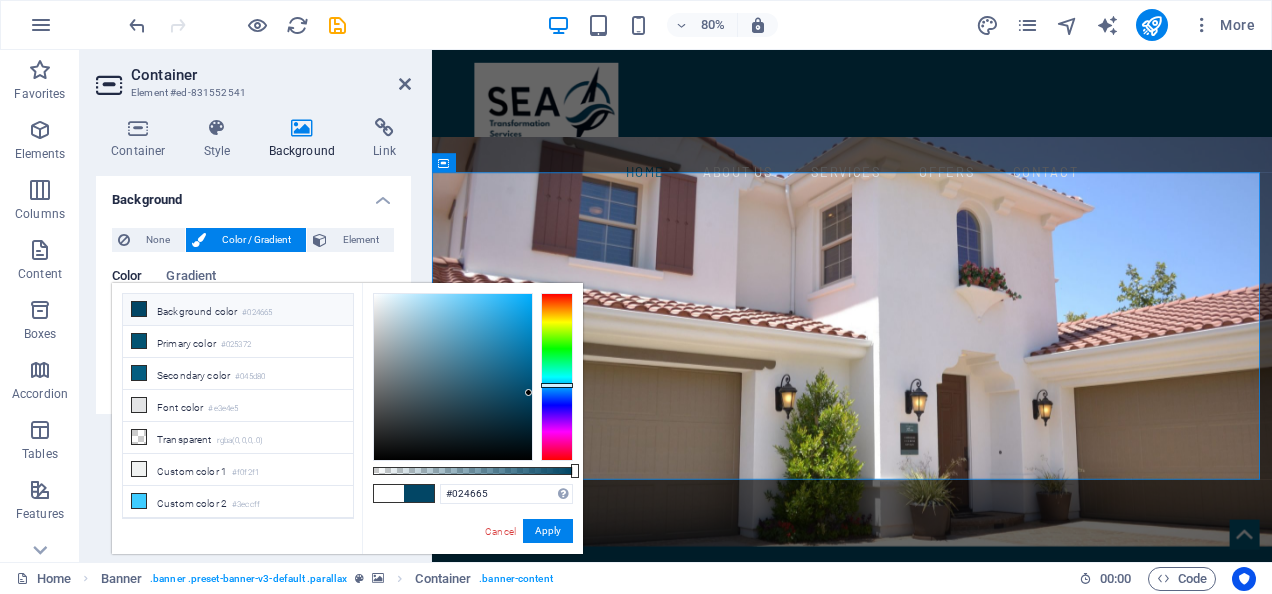 click at bounding box center (139, 309) 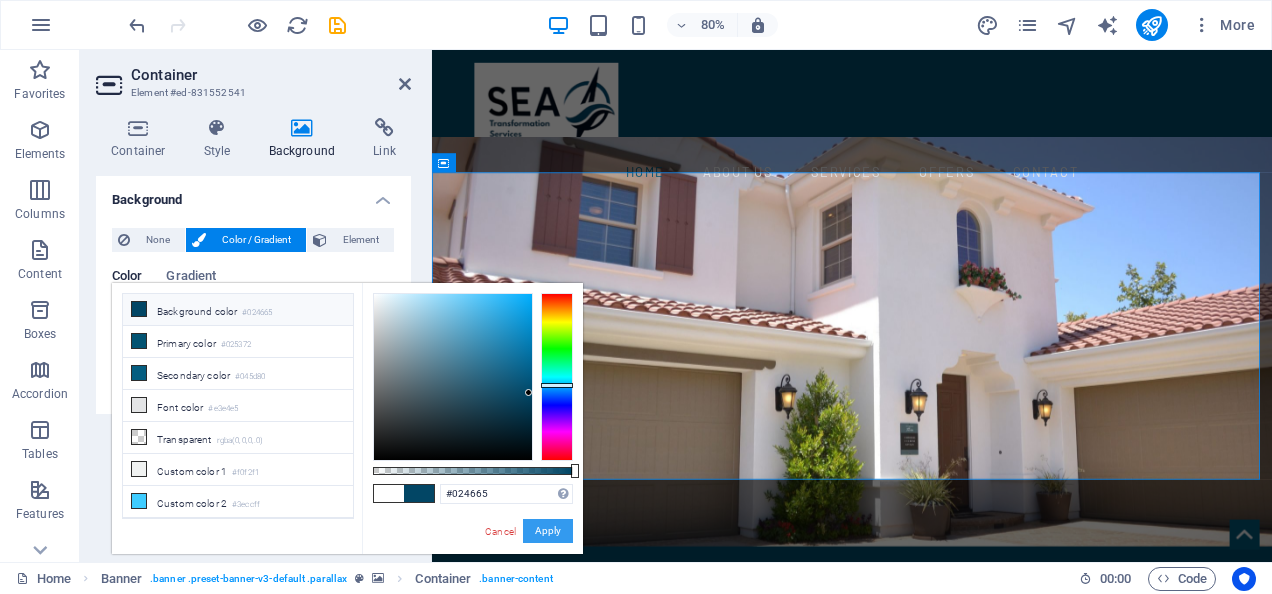 click on "Apply" at bounding box center [548, 531] 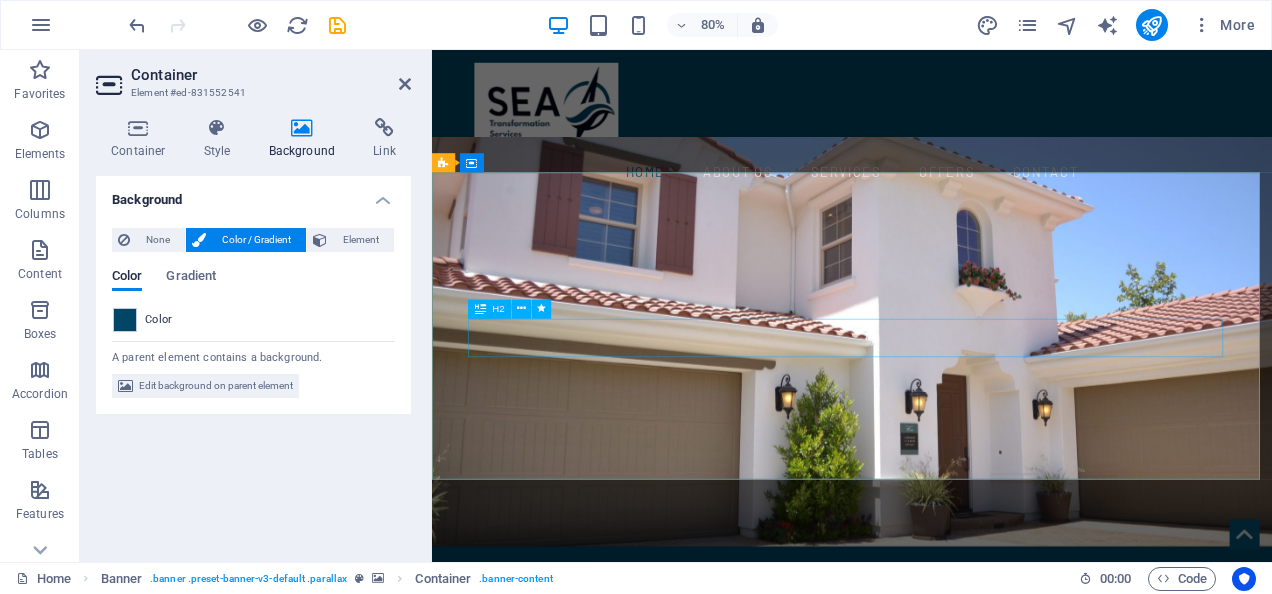 click on "IN [CITY], [STATE]" at bounding box center [957, 928] 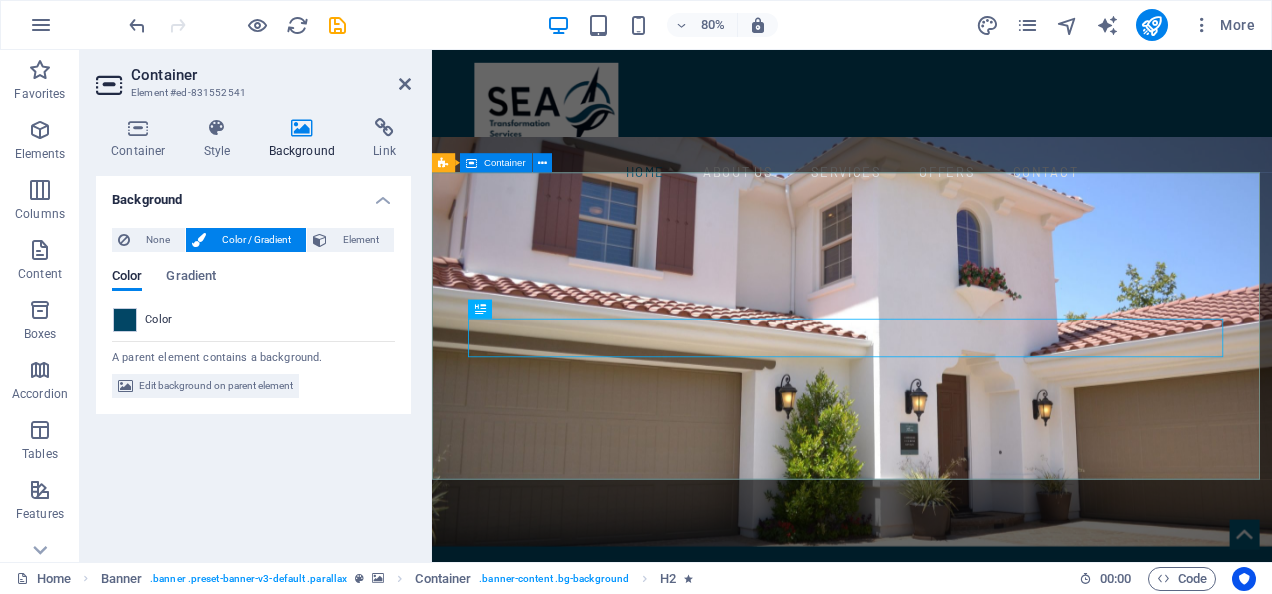 click on "YOUR REAL ESTATE EXPERT IN [CITY], [STATE]    0490 [PHONE]" at bounding box center (957, 913) 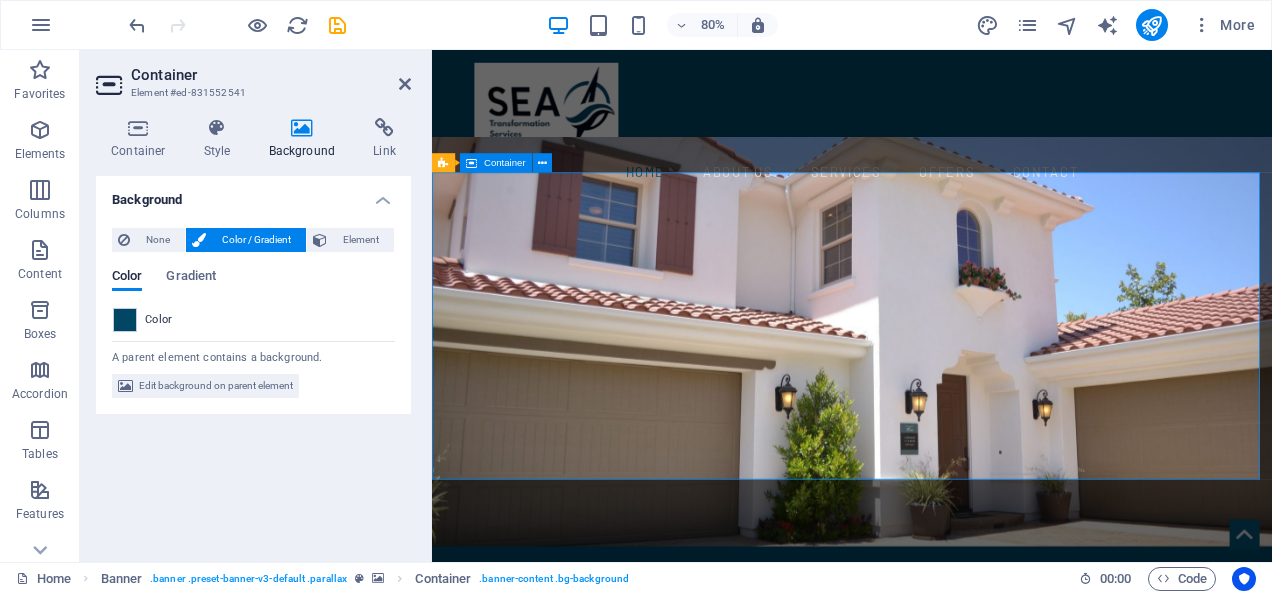 click on "YOUR REAL ESTATE EXPERT IN [CITY], [STATE]    0490 [PHONE]" at bounding box center [957, 913] 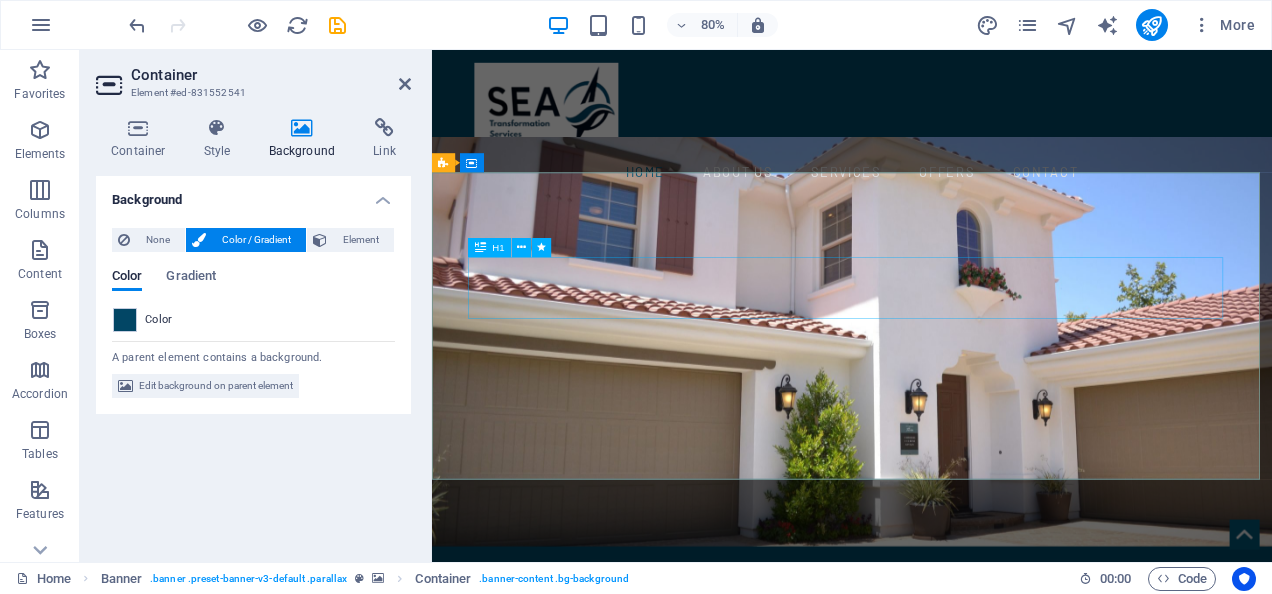 click on "YOUR REAL ESTATE EXPERT" at bounding box center (957, 865) 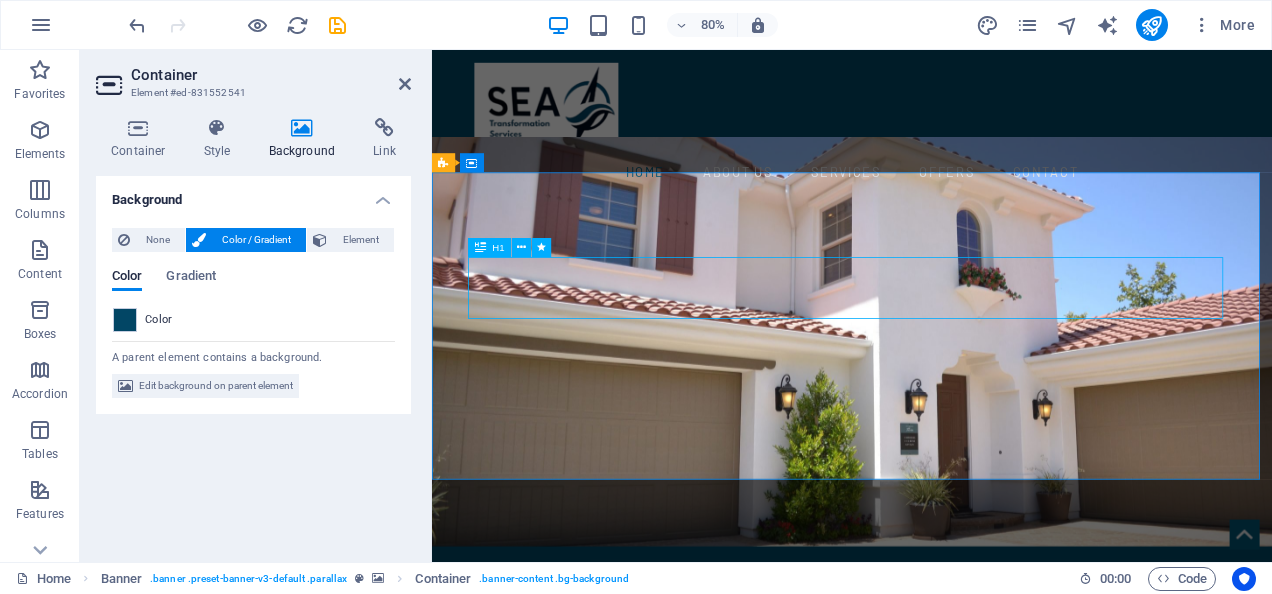 click on "YOUR REAL ESTATE EXPERT" at bounding box center [957, 865] 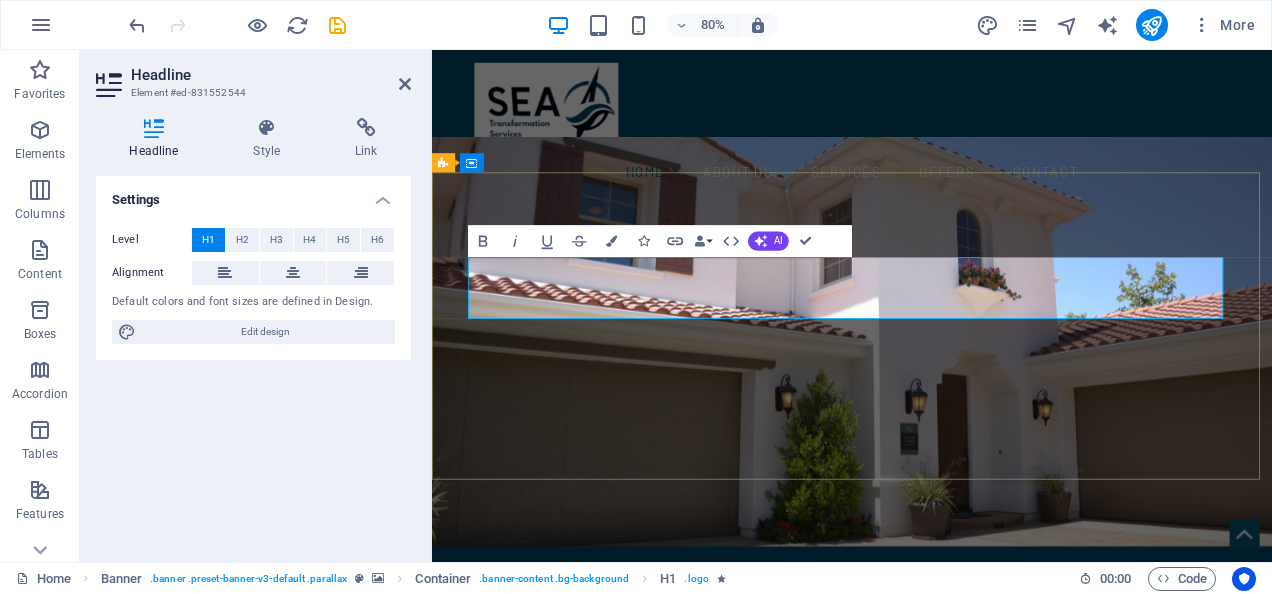 type 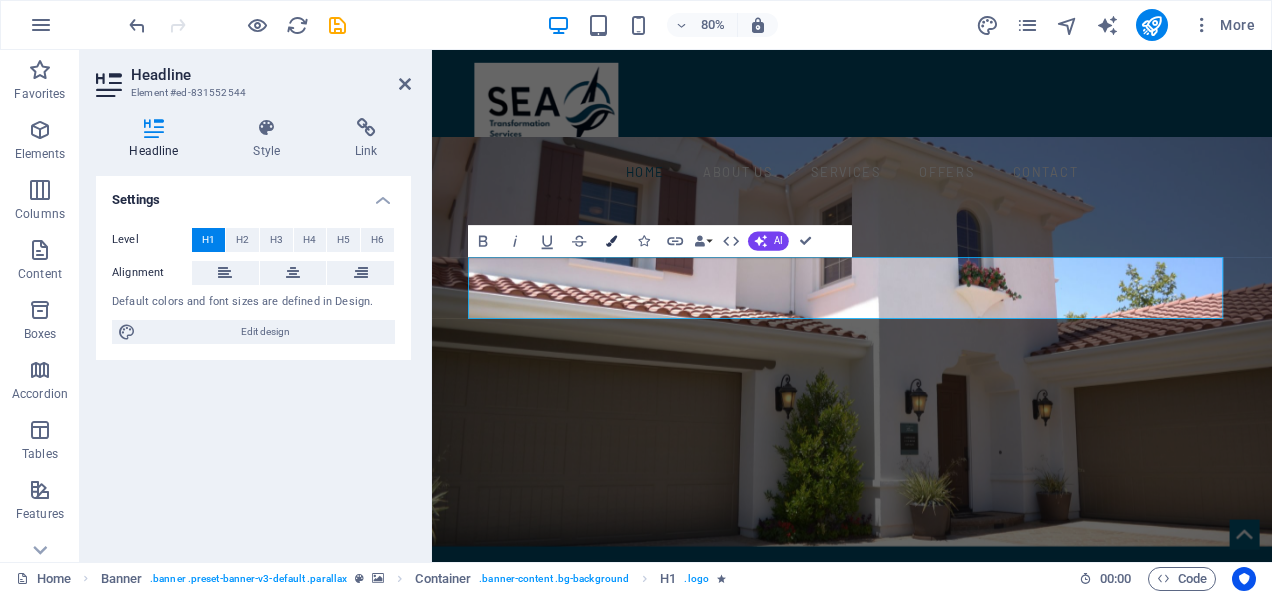 click at bounding box center [611, 240] 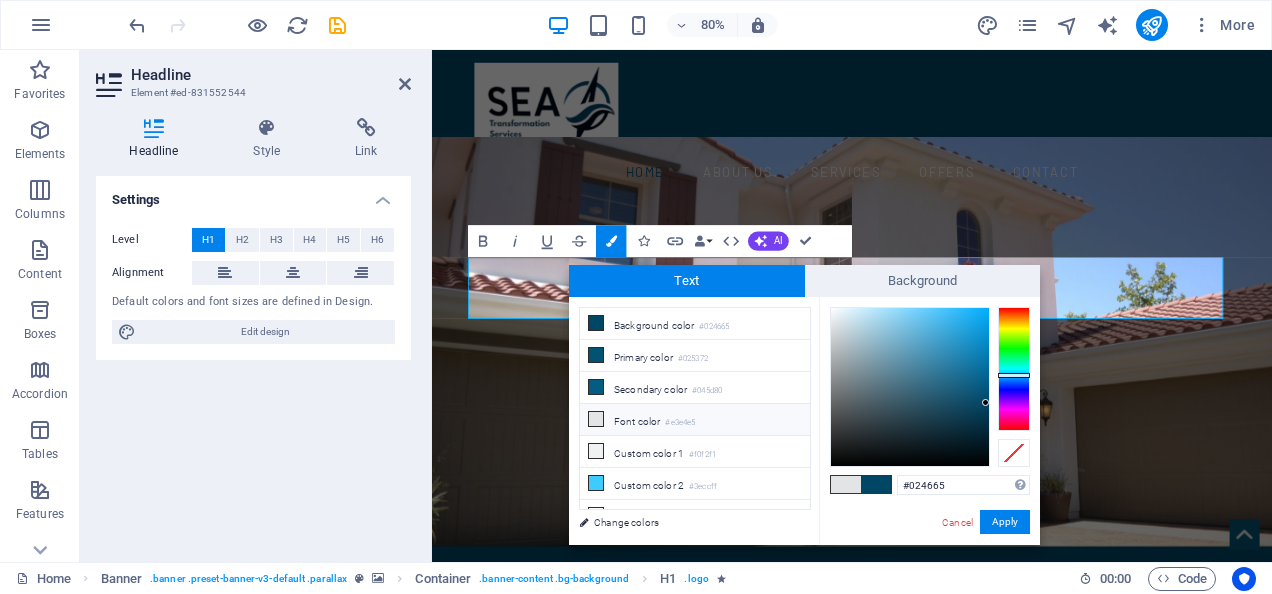 click on "Font color
#e3e4e5" at bounding box center (695, 420) 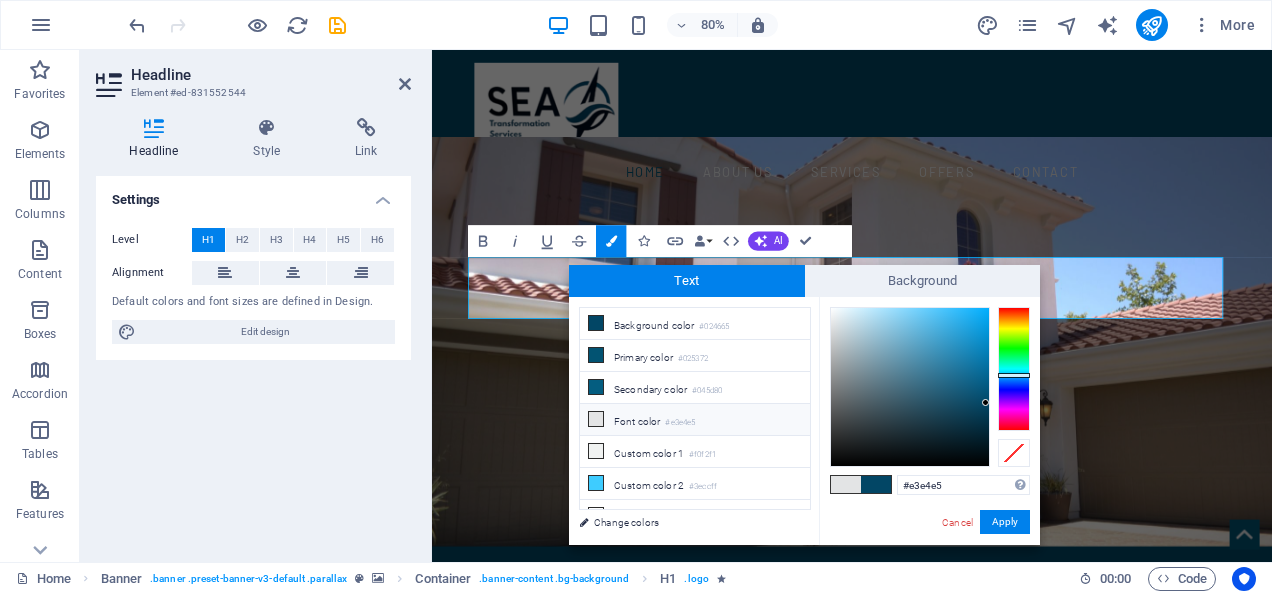 click on "Font color
#e3e4e5" at bounding box center (695, 420) 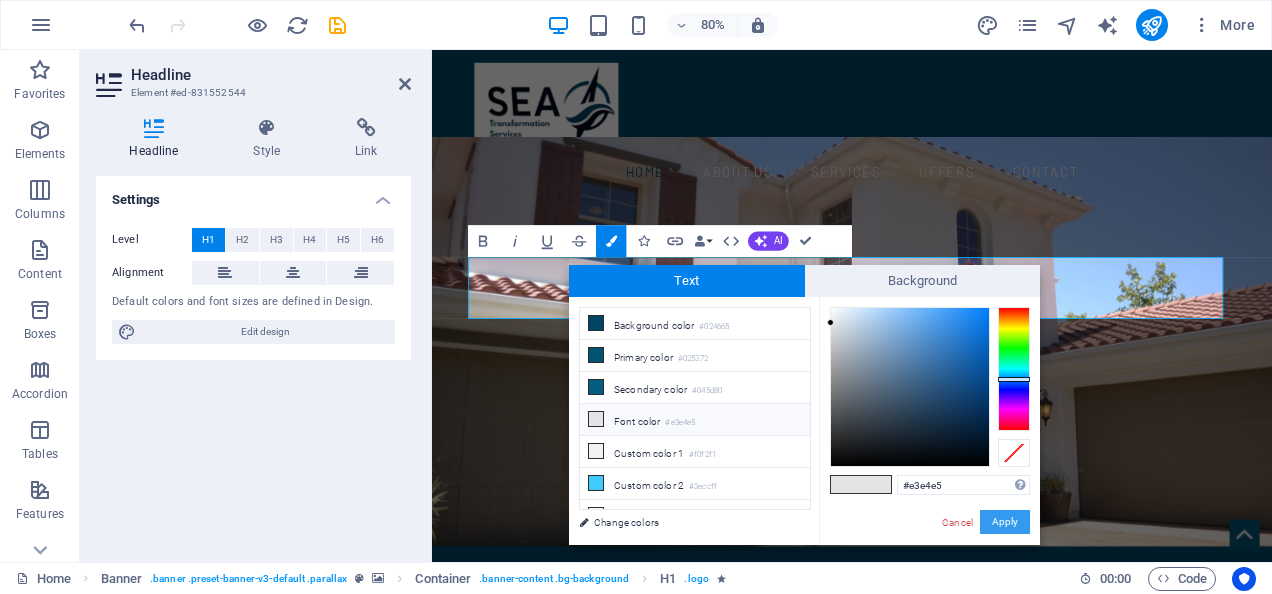 click on "Apply" at bounding box center (1005, 522) 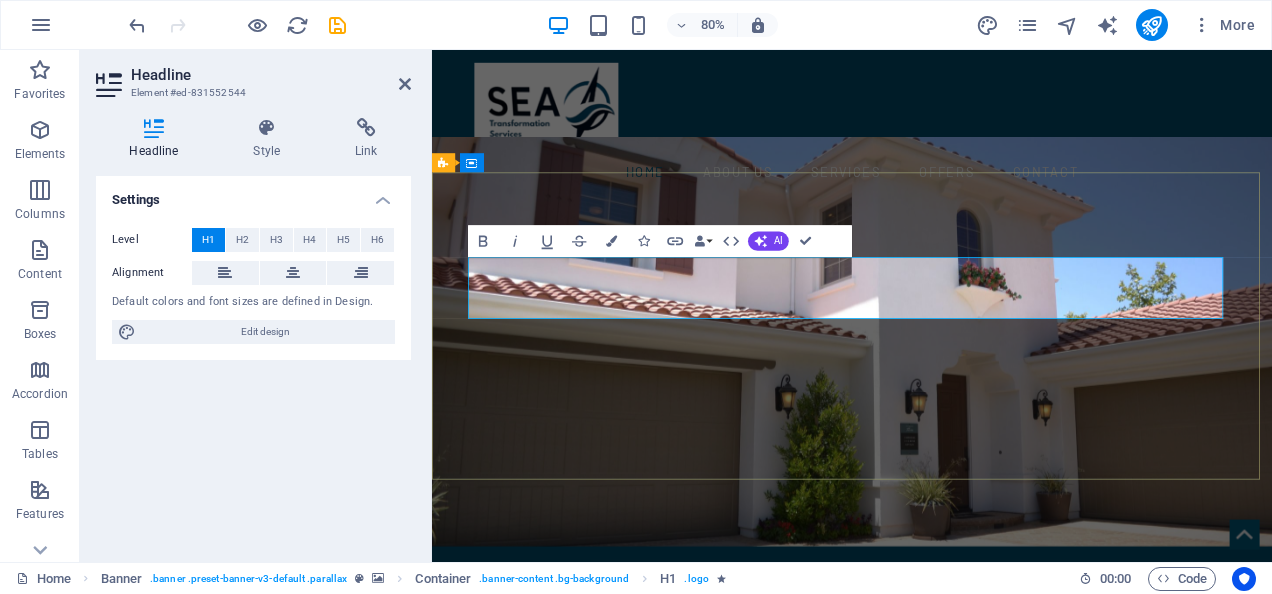 click on "​ ​" at bounding box center [957, 865] 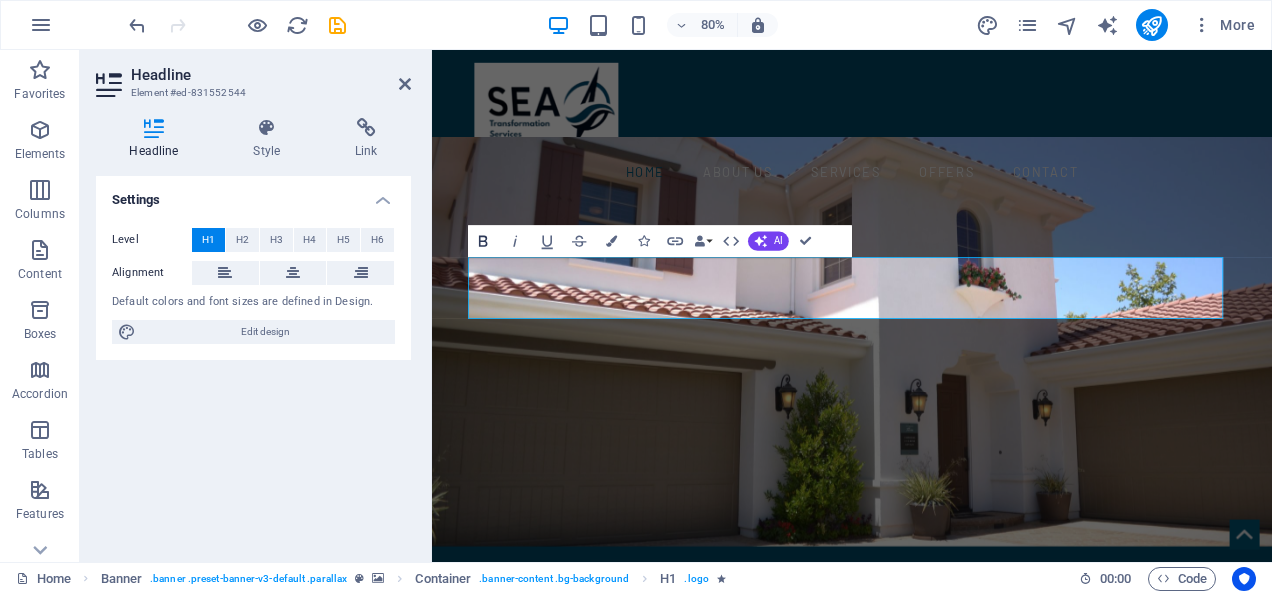 click 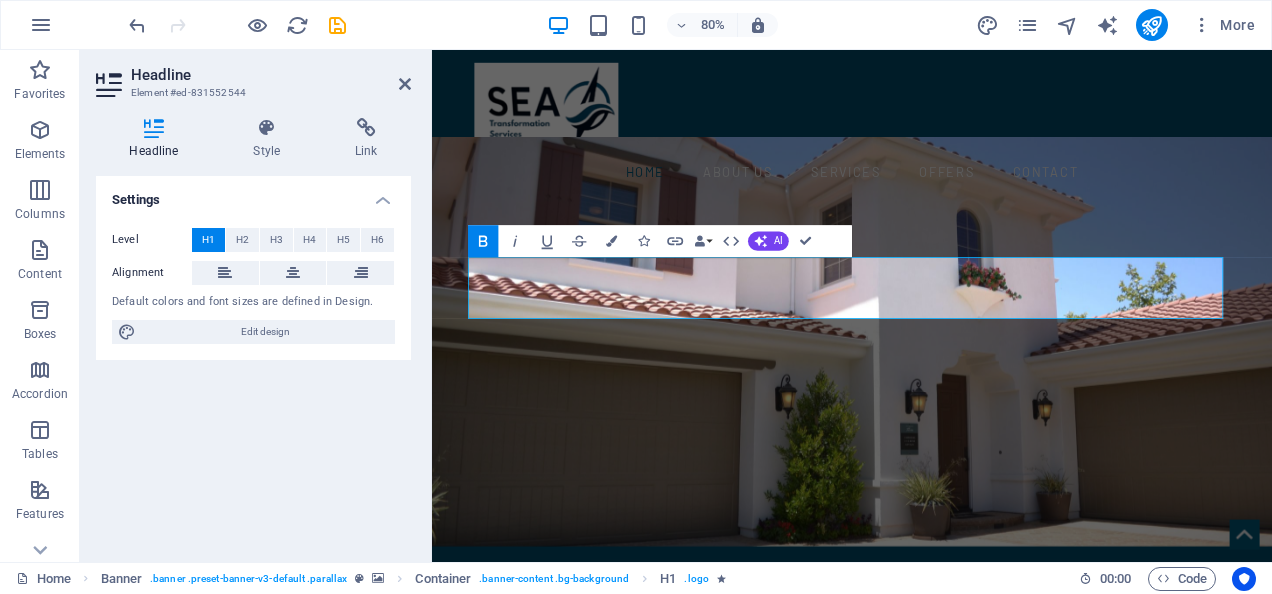click 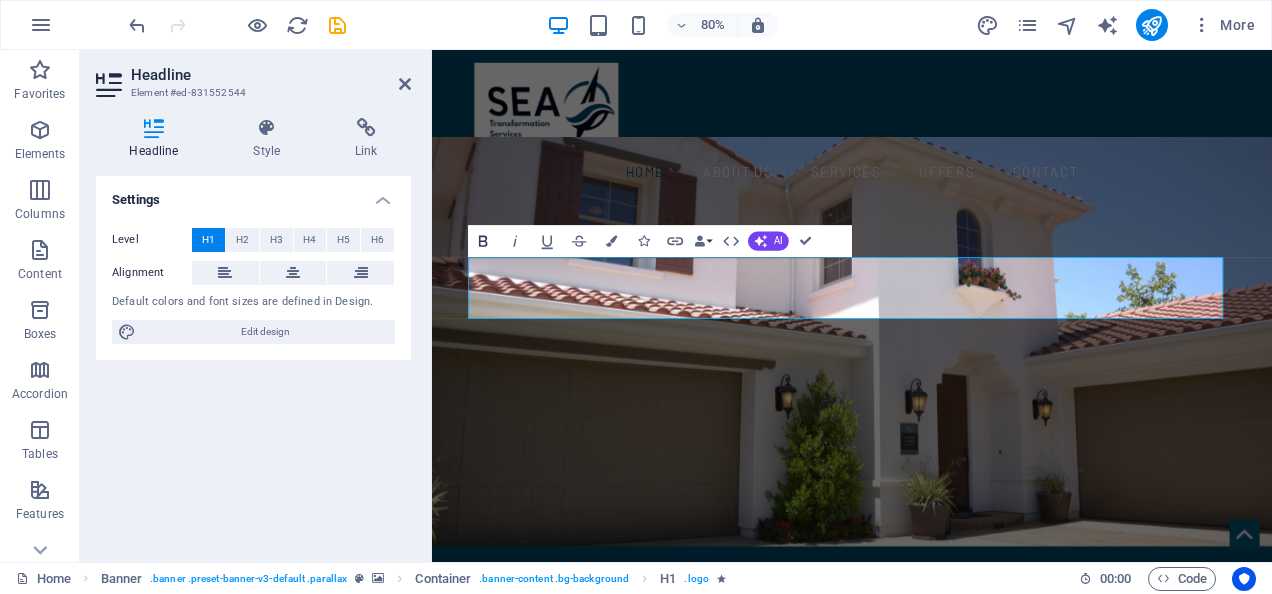 click 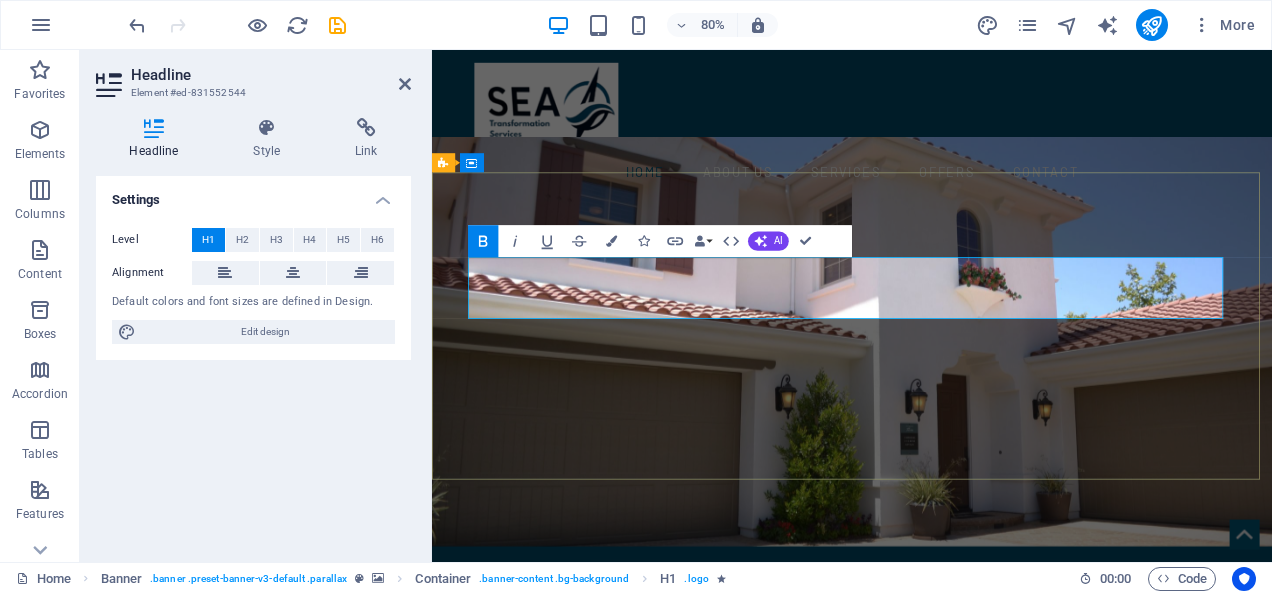click on "SEA Transformation Services" at bounding box center (957, 864) 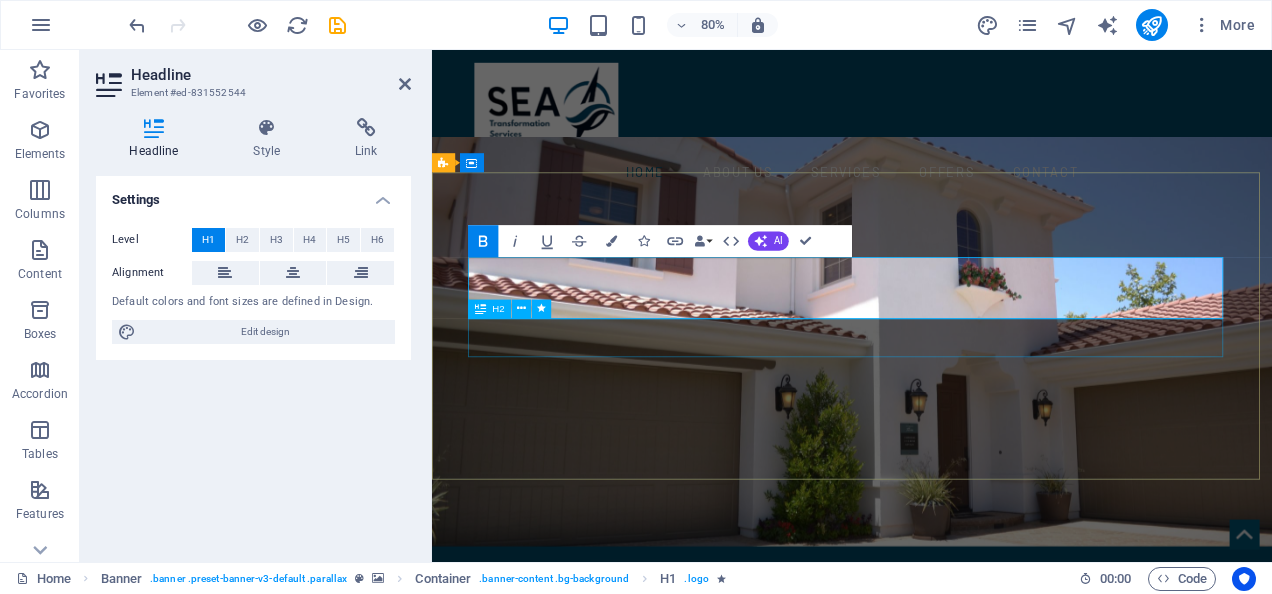 click on "IN [CITY], [STATE]" at bounding box center [957, 928] 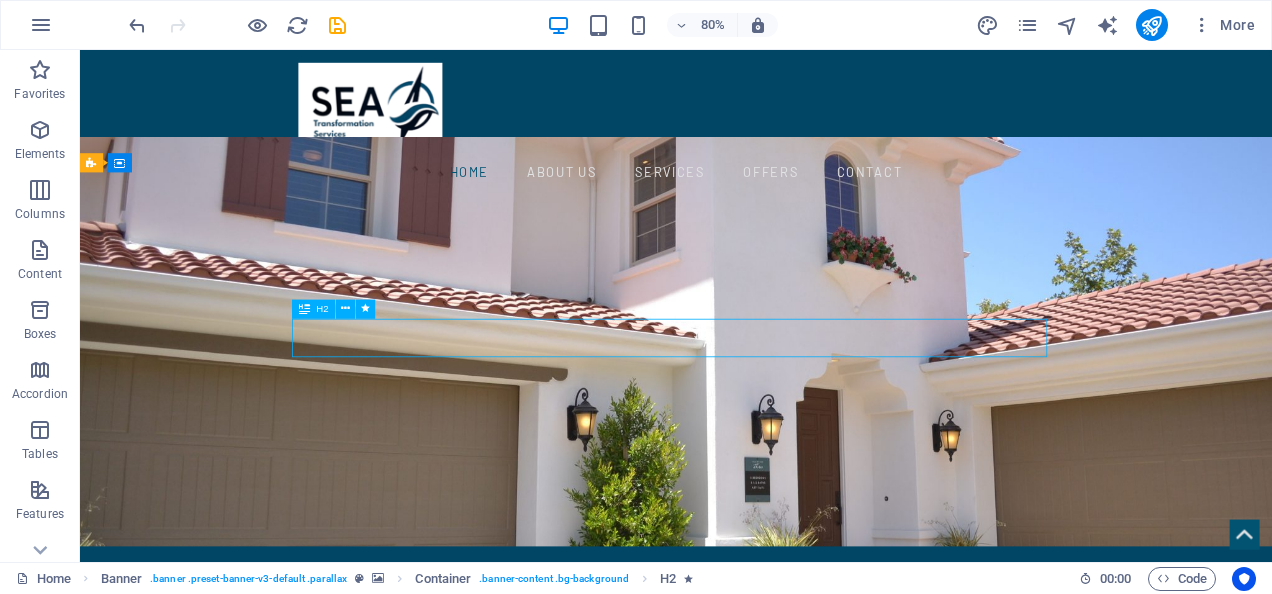 click on "IN [CITY], [STATE]" at bounding box center [825, 928] 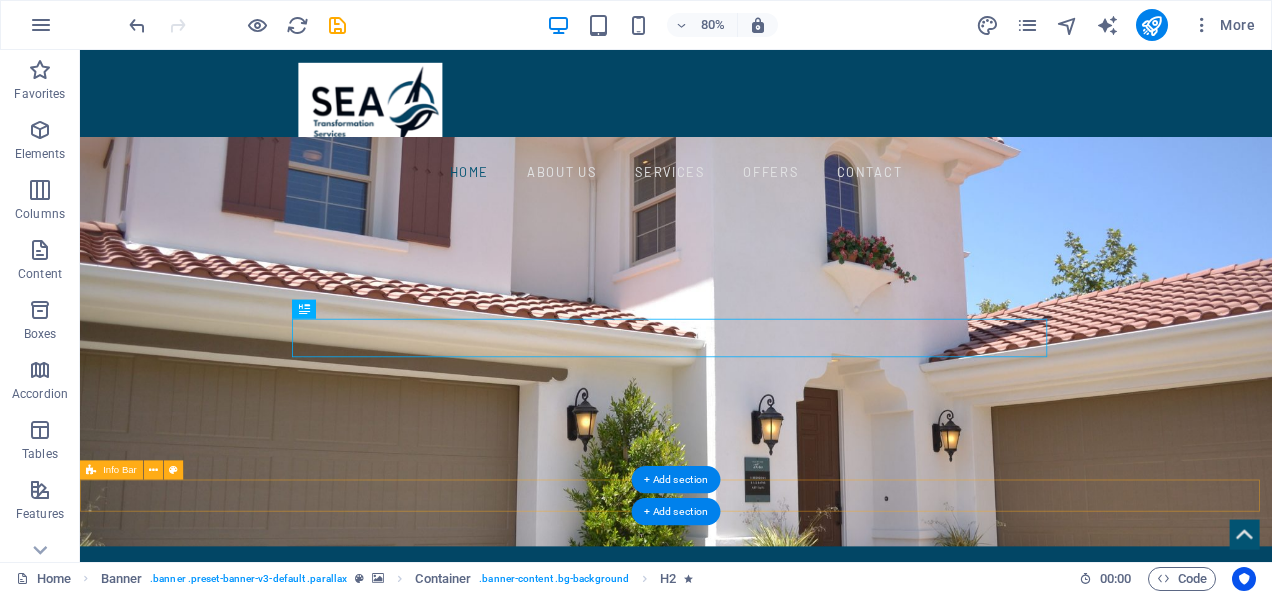 click on "[NUMBER] [STREET] , [CITY] [POSTAL_CODE]" at bounding box center (825, 1146) 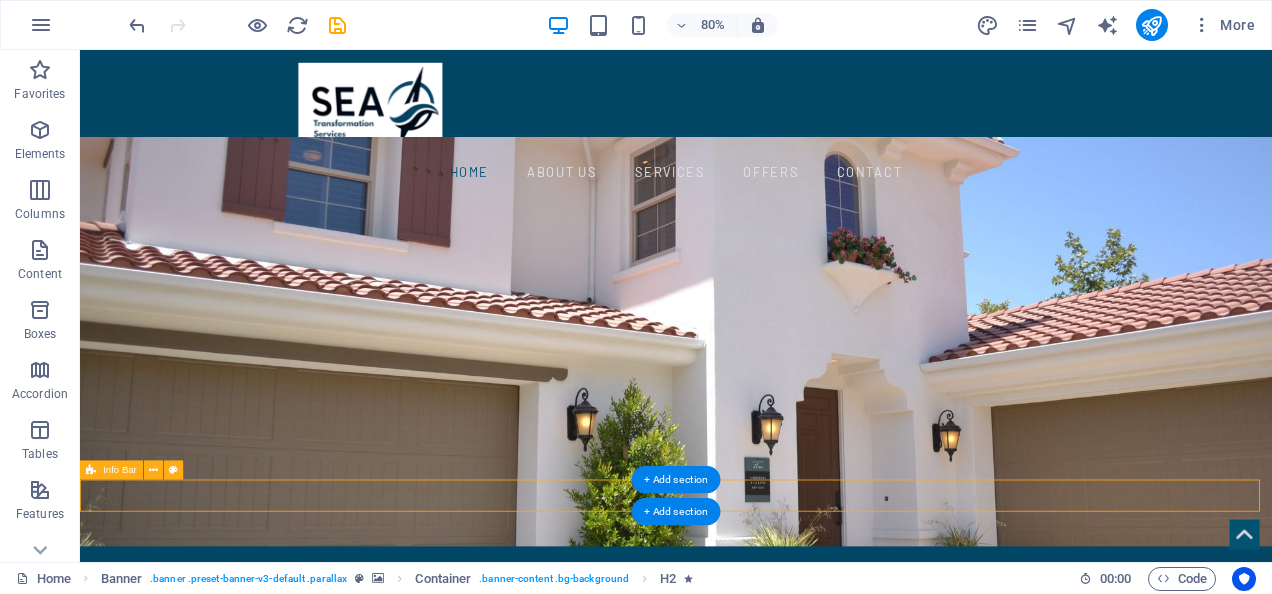 click on "[NUMBER] [STREET] , [CITY] [POSTAL_CODE]" at bounding box center (825, 1146) 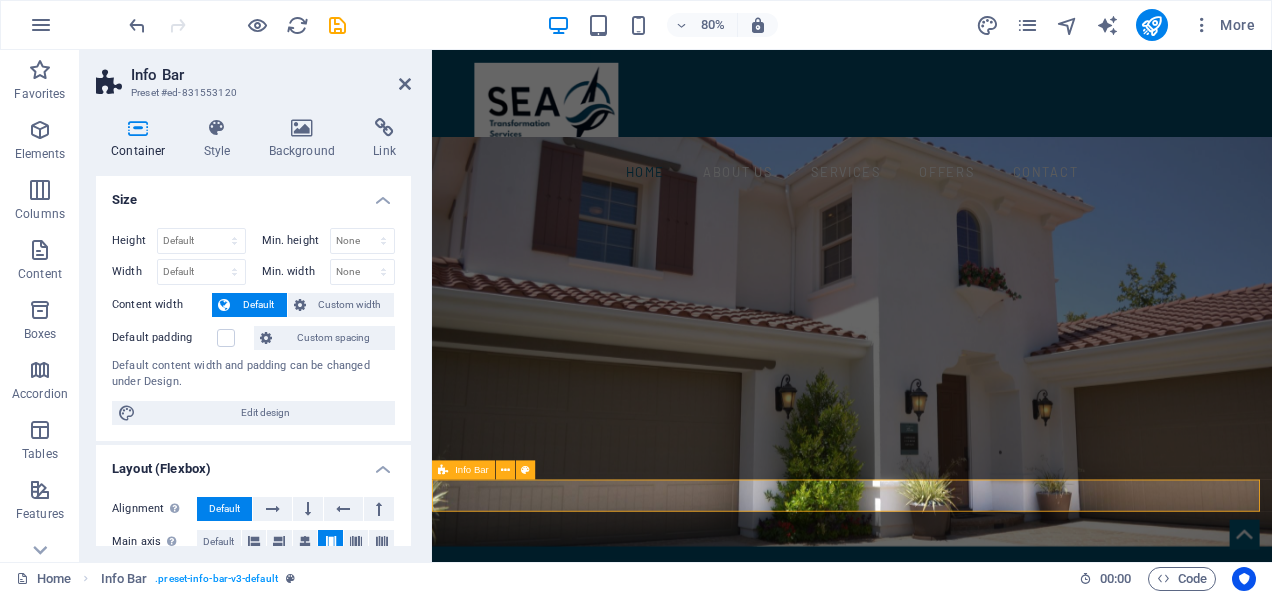 click on "[NUMBER] [STREET] , [CITY] [POSTAL_CODE]" at bounding box center (957, 1146) 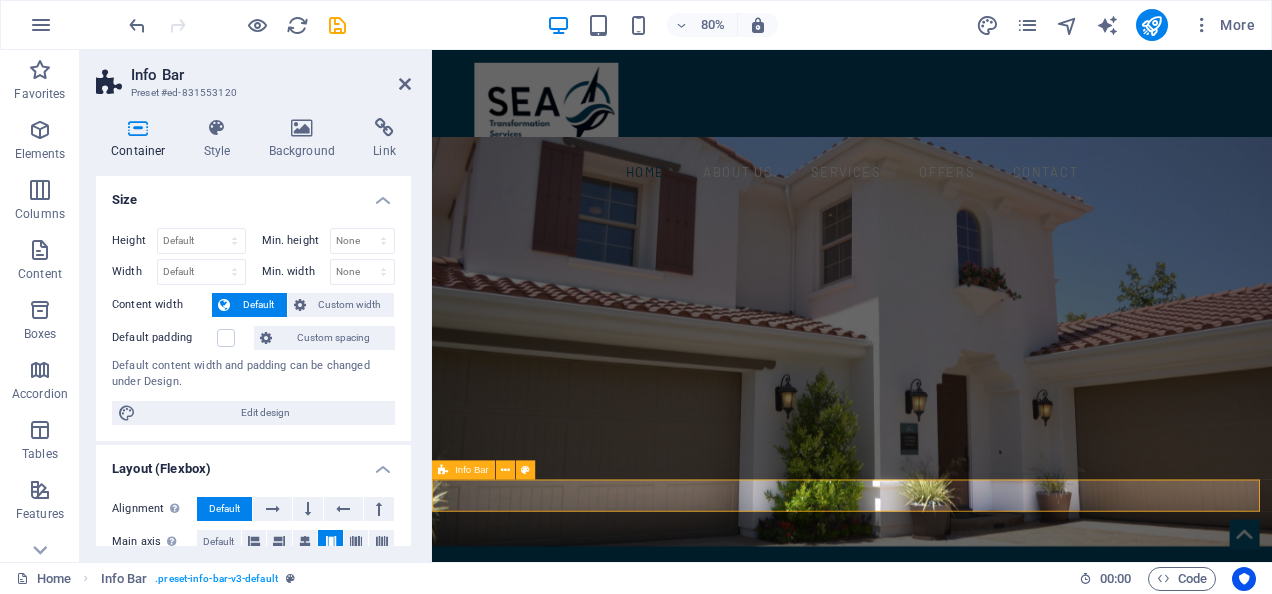 click on "[NUMBER] [STREET] , [CITY] [POSTAL_CODE]" at bounding box center (957, 1146) 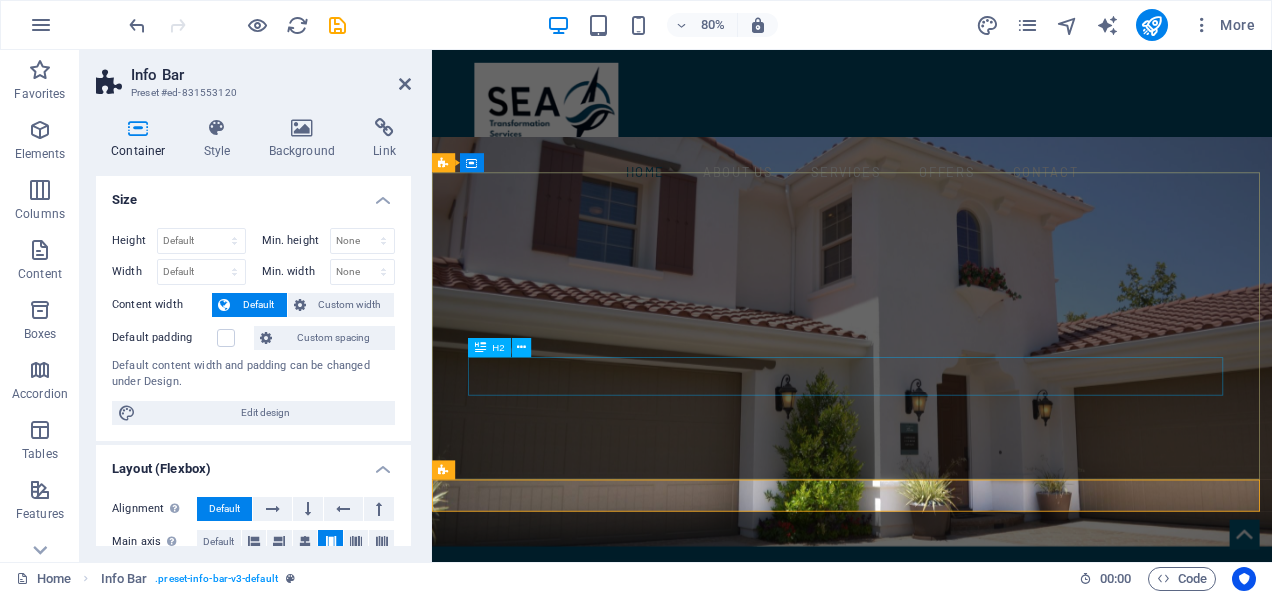 click on "   [PHONE]" at bounding box center (957, 976) 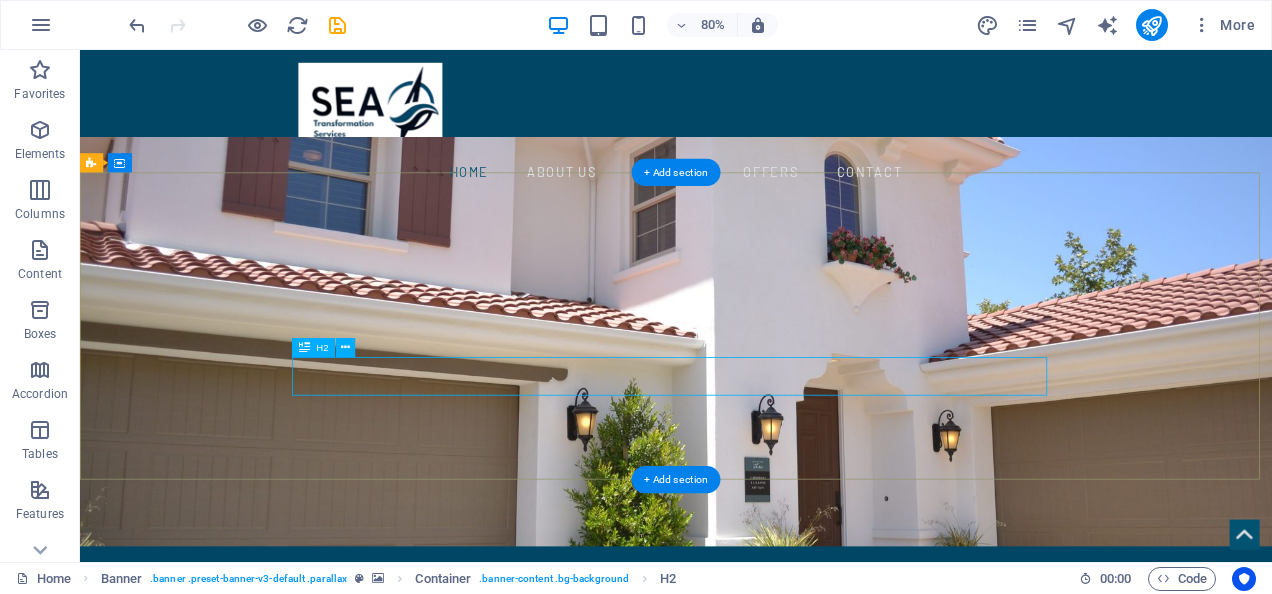 click on "0490 [PHONE]" at bounding box center [835, 976] 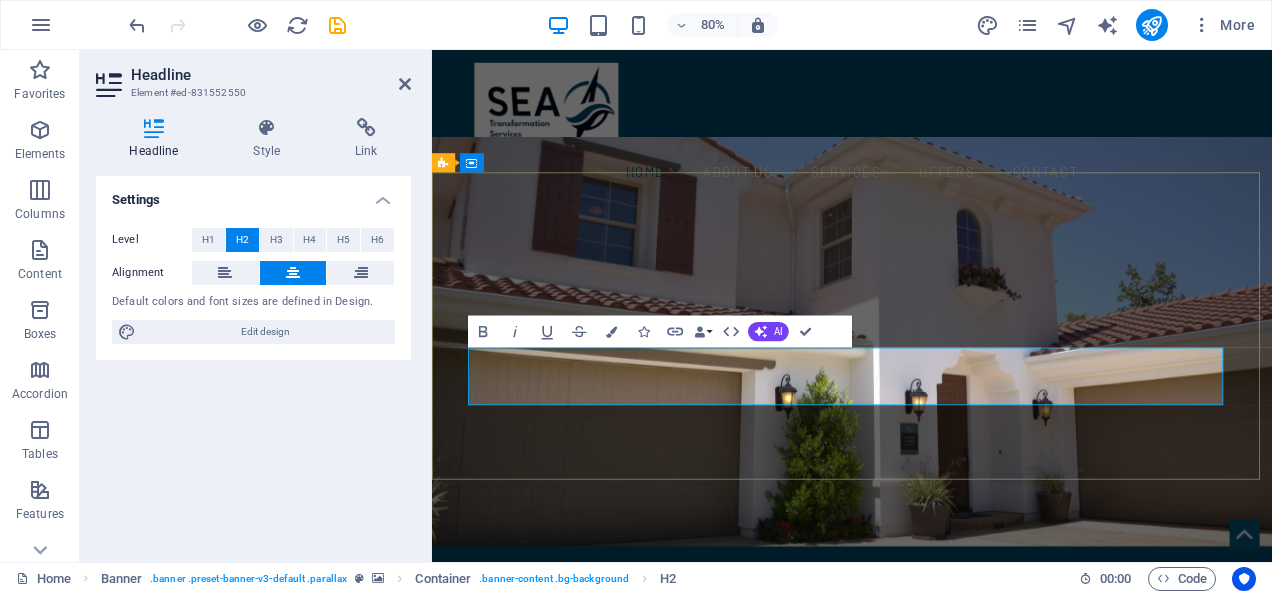 click on "   [PHONE]" at bounding box center [957, 1000] 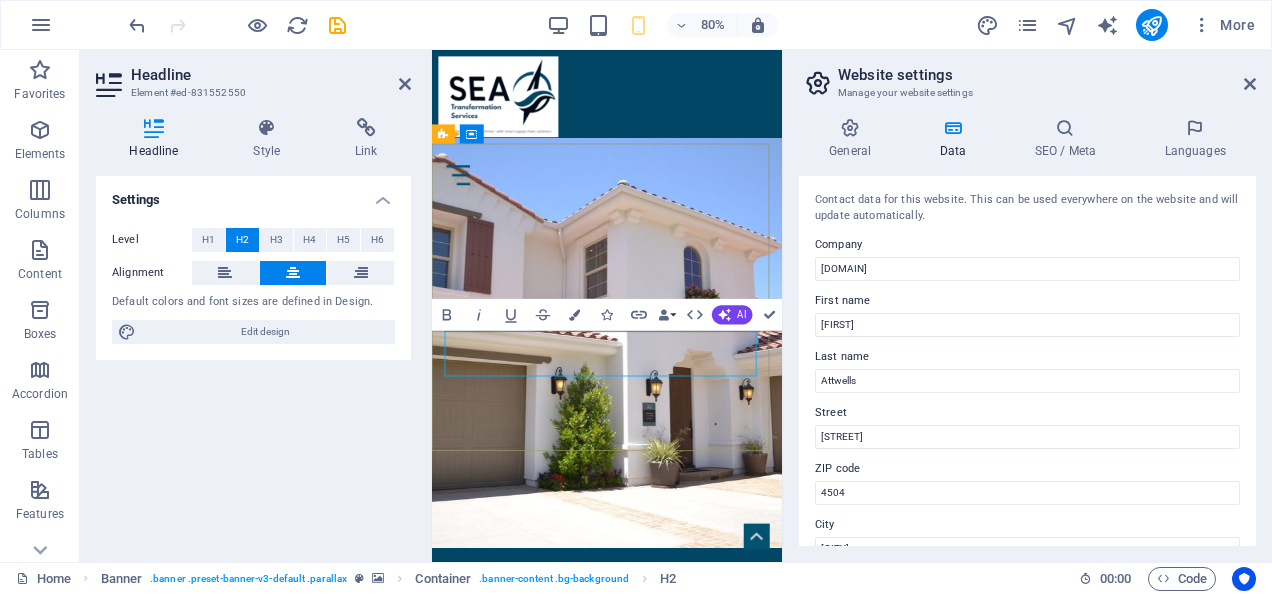 click on "   [PHONE]" at bounding box center (651, 995) 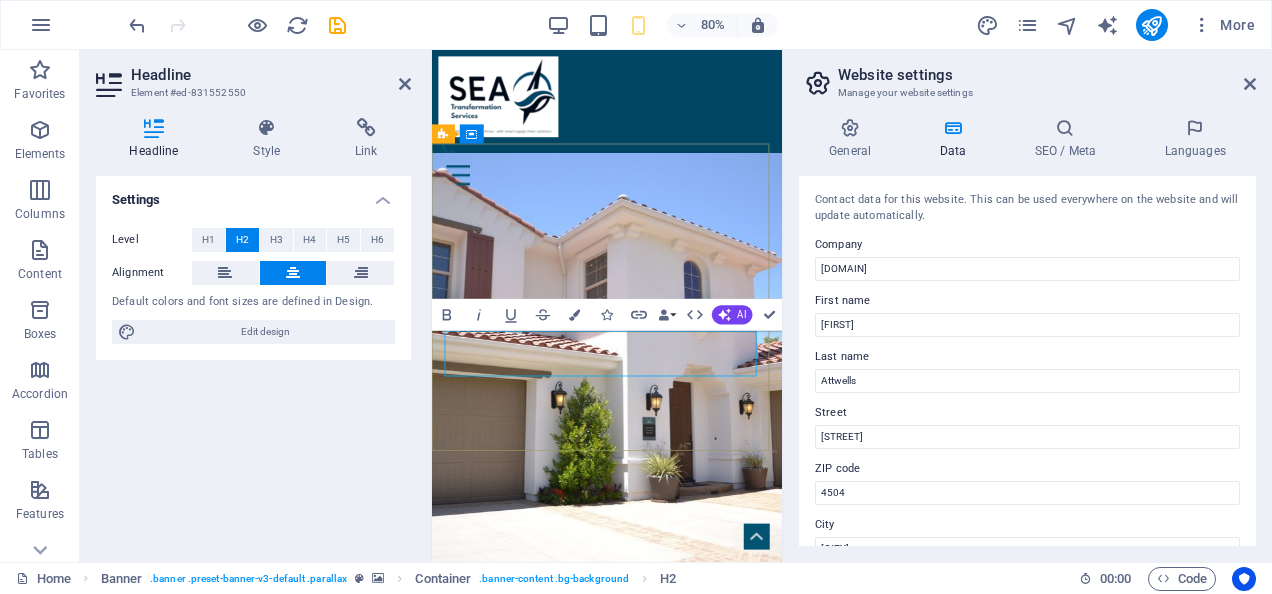 click on "   ​" at bounding box center (651, 995) 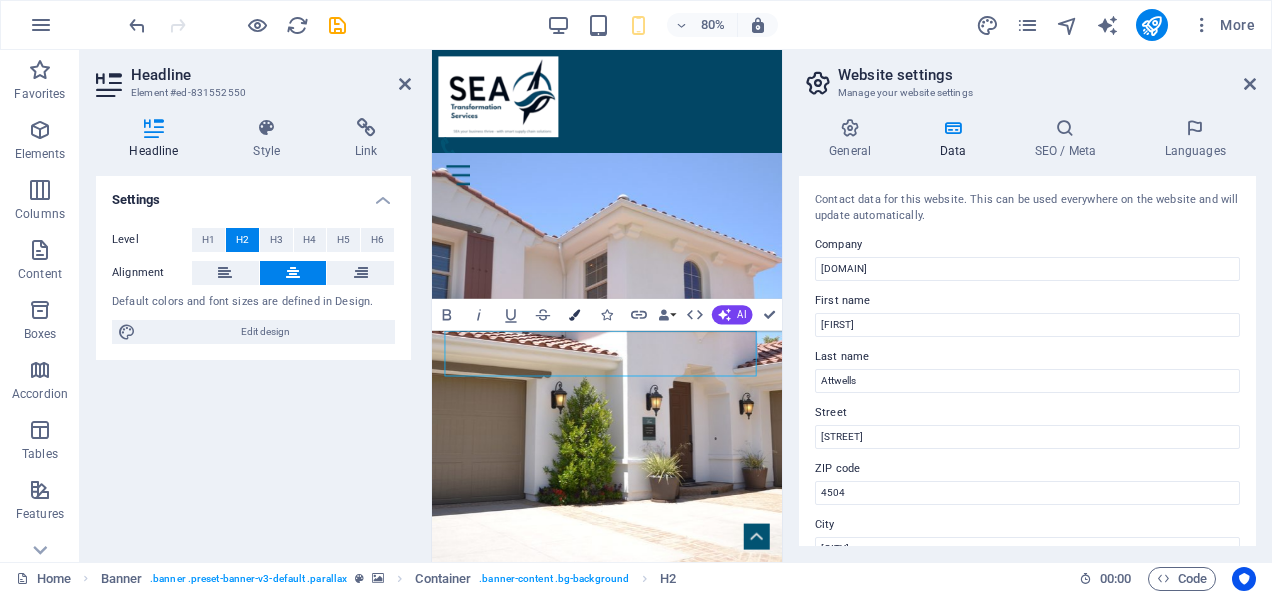 click on "Colors" at bounding box center [575, 315] 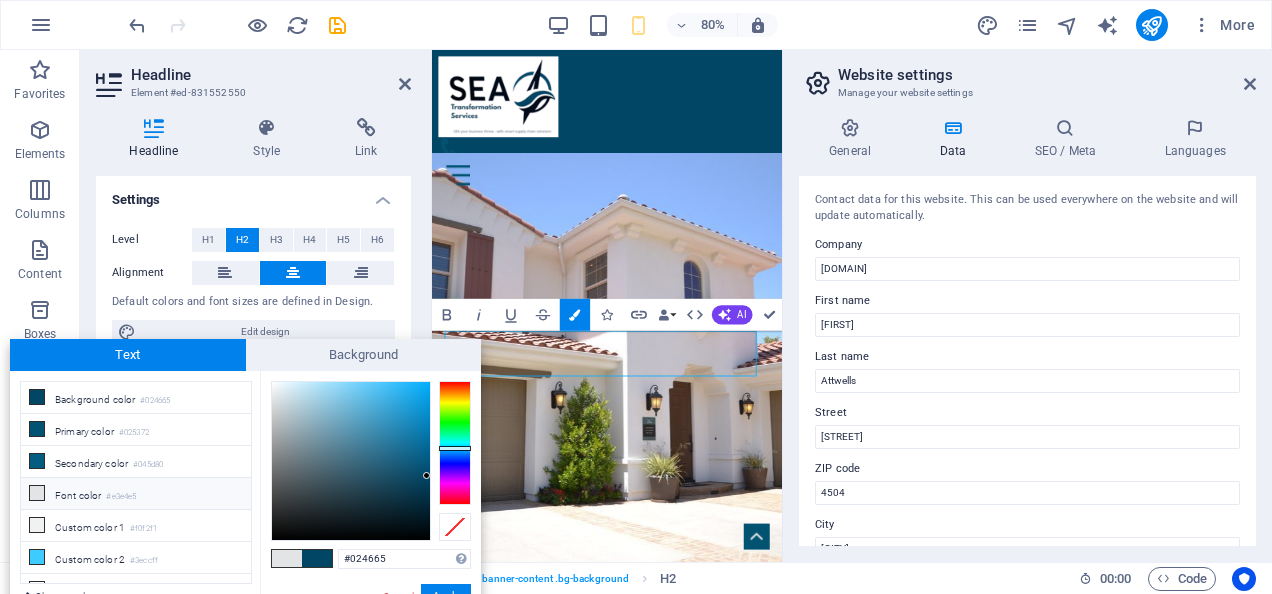 click on "Font color
#e3e4e5" at bounding box center [136, 494] 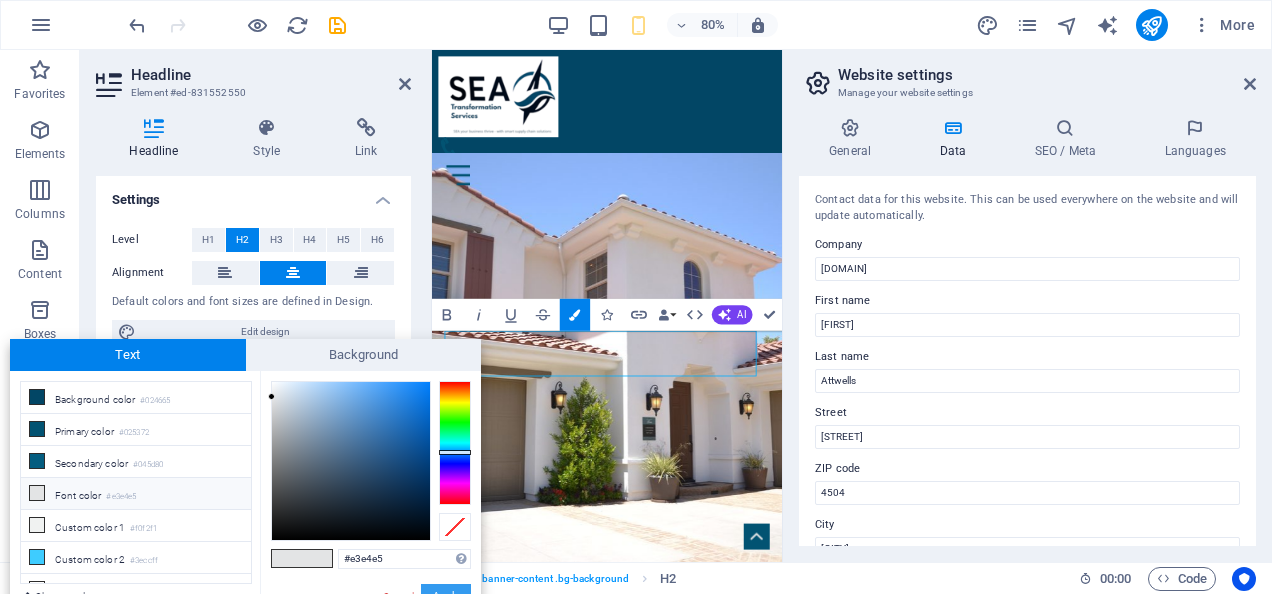 click on "Apply" at bounding box center (446, 596) 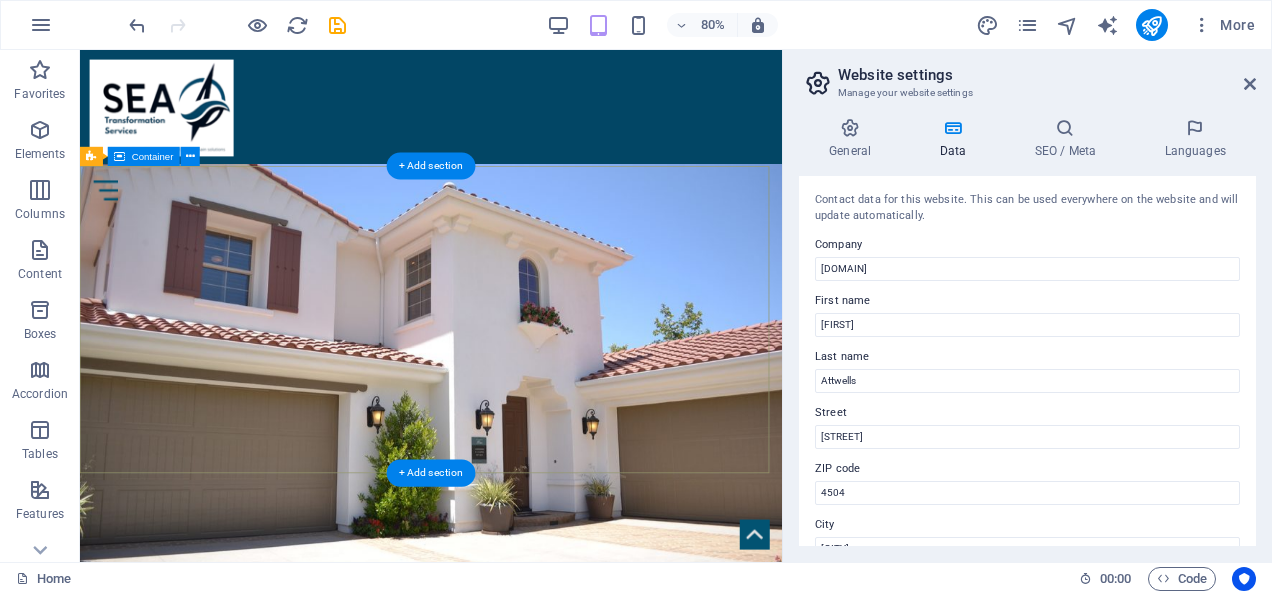 click on "SEA Transformation Services IN [CITY], [STATE]" at bounding box center (519, 900) 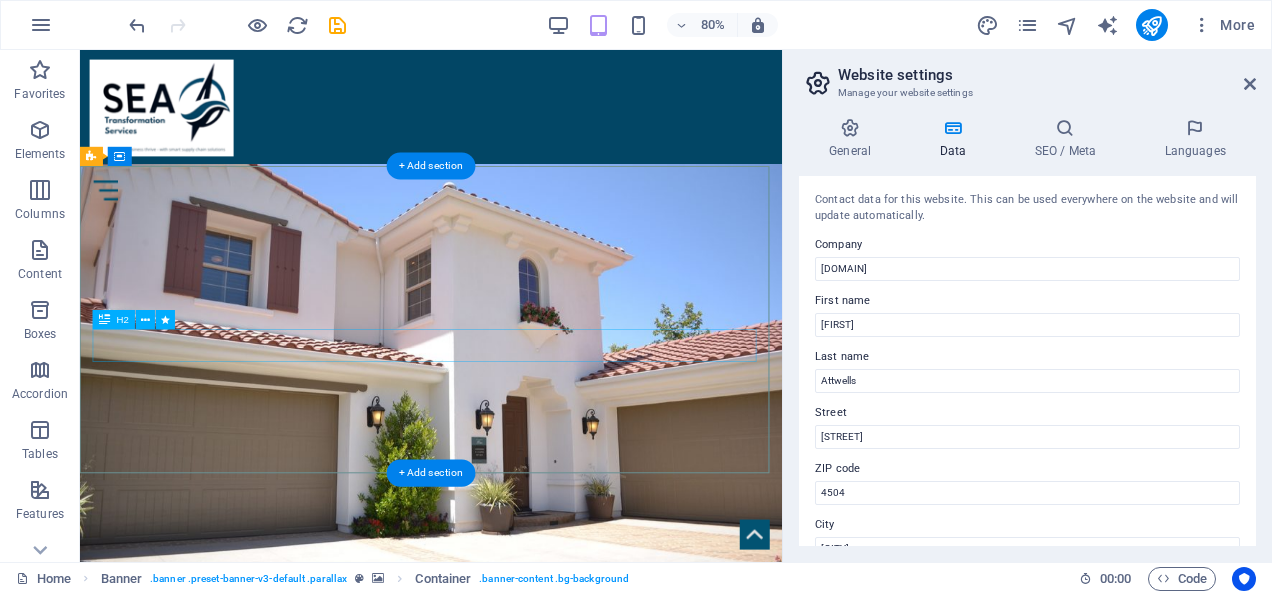 click on "IN [CITY], [STATE]" at bounding box center [519, 932] 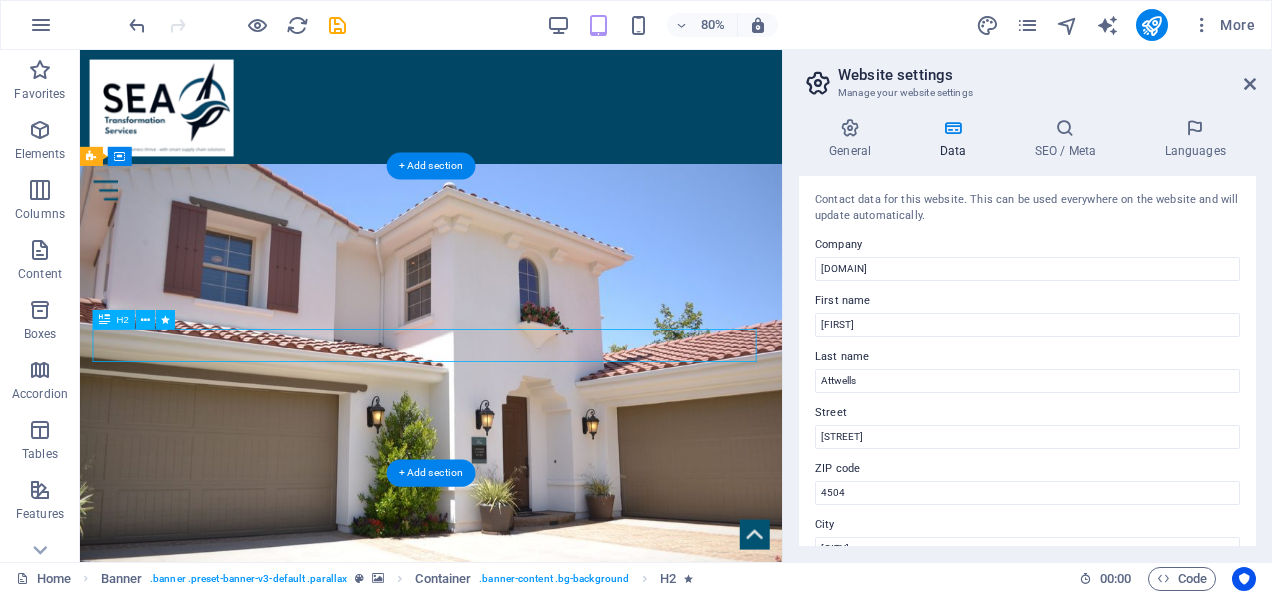 click on "IN [CITY], [STATE]" at bounding box center [519, 932] 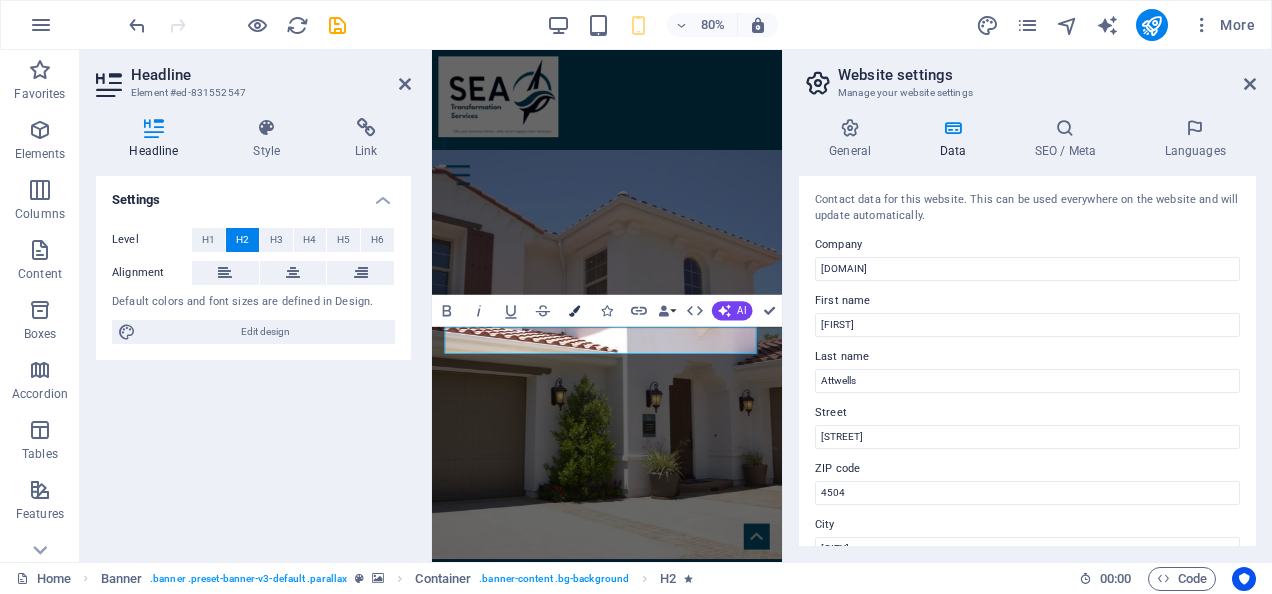click at bounding box center (575, 310) 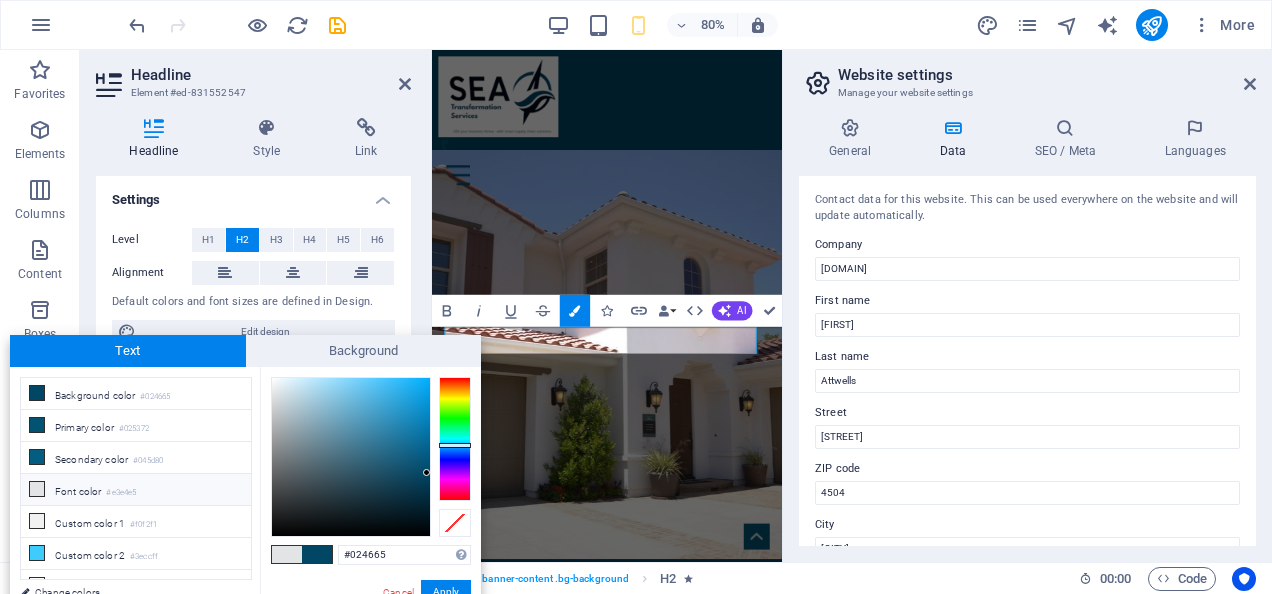 click on "Font color
#e3e4e5" at bounding box center (136, 490) 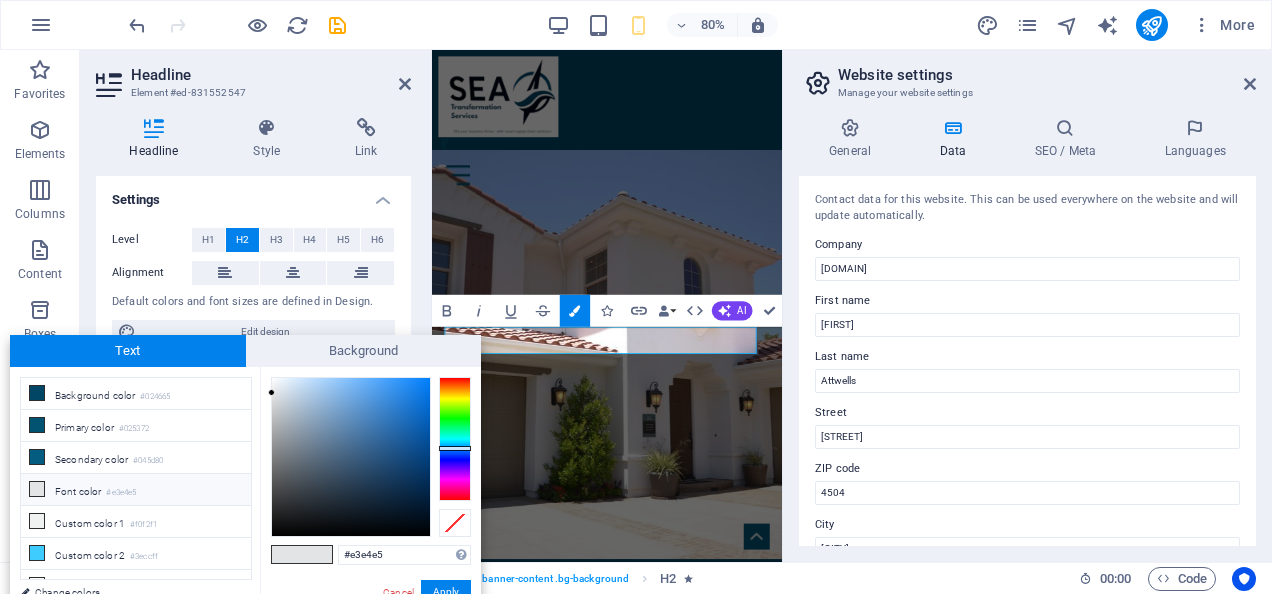 click on "Apply" at bounding box center [446, 592] 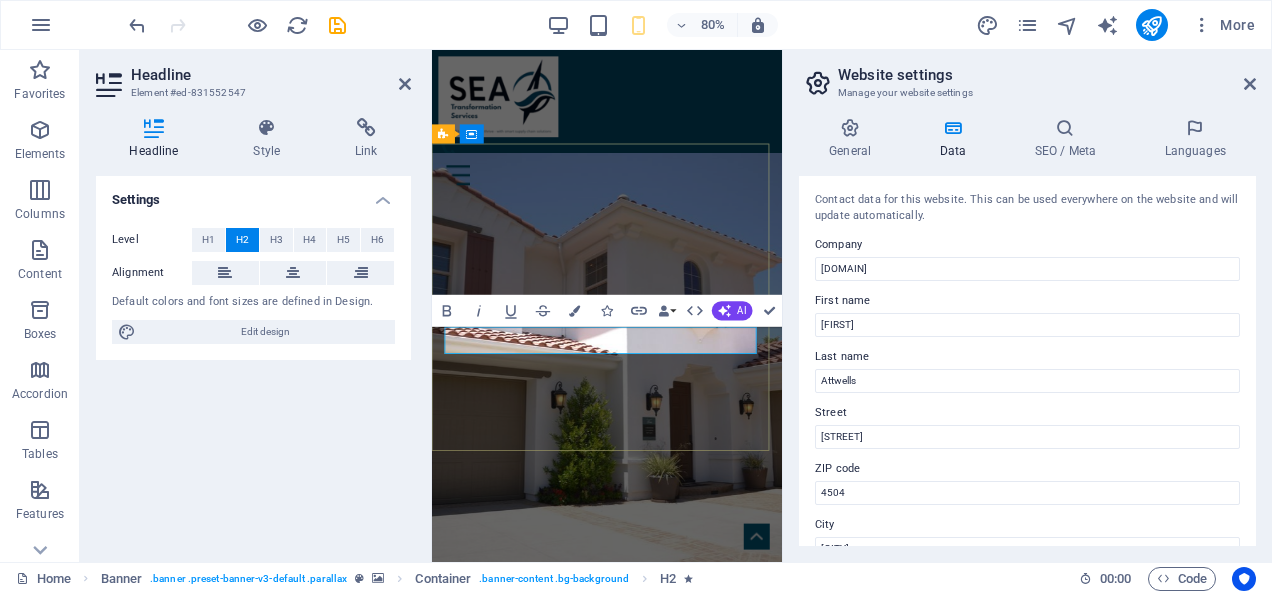 click on "IN [CITY], [STATE]" at bounding box center (651, 937) 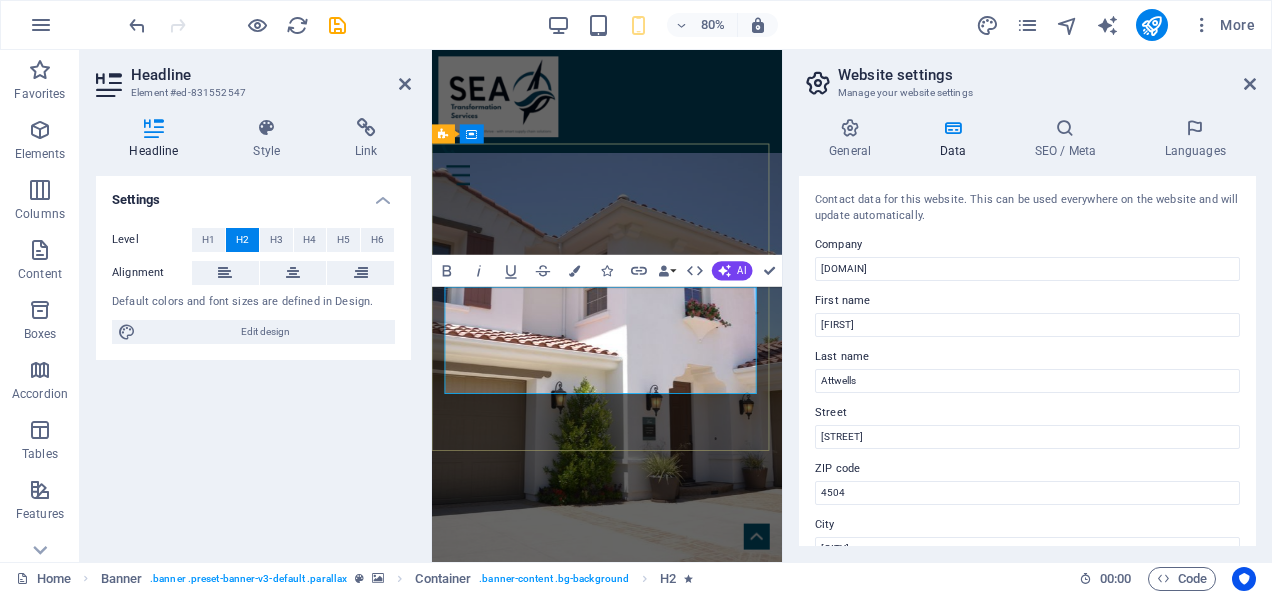 click on "Cost effective solutions that Empower you to Transform your Supply Chains into StrategicAssests" at bounding box center (651, 987) 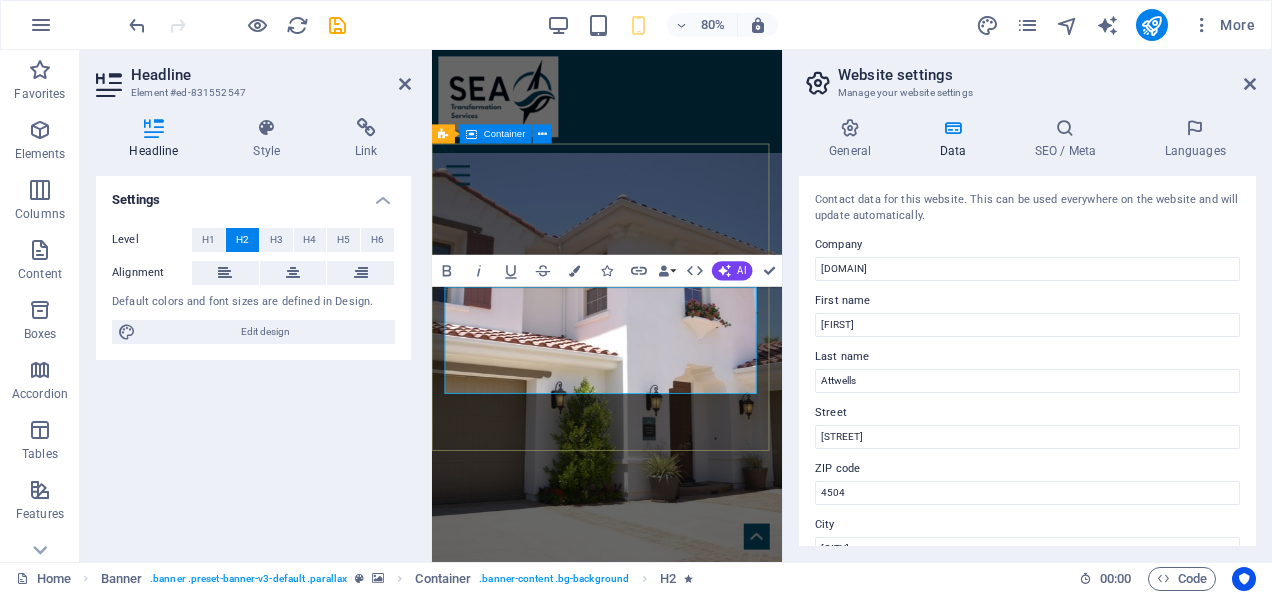 click on "SEA Transformation Services Cost effective solutions that Empower you to Transform your Supply Chains into Strategic Assests" at bounding box center [651, 934] 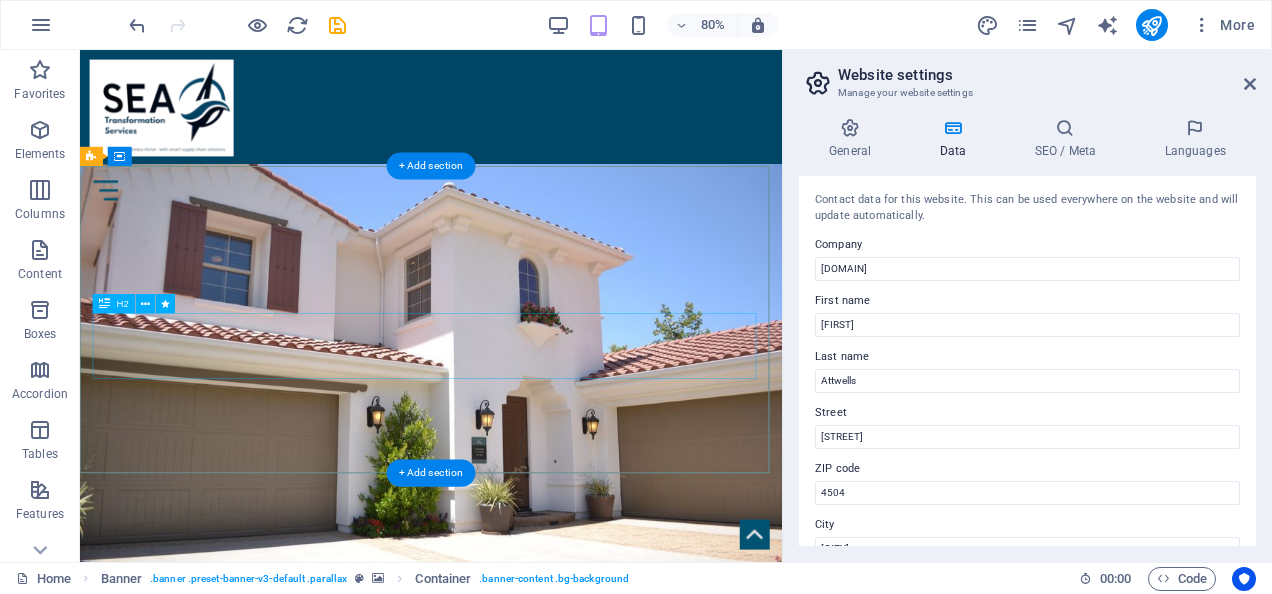 click on "Cost effective solutions that Empower you to Transform your Supply Chains into Strategic Assests" at bounding box center (519, 953) 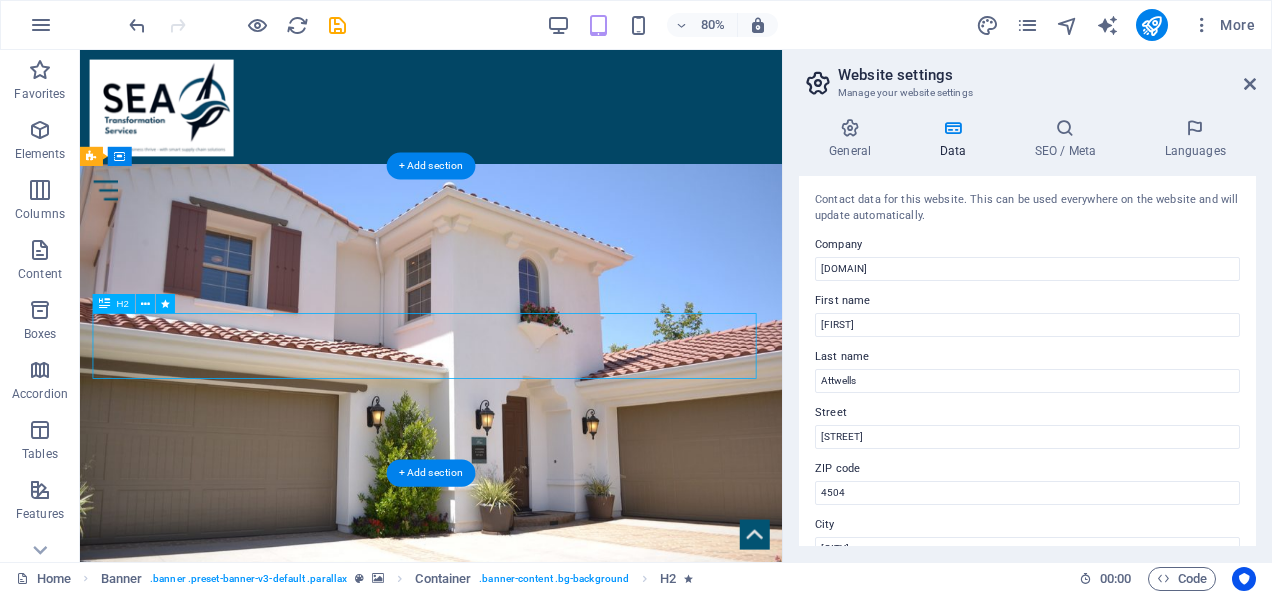 click on "Cost effective solutions that Empower you to Transform your Supply Chains into Strategic Assests" at bounding box center [519, 953] 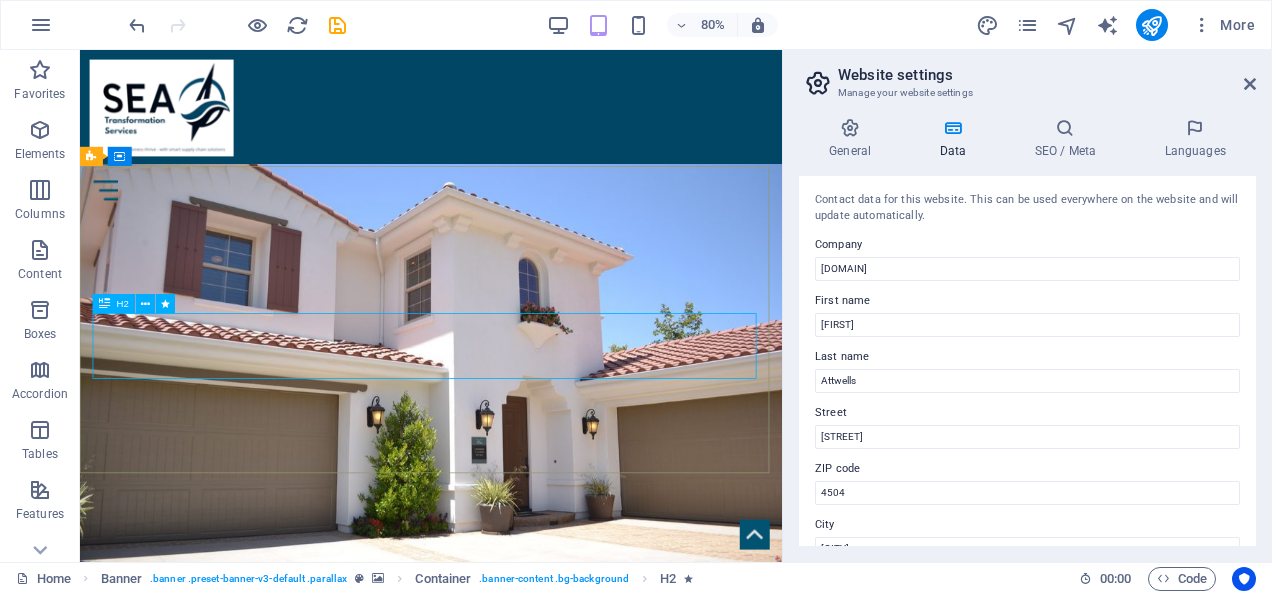 click on "H2" at bounding box center (123, 304) 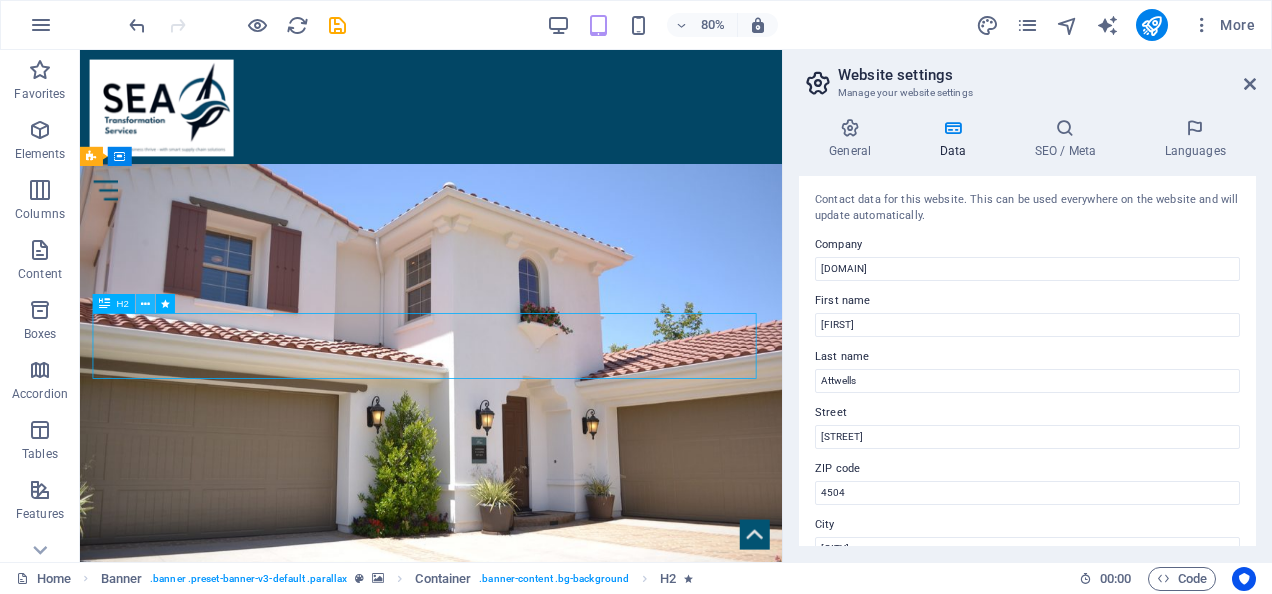 click at bounding box center (145, 303) 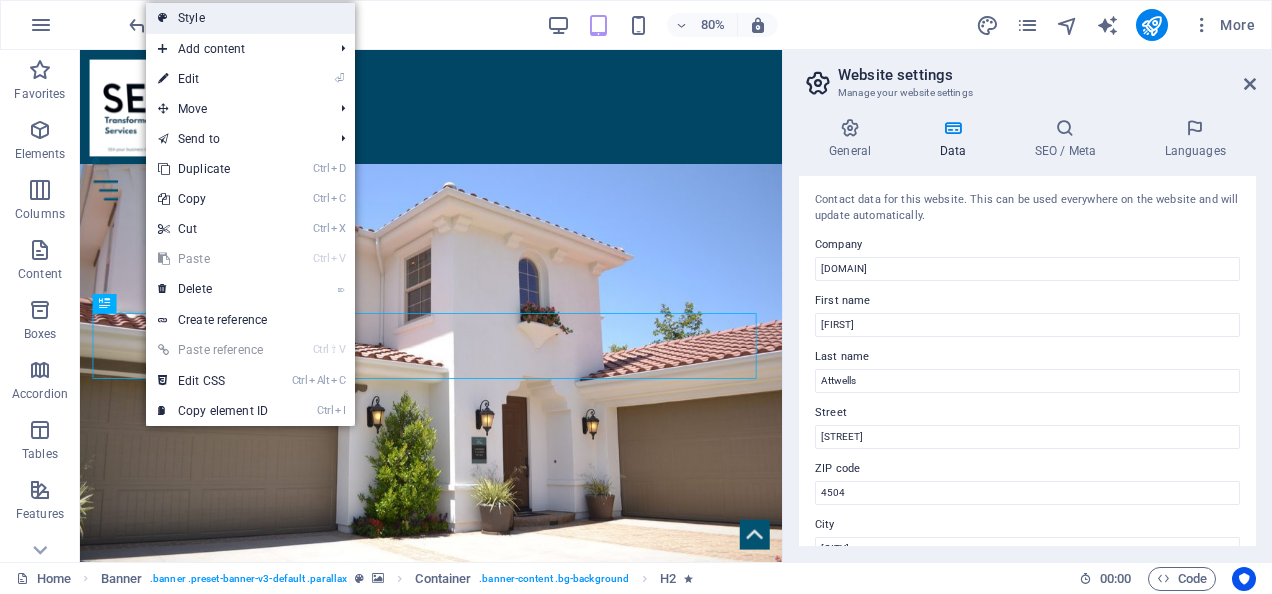 click on "Style" at bounding box center [250, 18] 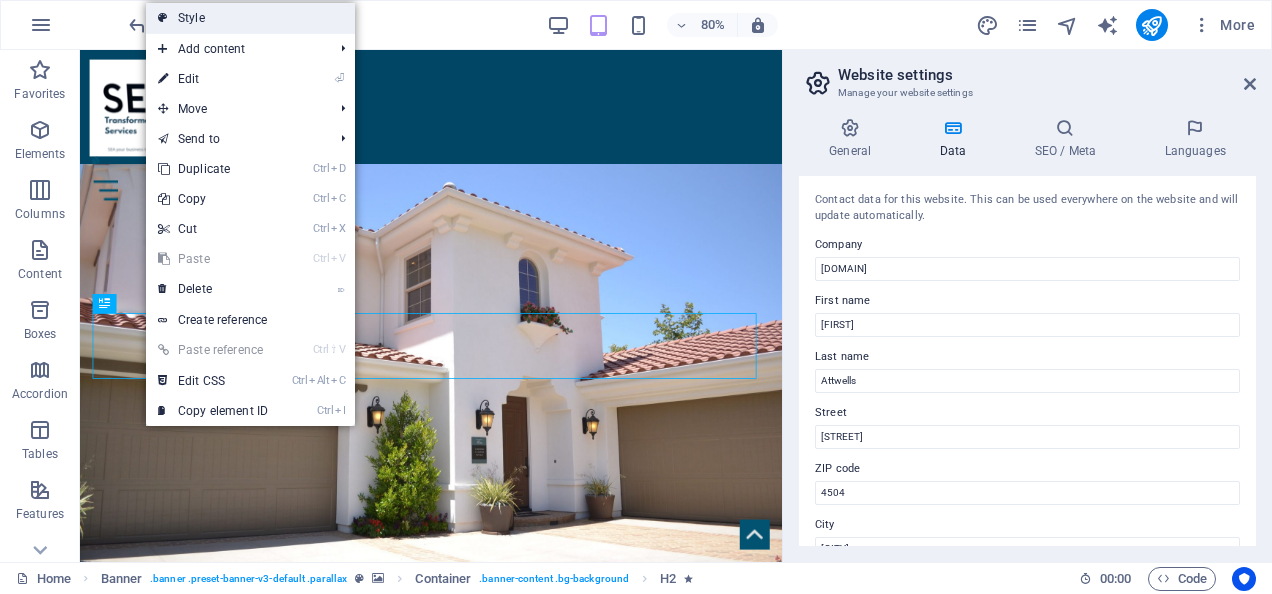 select on "vh" 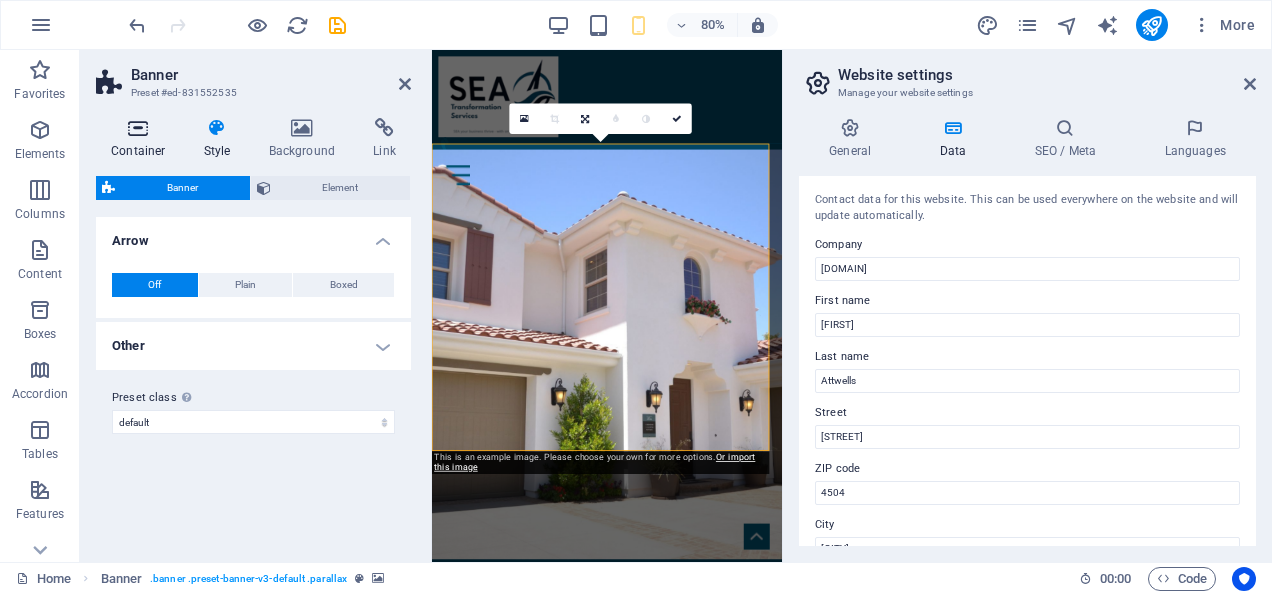click on "Container" at bounding box center [142, 139] 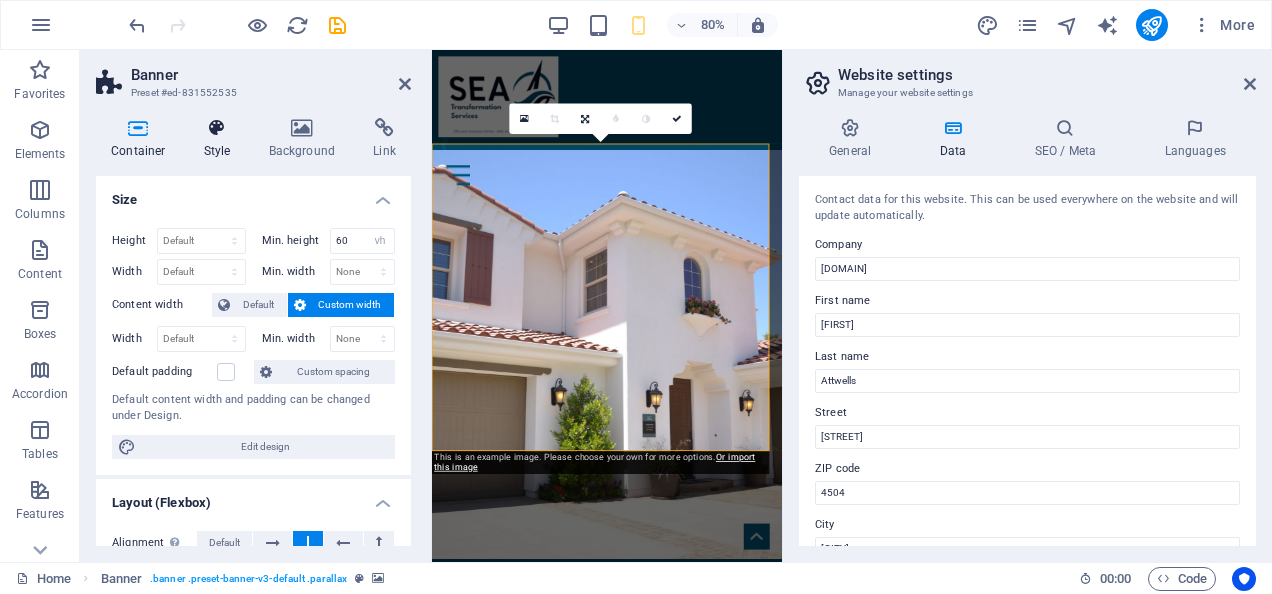click on "Style" at bounding box center [221, 139] 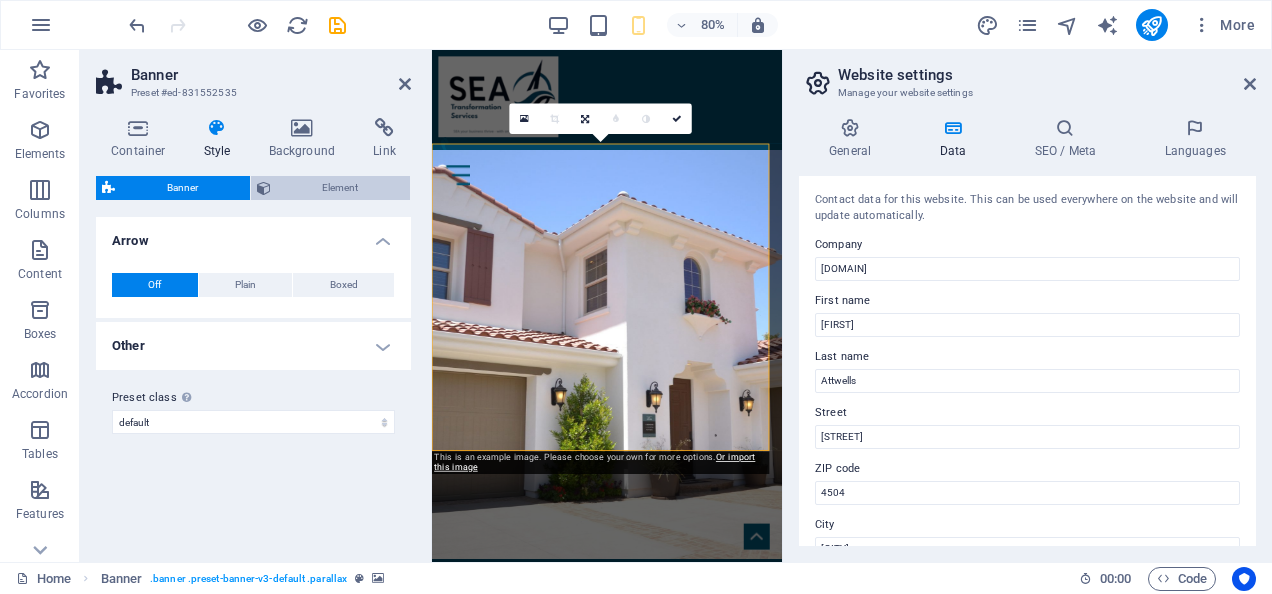 click on "Element" at bounding box center [341, 188] 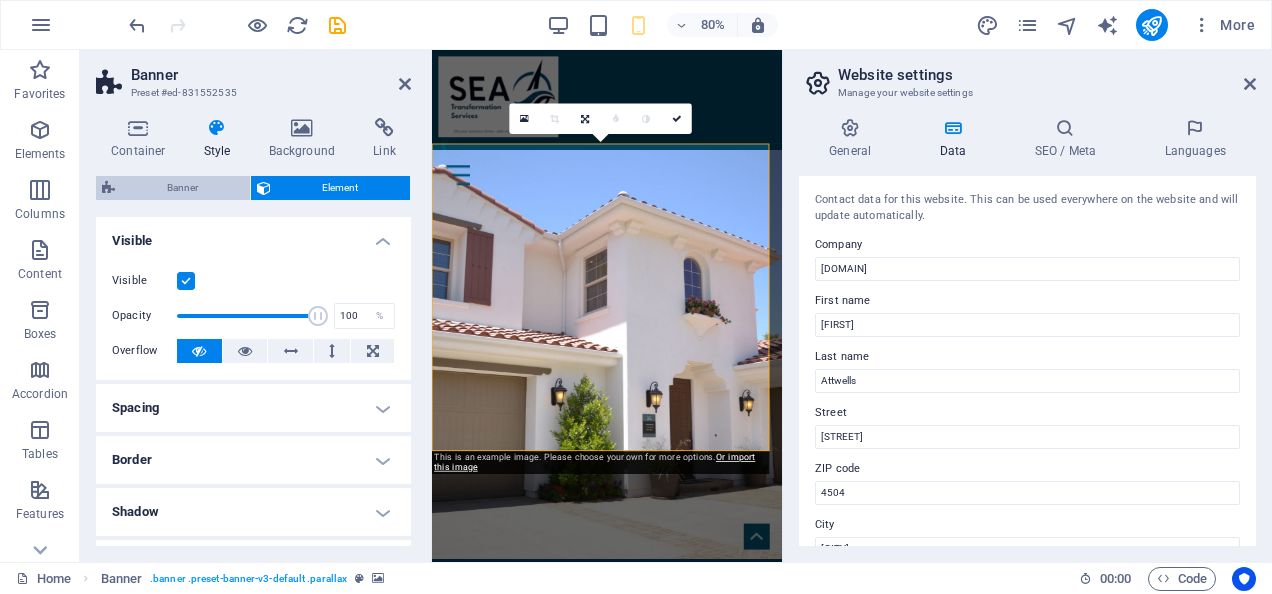 click on "Banner" at bounding box center [182, 188] 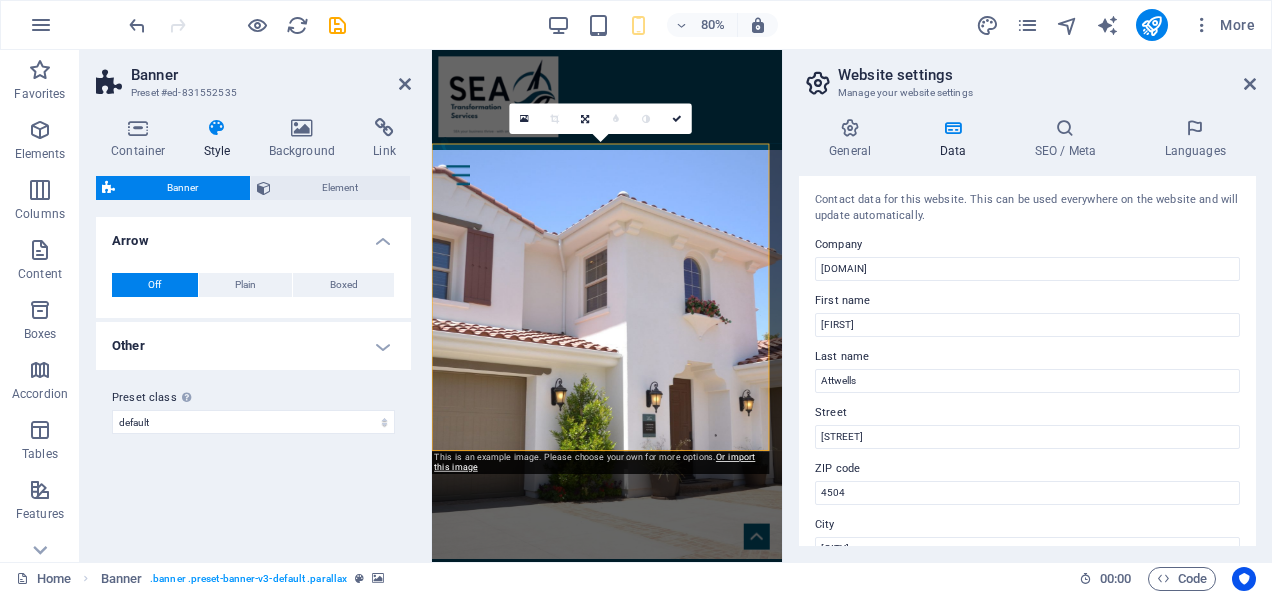 click on "Other" at bounding box center (253, 346) 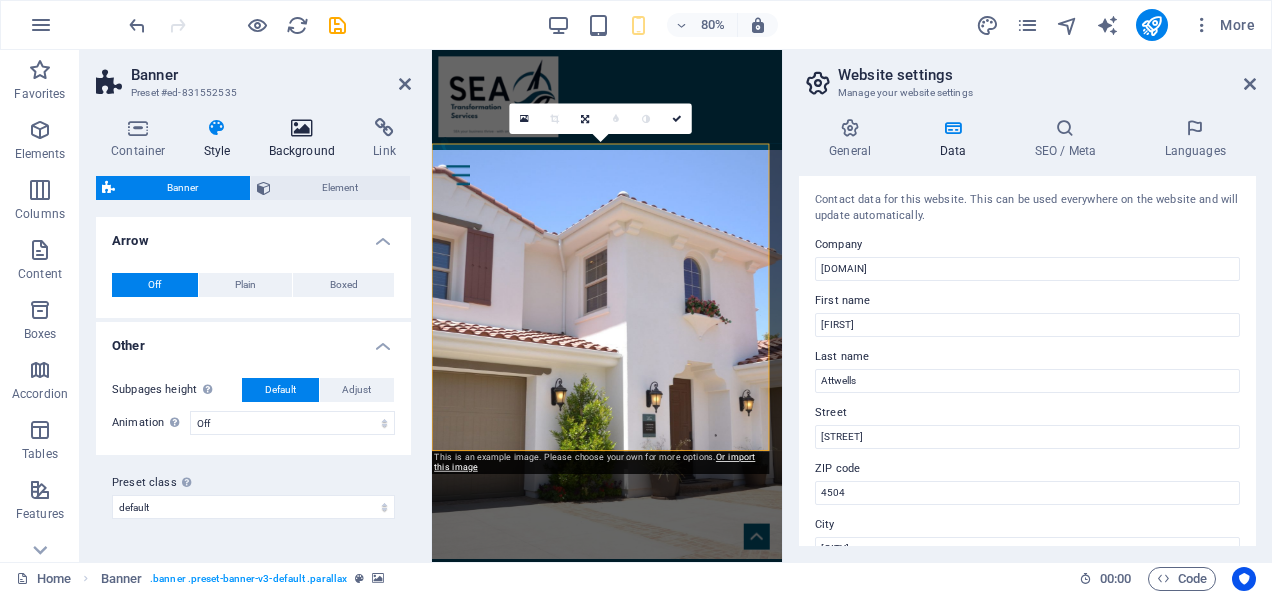 click at bounding box center (302, 128) 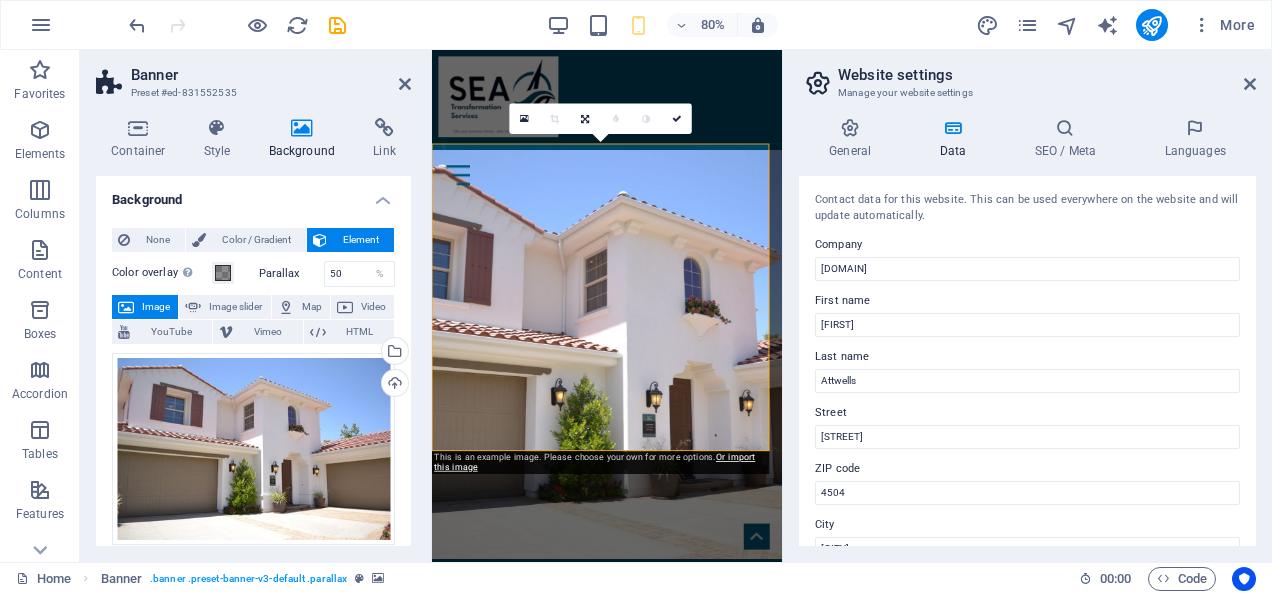 click on "None Color / Gradient Element Stretch background to full-width Color overlay Places an overlay over the background to colorize it Parallax 50 % Image Image slider Map Video YouTube Vimeo HTML Drag files here, click to choose files or select files from Files or our free stock photos & videos Select files from the file manager, stock photos, or upload file(s) Upload Lazyload Loading images after the page loads improves page speed. Responsive Automatically load retina image and smartphone optimized sizes. Optimized Images are compressed to improve page speed. Size Default Cover Contain Original Repeat Default Position Direction Custom X offset 50 px rem % vh vw Y offset 50 px rem % vh vw Alternative text The alternative text is used by devices that cannot display images (e.g. image search engines) and should be added to every image to improve website accessibility. Image caption Paragraph Format Normal Heading 1 Heading 2 Heading 3 Heading 4 Heading 5 Heading 6 Code Font Family Arial Georgia Impact Tahoma 8 9 10" at bounding box center (253, 579) 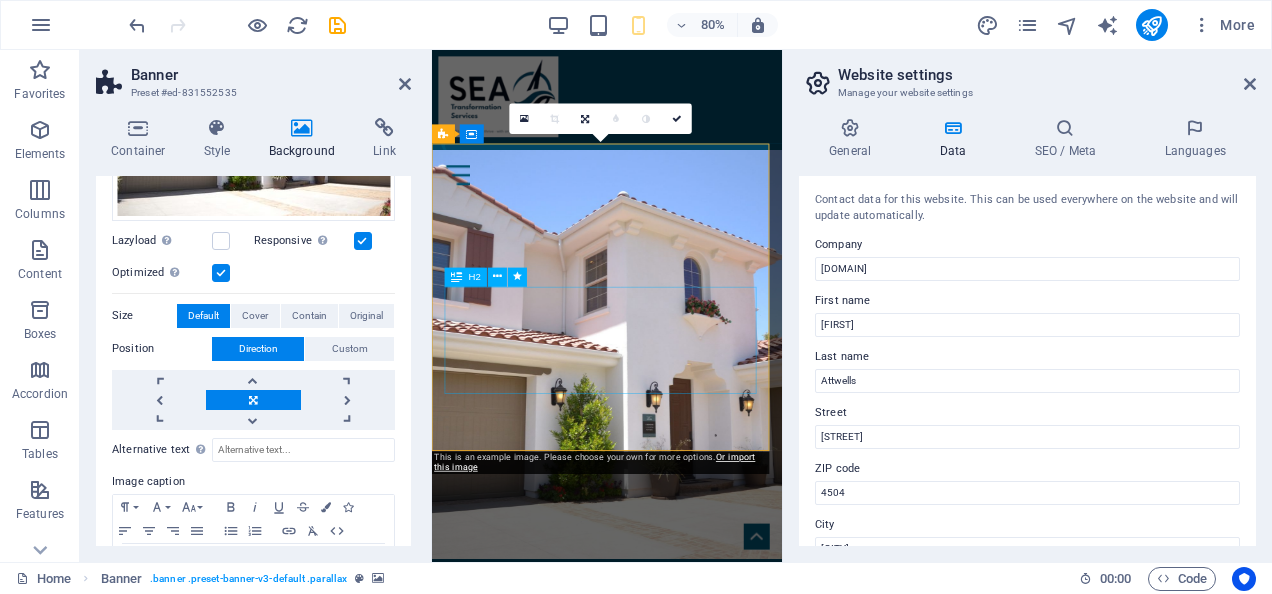 click on "Cost effective solutions that Empower you to Transform your Supply Chains into Strategic Assests" at bounding box center [651, 988] 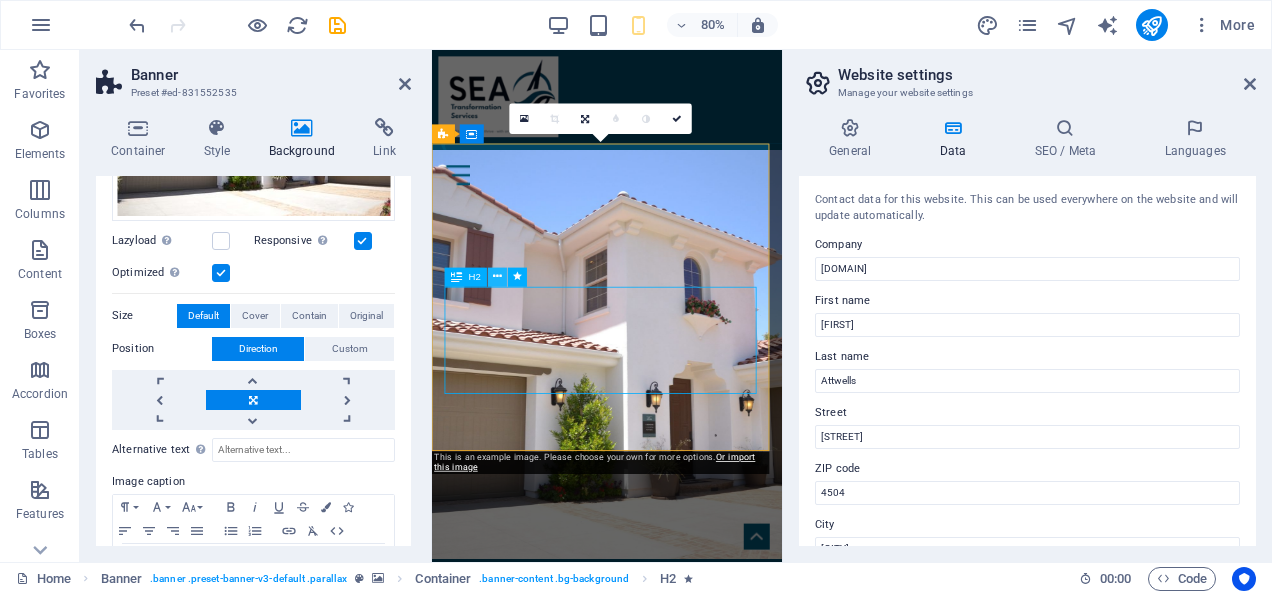 click at bounding box center [497, 276] 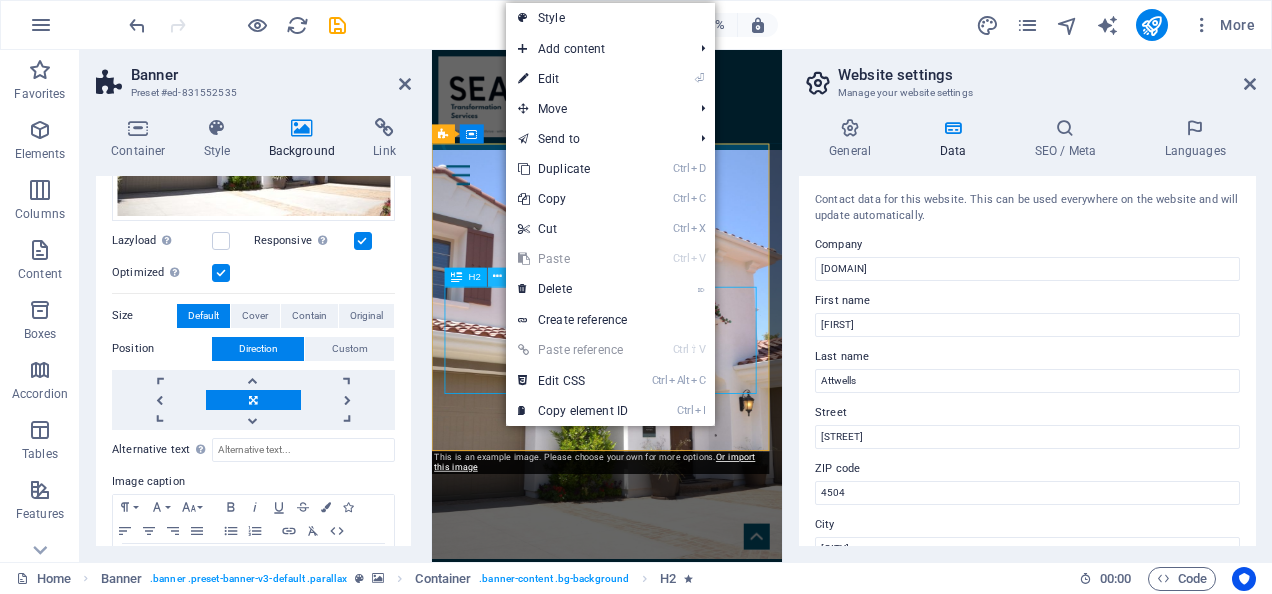click at bounding box center (497, 276) 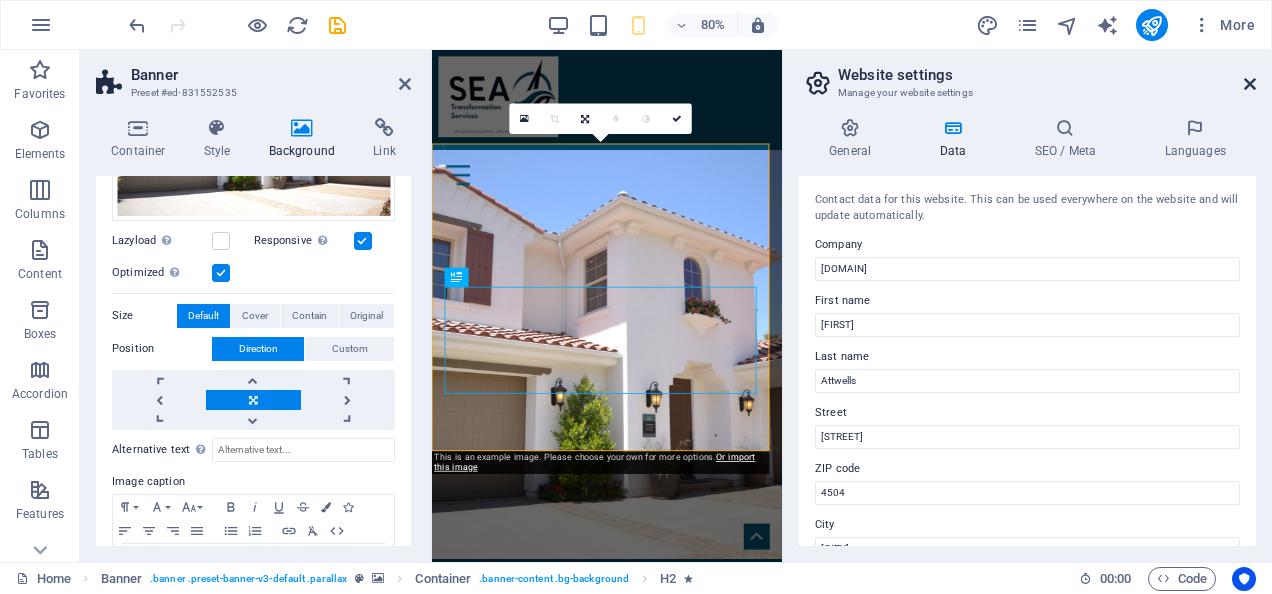 click at bounding box center [1250, 84] 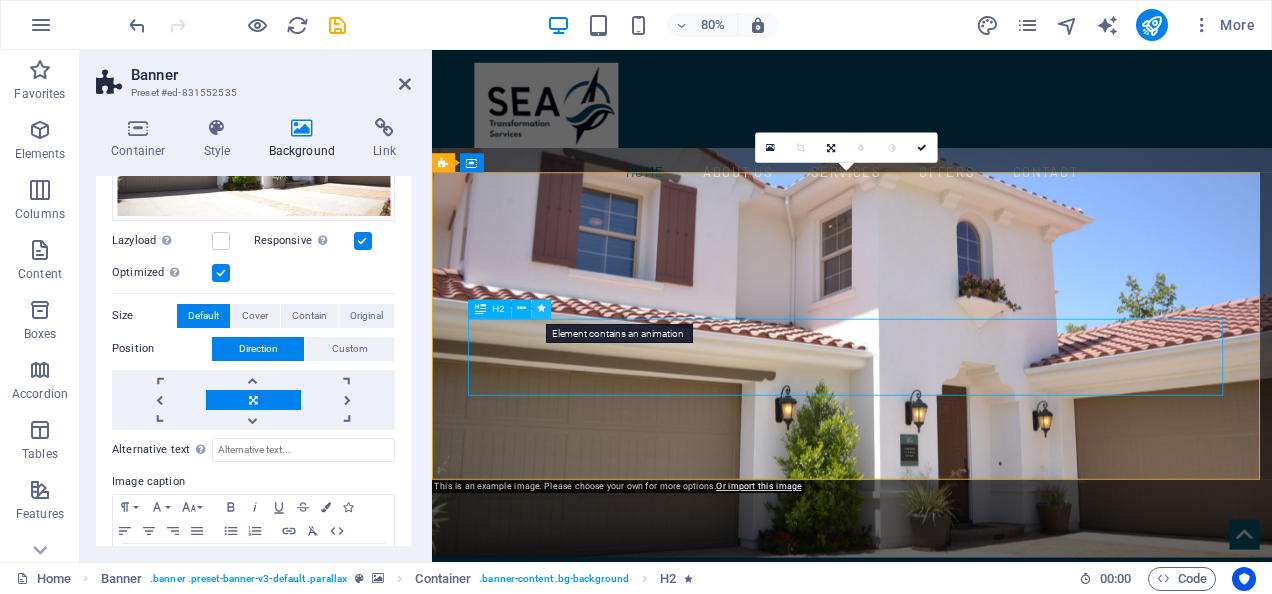 click at bounding box center [541, 308] 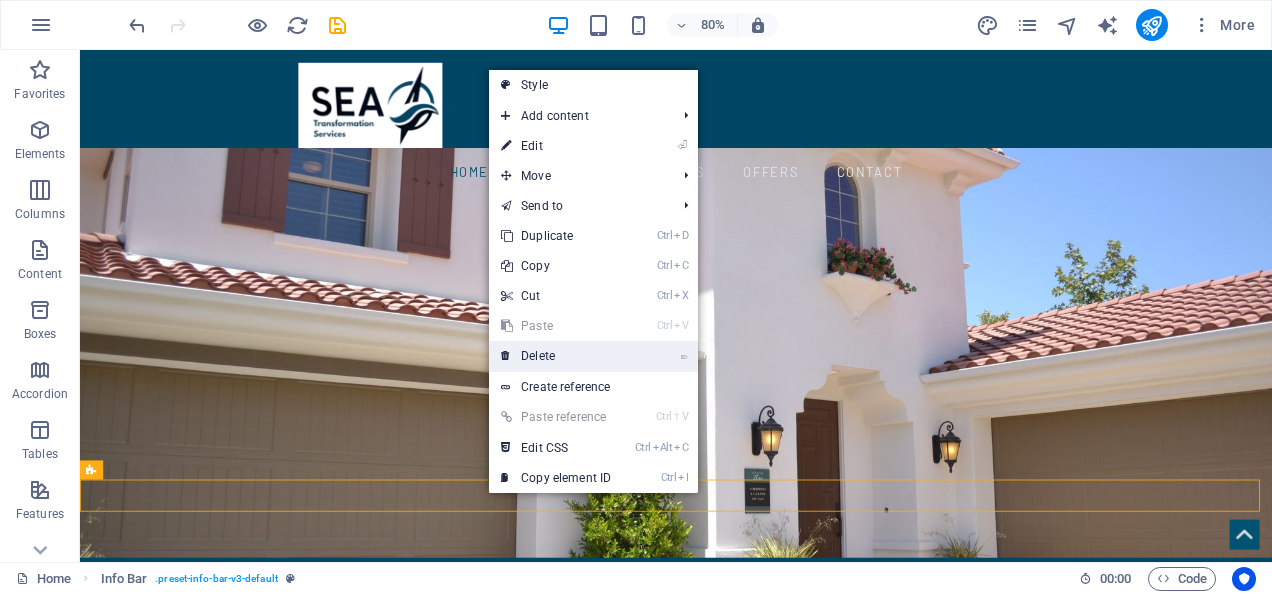 click on "⌦  Delete" at bounding box center (556, 356) 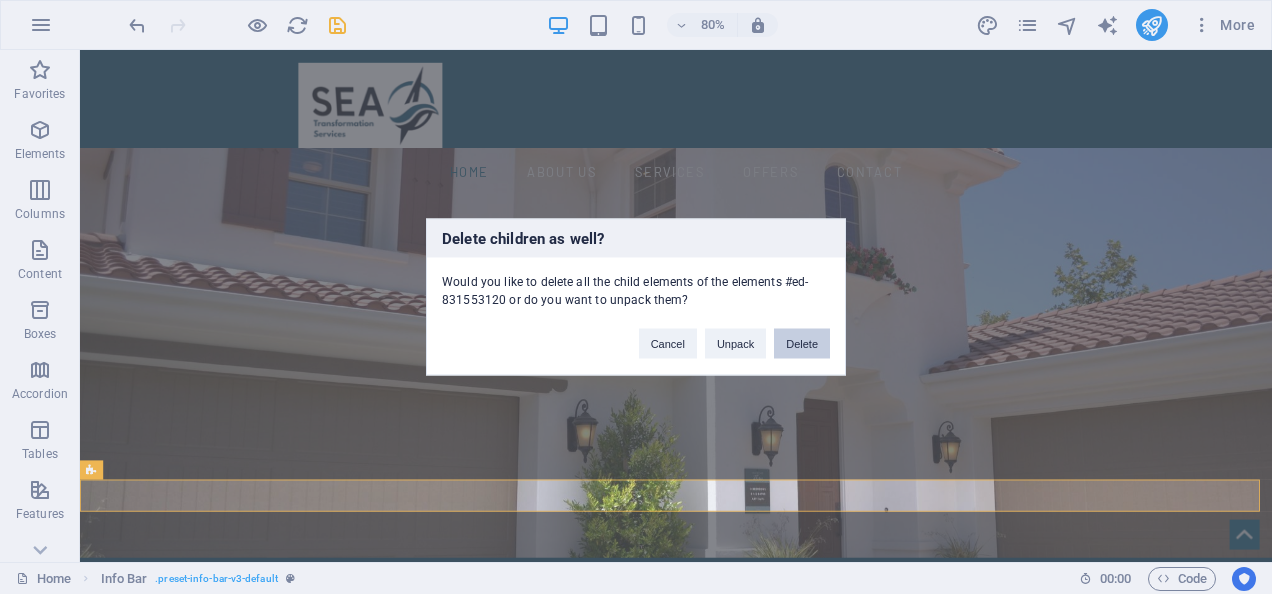 click on "Delete" at bounding box center [802, 344] 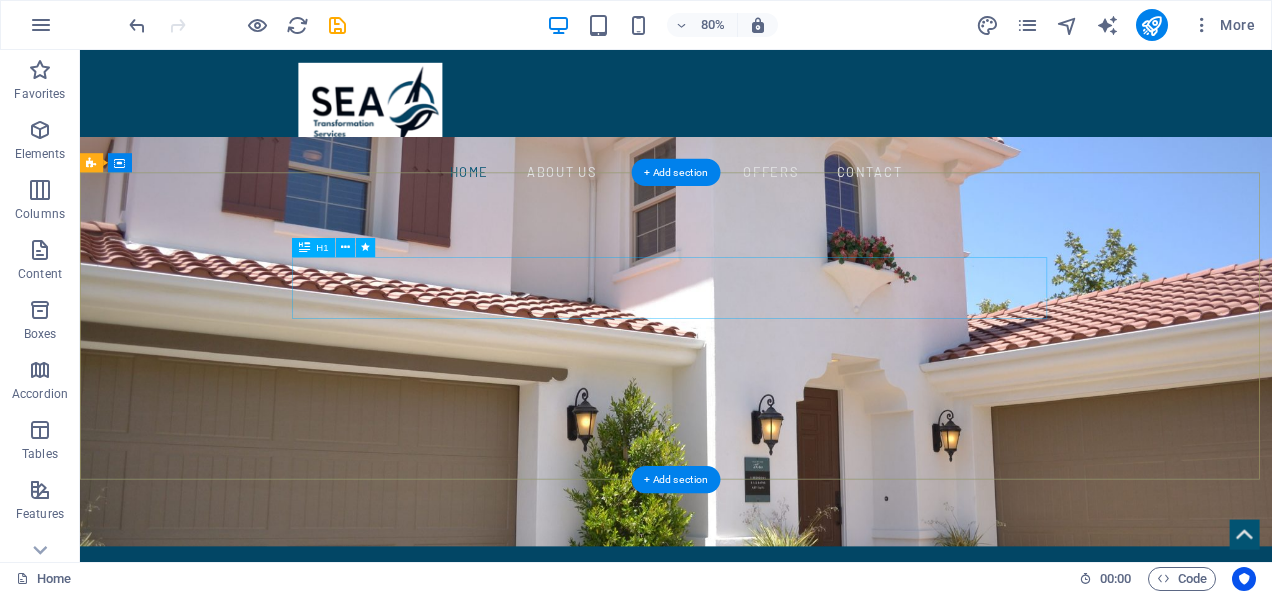 click on "SEA Transformation Services" at bounding box center (825, 865) 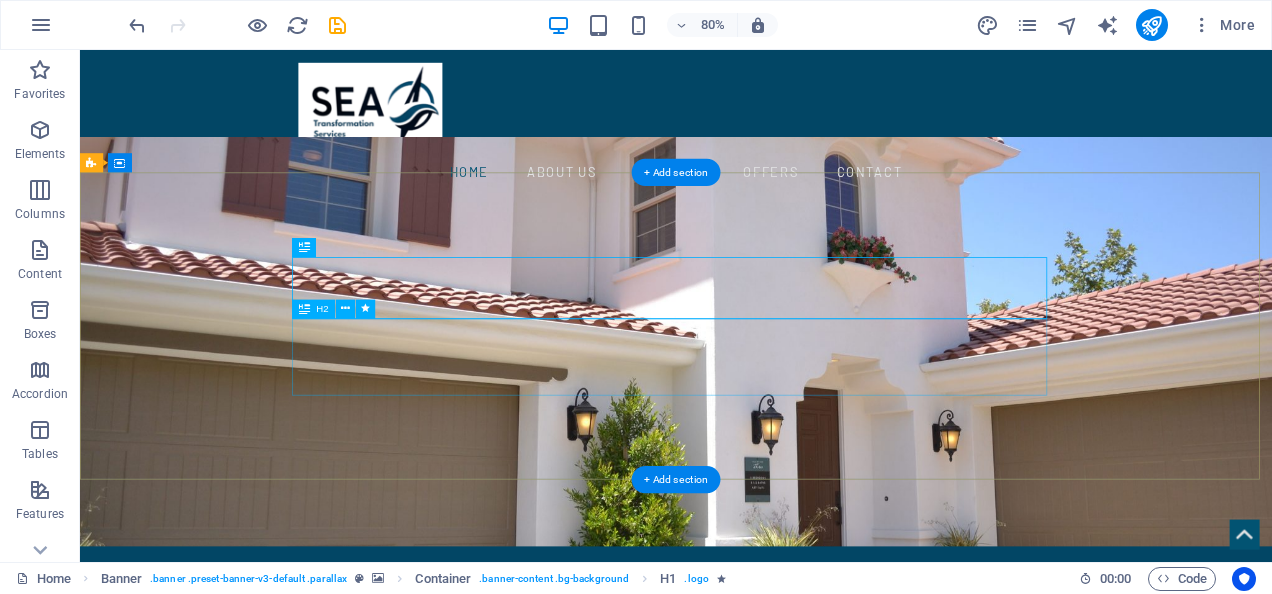 click on "Cost effective solutions that Empower you to Transform your Supply Chains into Strategic Assests" at bounding box center (825, 952) 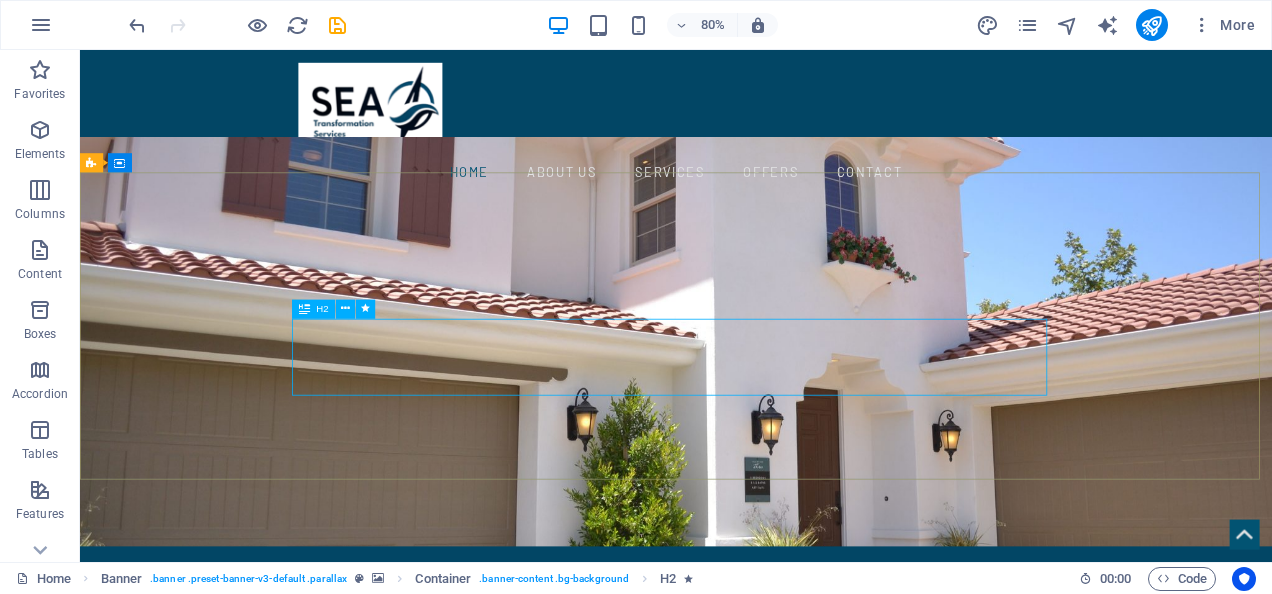 click on "H2" at bounding box center [313, 308] 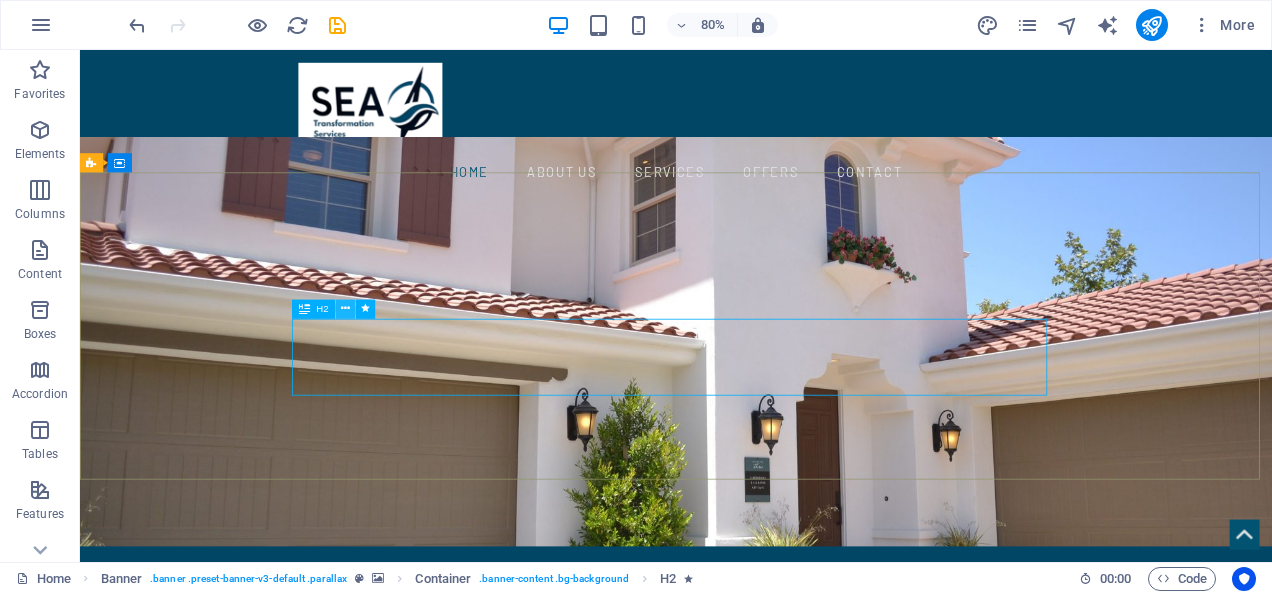 click at bounding box center (345, 308) 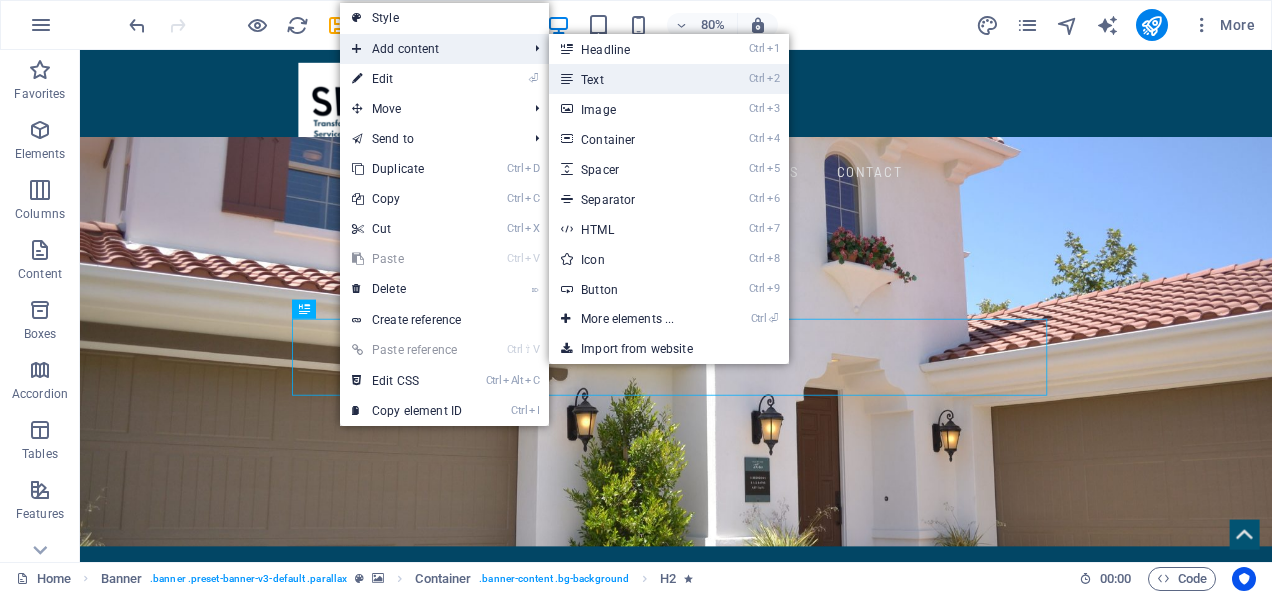 click on "Ctrl 2  Text" at bounding box center (631, 79) 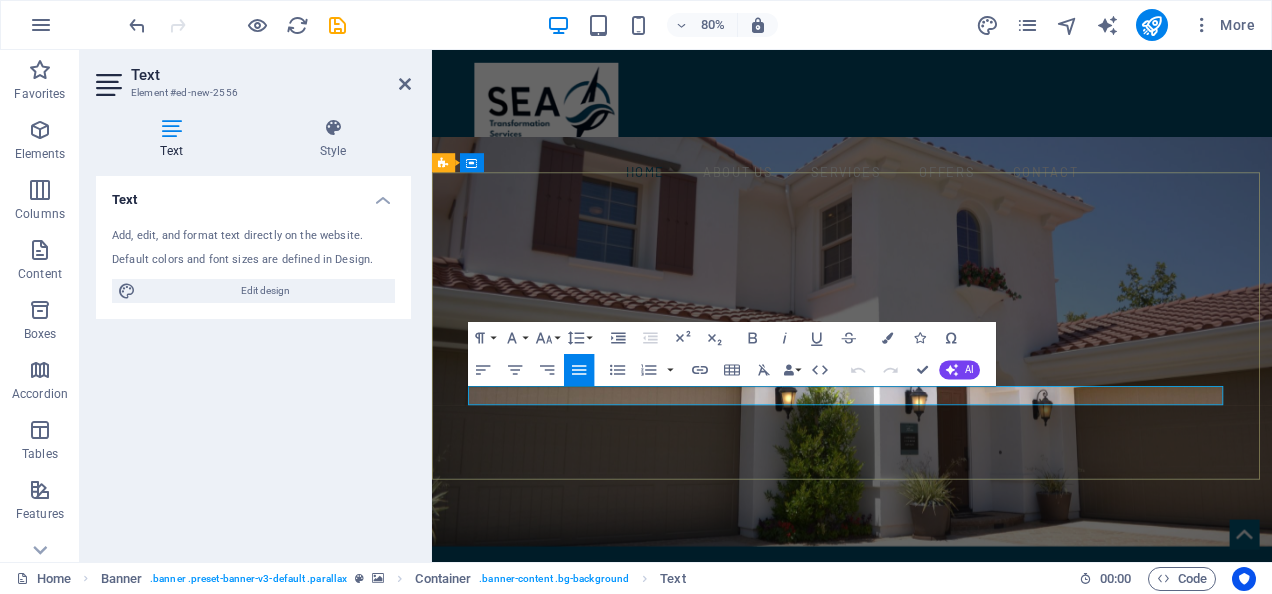 type 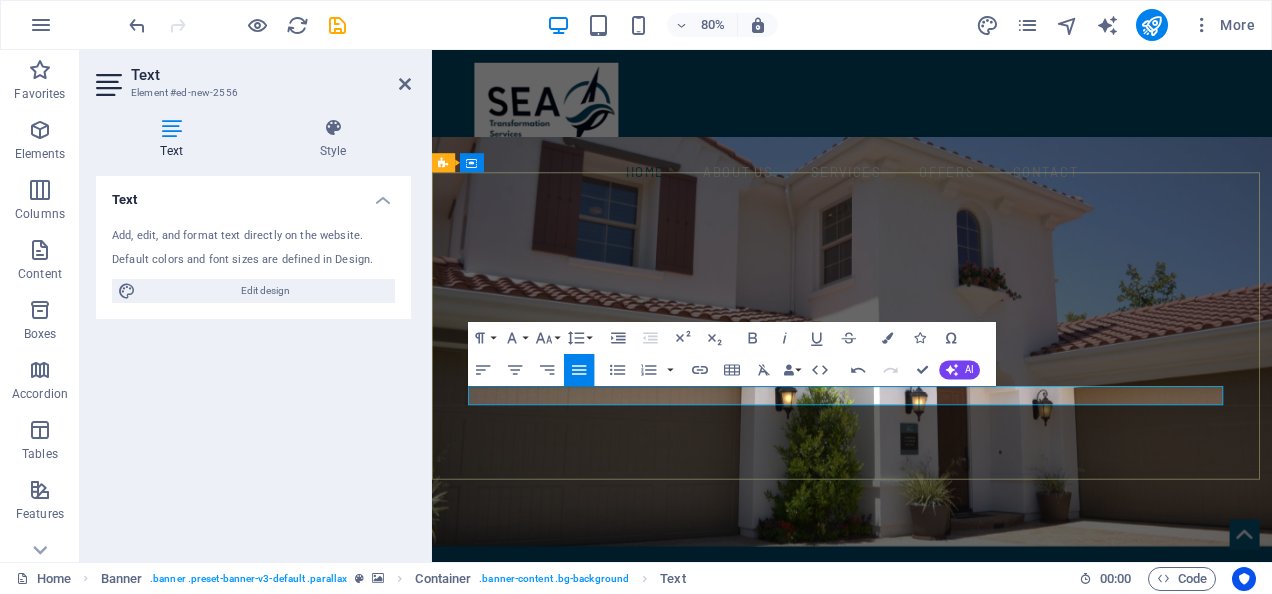 click on "Cost effective solutions that Empower you to Transform your Supply Chains into Strategic Assets" at bounding box center [957, 1012] 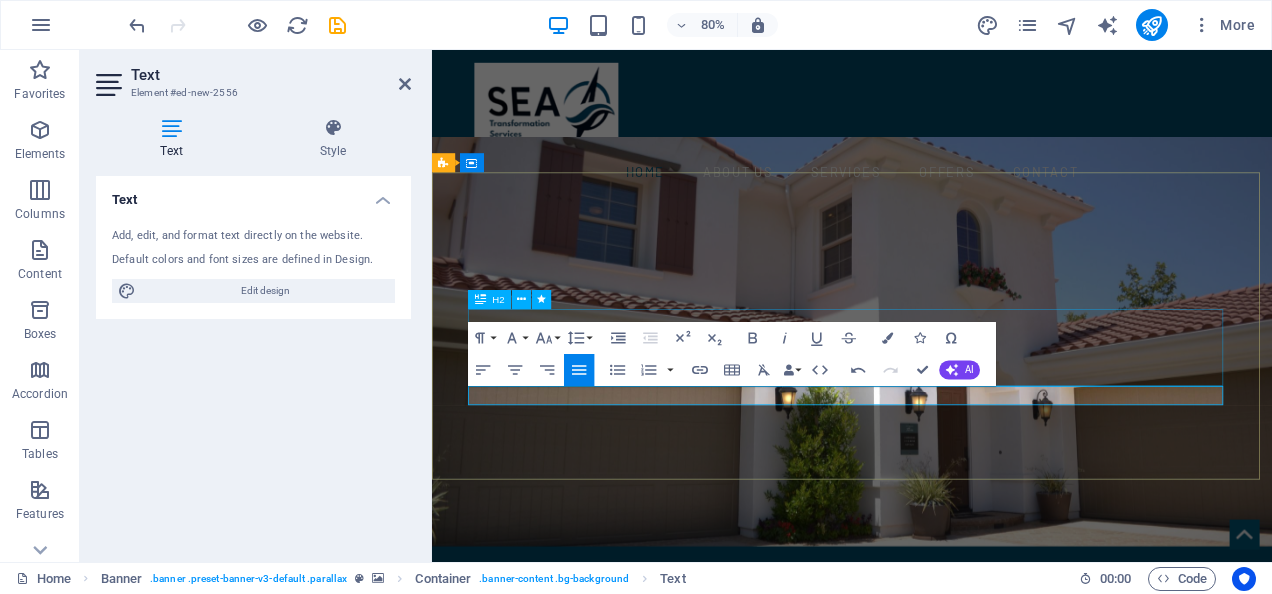 click on "Cost effective solutions that Empower you to Transform your Supply Chains into Strategic Assests" at bounding box center [957, 952] 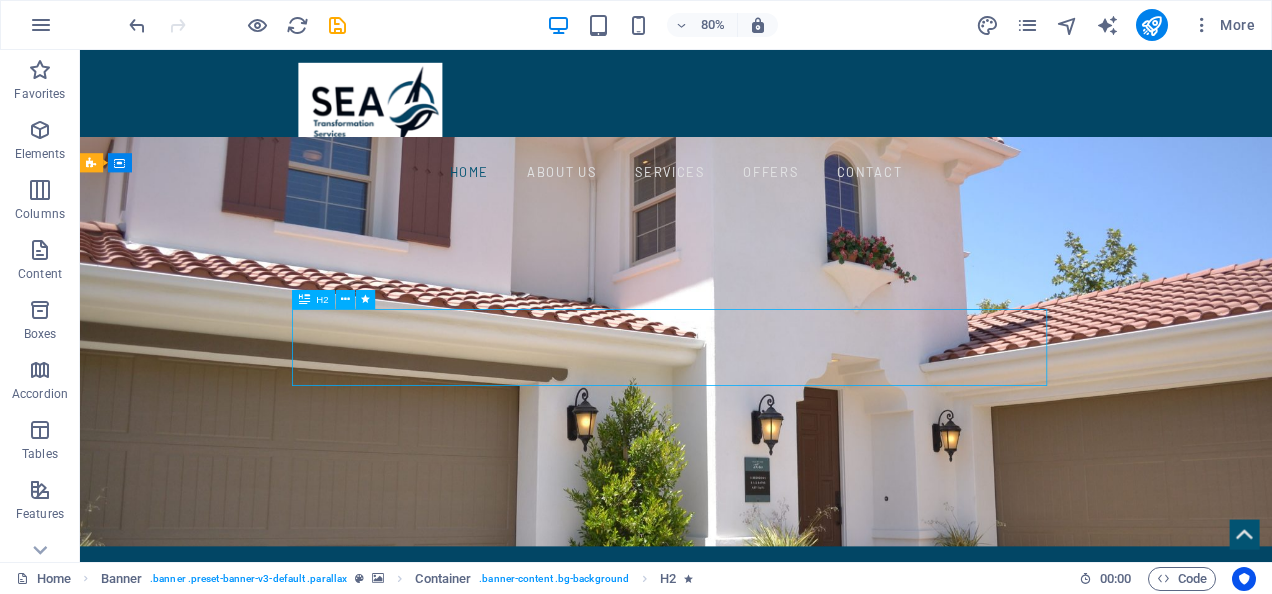 click on "Cost effective solutions that Empower you to Transform your Supply Chains into Strategic Assests" at bounding box center (825, 952) 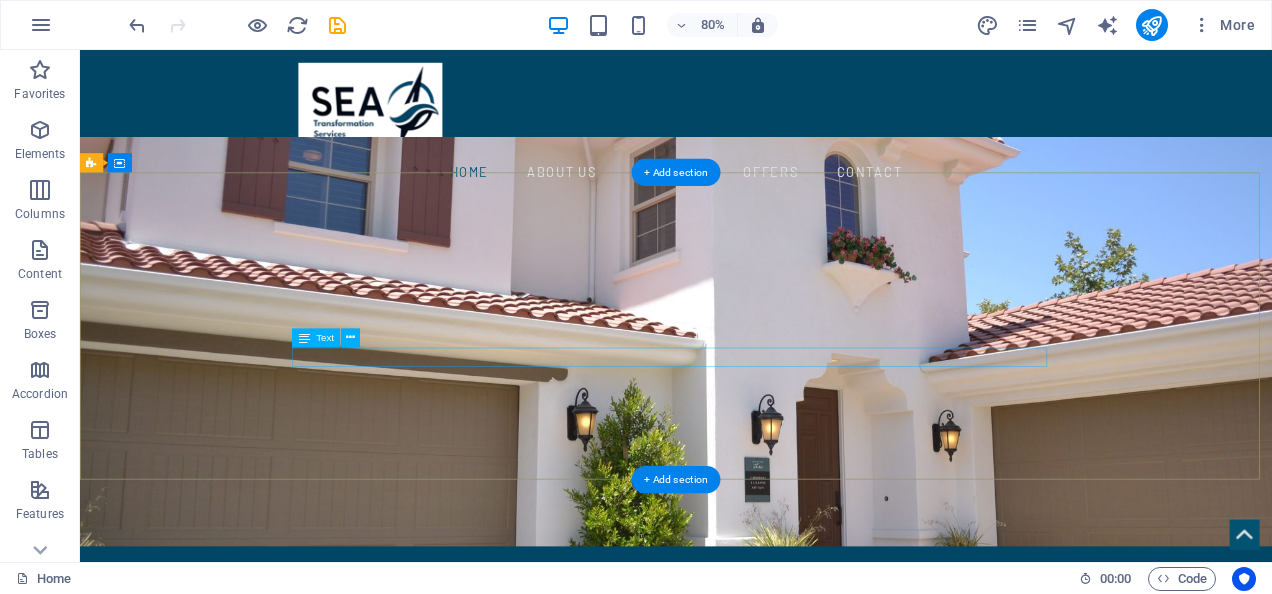click on "Cost effective solutions that Empower you to Transform your Supply Chains into Strategic Assets" at bounding box center (825, 916) 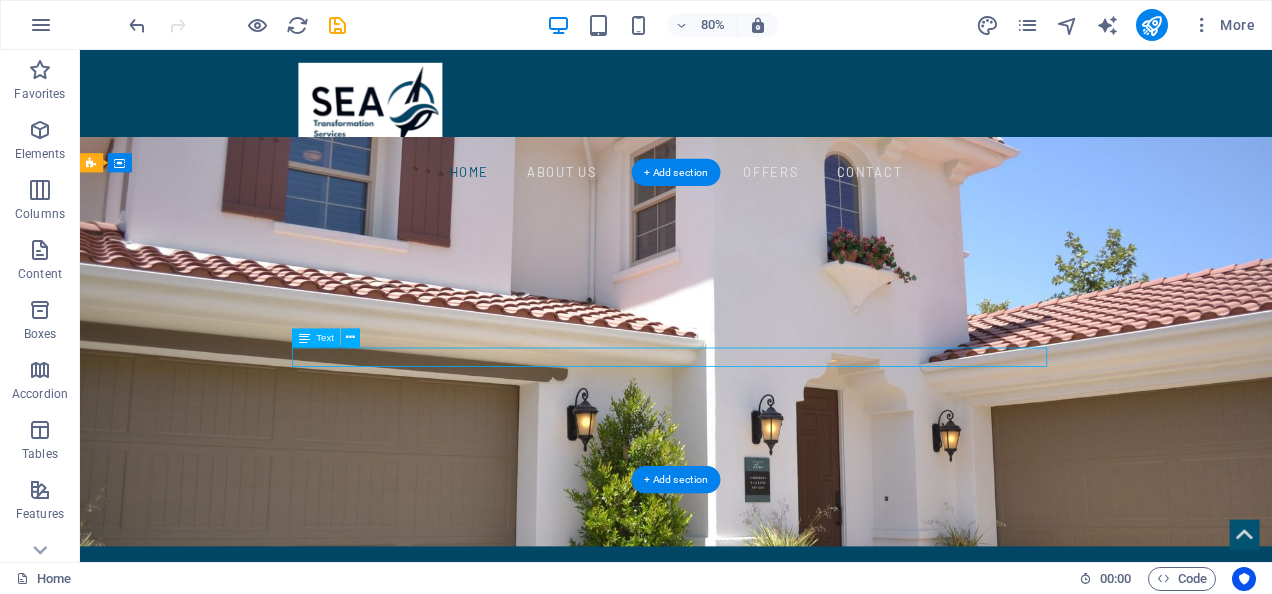 click on "Cost effective solutions that Empower you to Transform your Supply Chains into Strategic Assets" at bounding box center [825, 916] 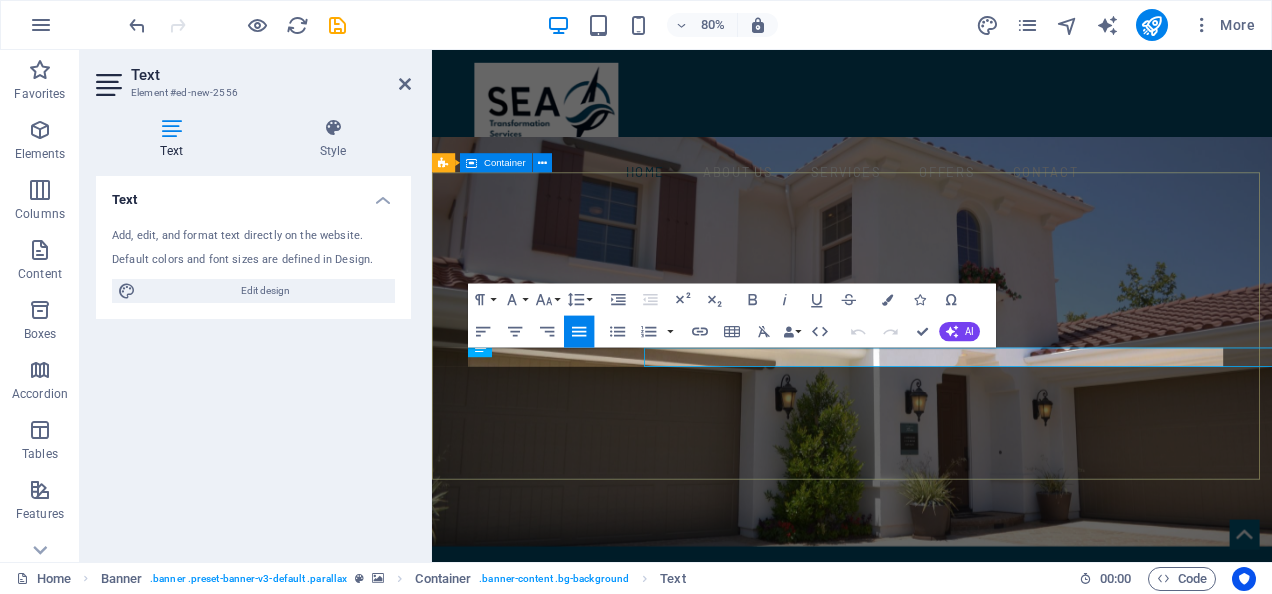 click on "SEA Transformation Services Cost effective solutions that Empower you to Transform your Supply Chains into Strategic Assets" at bounding box center (957, 877) 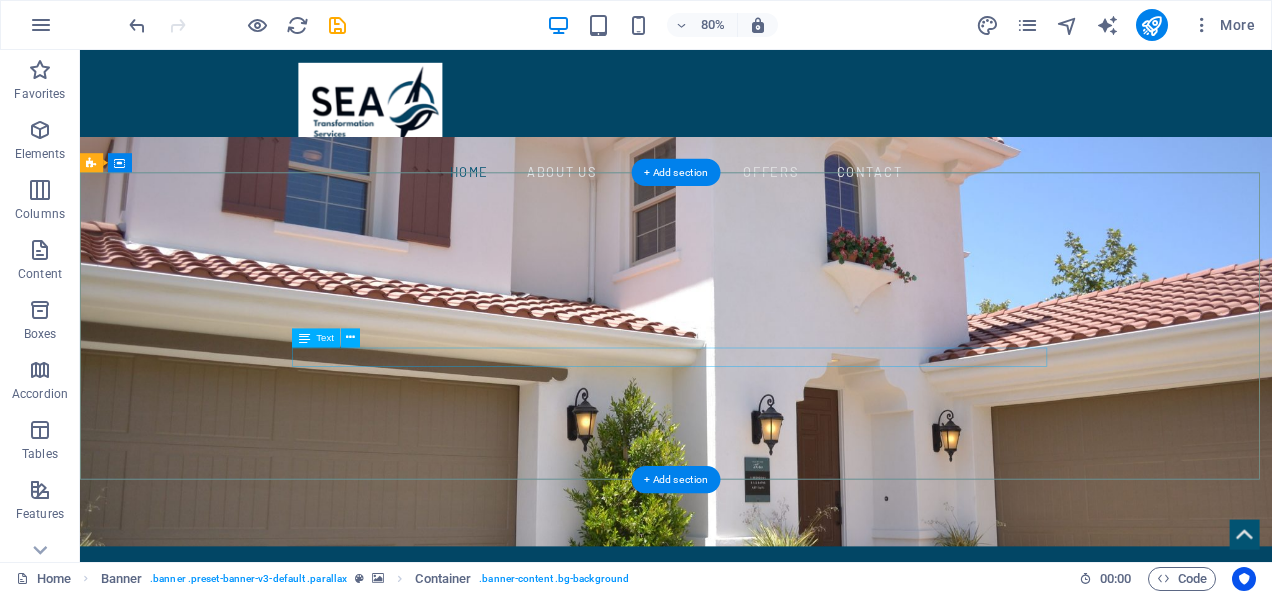click on "Cost effective solutions that Empower you to Transform your Supply Chains into Strategic Assets" at bounding box center [825, 916] 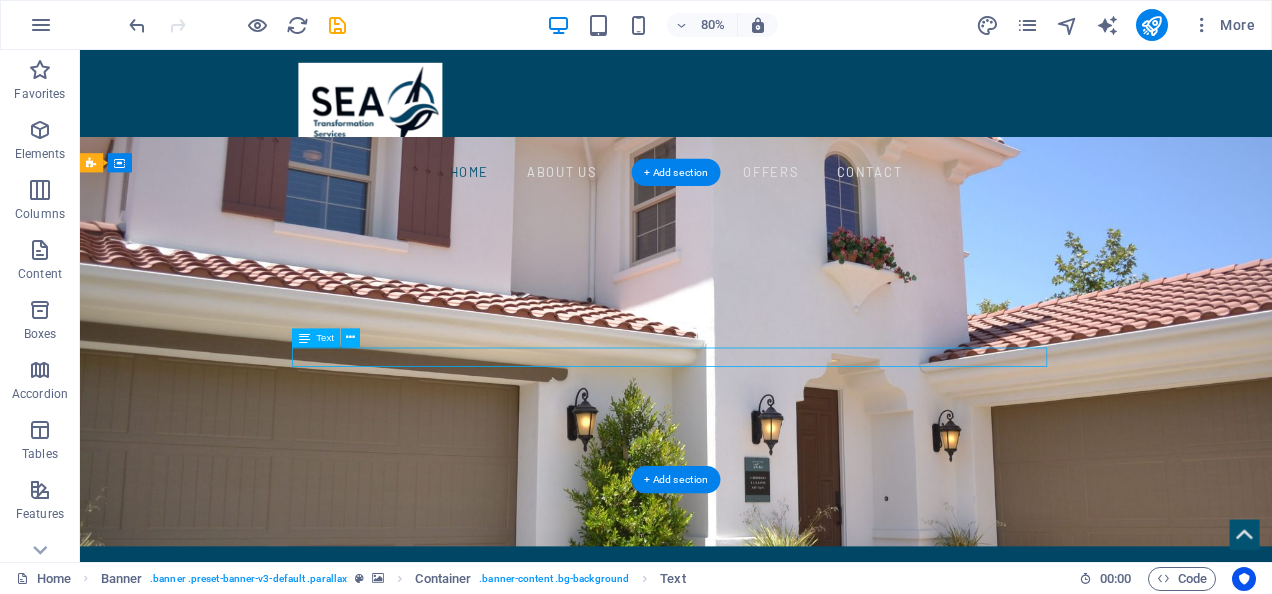 click on "Cost effective solutions that Empower you to Transform your Supply Chains into Strategic Assets" at bounding box center [825, 916] 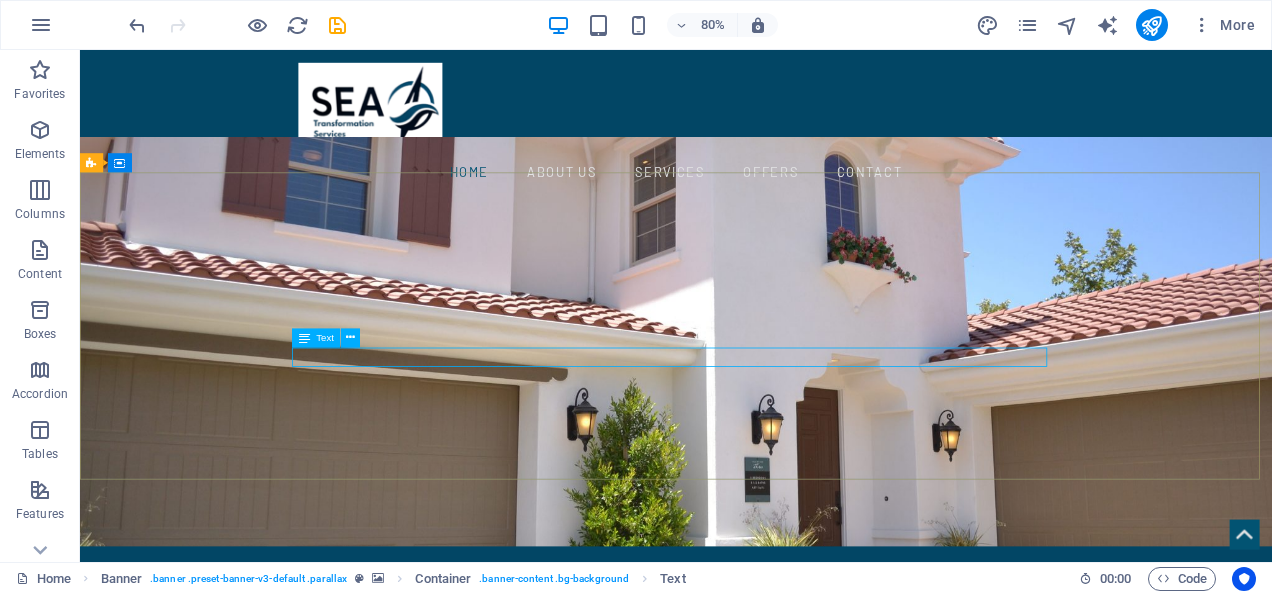 click on "Text" at bounding box center (316, 337) 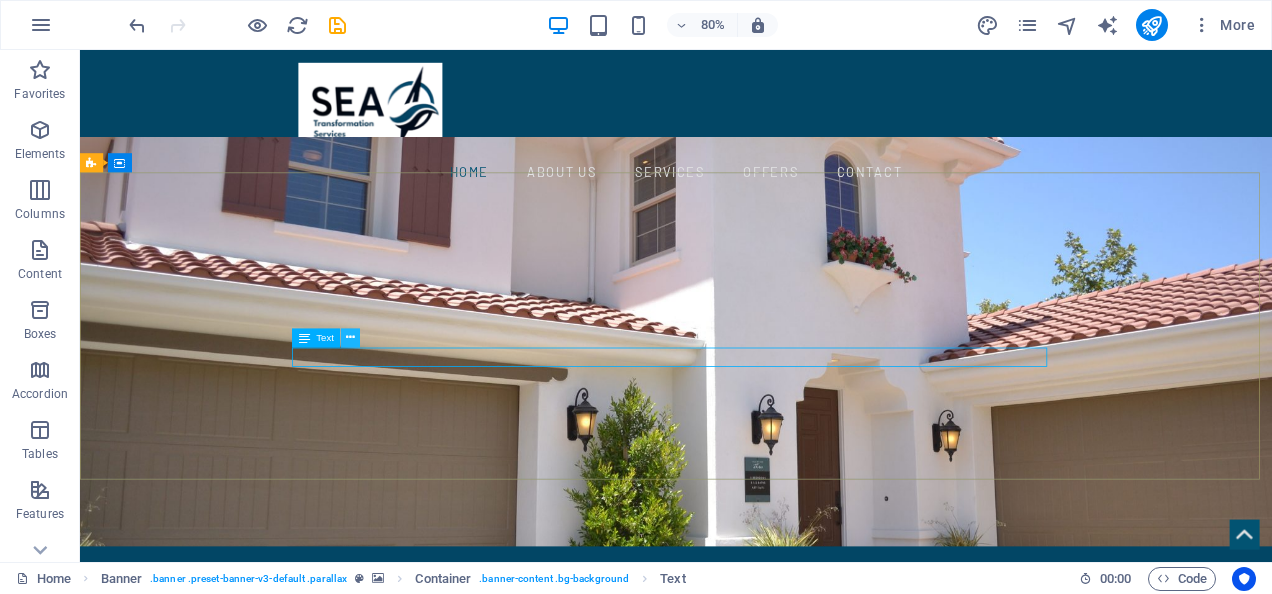 click at bounding box center (350, 337) 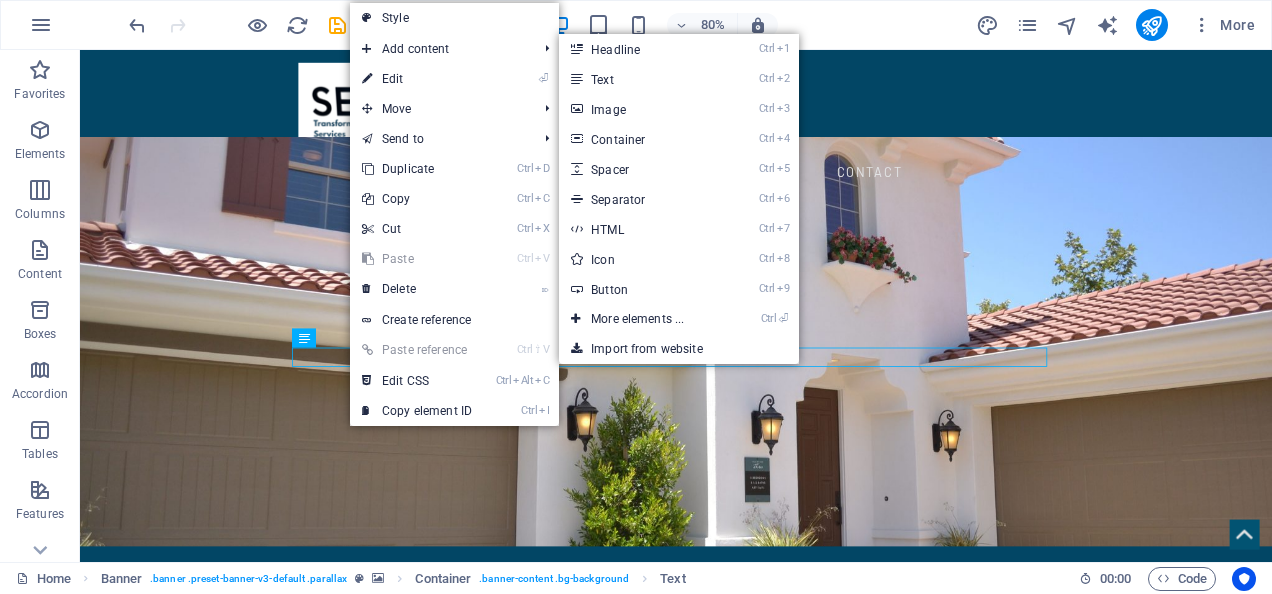 click on "Style" at bounding box center (454, 18) 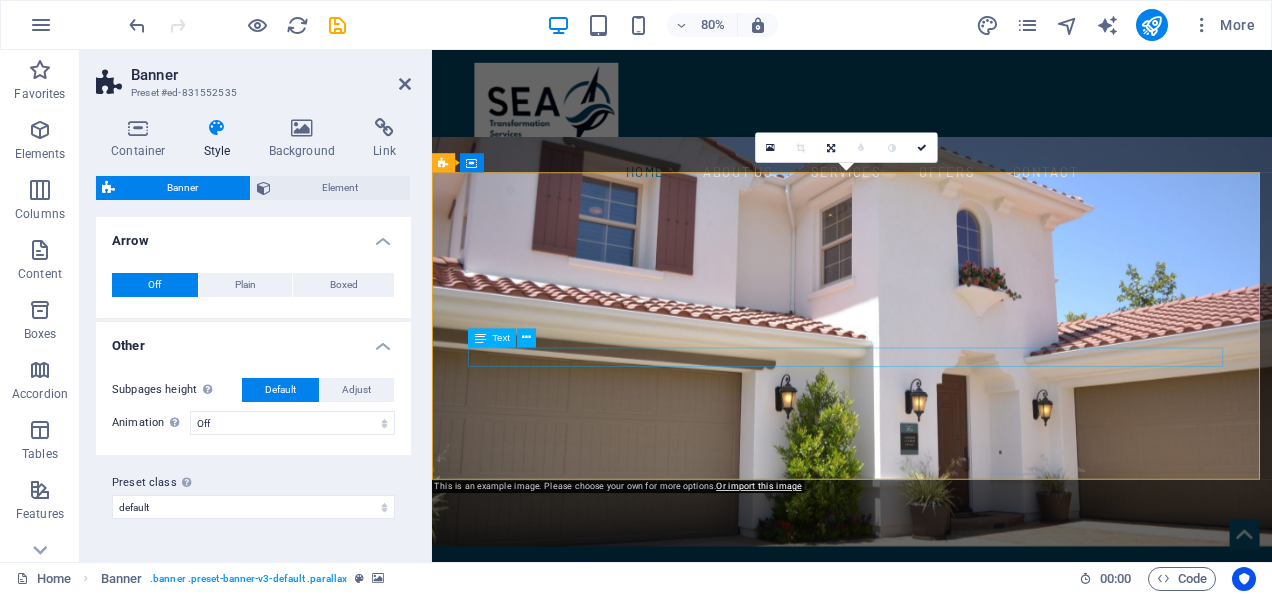 click on "Cost effective solutions that Empower you to Transform your Supply Chains into Strategic Assets" at bounding box center (957, 916) 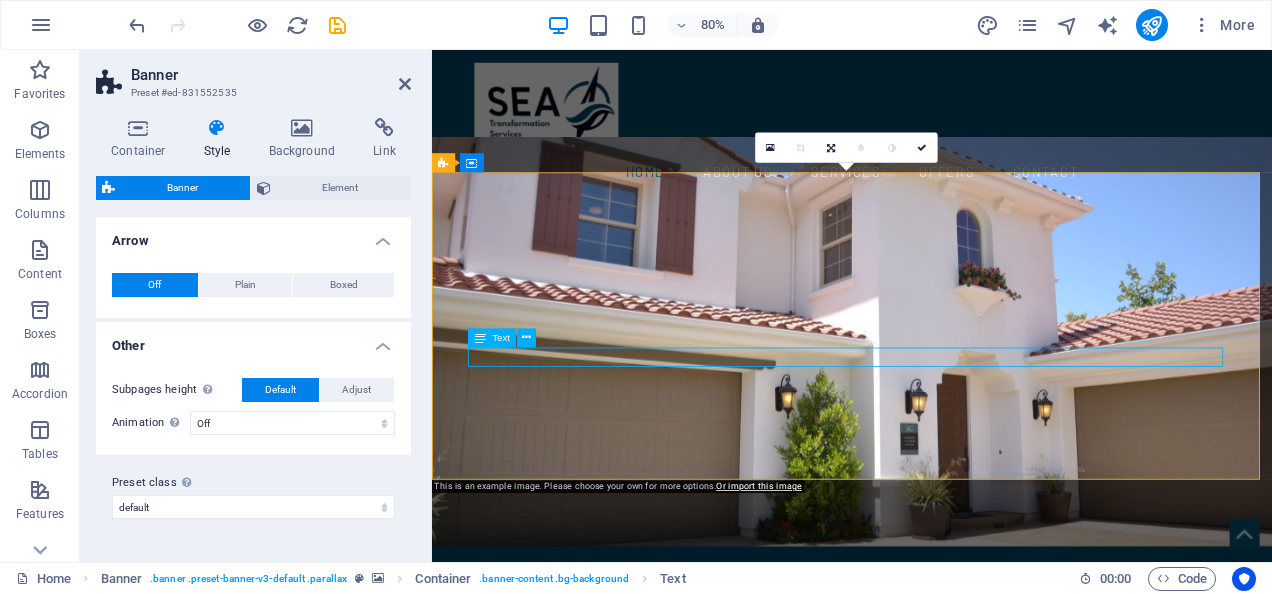 click on "Cost effective solutions that Empower you to Transform your Supply Chains into Strategic Assets" at bounding box center [957, 916] 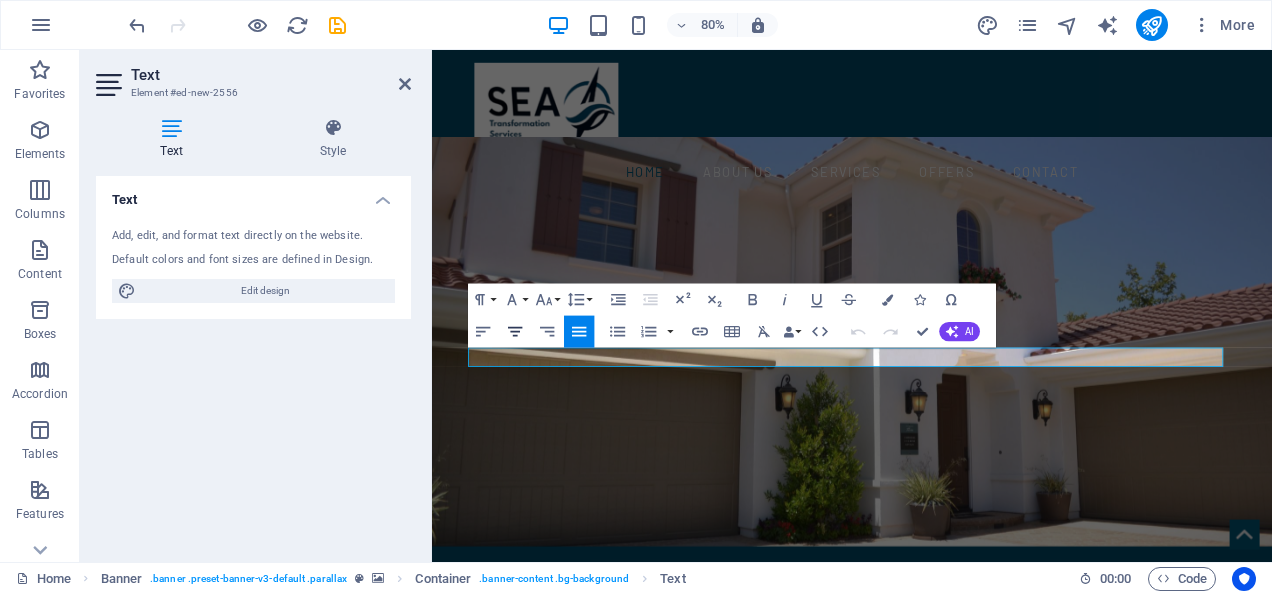 click 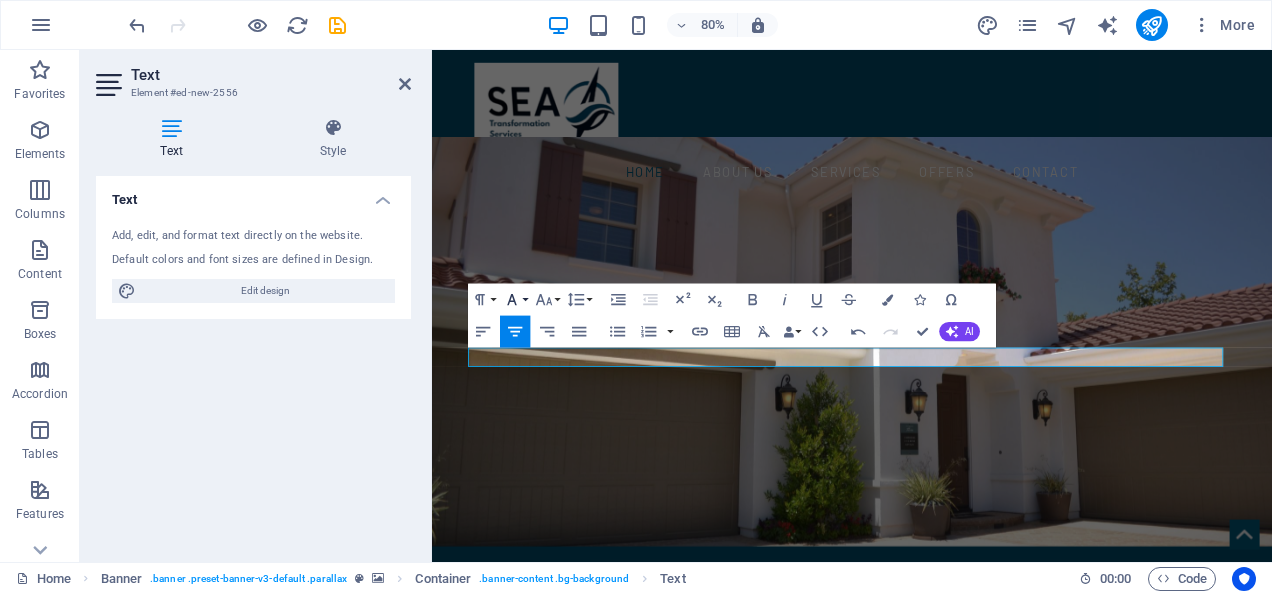 click on "Font Family" at bounding box center (515, 299) 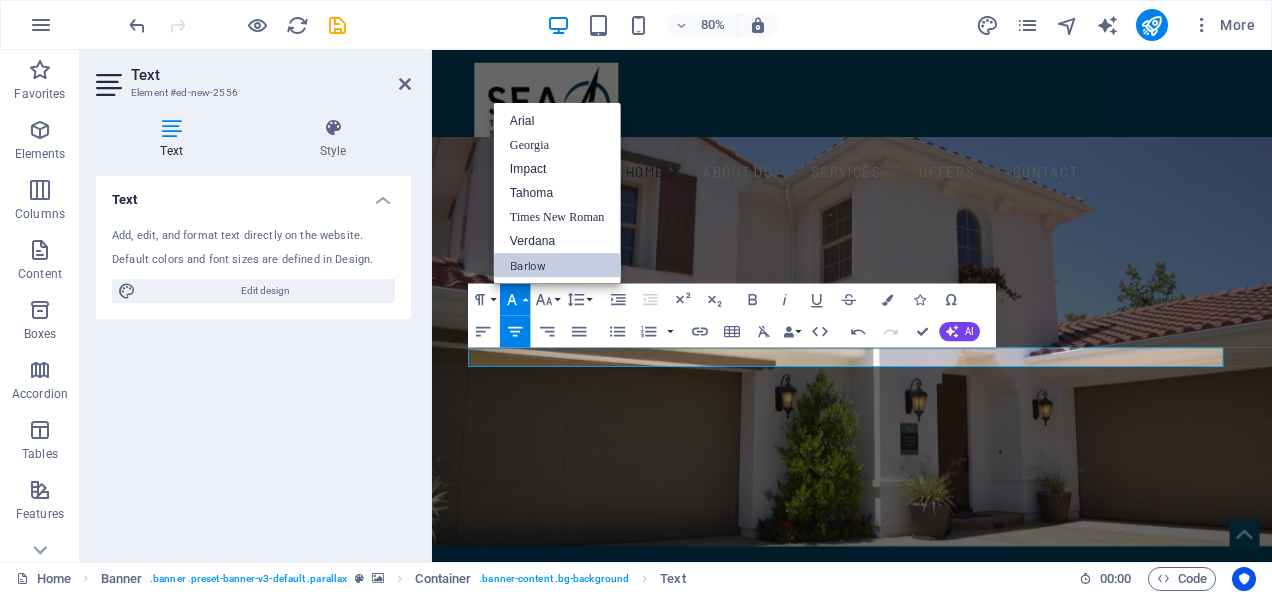 scroll, scrollTop: 0, scrollLeft: 0, axis: both 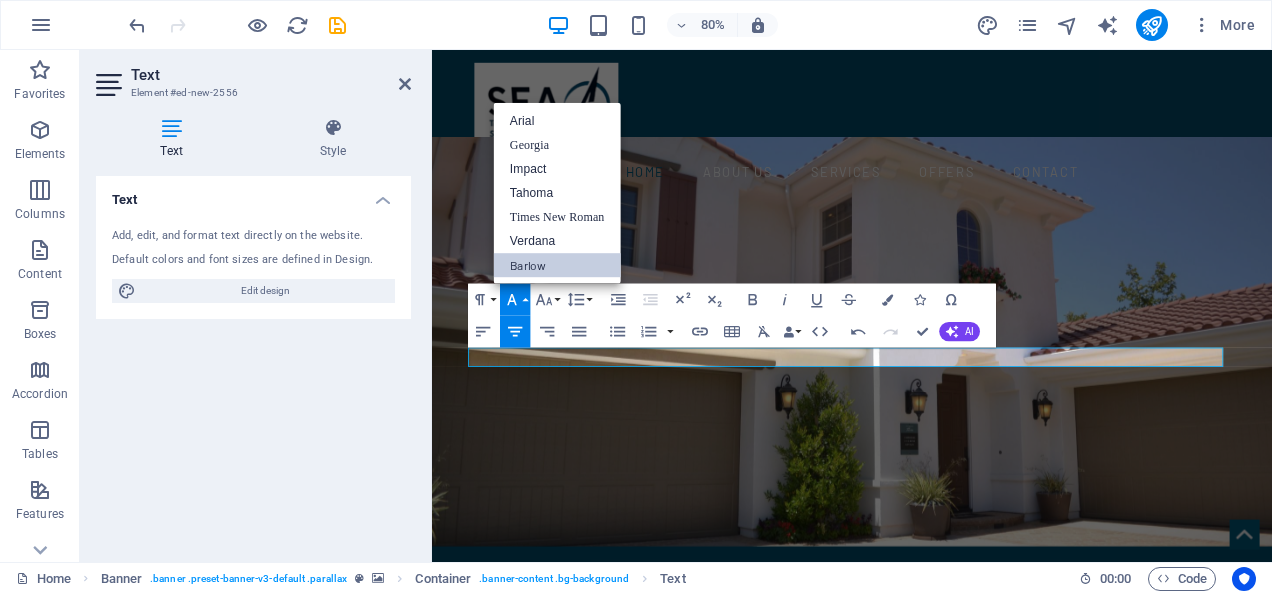 click on "Font Family" at bounding box center (515, 299) 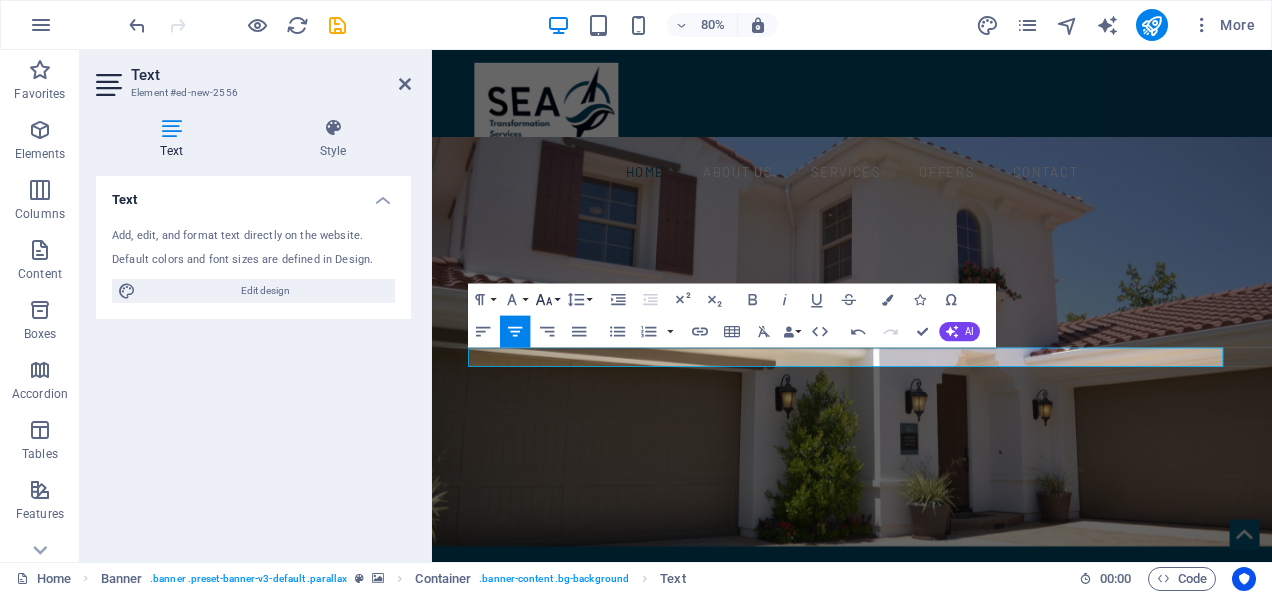 click 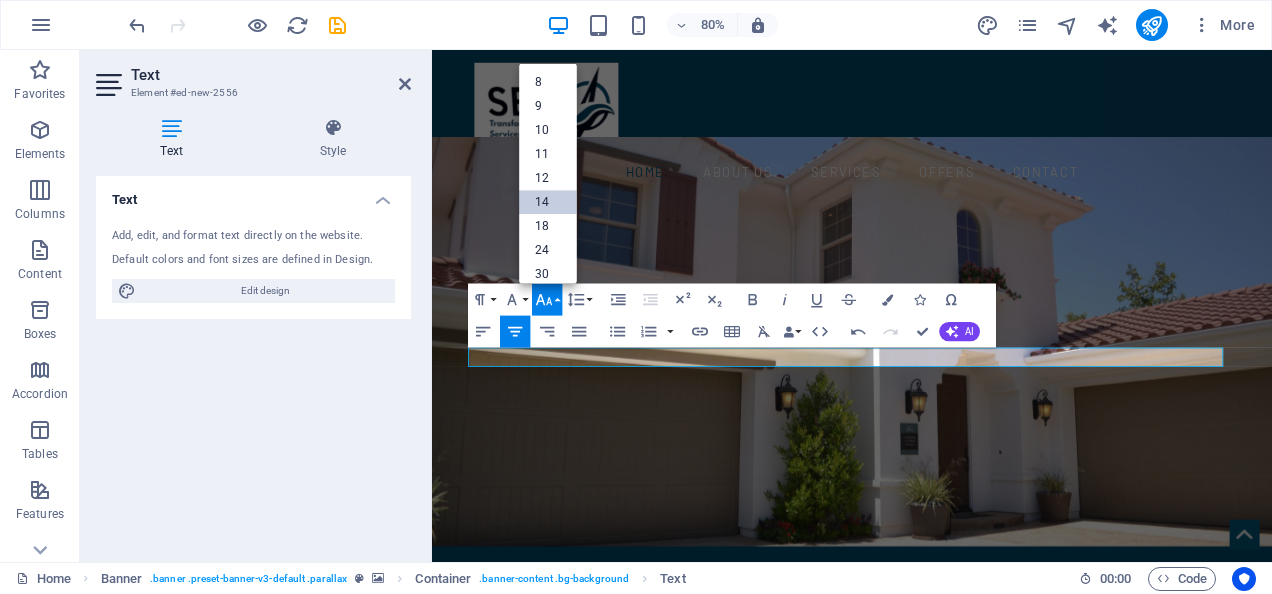 click on "14" at bounding box center (548, 202) 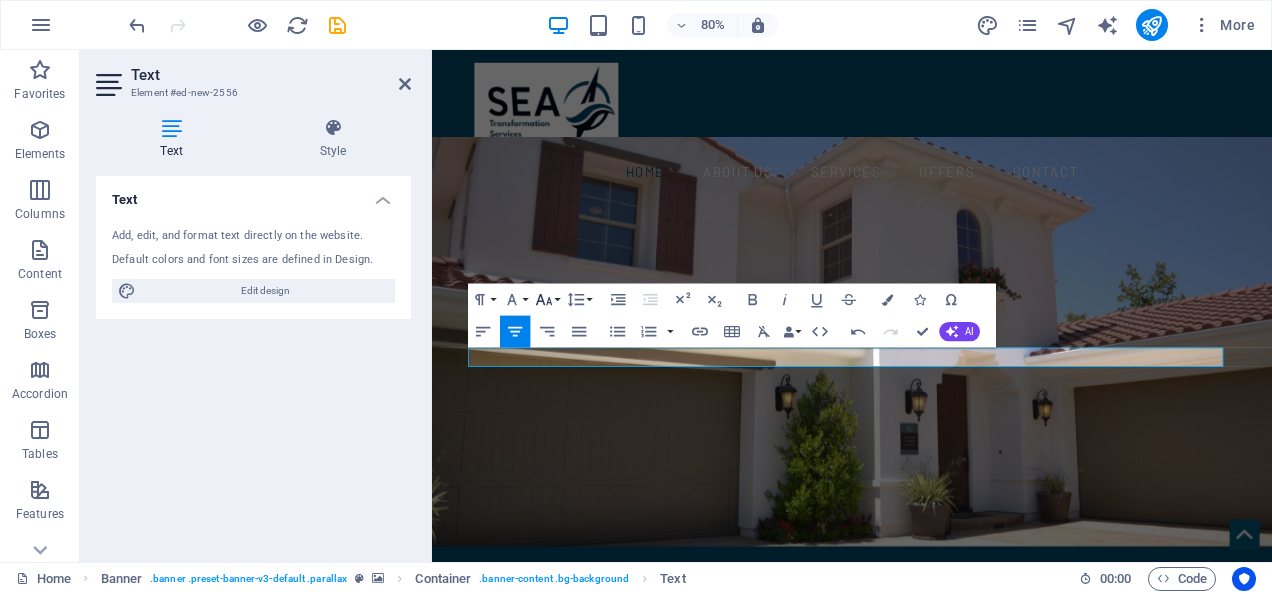 click 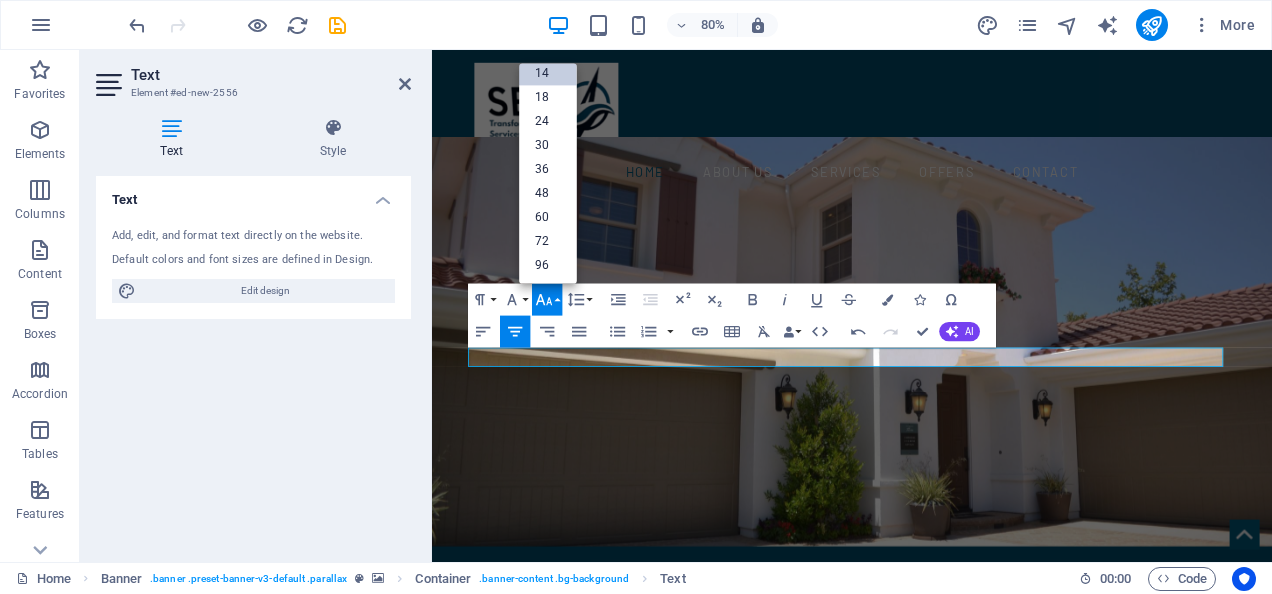 scroll, scrollTop: 160, scrollLeft: 0, axis: vertical 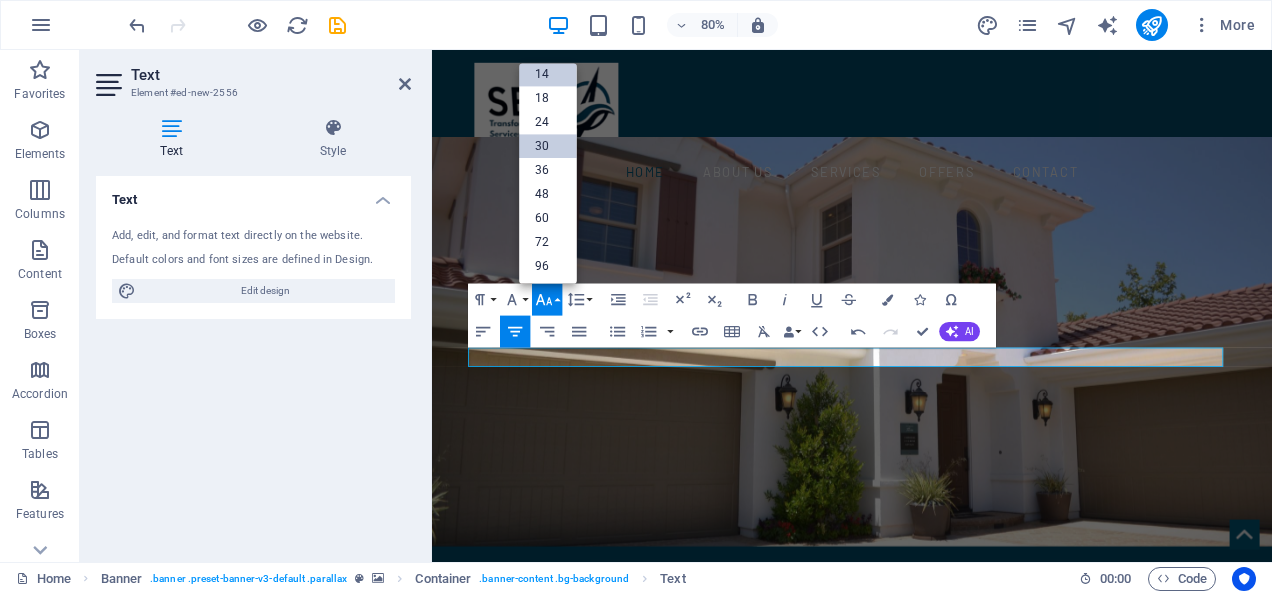 click on "30" at bounding box center (548, 146) 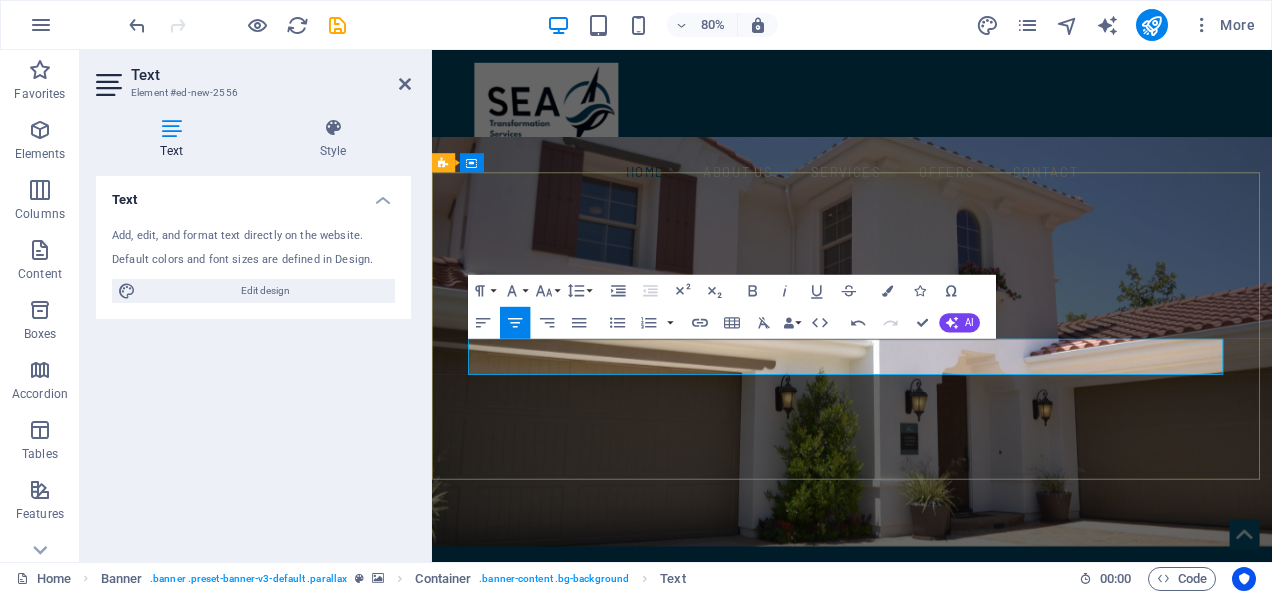 click on "​ Cost effective solutions that Empower you to Transform your Supply Chains into Strategic Assets" at bounding box center (957, 926) 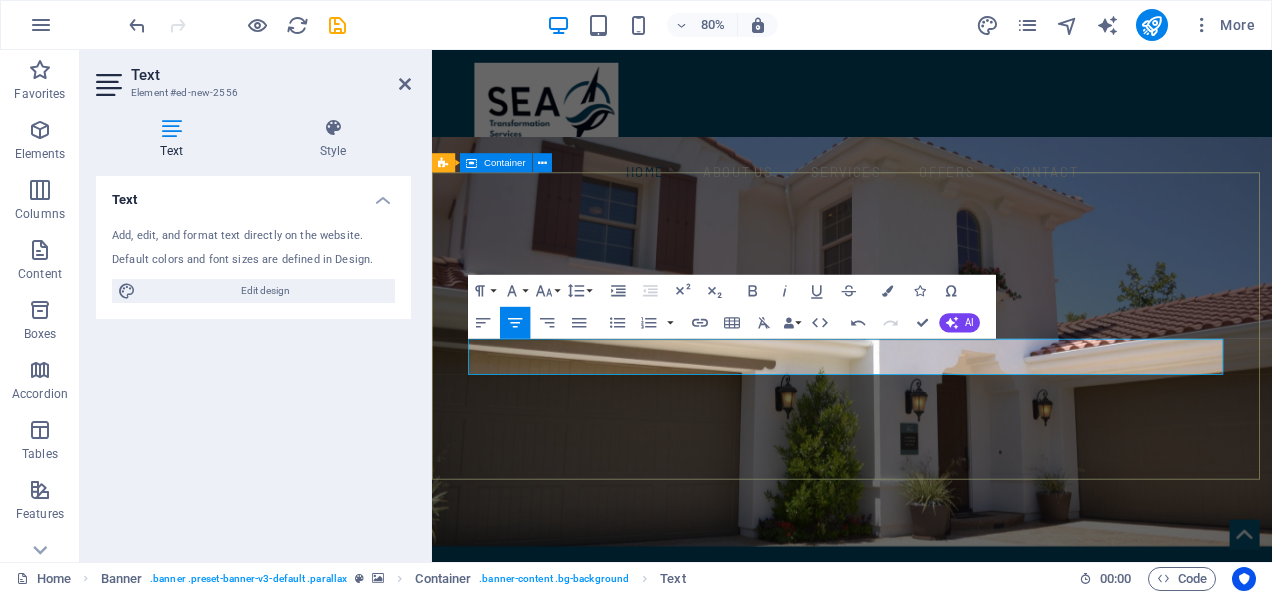 drag, startPoint x: 622, startPoint y: 431, endPoint x: 1312, endPoint y: 471, distance: 691.15845 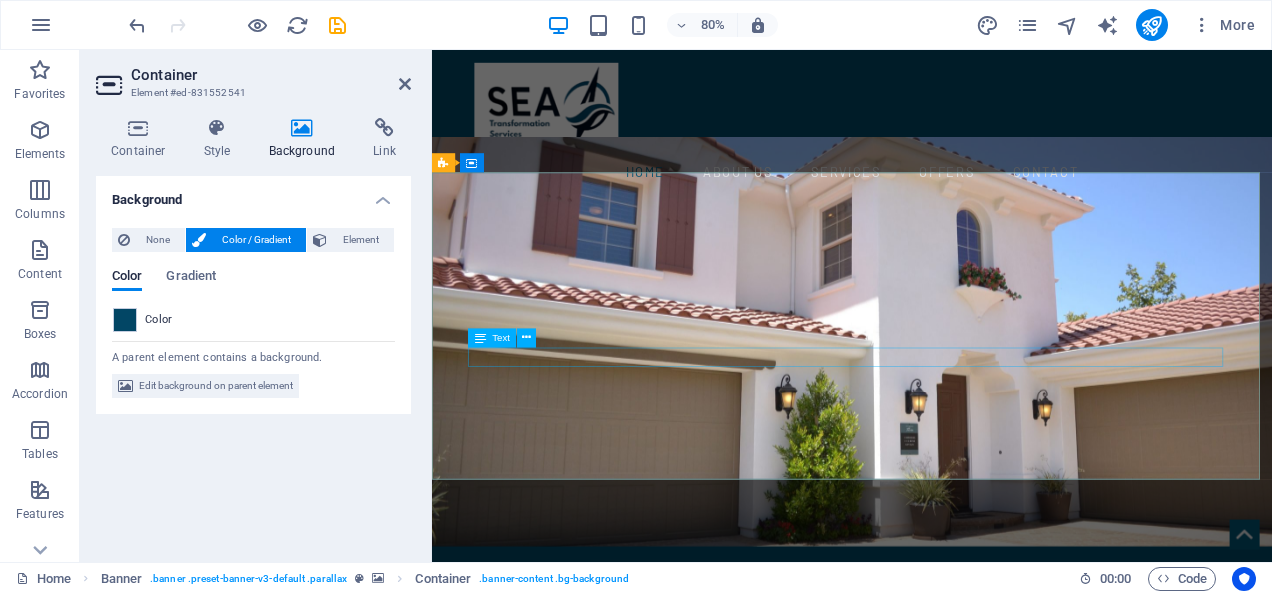 click on "Cost effective solutions that Empower you to Transform your Supply Chains into Strategic Assets" at bounding box center [957, 916] 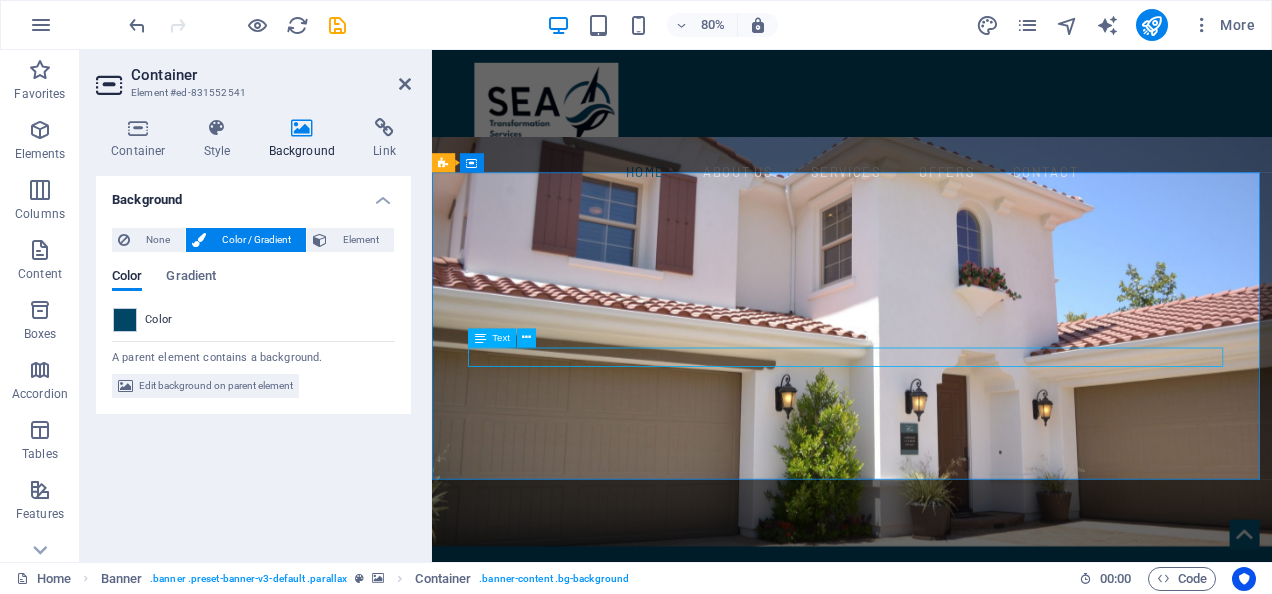 click on "Cost effective solutions that Empower you to Transform your Supply Chains into Strategic Assets" at bounding box center (957, 916) 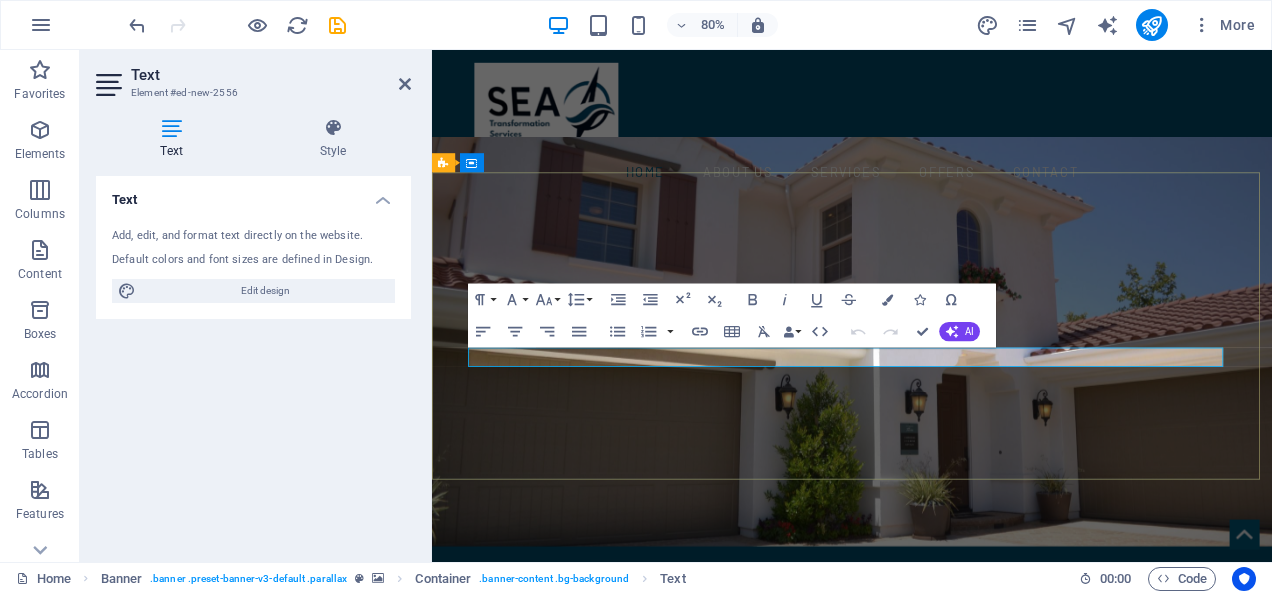 click on "SEA Transformation Services Cost effective solutions that Empower you to Transform your Supply Chains into Strategic Assets" at bounding box center (957, 877) 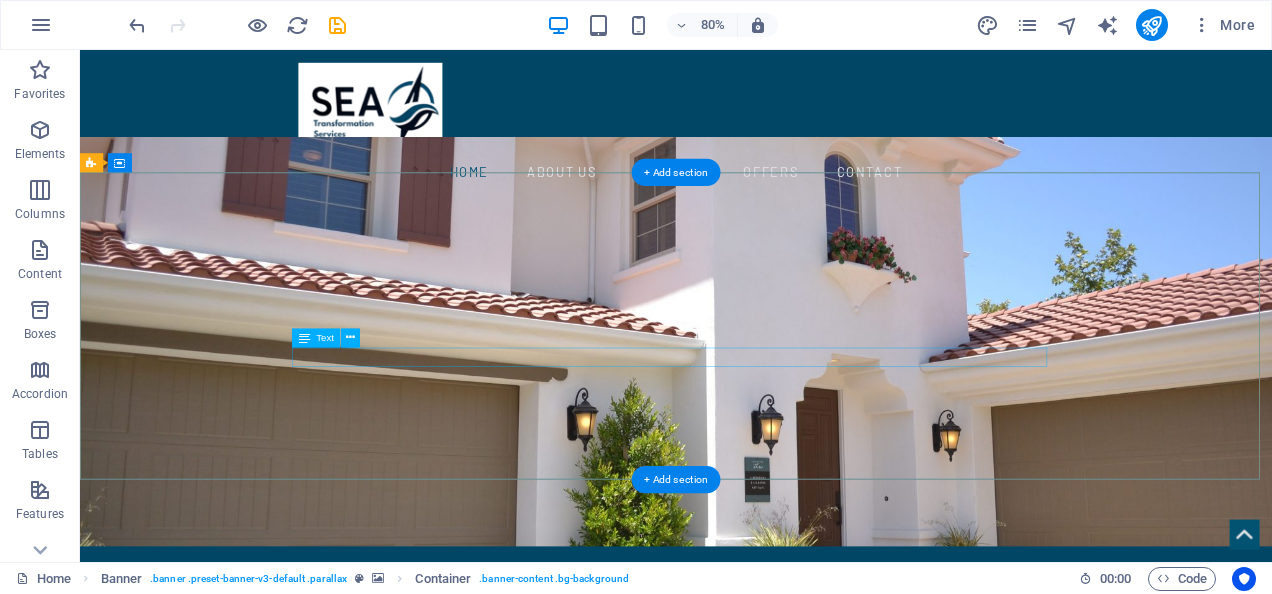 click on "Cost effective solutions that Empower you to Transform your Supply Chains into Strategic Assets" at bounding box center (825, 916) 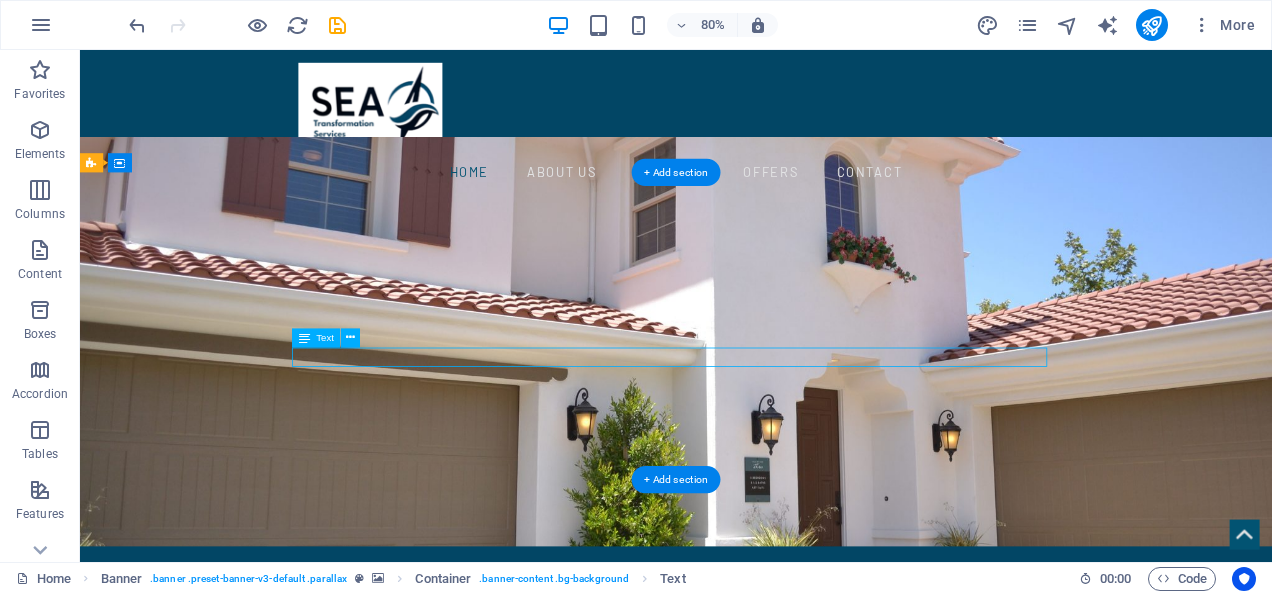 click on "Cost effective solutions that Empower you to Transform your Supply Chains into Strategic Assets" at bounding box center [825, 916] 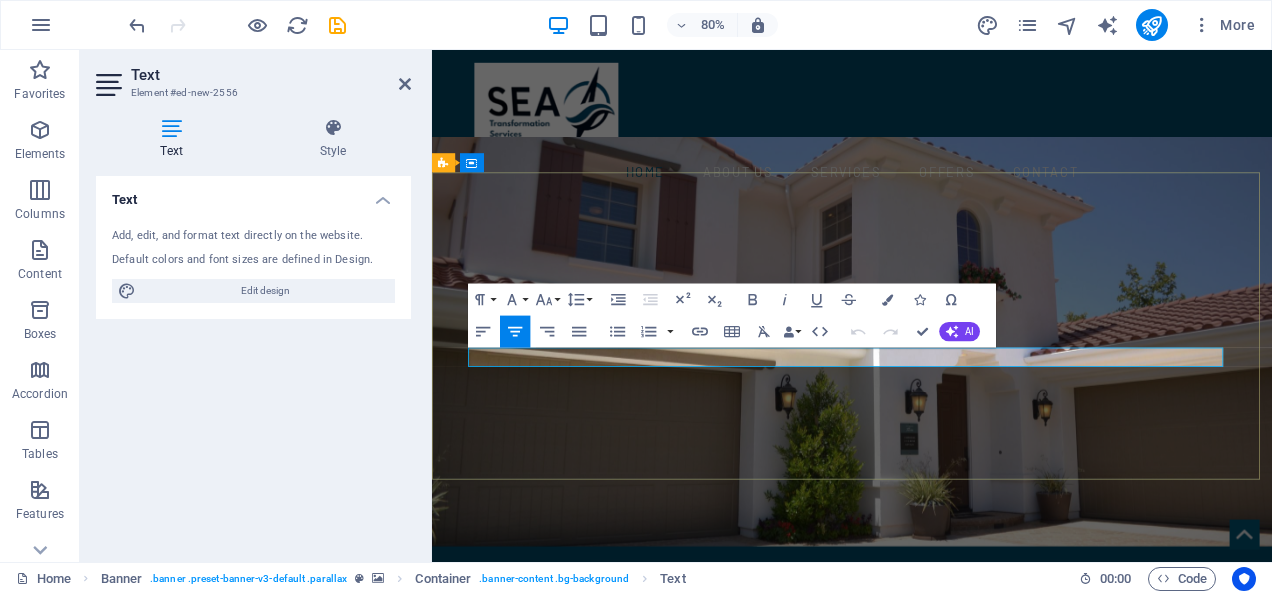 click on "SEA Transformation Services Cost effective solutions that Empower you to Transform your Supply Chains into Strategic Assets" at bounding box center (957, 877) 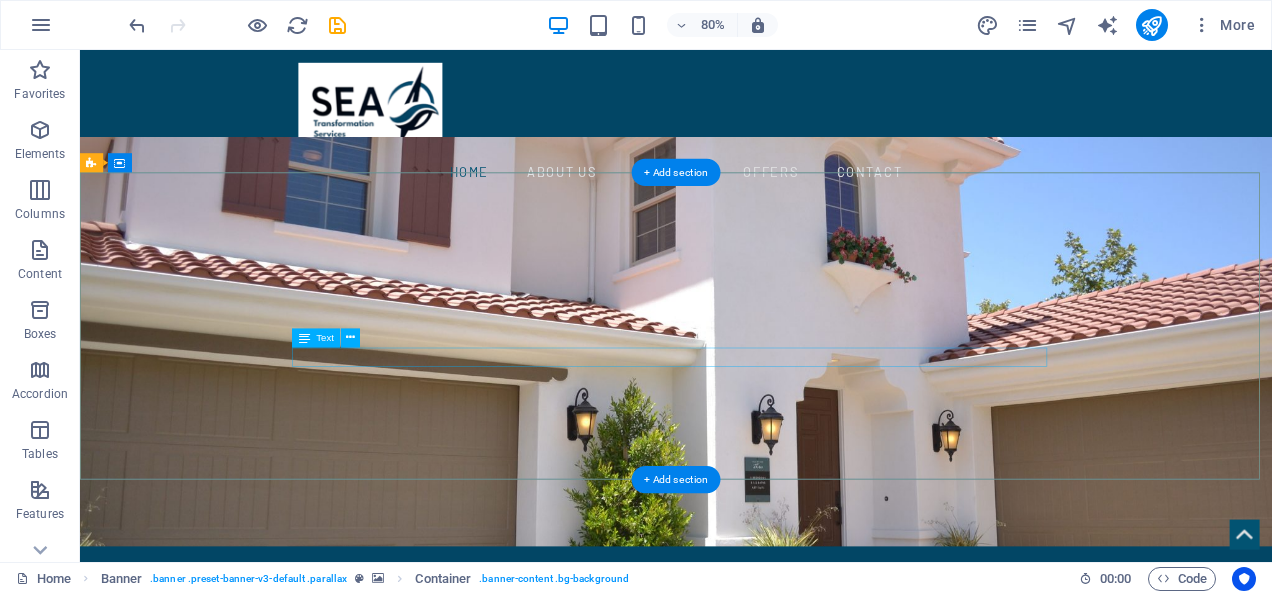 click on "Cost effective solutions that Empower you to Transform your Supply Chains into Strategic Assets" at bounding box center [825, 916] 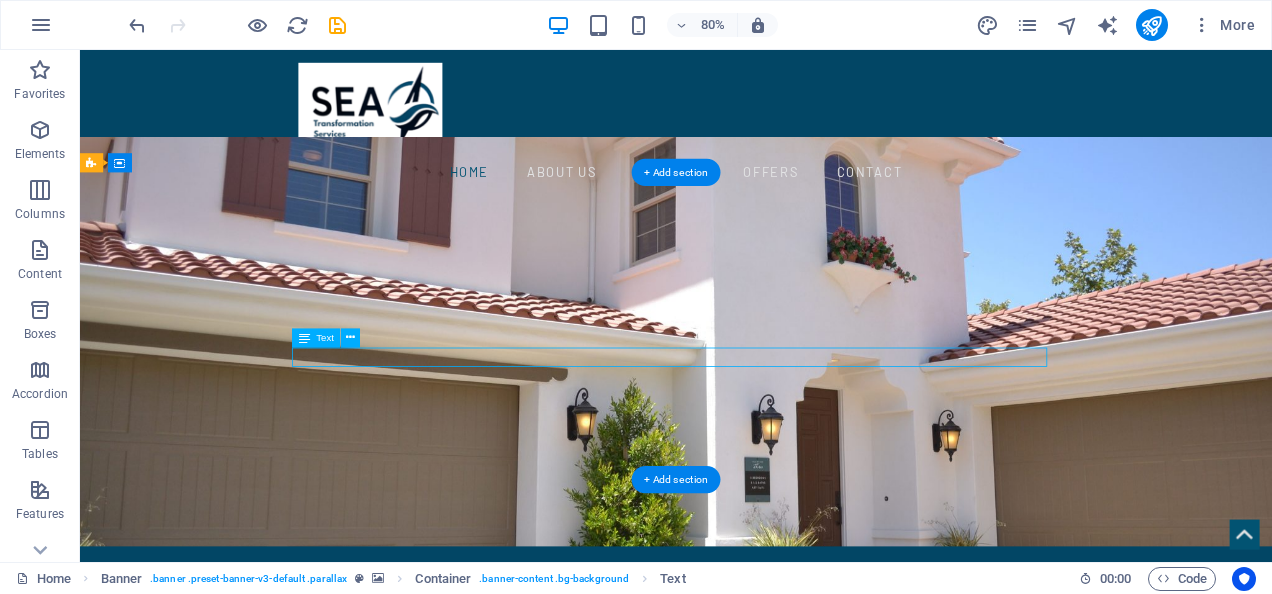 click on "Cost effective solutions that Empower you to Transform your Supply Chains into Strategic Assets" at bounding box center (825, 916) 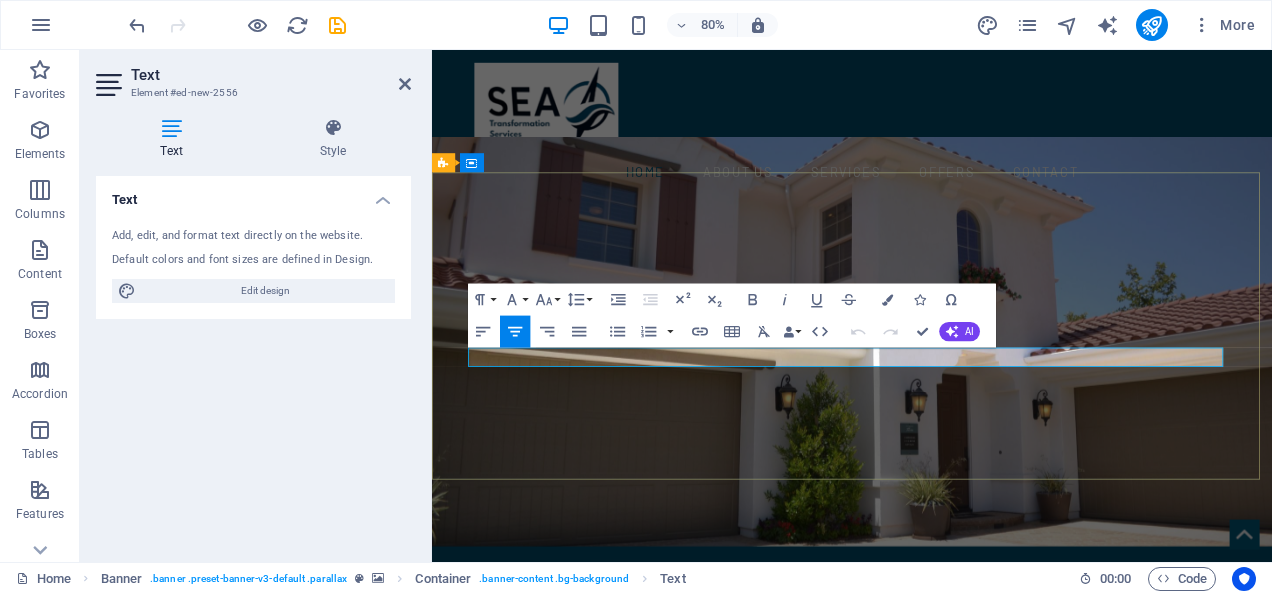 drag, startPoint x: 619, startPoint y: 435, endPoint x: 1290, endPoint y: 437, distance: 671.003 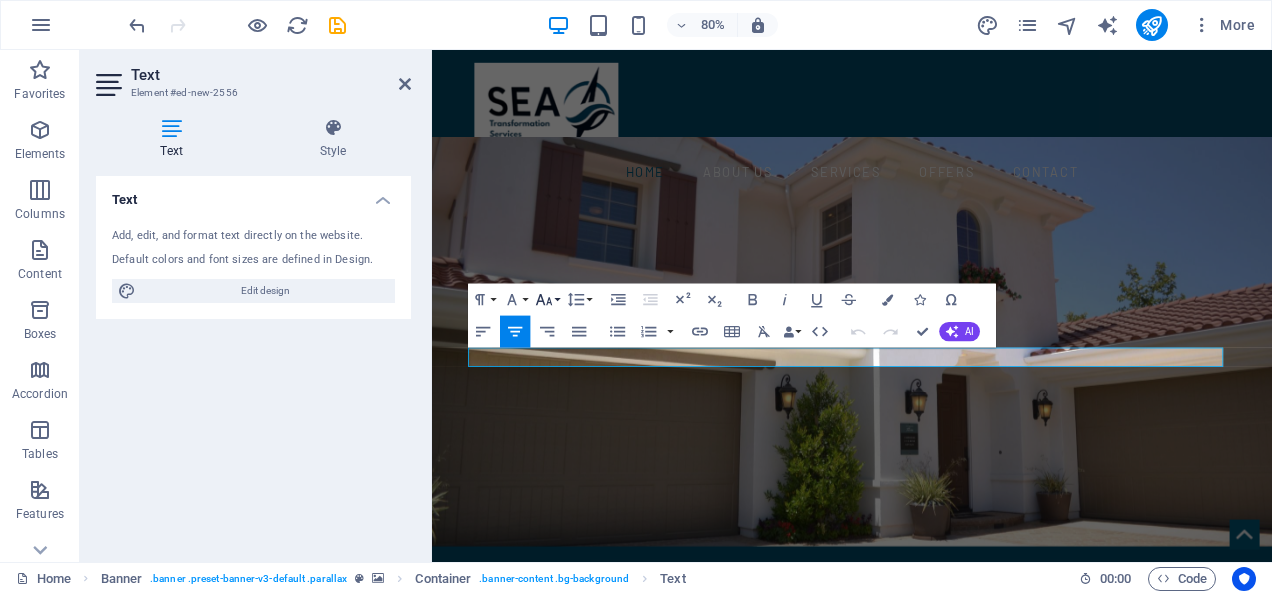 click on "Font Size" at bounding box center [547, 299] 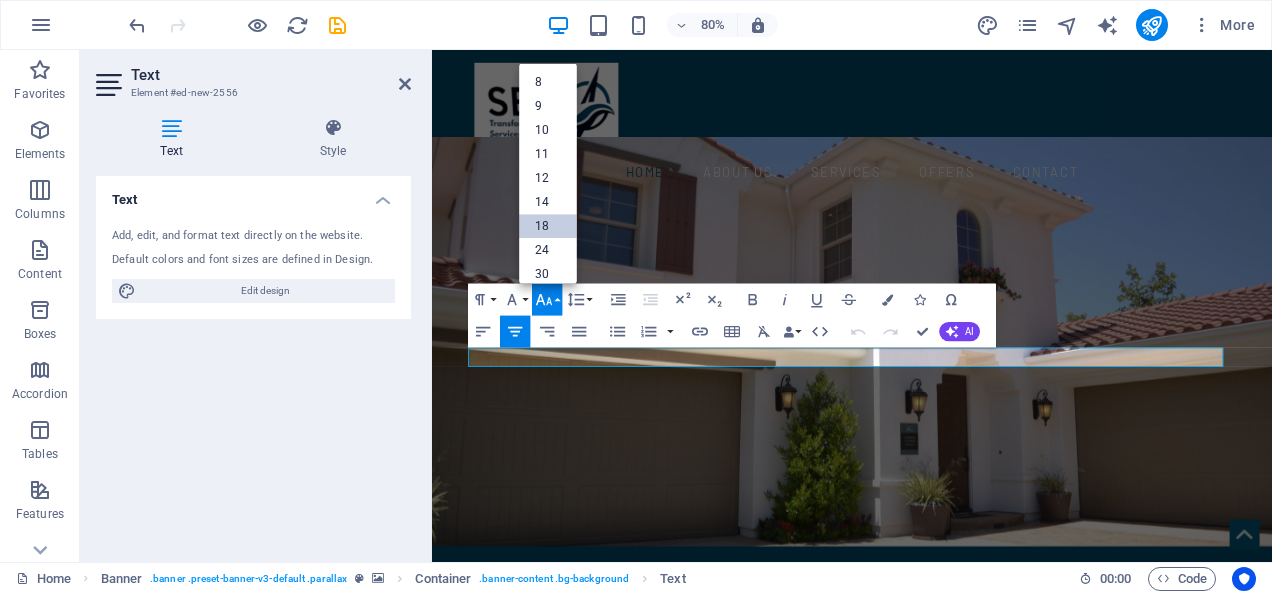 click on "18" at bounding box center [548, 226] 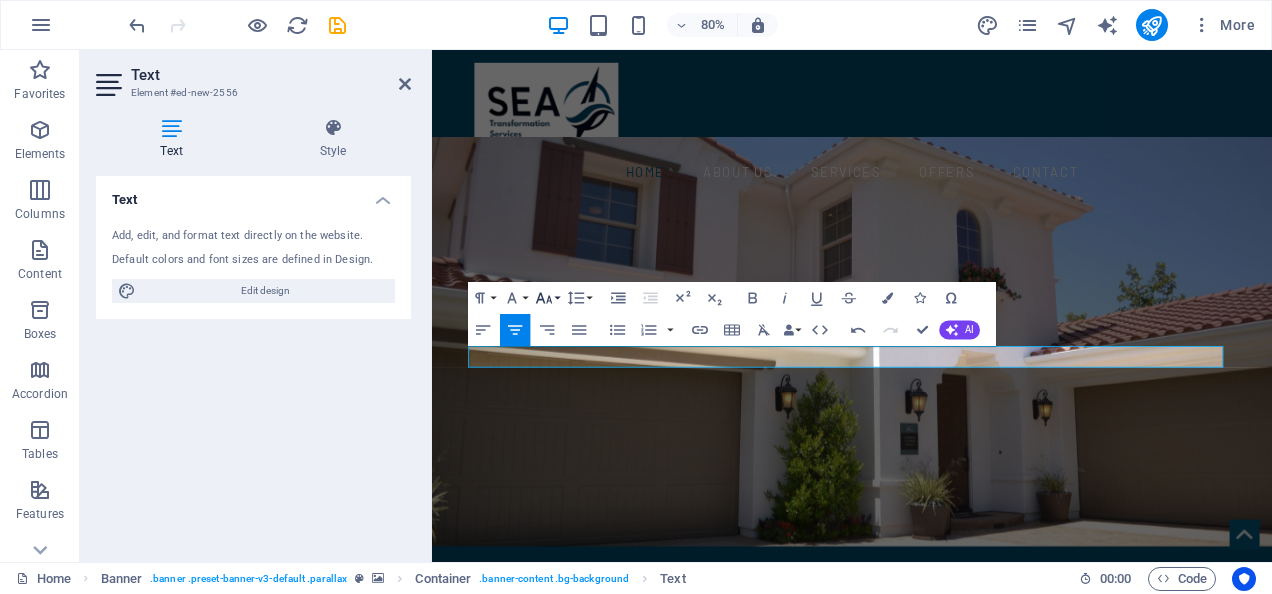 click on "Font Size" at bounding box center (547, 298) 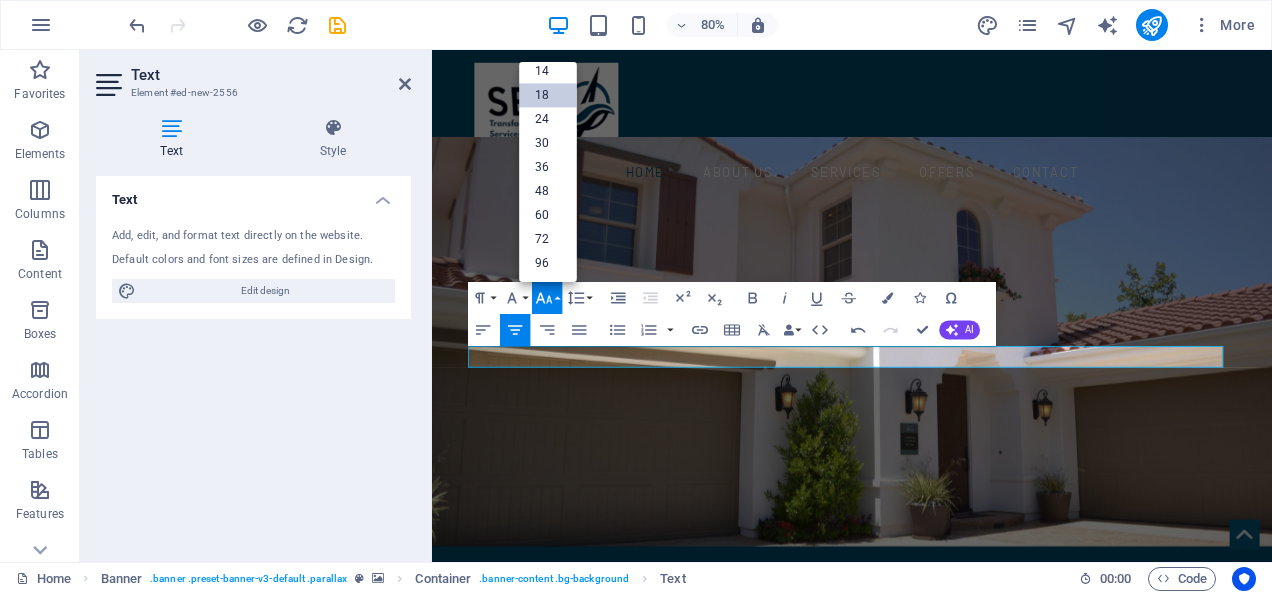 scroll, scrollTop: 160, scrollLeft: 0, axis: vertical 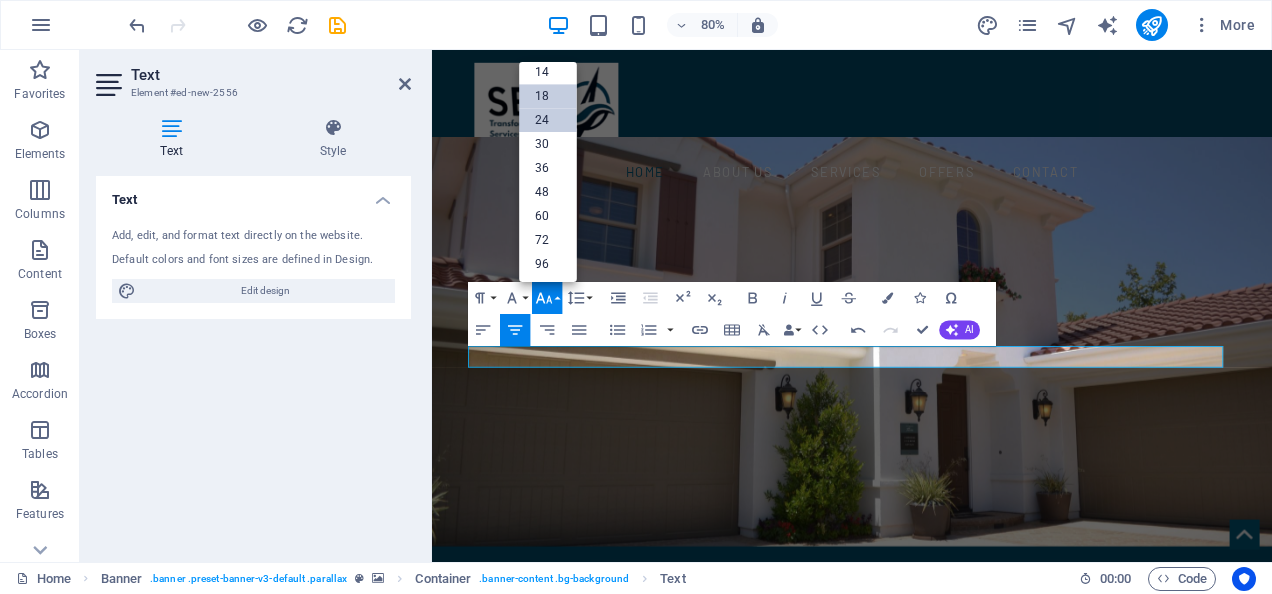 click on "24" at bounding box center (548, 120) 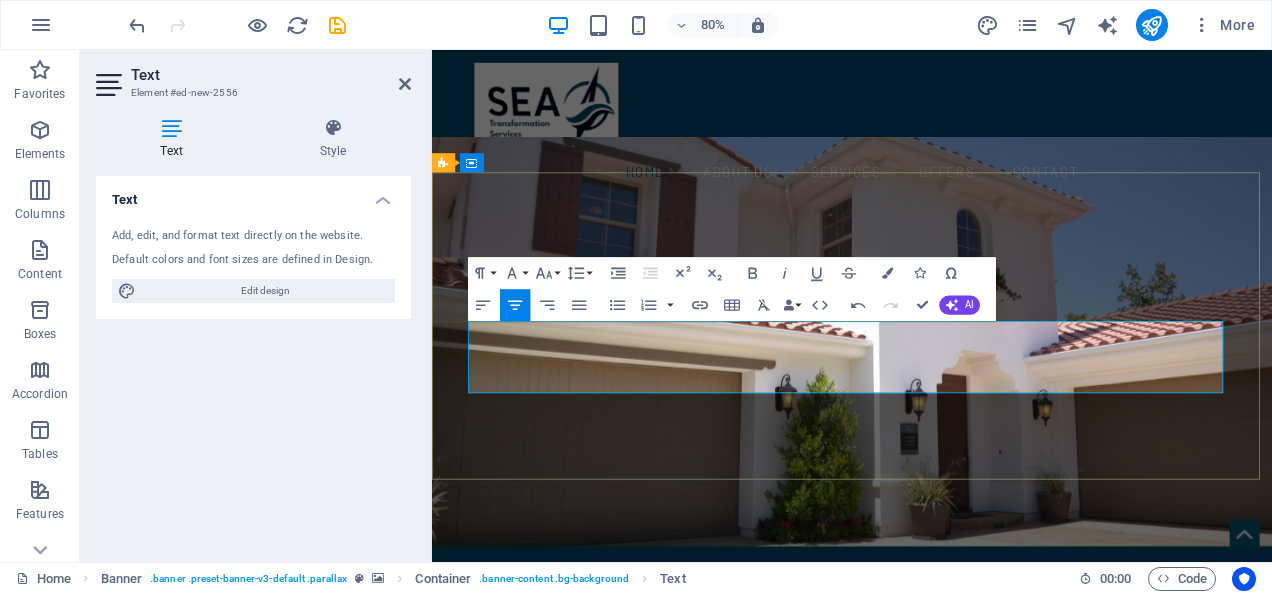 click on "Cost effective solutions that Empower you to Transform your Supply Chains into Strategic Assets" at bounding box center (957, 949) 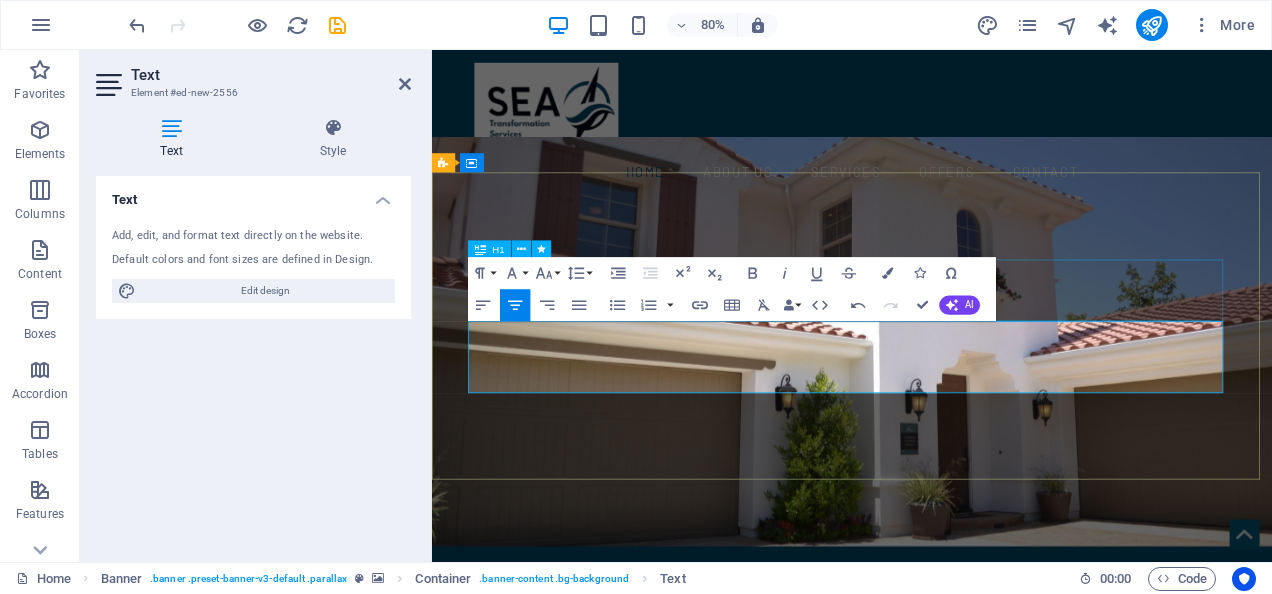 click on "SEA Transformation Services" at bounding box center [957, 865] 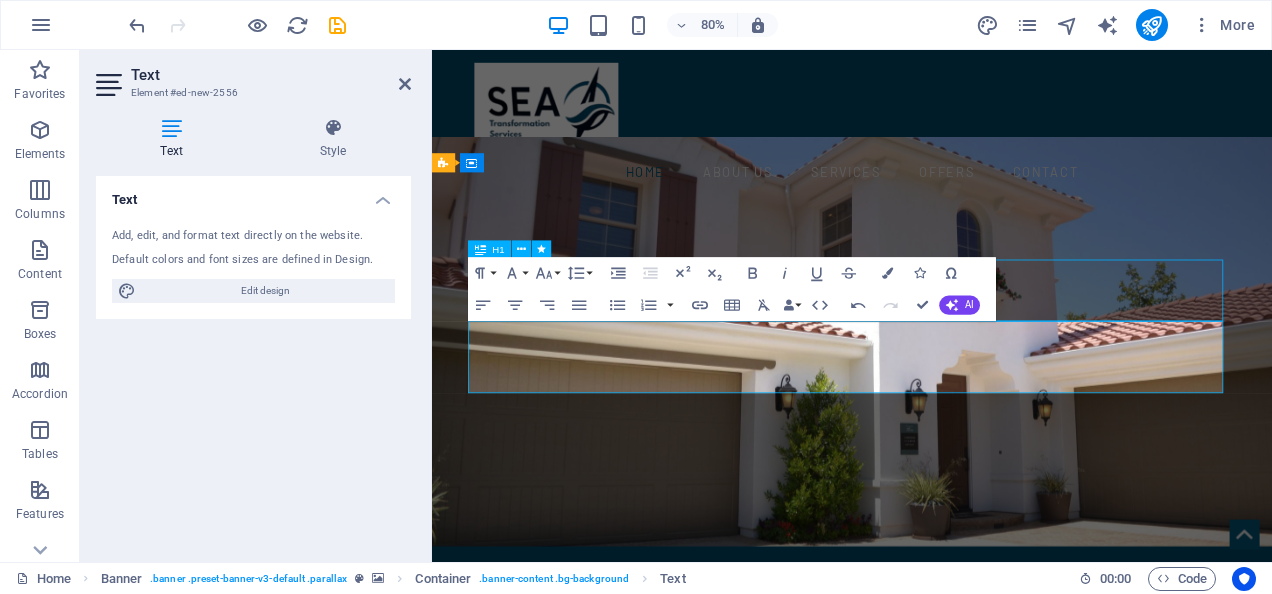 click on "SEA Transformation Services" at bounding box center [957, 865] 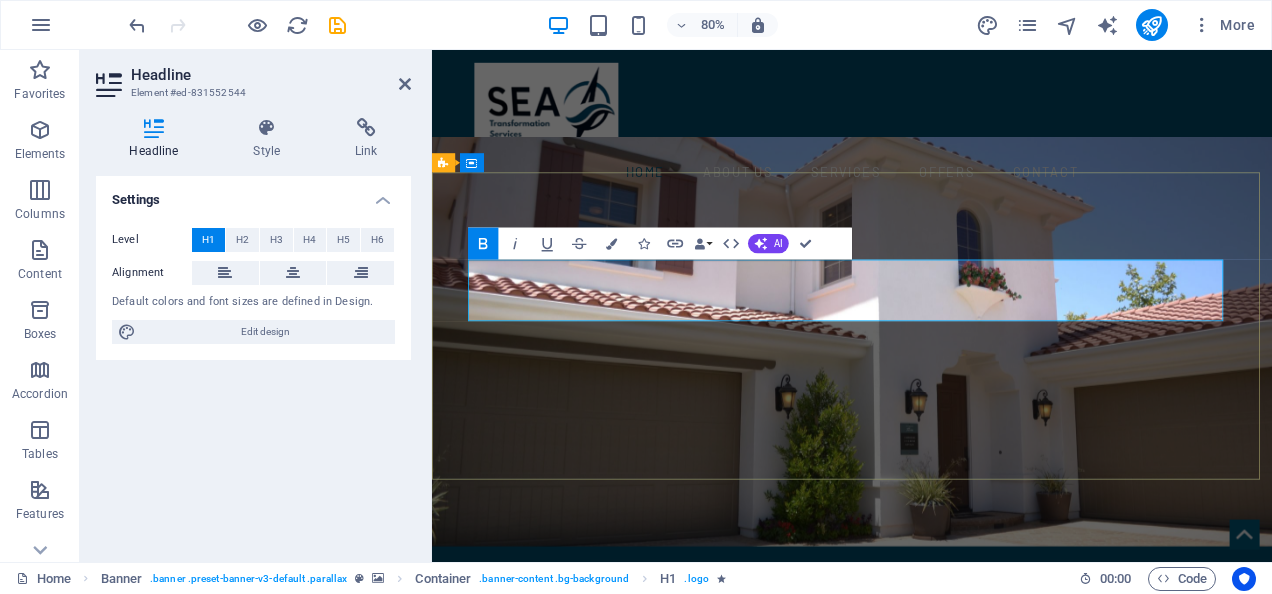 click on "SEA Transformation Services" at bounding box center (957, 864) 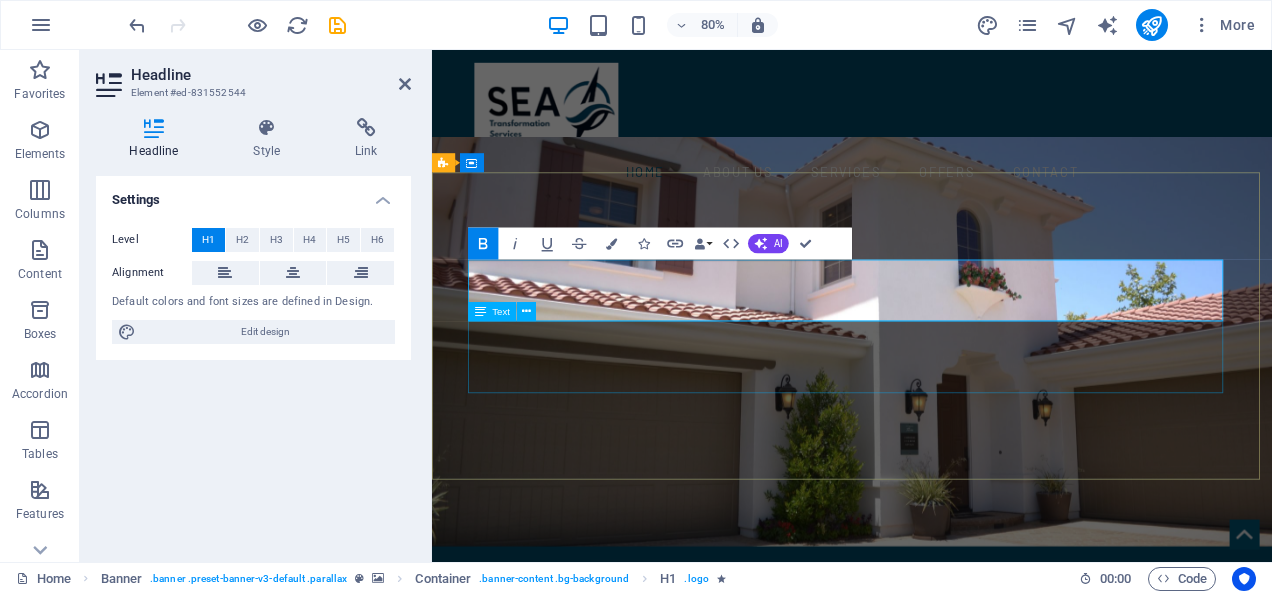 click on "Cost effective solutions that Empower you to Transform your Supply Chains into Strategic Assets" at bounding box center [957, 949] 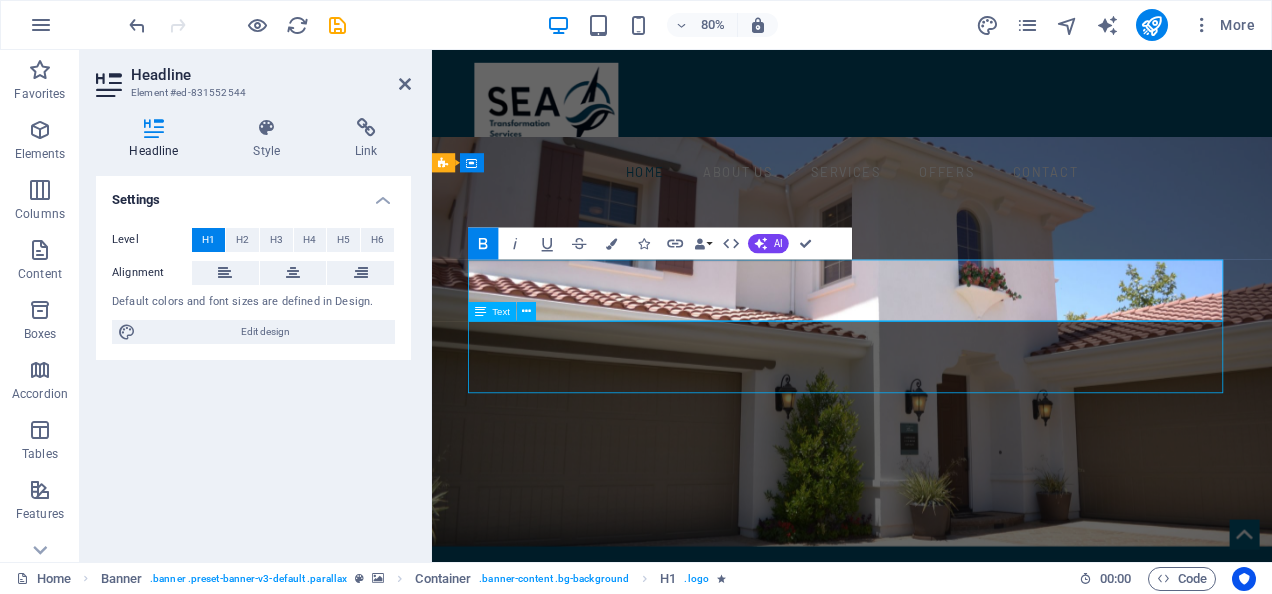 click on "Cost effective solutions that Empower you to Transform your Supply Chains into Strategic Assets" at bounding box center (957, 949) 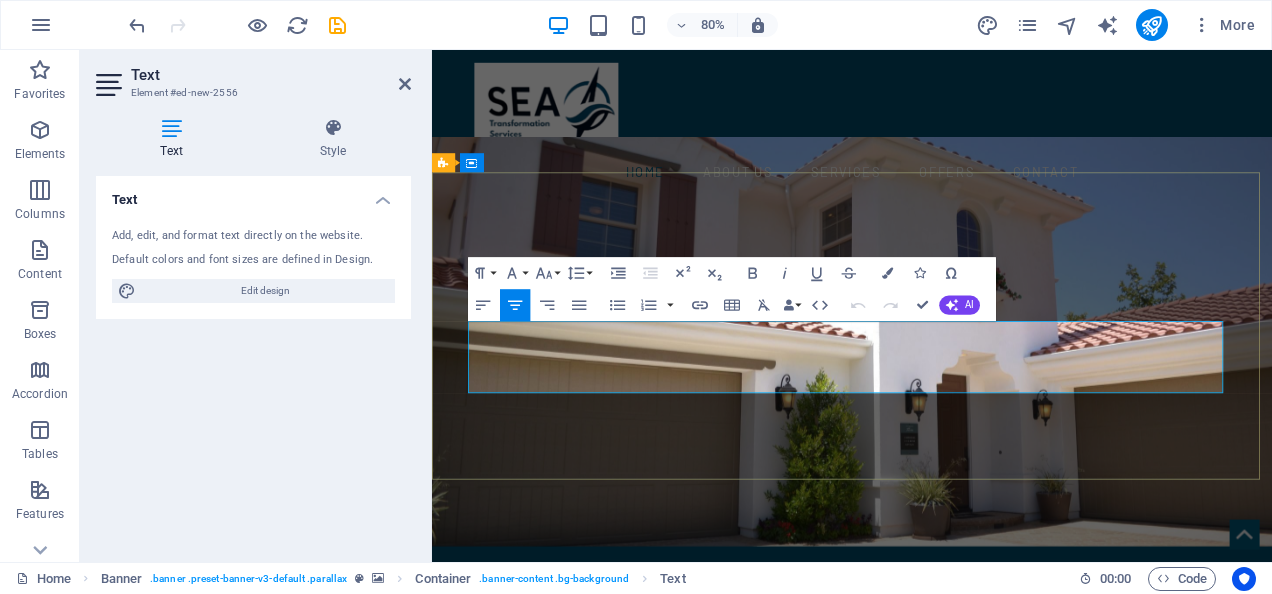 click on "Cost effective solutions that Empower you to Transform your Supply Chains into Strategic Assets" at bounding box center (957, 948) 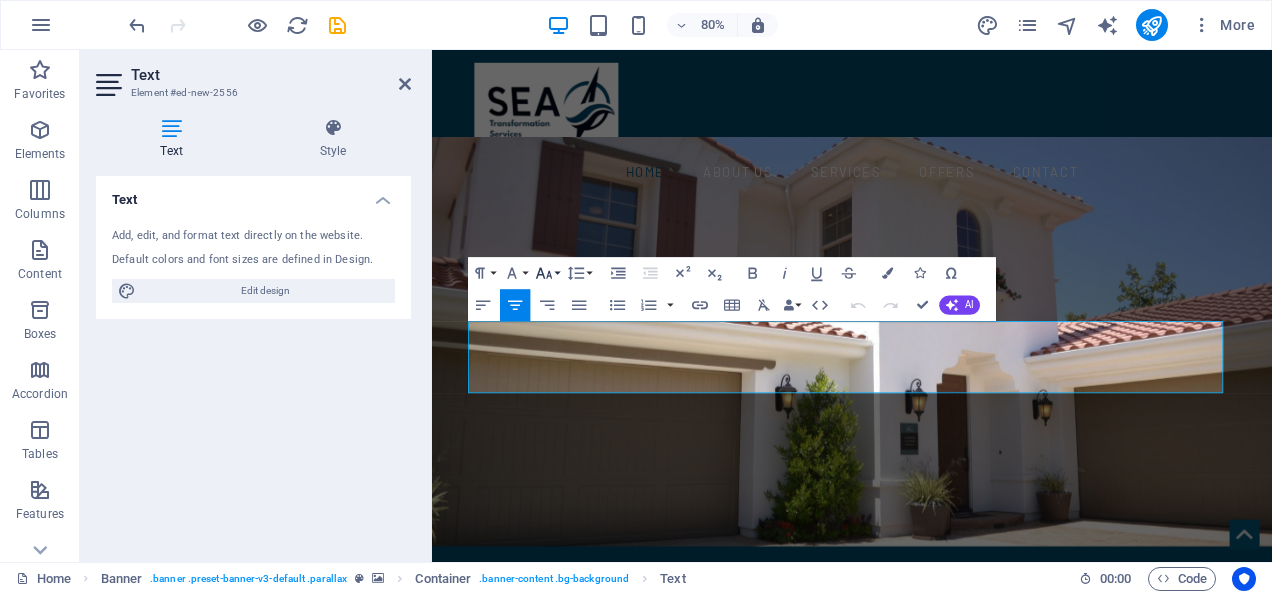 click on "Font Size" at bounding box center [547, 273] 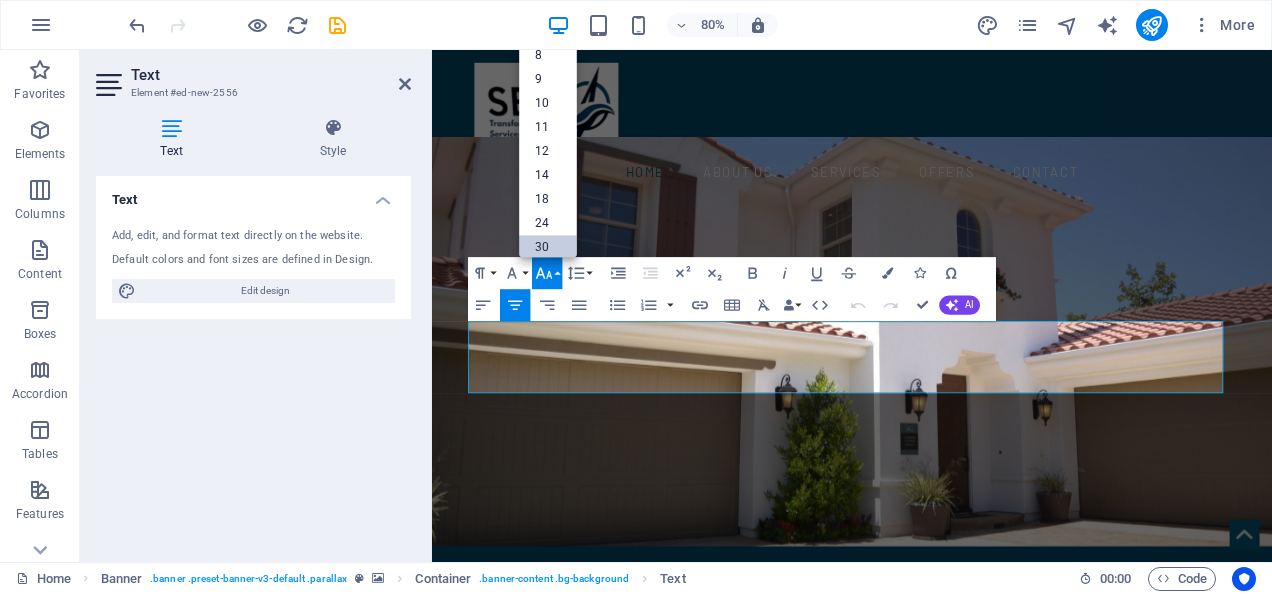 click on "Font Size" at bounding box center [547, 273] 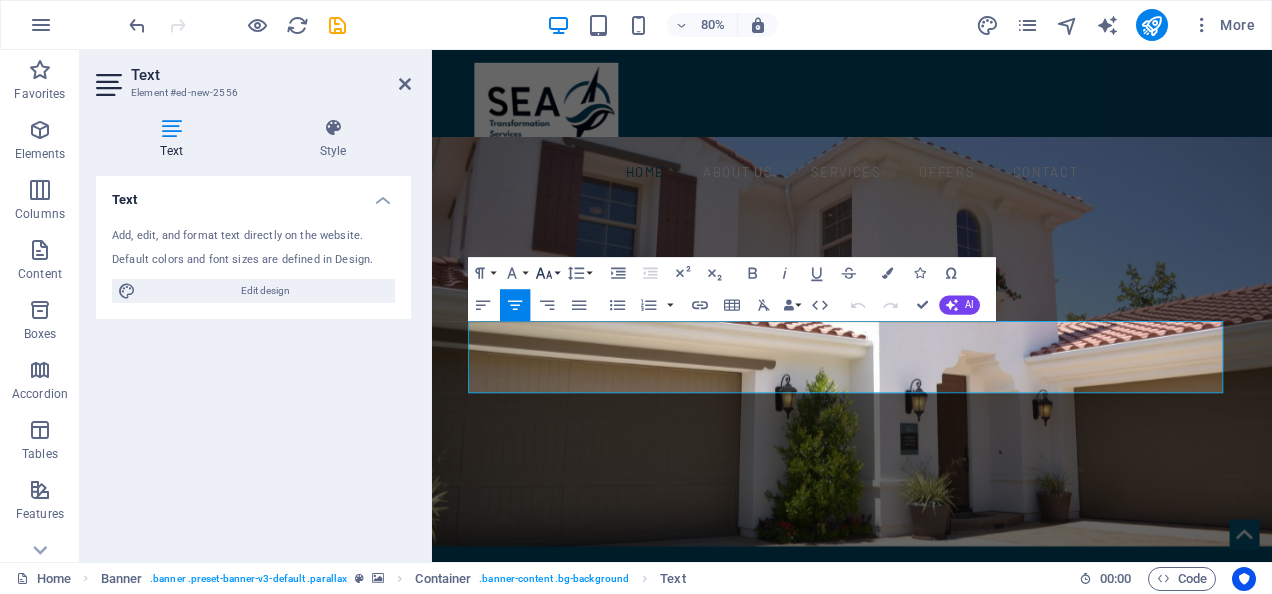 click on "Font Size" at bounding box center [547, 273] 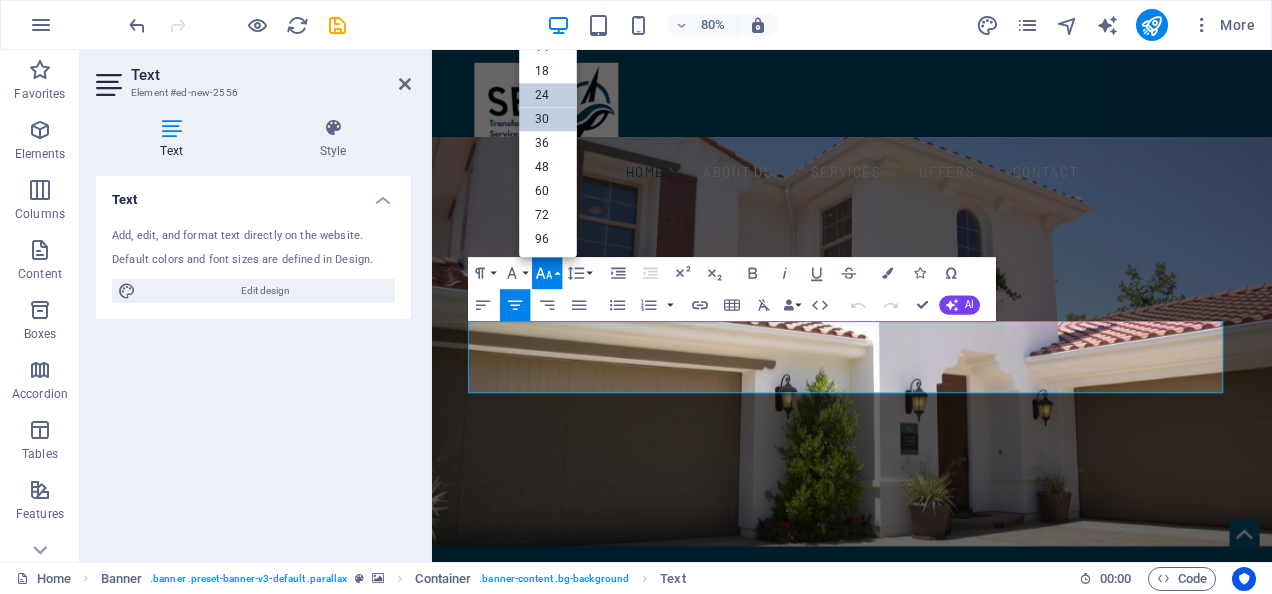 click on "24" at bounding box center [548, 95] 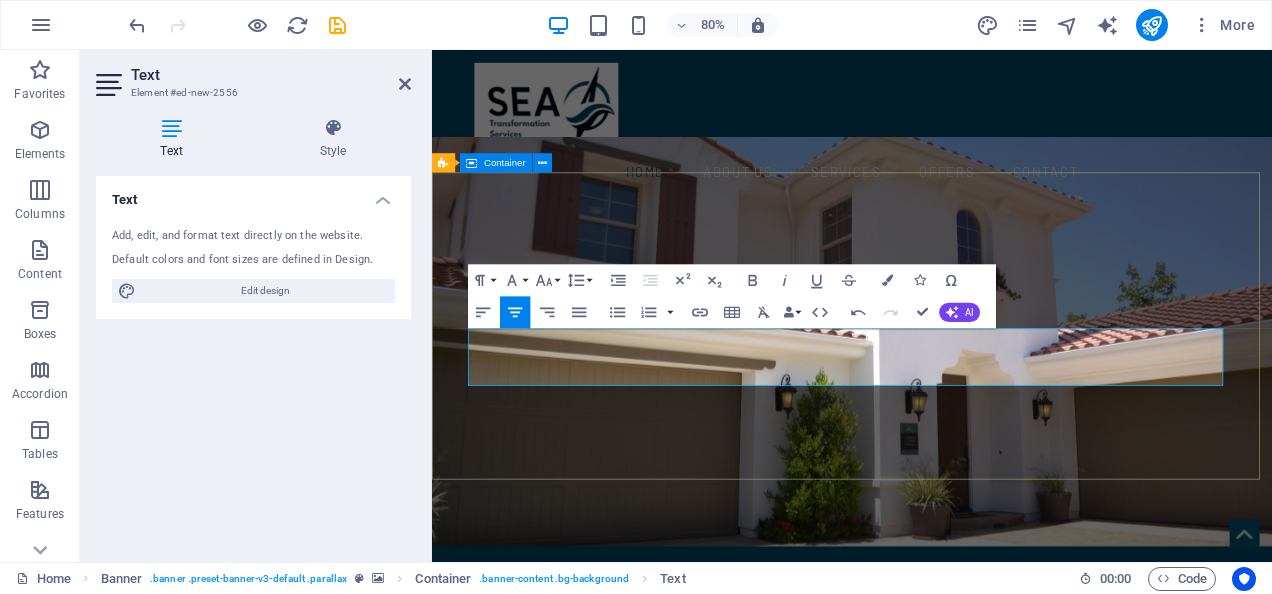 drag, startPoint x: 962, startPoint y: 574, endPoint x: 1401, endPoint y: 571, distance: 439.01025 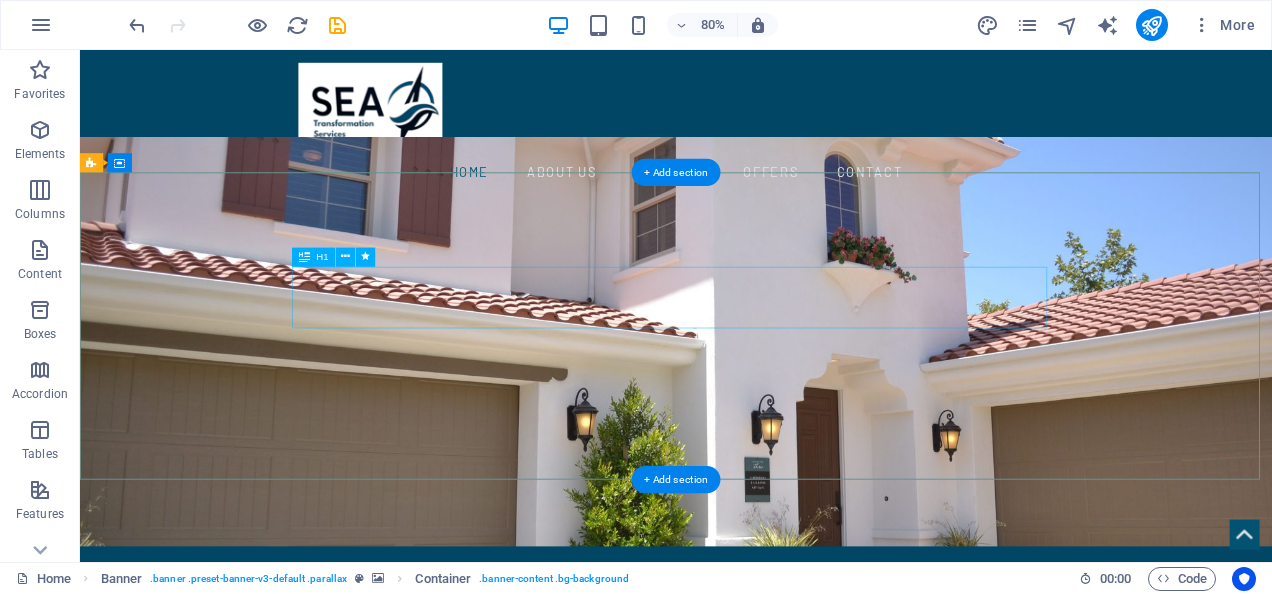 click on "SEA Transformation Services" at bounding box center [825, 865] 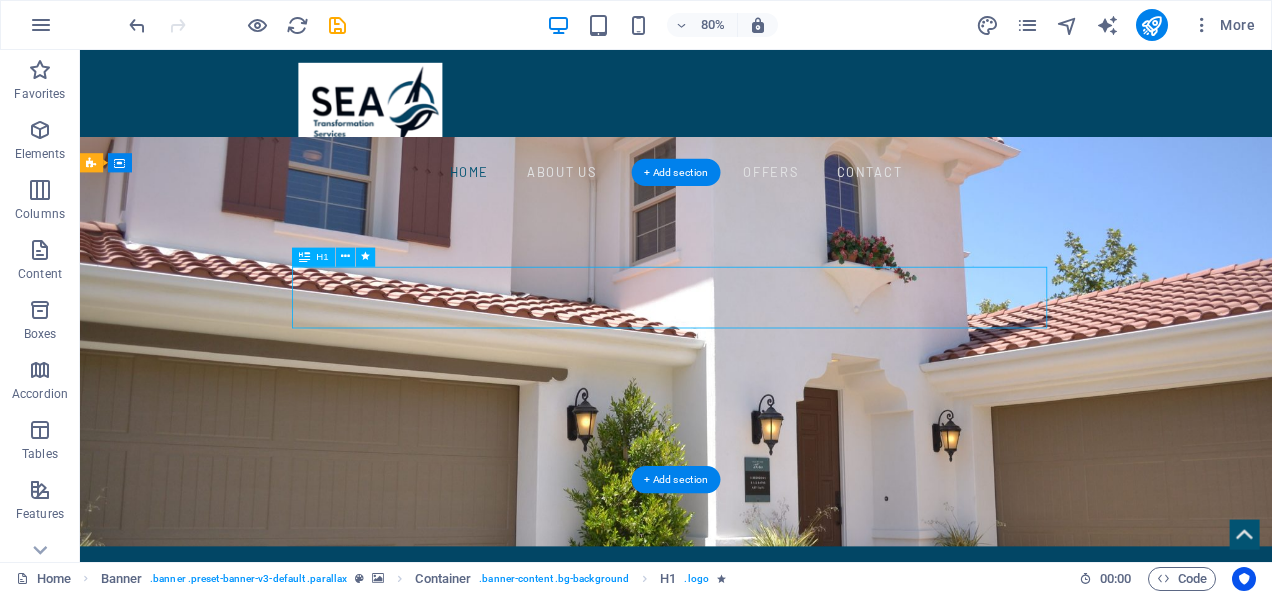 click on "SEA Transformation Services" at bounding box center (825, 865) 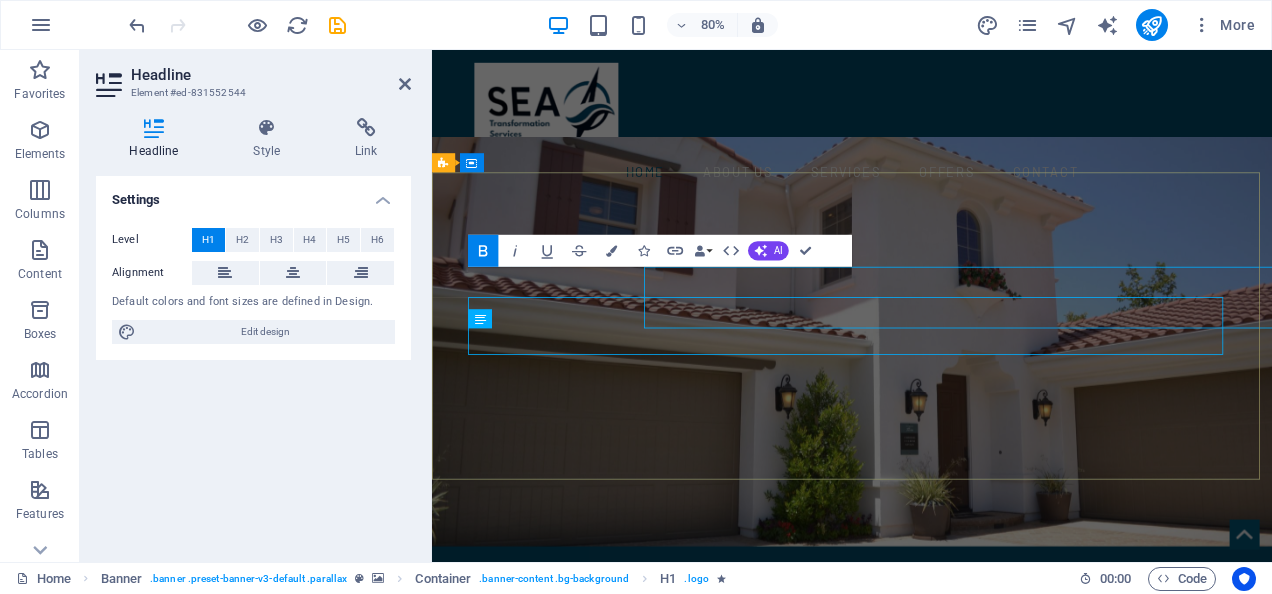 click on "SEA Transformation Services" at bounding box center (957, 864) 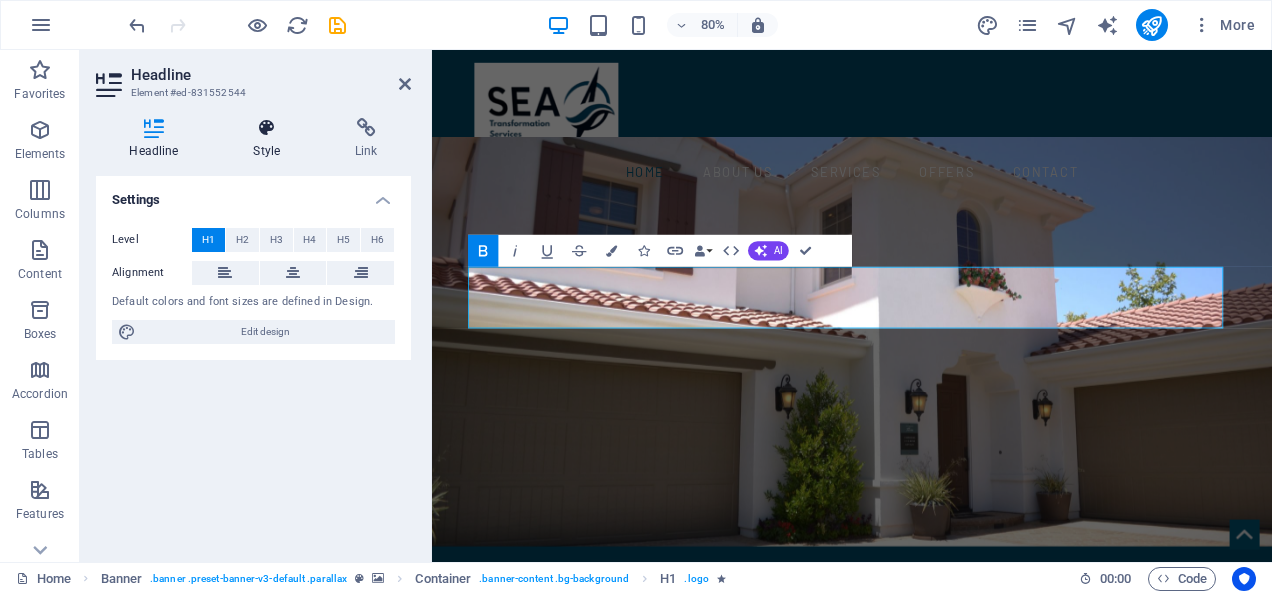 click at bounding box center (267, 128) 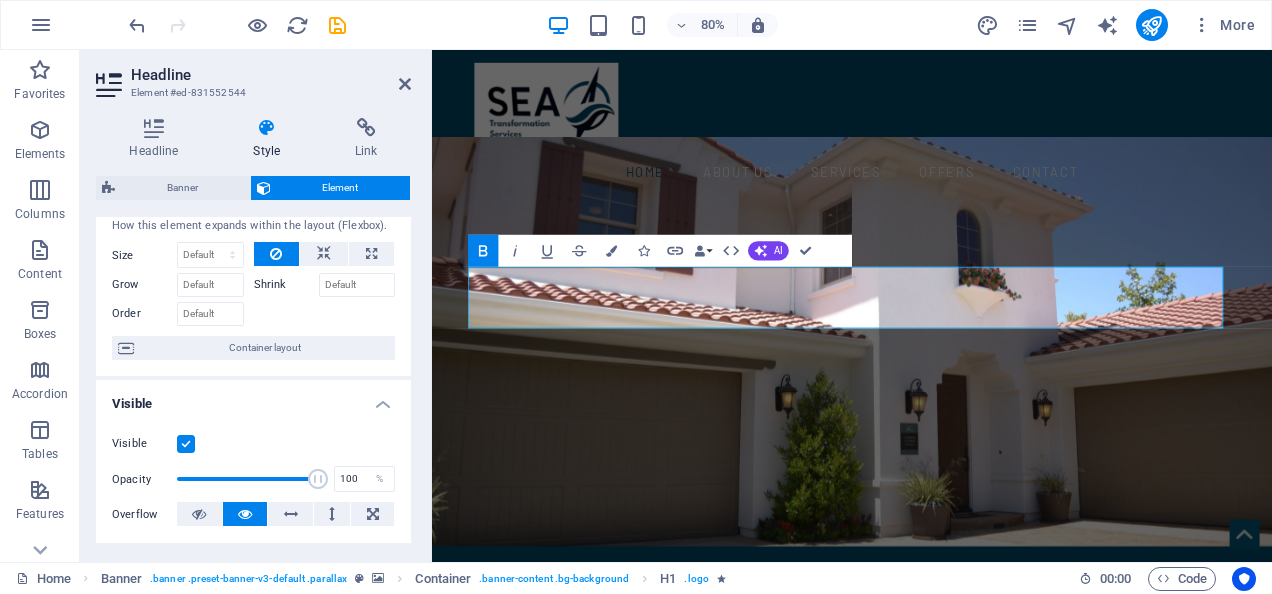 scroll, scrollTop: 0, scrollLeft: 0, axis: both 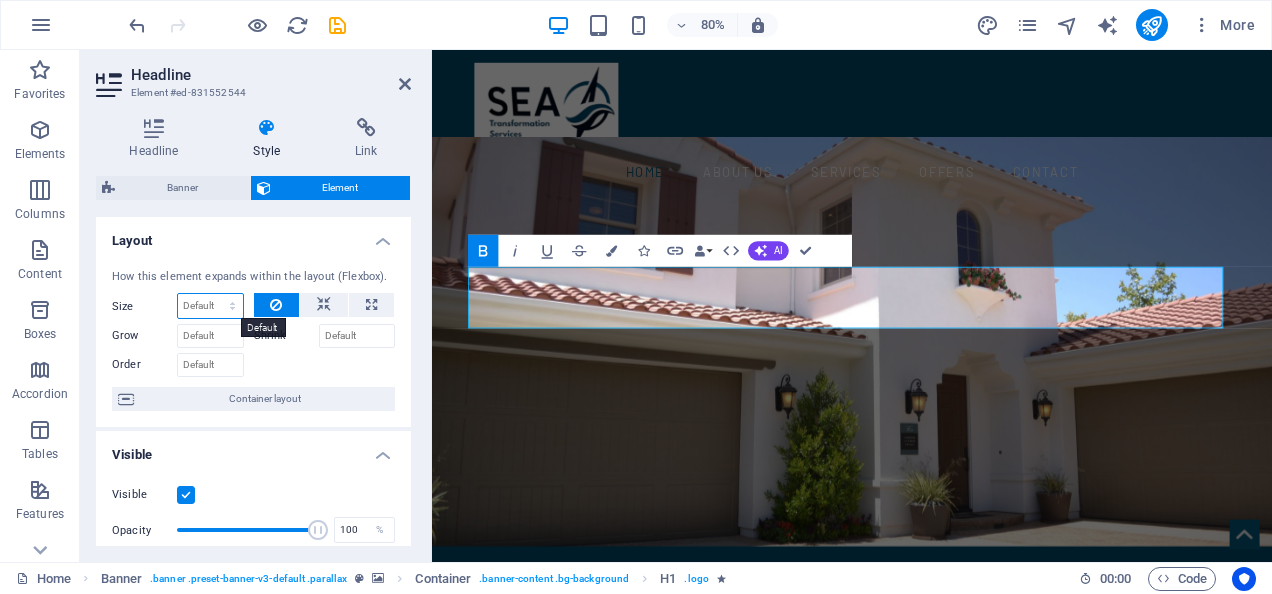 click on "Default auto px % 1/1 1/2 1/3 1/4 1/5 1/6 1/7 1/8 1/9 1/10" at bounding box center [210, 306] 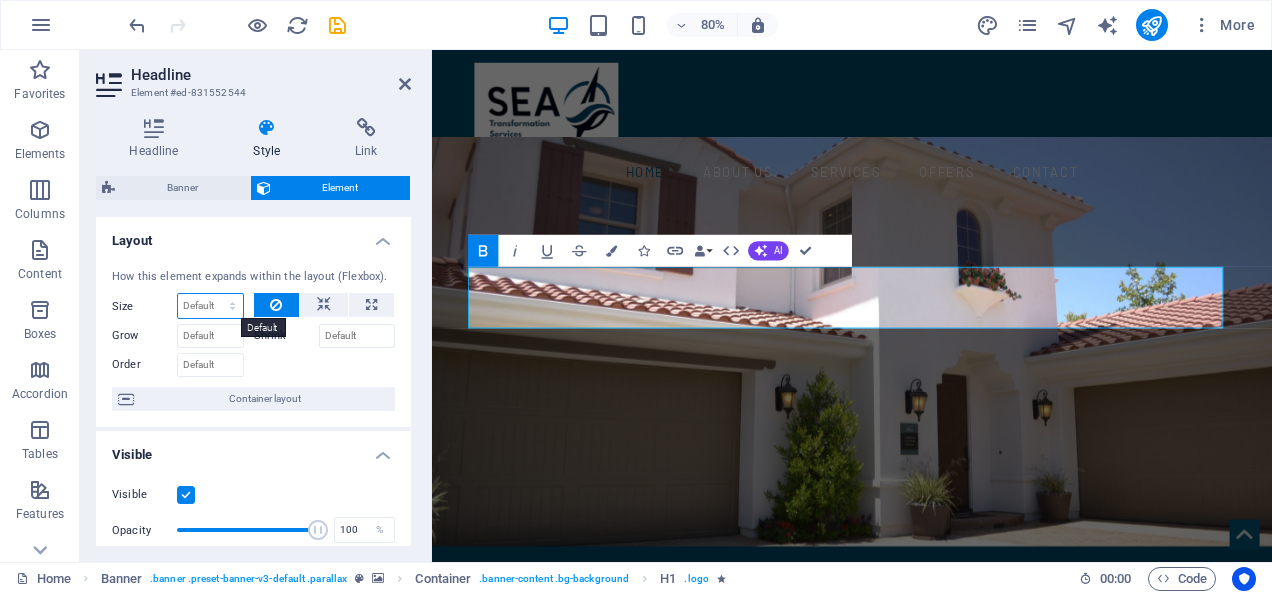 click on "Default auto px % 1/1 1/2 1/3 1/4 1/5 1/6 1/7 1/8 1/9 1/10" at bounding box center [210, 306] 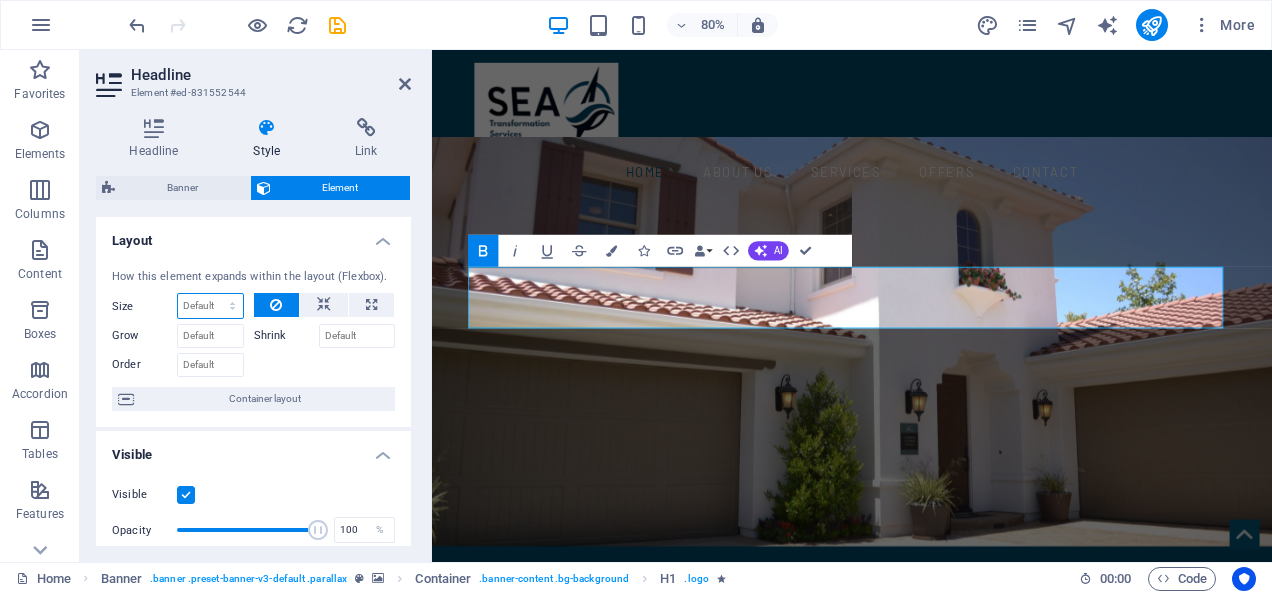click on "Default auto px % 1/1 1/2 1/3 1/4 1/5 1/6 1/7 1/8 1/9 1/10" at bounding box center [210, 306] 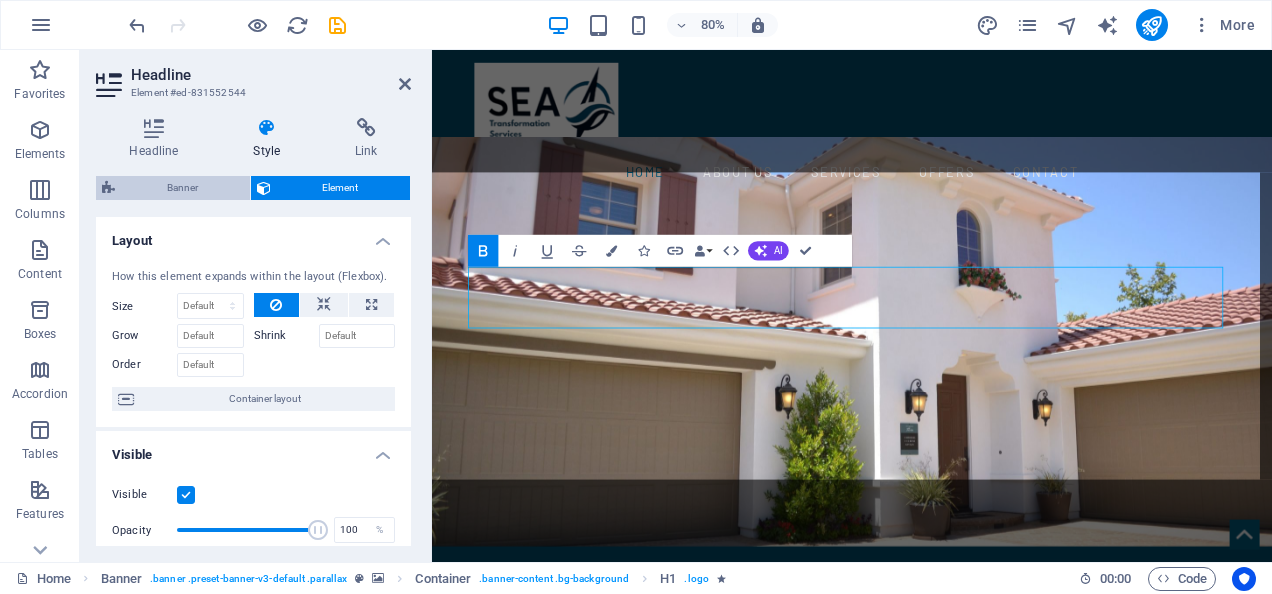 click on "Banner" at bounding box center (182, 188) 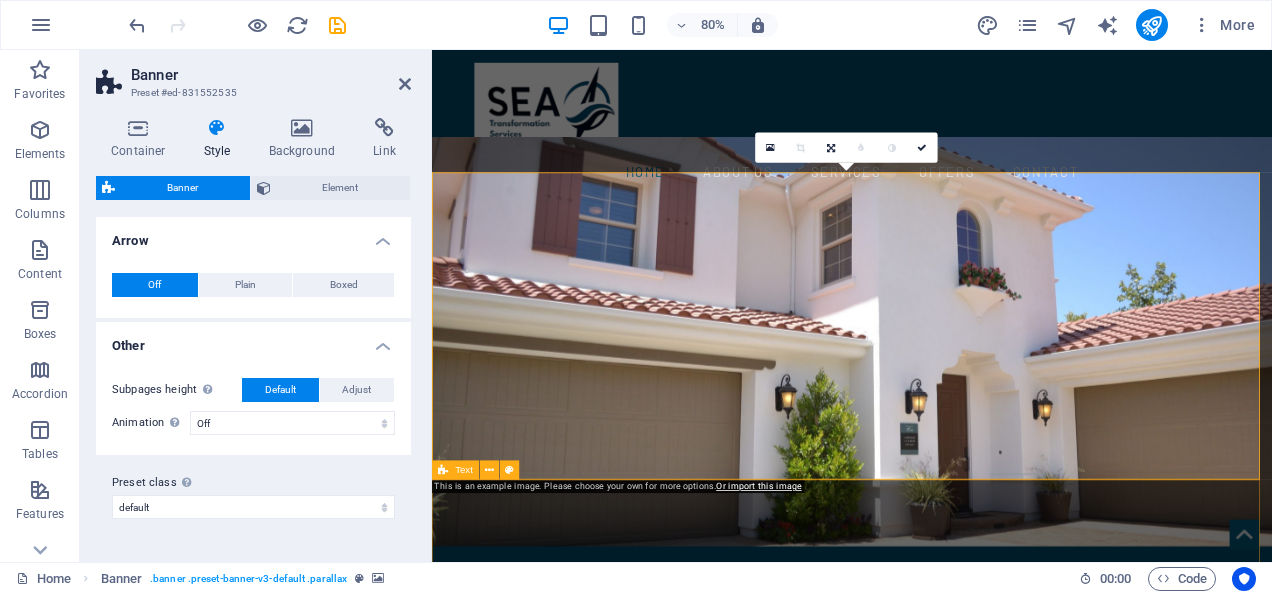 click on "Welcome to Morris Real Estate Lorem ipsum dolor sit amet, consetetur sadipscing elitr  Lorem ipsum dolor sit amet, consetetur sadipscing elitr, sed diam nonumy eirmod tempor invidunt ut labore et dolore magna aliquyam erat, sed diam voluptua. At vero eos et accusam et justo duo dolores et ea rebum. Stet clita kasd gubergren, no sea takimata sanctus est Lorem ipsum dolor sit amet. Lorem ipsum dolor sit amet, consetetur sadipscing elitr, sed diam nonumy eirmod tempor invidunt ut labore et dolore magna aliquyam erat, sed diam voluptua. At vero eos et accusam et justo duo dolores et ea rebum. Stet clita kasd gubergren, no sea takimata sanctus est Lorem ipsum dolor sit amet.  Lorem ipsum dolor sit amet, consetetur sadipscing elitr, sed diam nonumy eirmod tempor invidunt ut labore et dolore magna aliquyam erat, sed diam voluptua. At vero eos et accusam et justo duo dolores et ea rebum. Stet clita kasd gubergren, no sea takimata sanctus est Lorem ipsum dolor sit amet." at bounding box center (957, 1293) 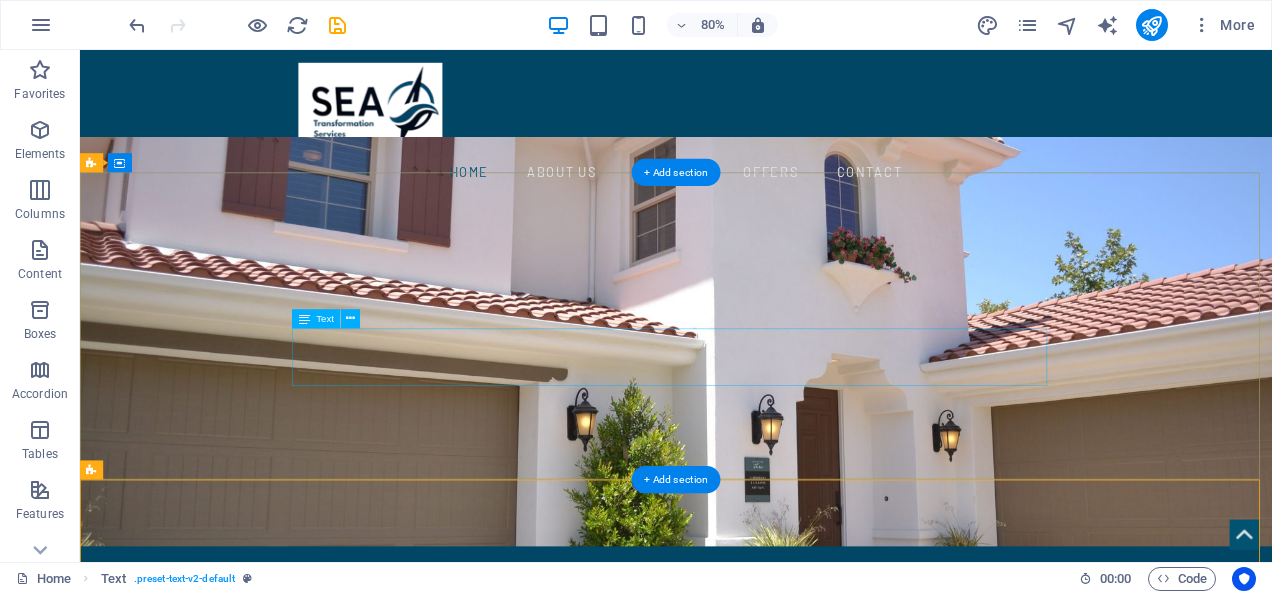 click on "Cost effective solutions that Empower you to Transform your Supply Chains into Strategic Assets" at bounding box center [825, 940] 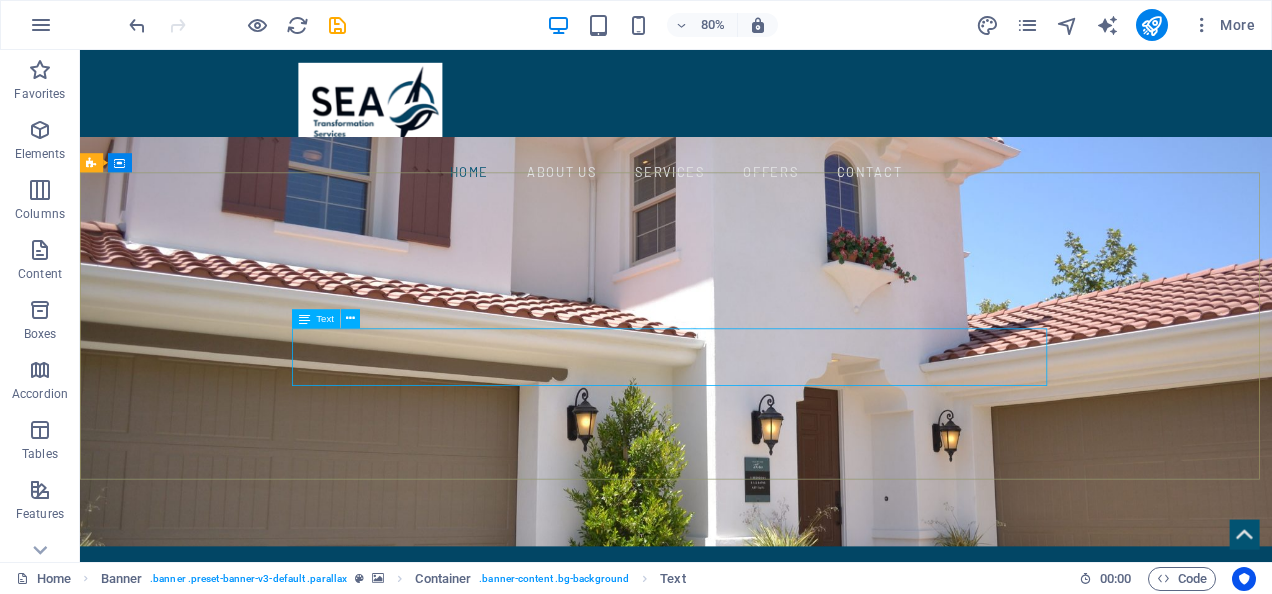 click at bounding box center (304, 318) 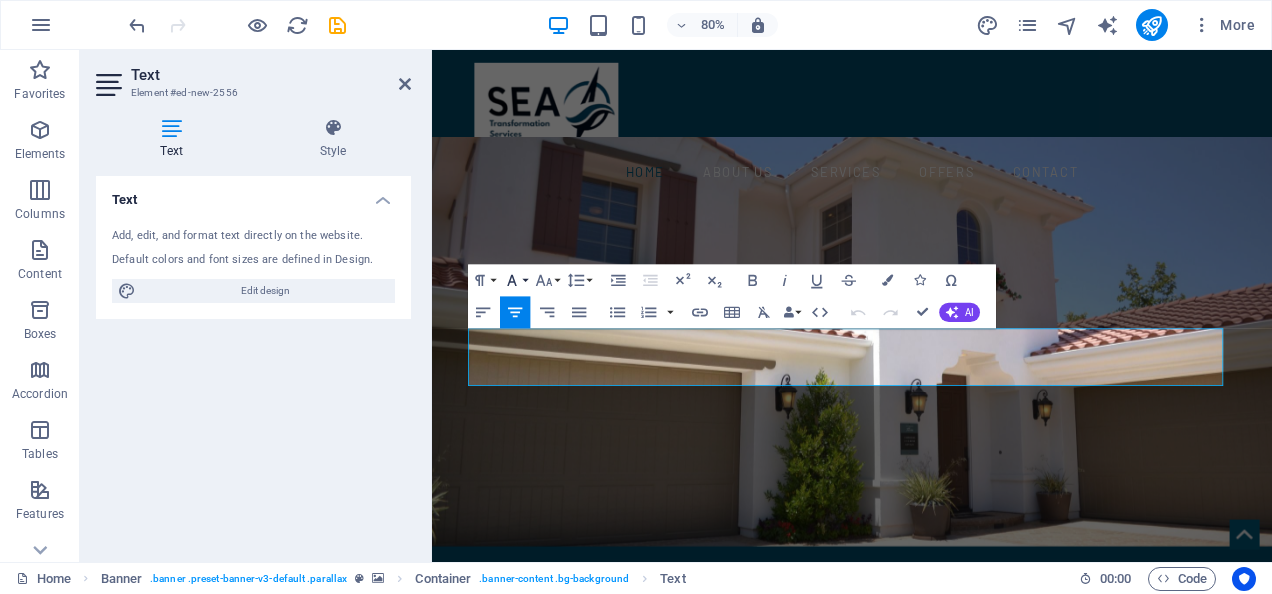 click on "Font Family" at bounding box center (515, 280) 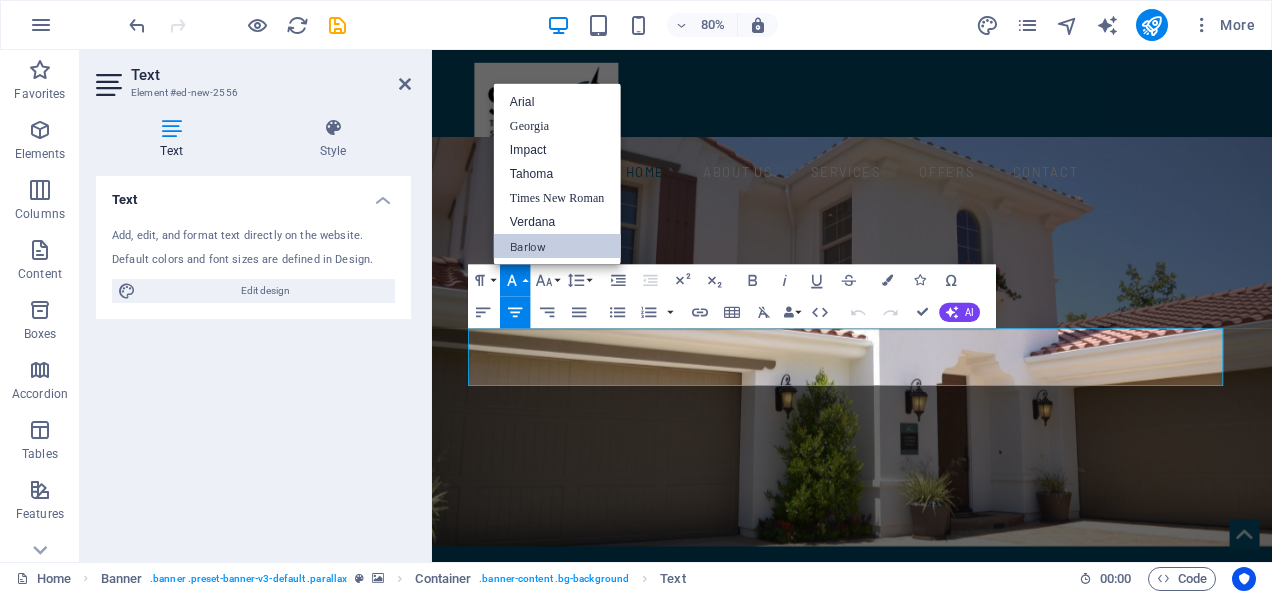 scroll, scrollTop: 0, scrollLeft: 0, axis: both 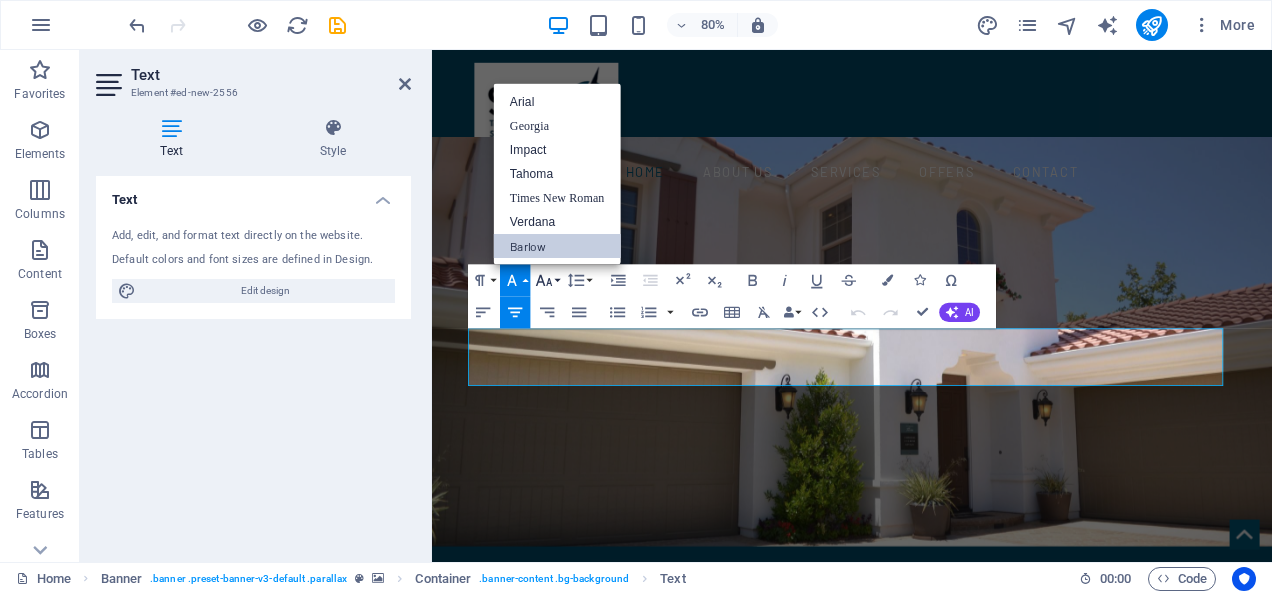 click 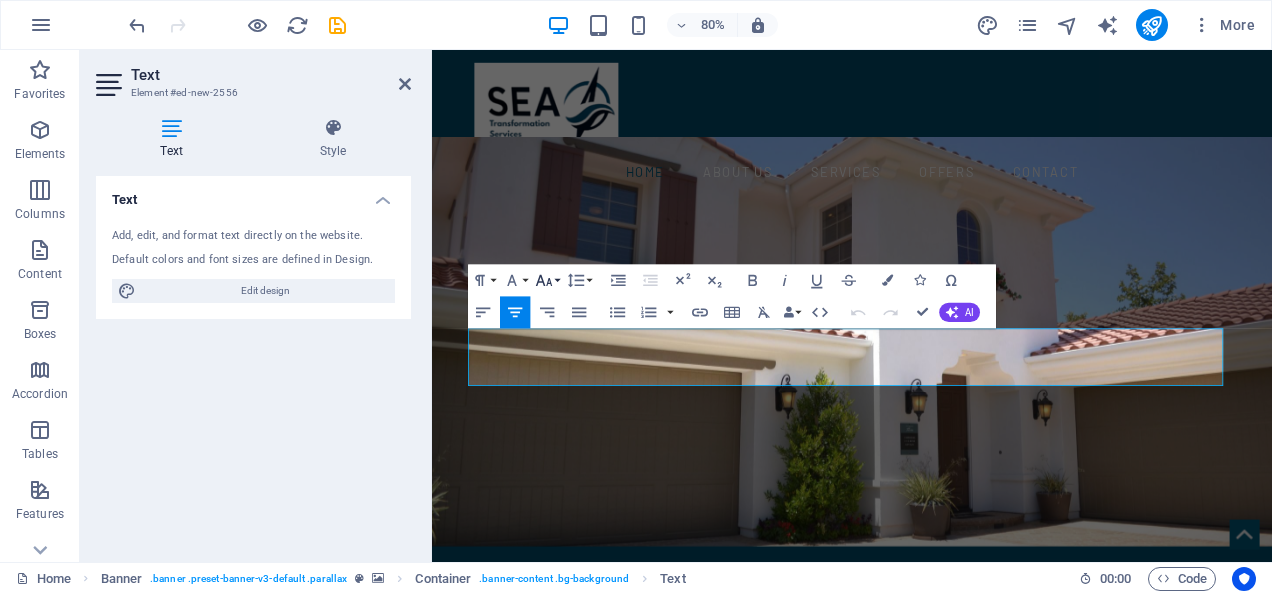click 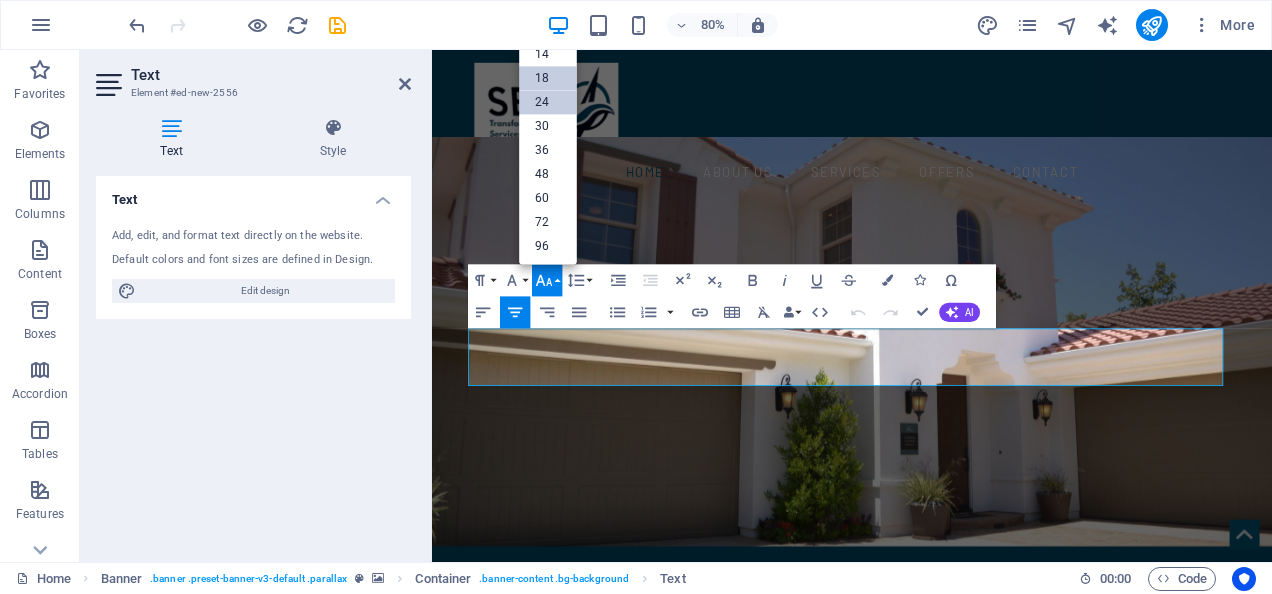 drag, startPoint x: 552, startPoint y: 283, endPoint x: 561, endPoint y: 70, distance: 213.19006 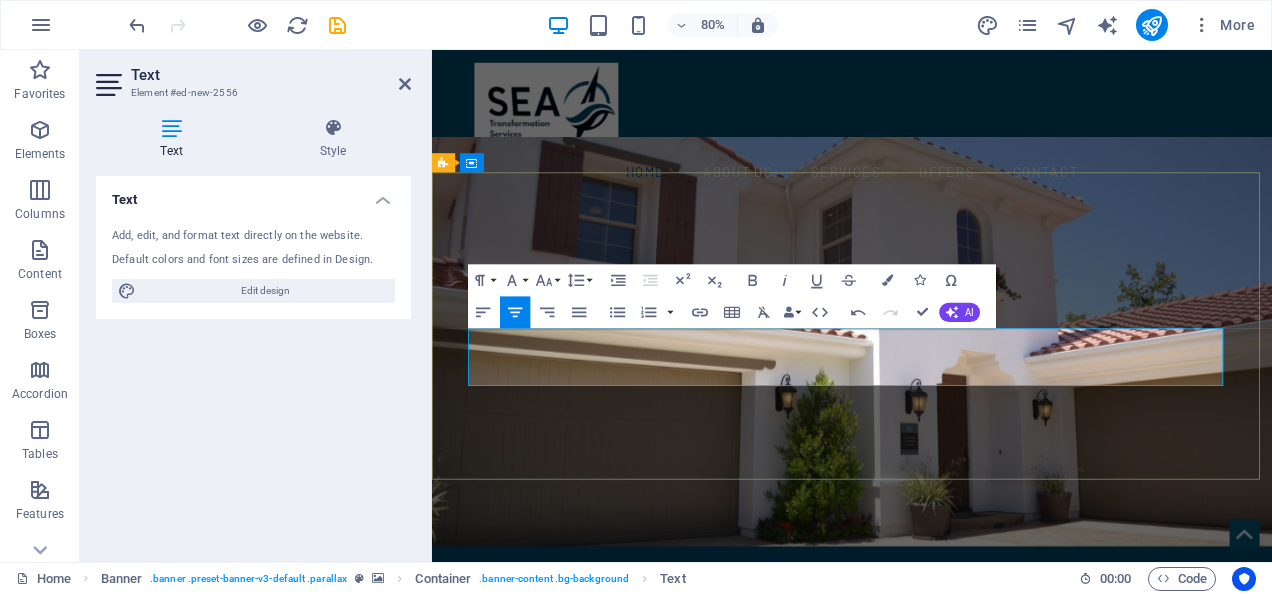click on "​ Cost effective solutions that Empower you to Transform your Supply Chains into Strategic Assets" at bounding box center (957, 940) 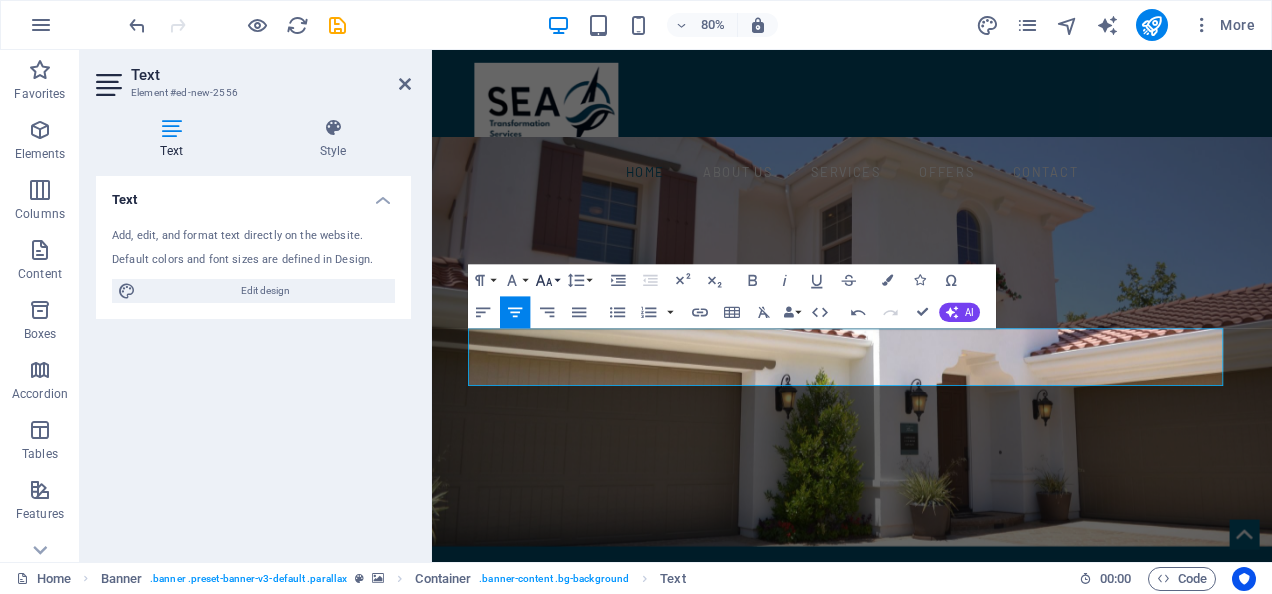 click on "Font Size" at bounding box center [547, 280] 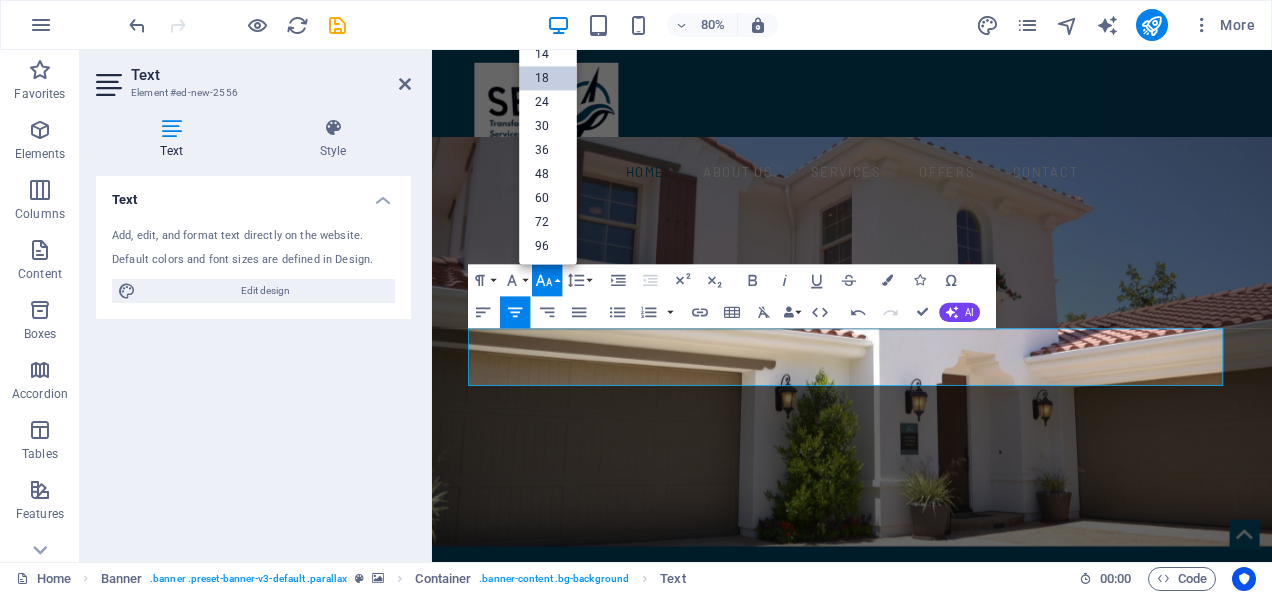 scroll, scrollTop: 160, scrollLeft: 0, axis: vertical 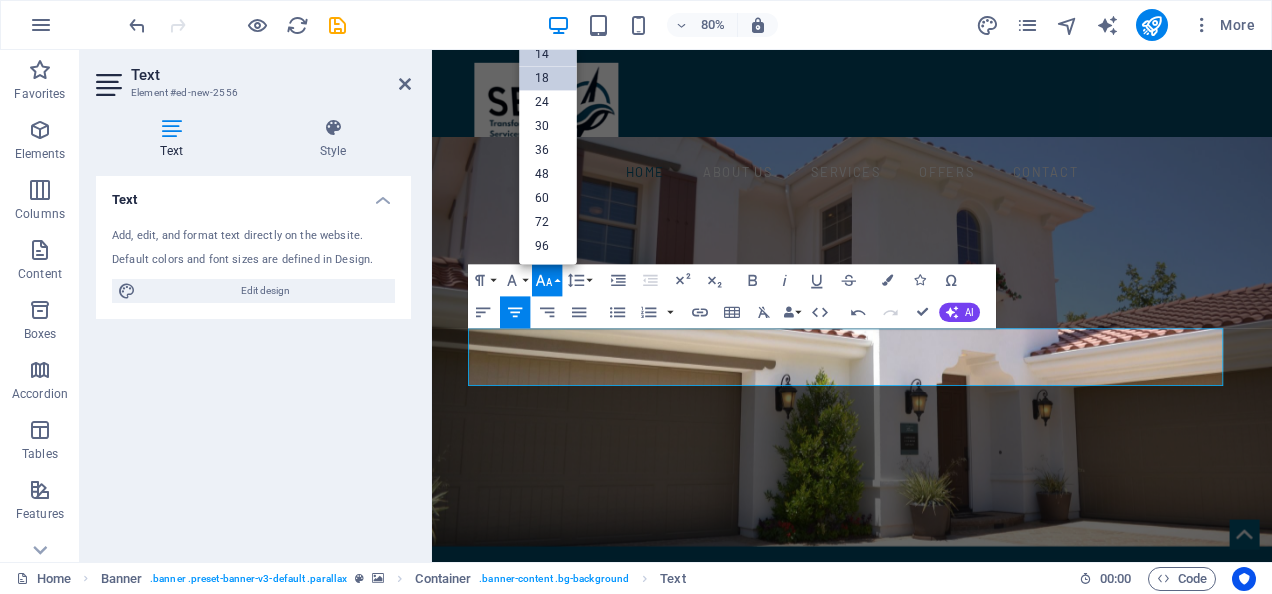 click on "18" at bounding box center [548, 78] 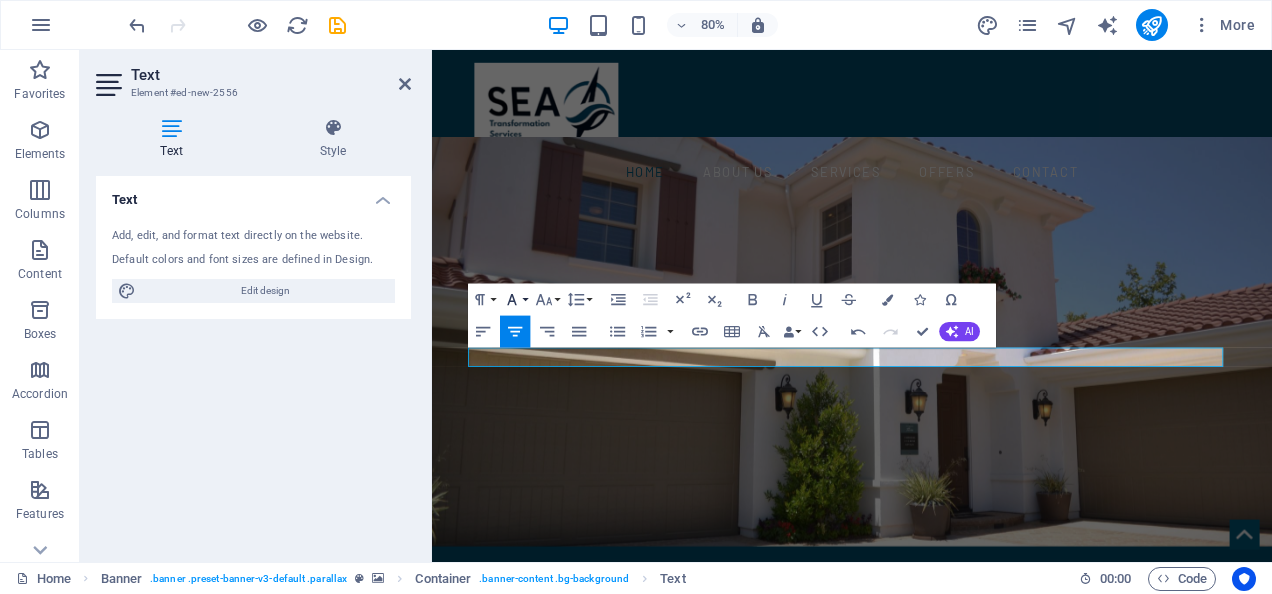 click 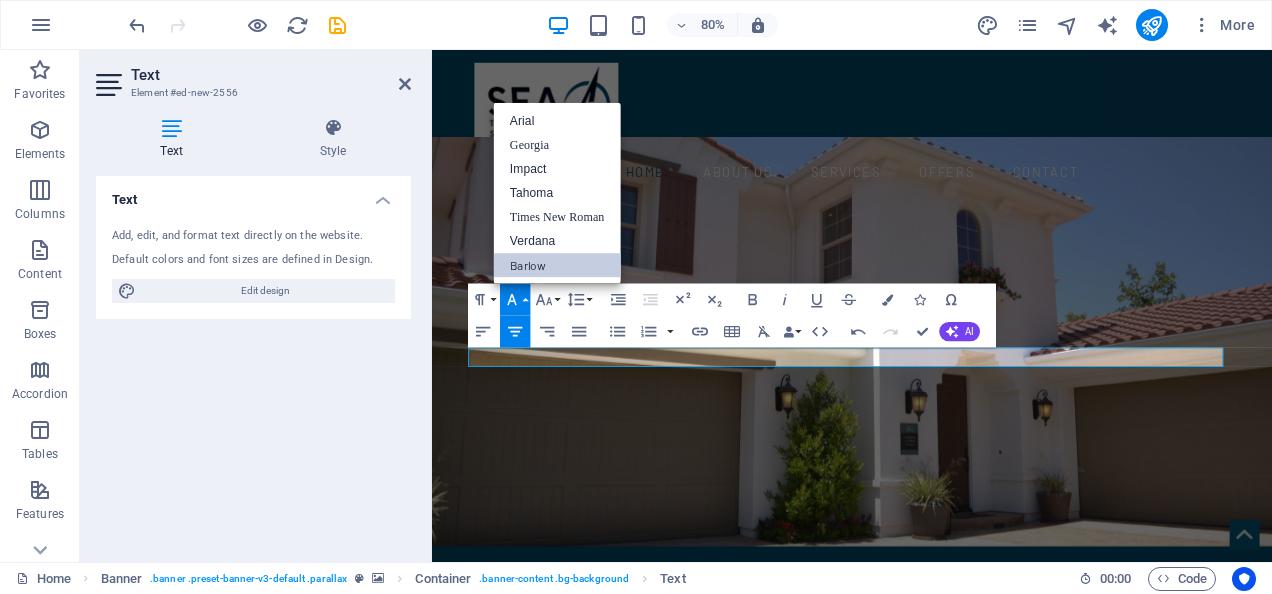 scroll, scrollTop: 0, scrollLeft: 0, axis: both 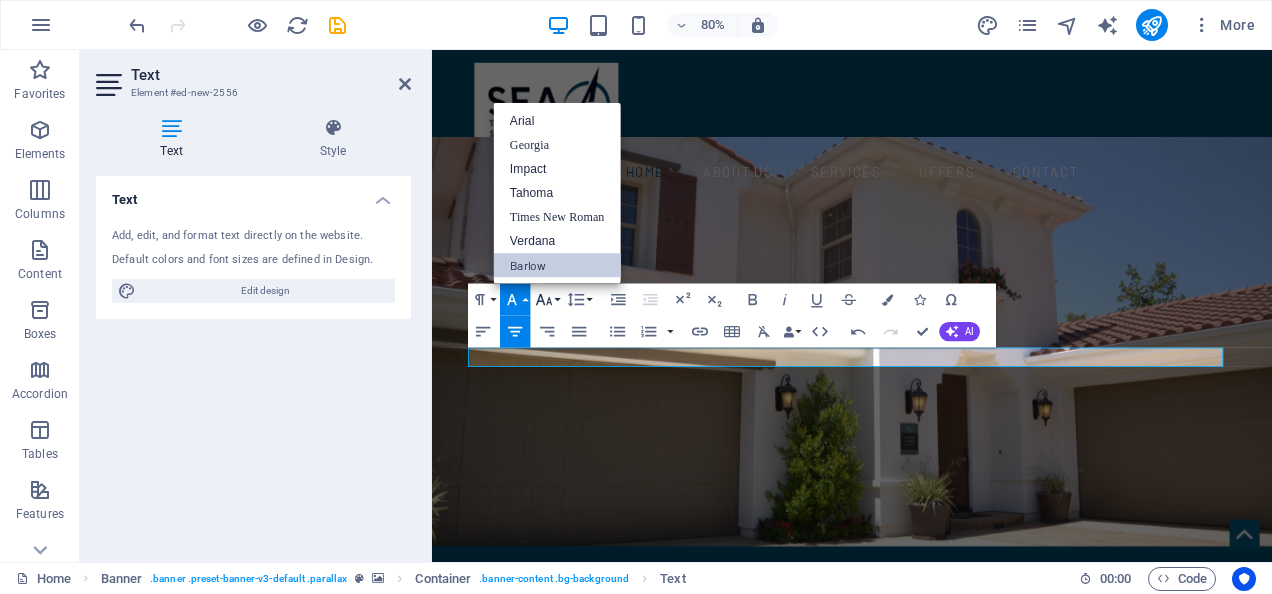 click 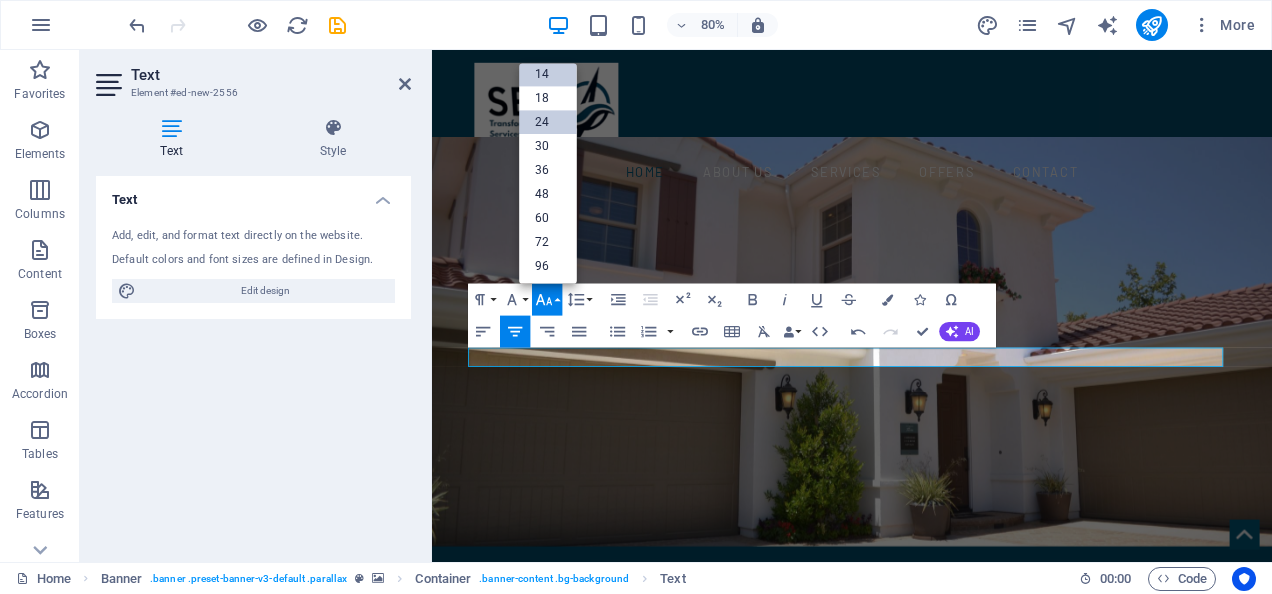 click on "24" at bounding box center (548, 122) 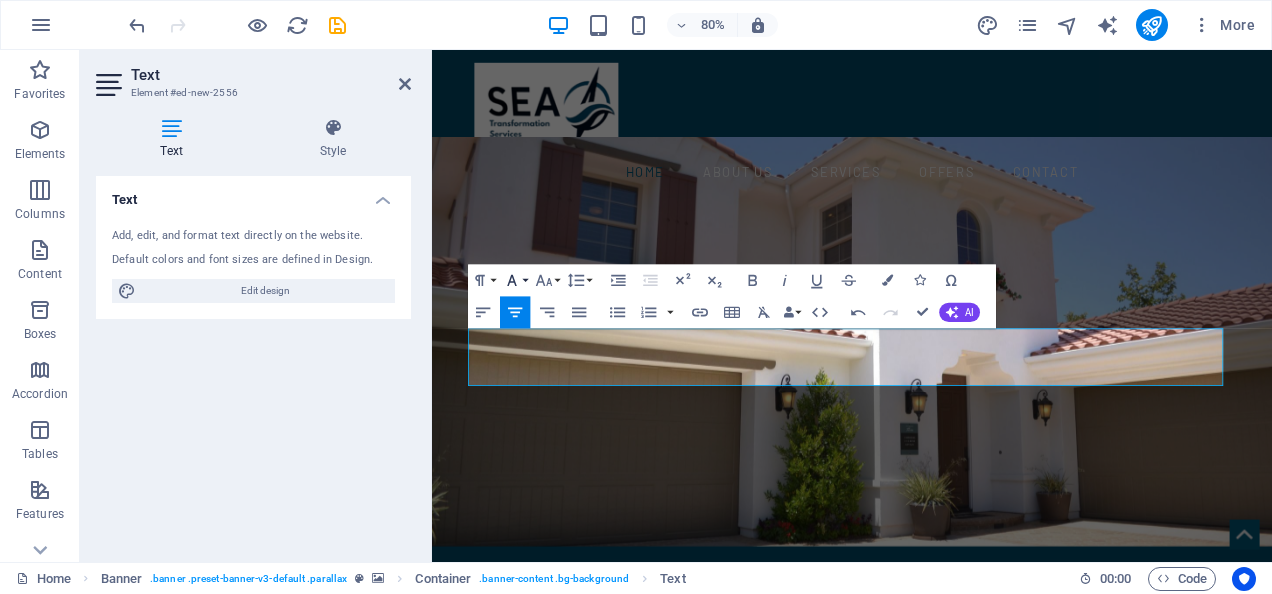 click 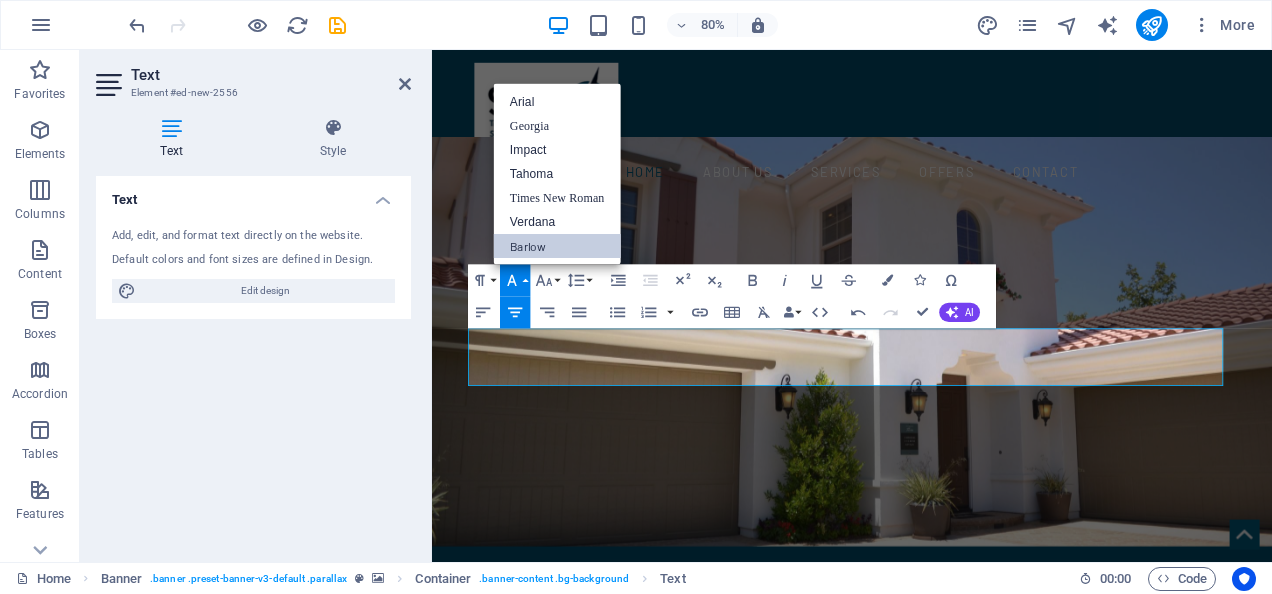 scroll, scrollTop: 0, scrollLeft: 0, axis: both 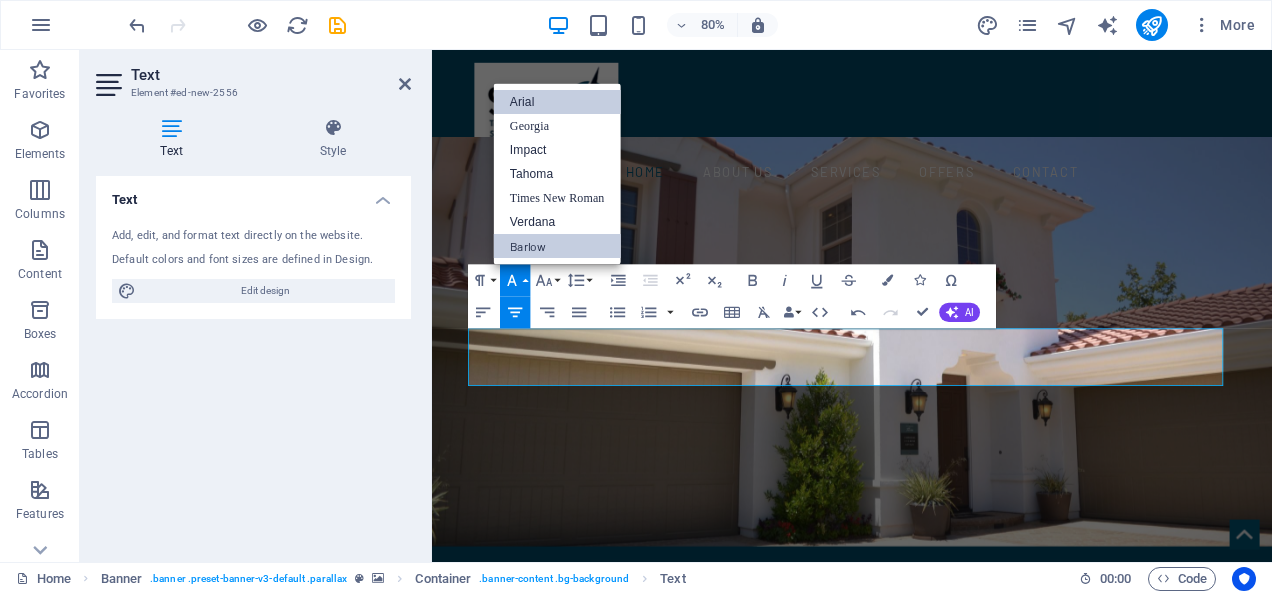 click on "Arial" at bounding box center (557, 102) 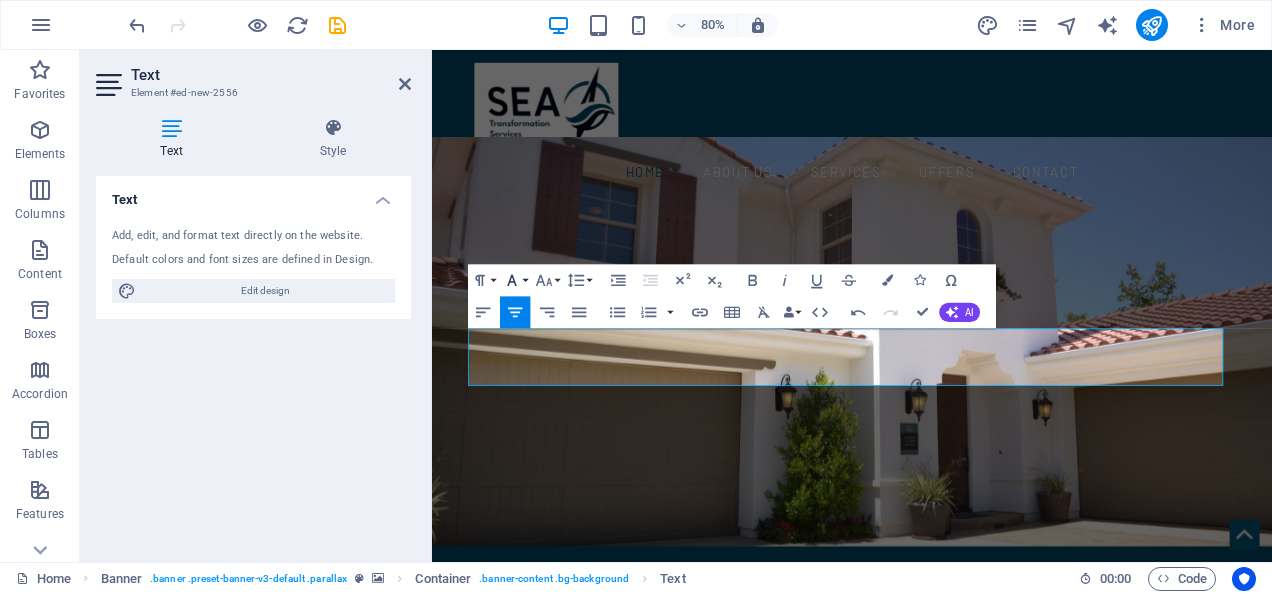 click 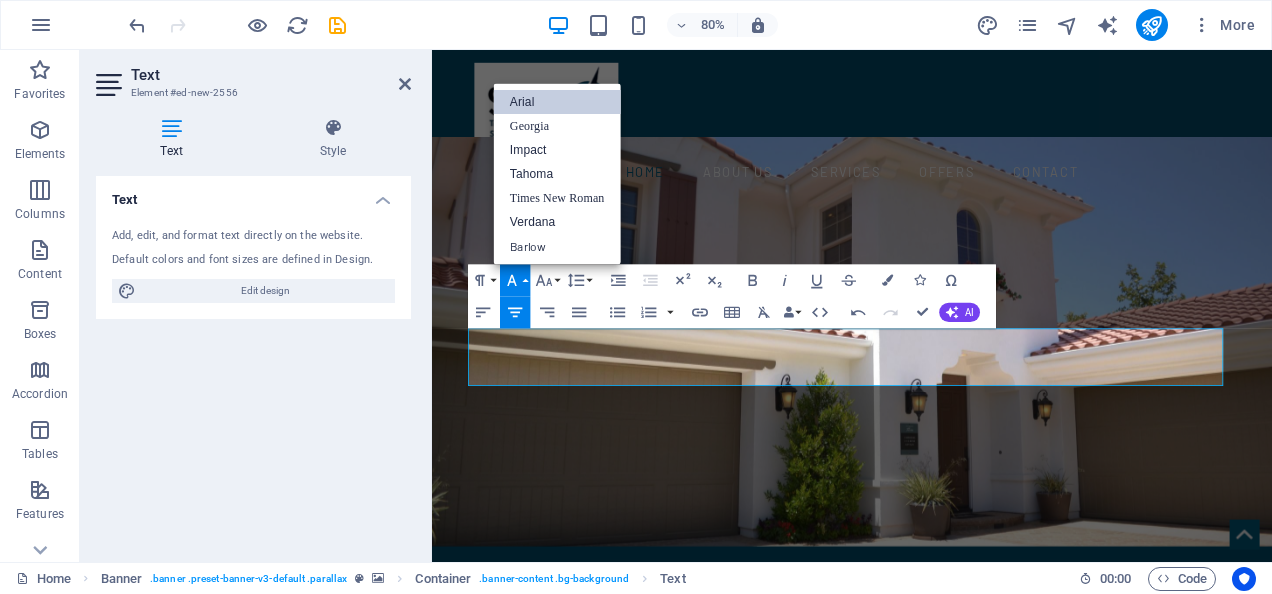 scroll, scrollTop: 0, scrollLeft: 0, axis: both 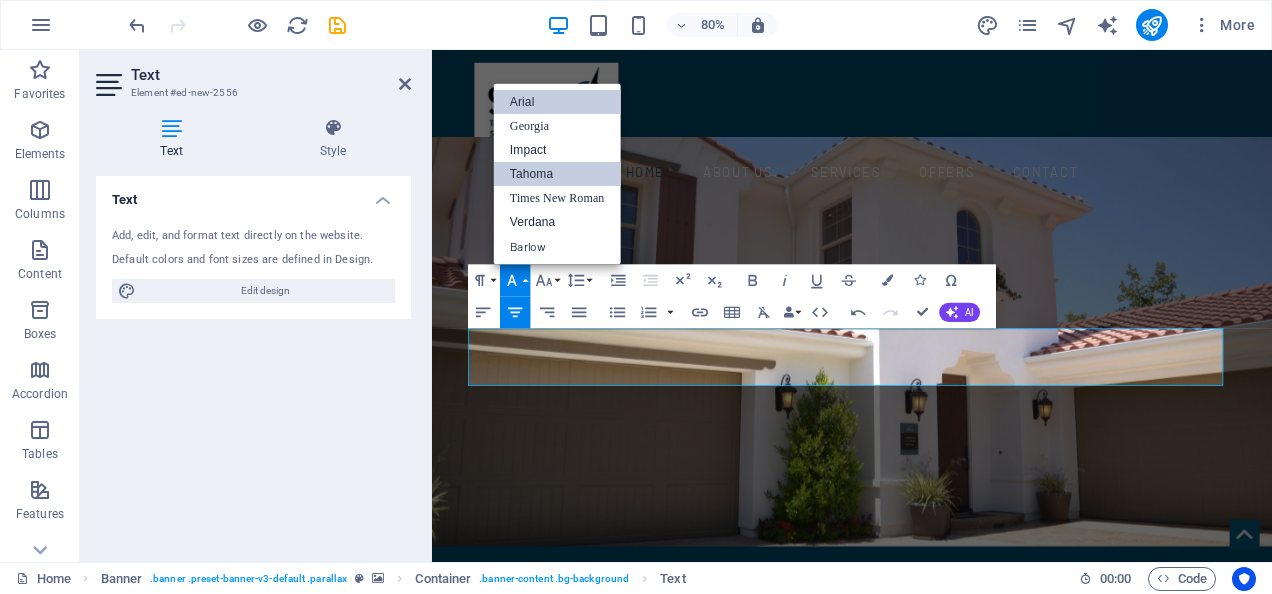 click on "Tahoma" at bounding box center [557, 174] 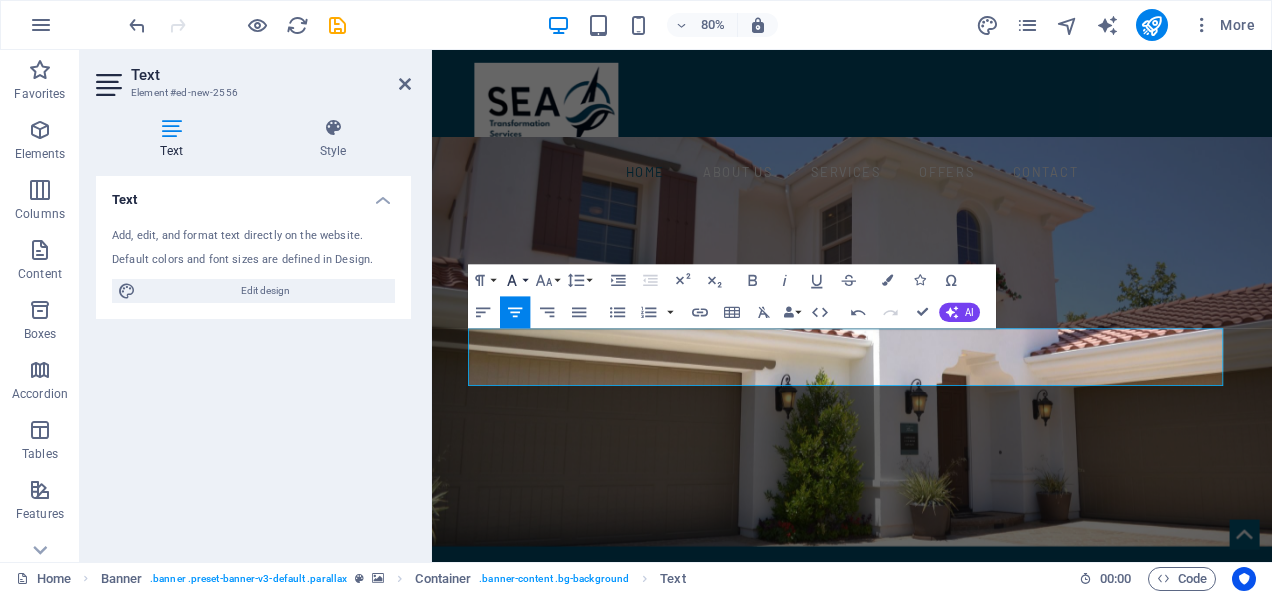 click 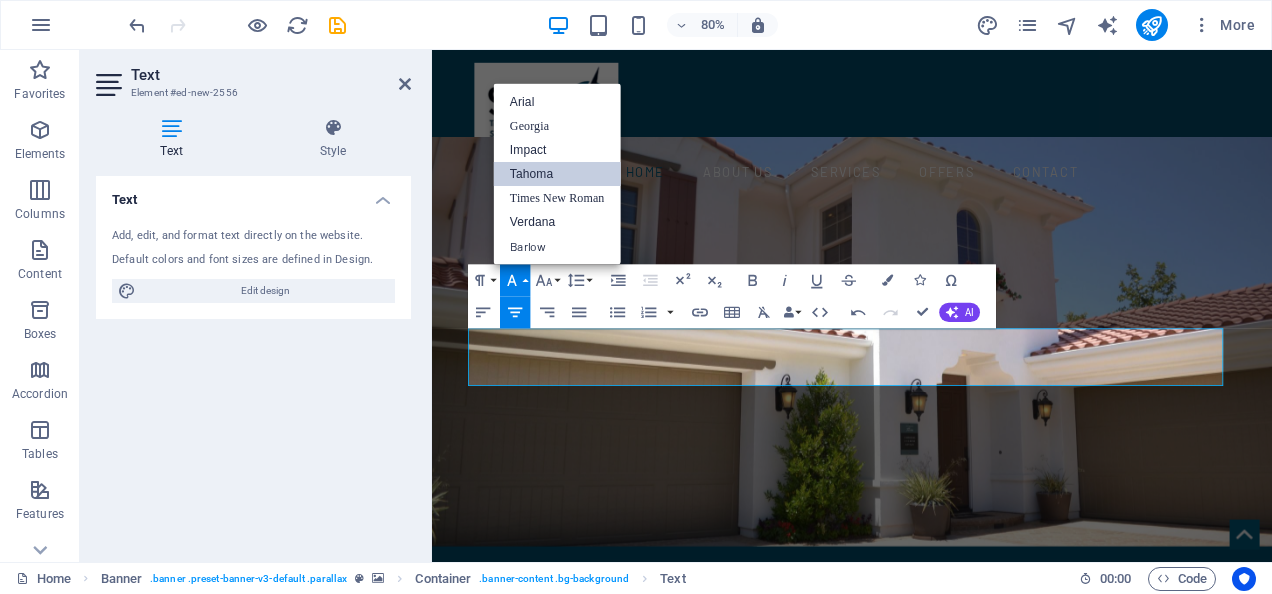 click 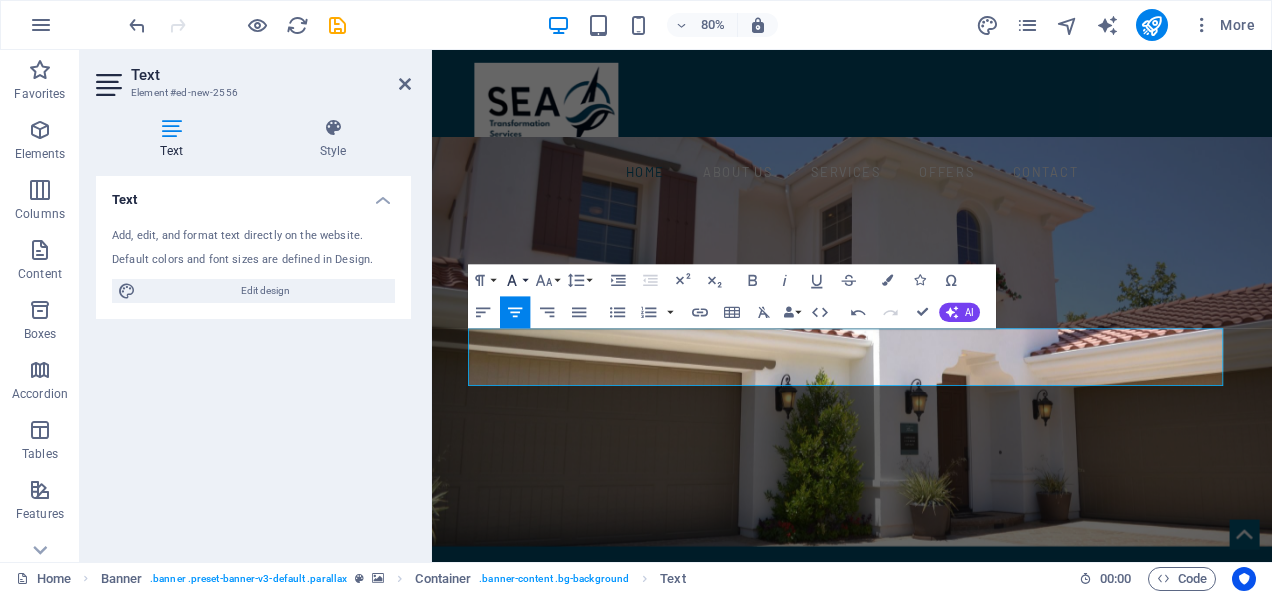 click 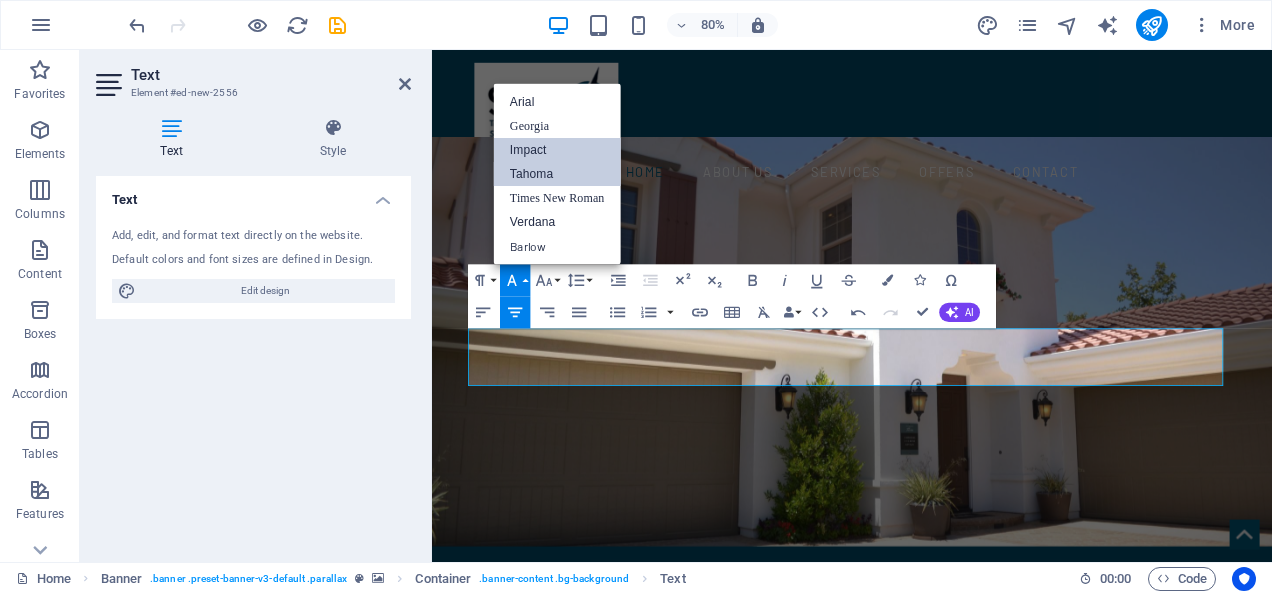 click on "Impact" at bounding box center (557, 150) 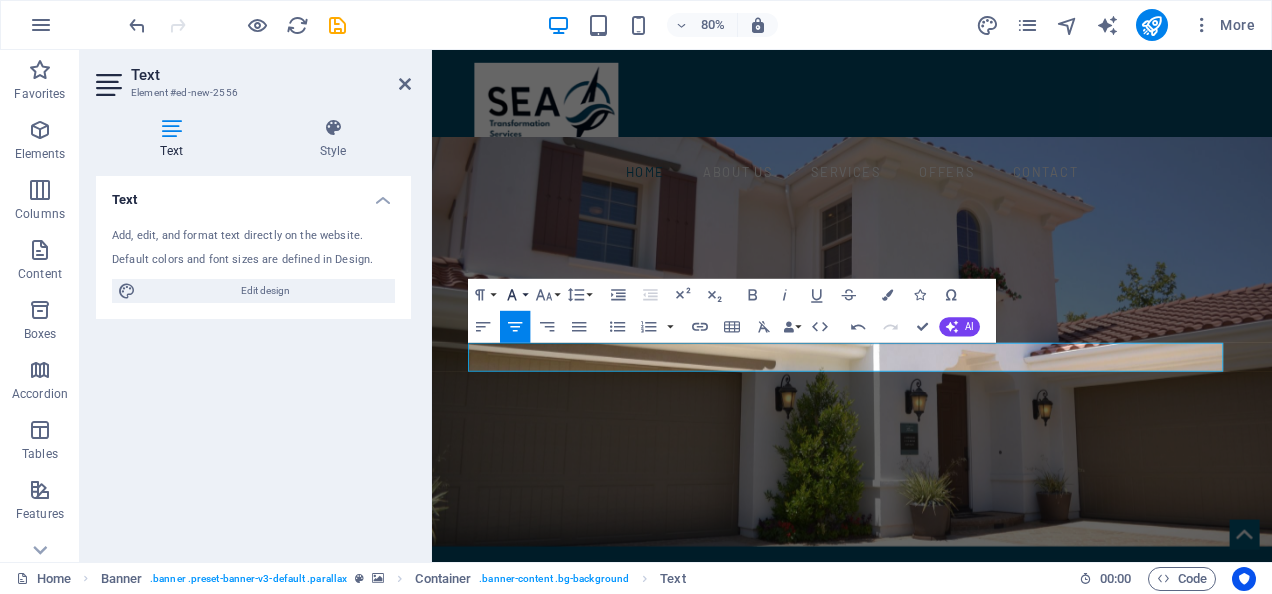 click 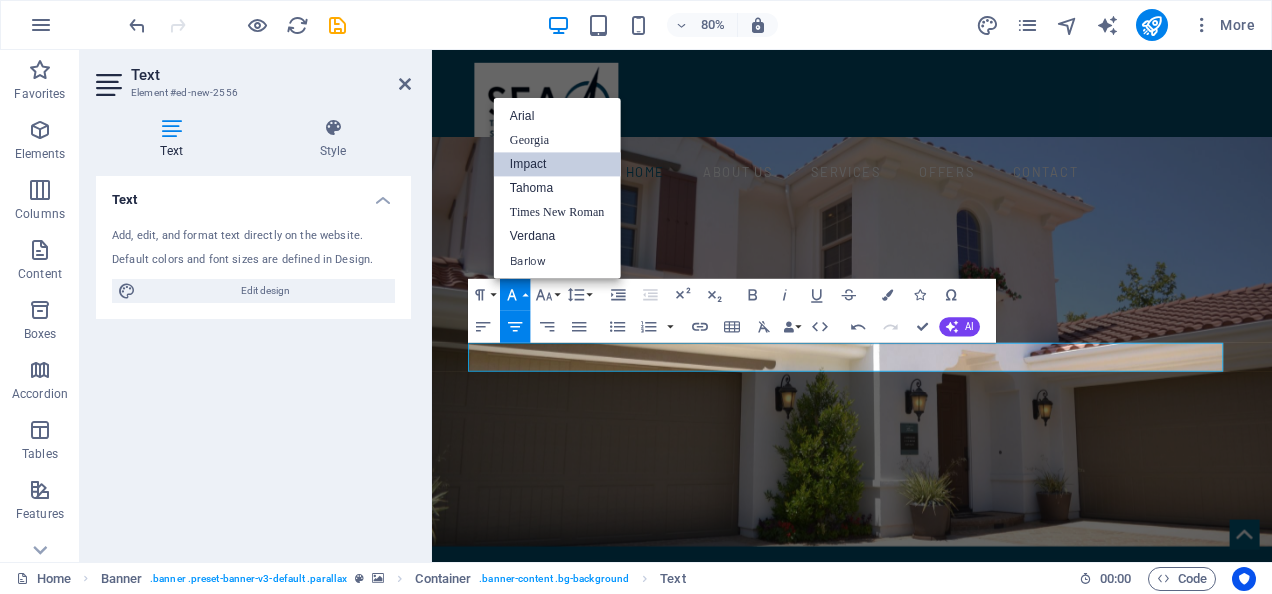 scroll, scrollTop: 0, scrollLeft: 0, axis: both 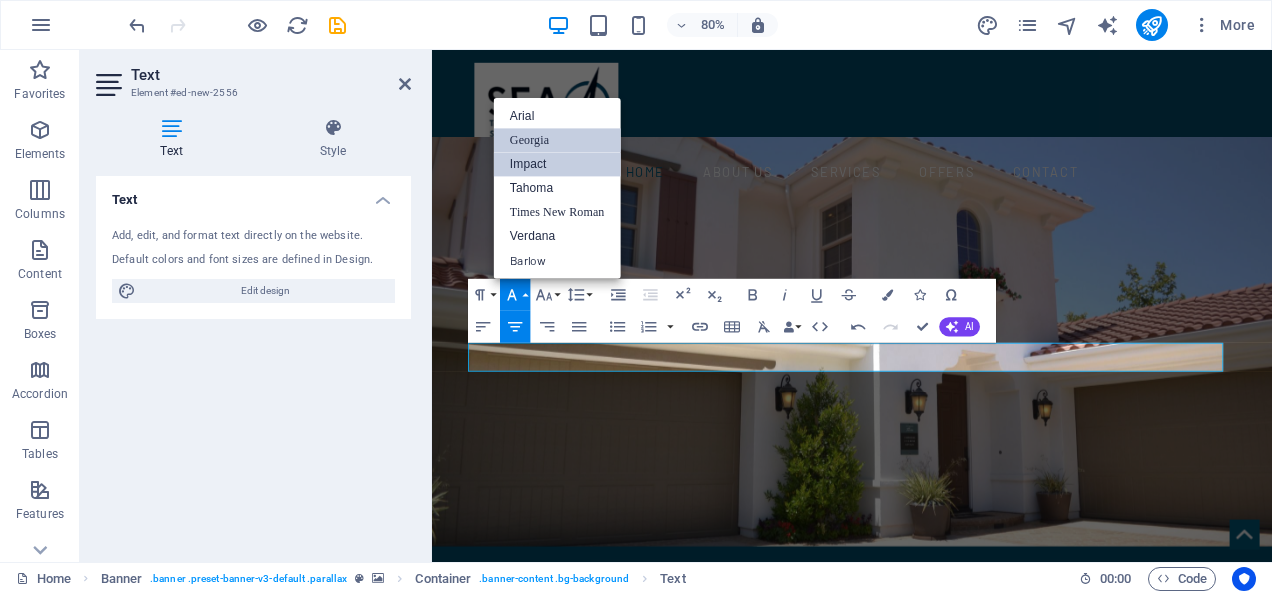 click on "Georgia" at bounding box center [557, 140] 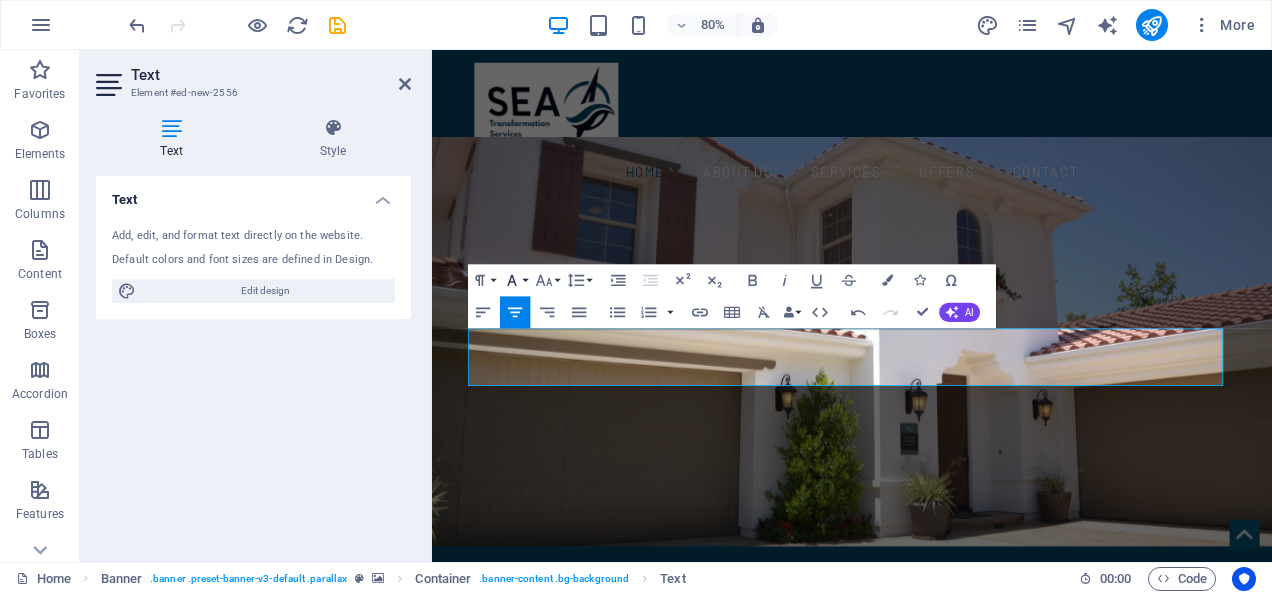 click 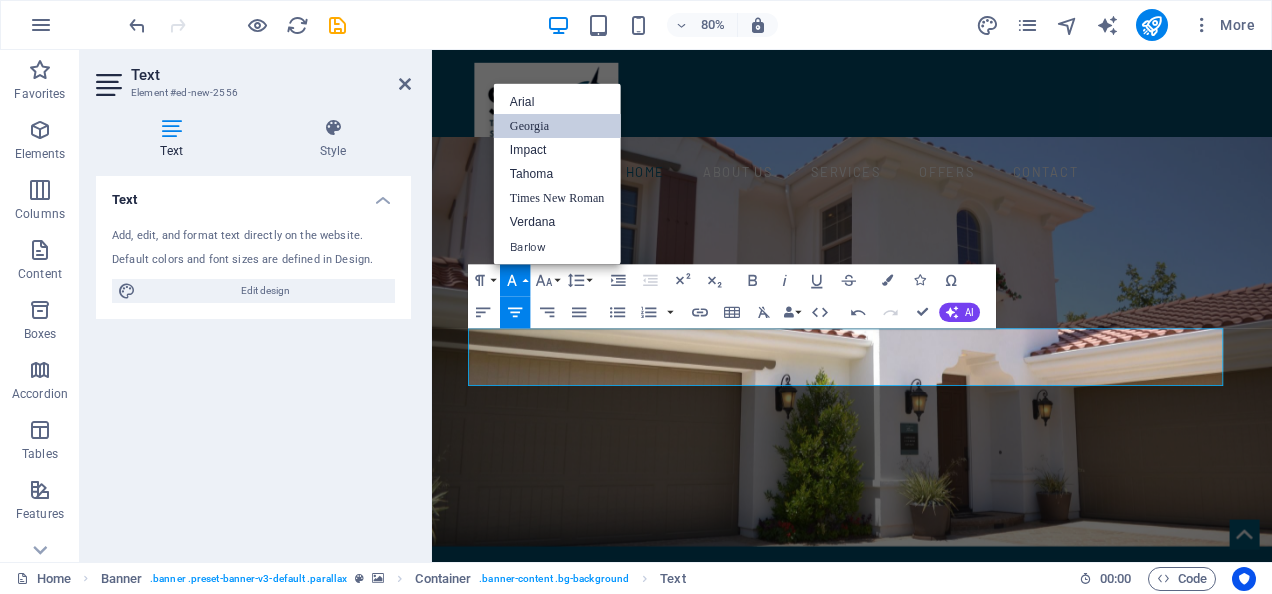 click 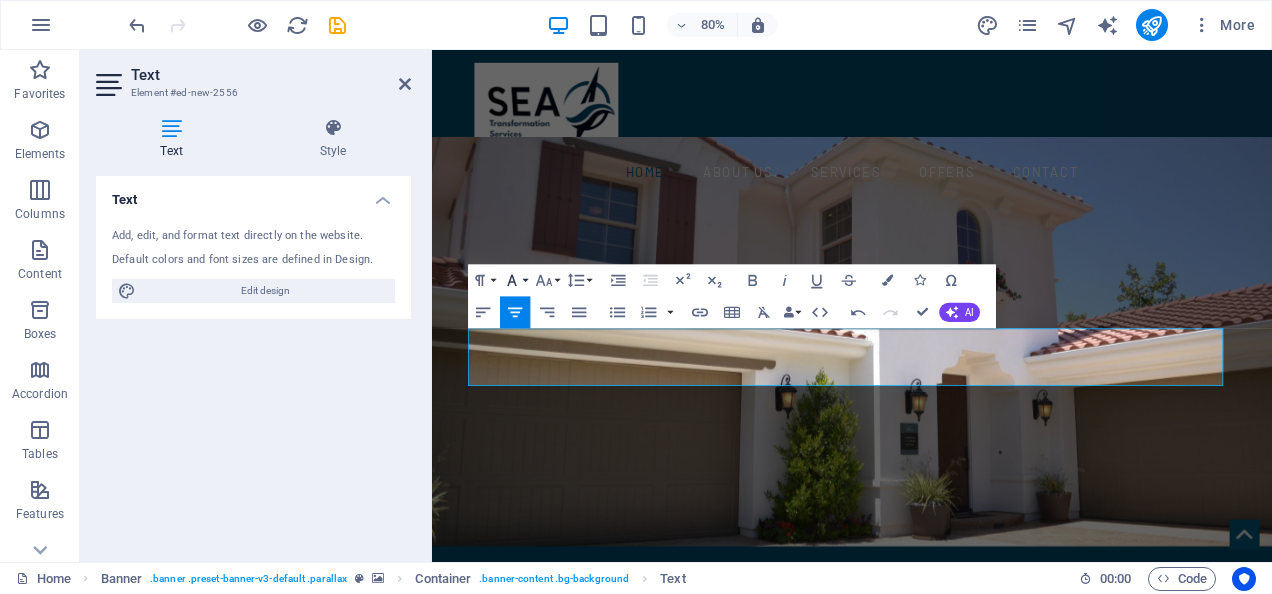 click 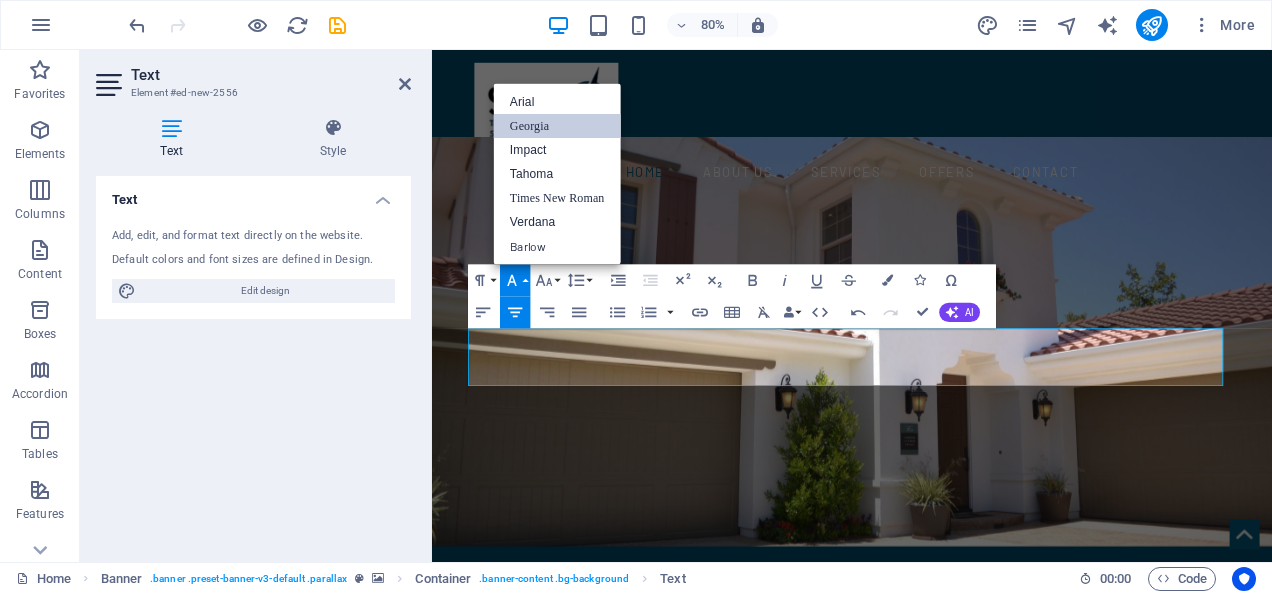 click 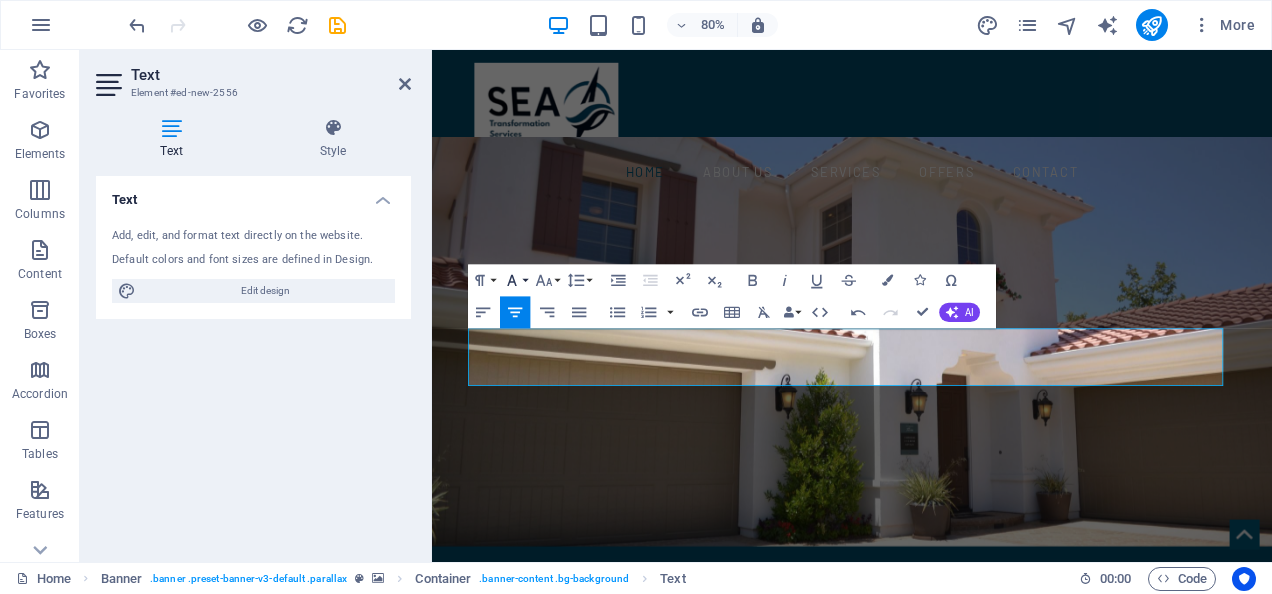 click 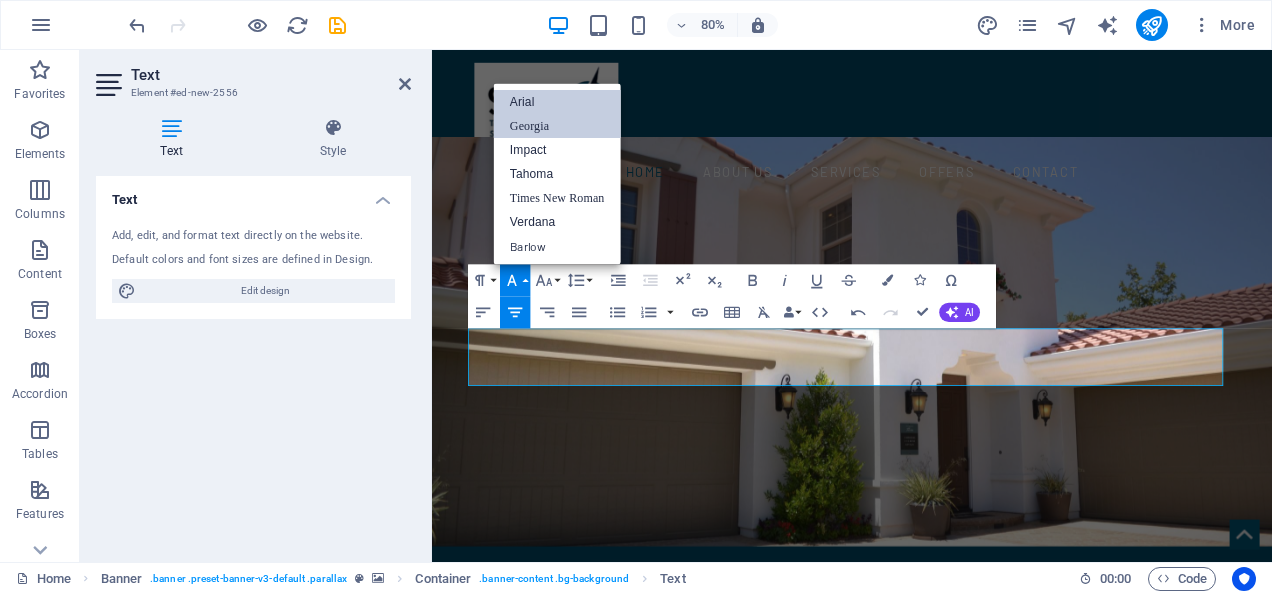 click on "Arial" at bounding box center (557, 102) 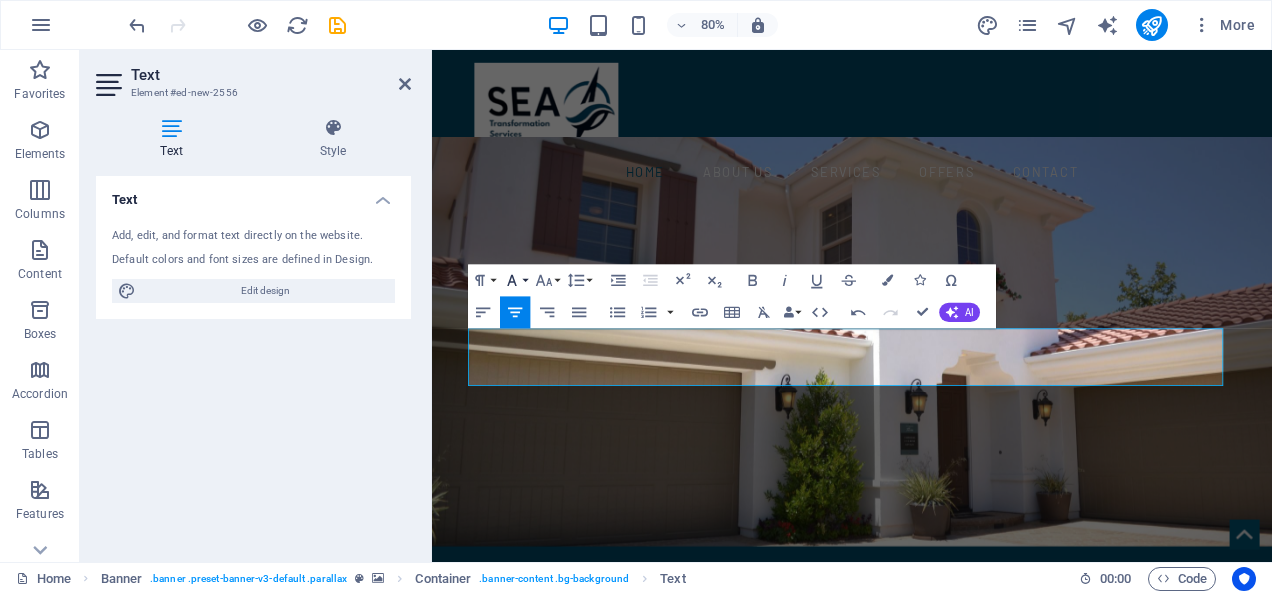 click 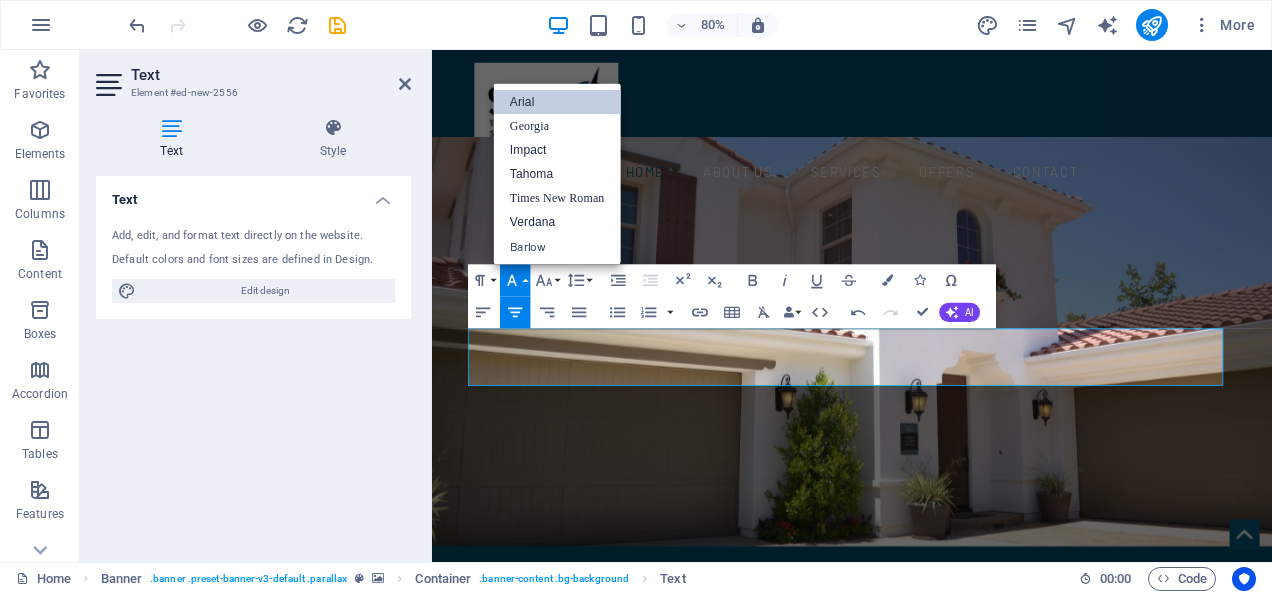 scroll, scrollTop: 0, scrollLeft: 0, axis: both 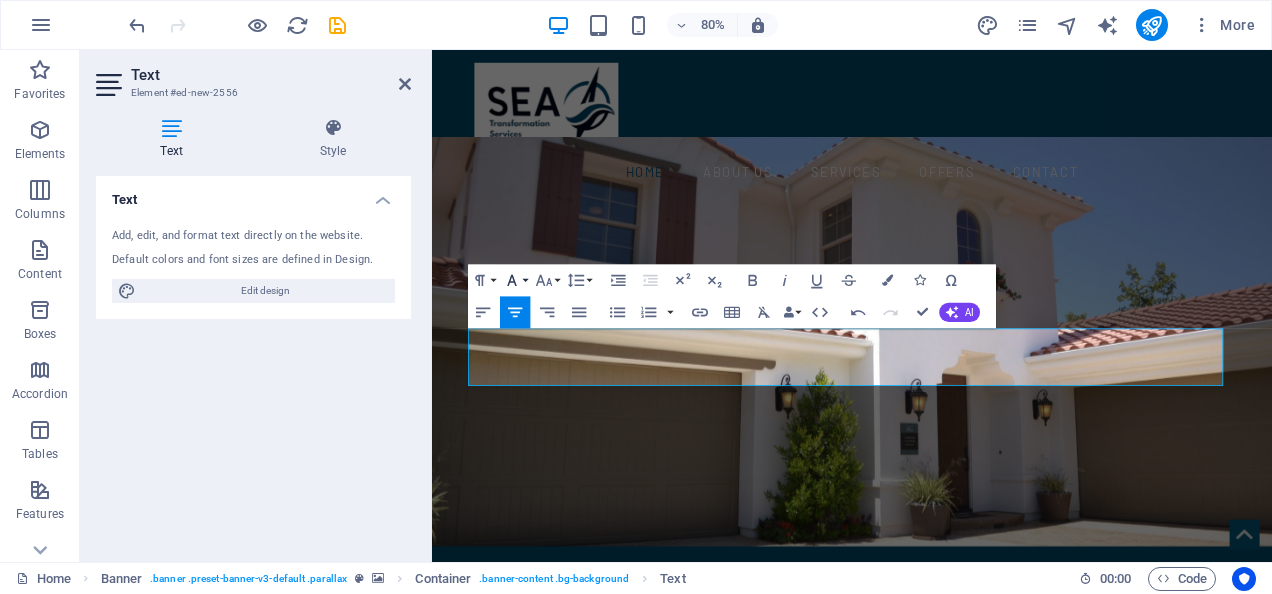 click 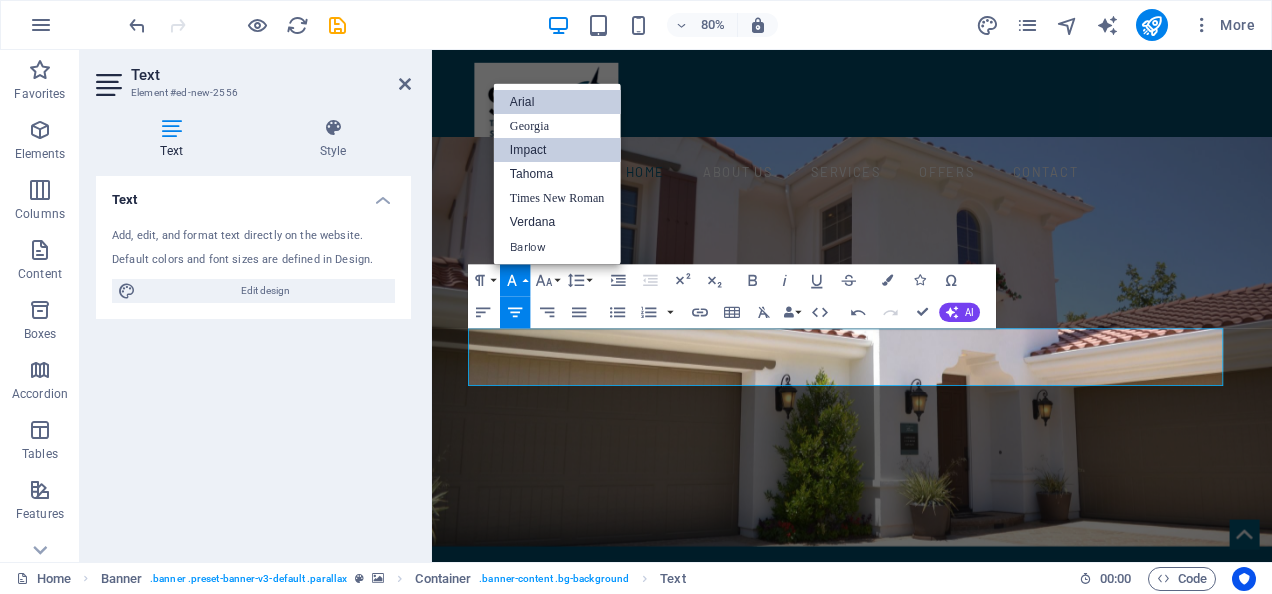 click on "Impact" at bounding box center [557, 150] 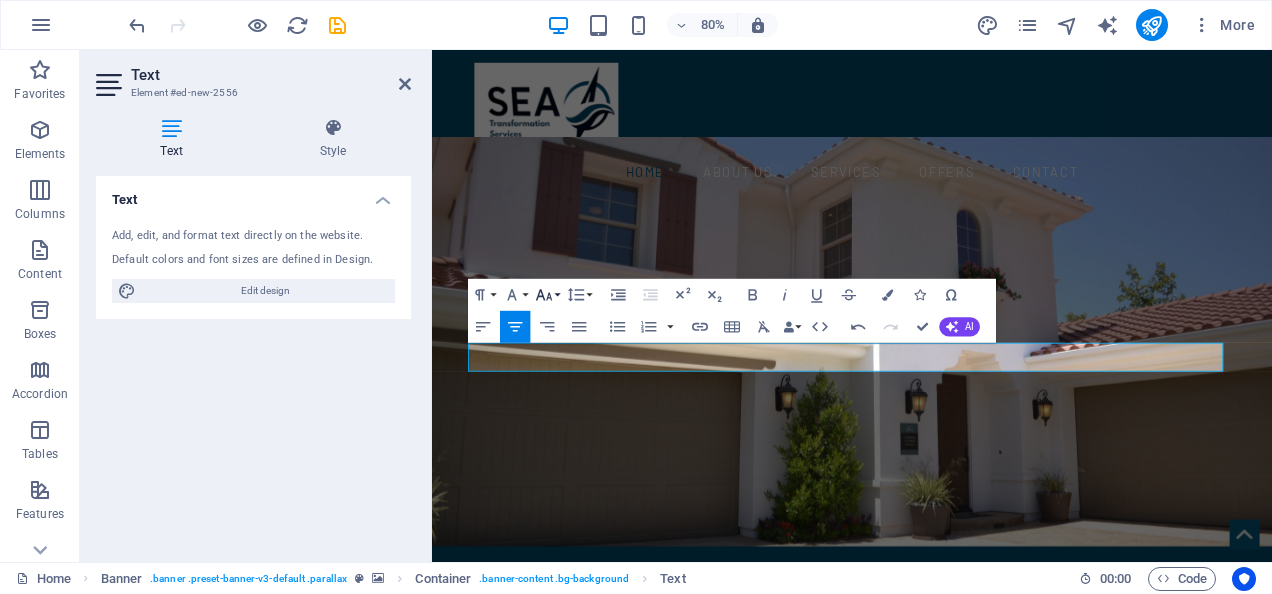 click 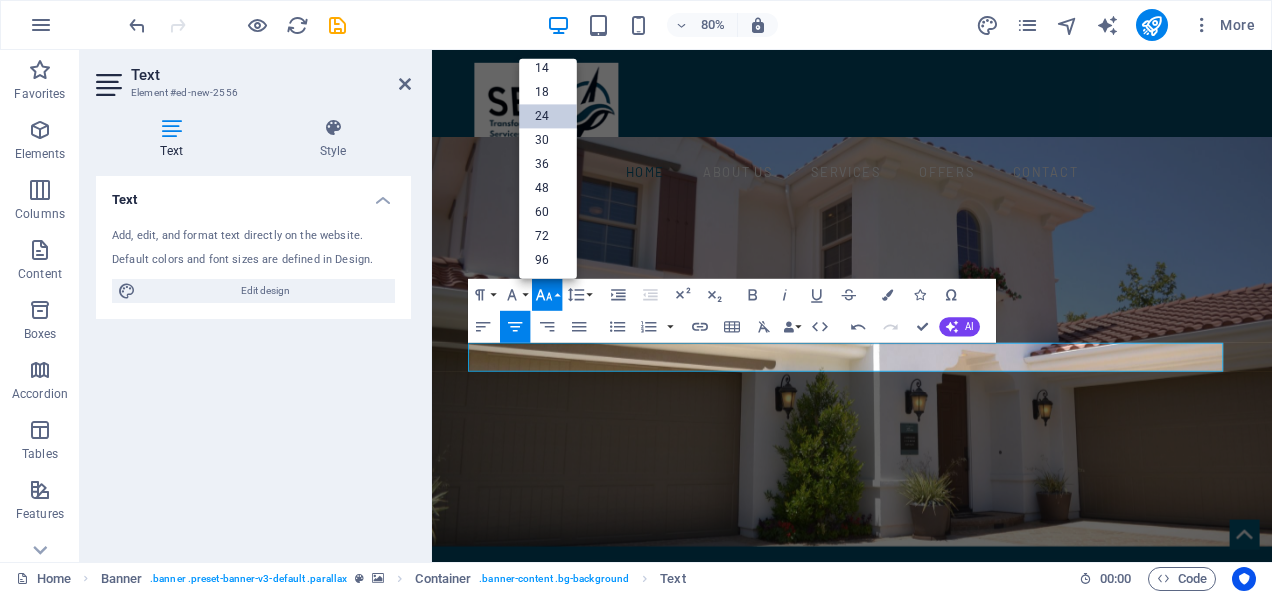 scroll, scrollTop: 160, scrollLeft: 0, axis: vertical 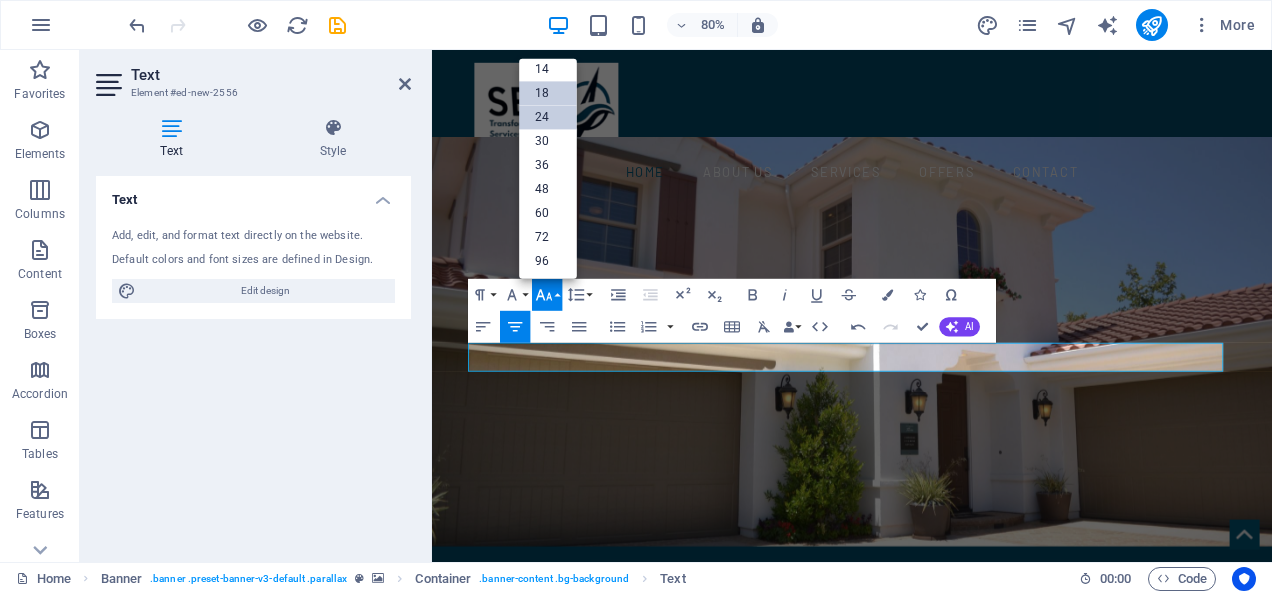 click on "18" at bounding box center [548, 93] 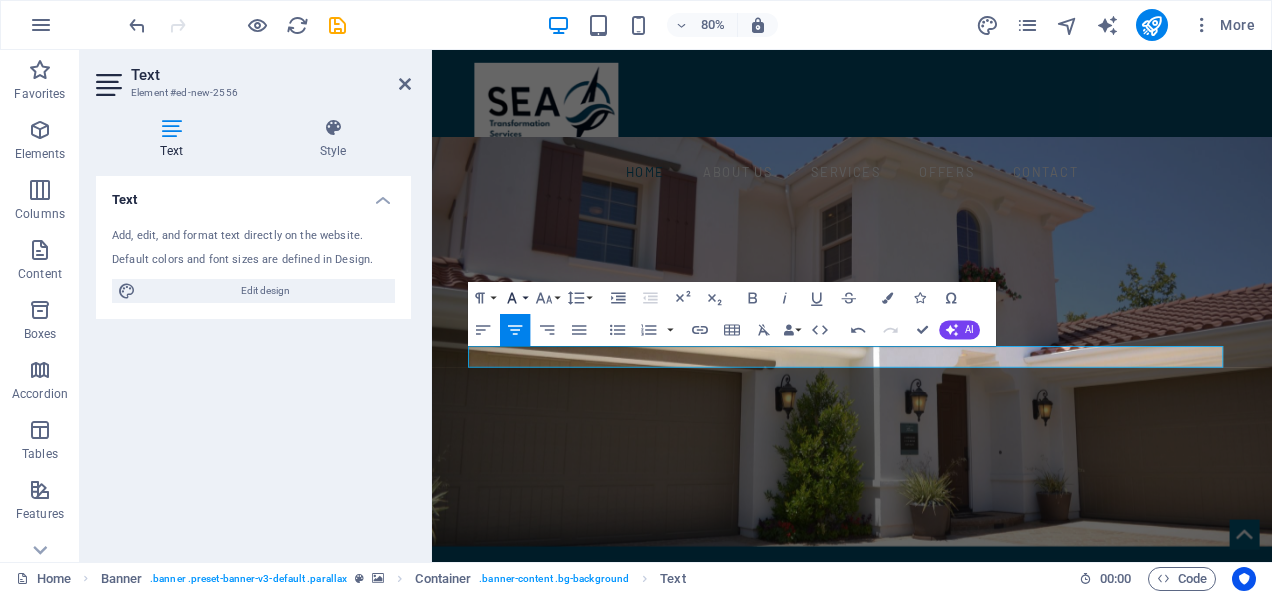 click on "Font Family" at bounding box center (515, 298) 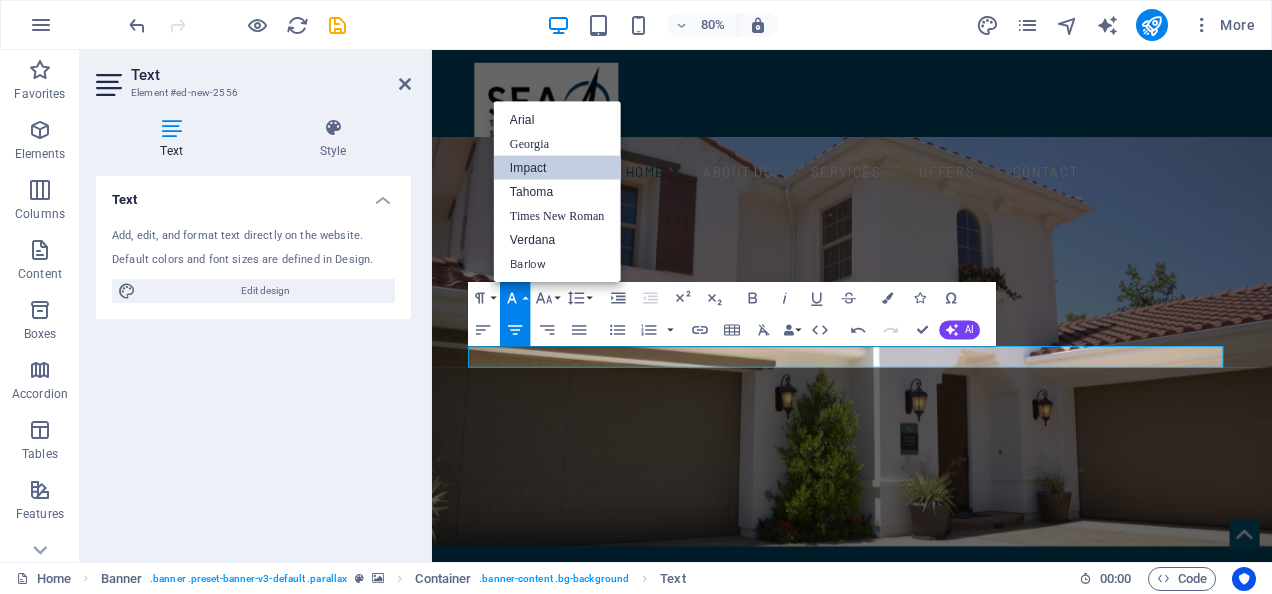 scroll, scrollTop: 0, scrollLeft: 0, axis: both 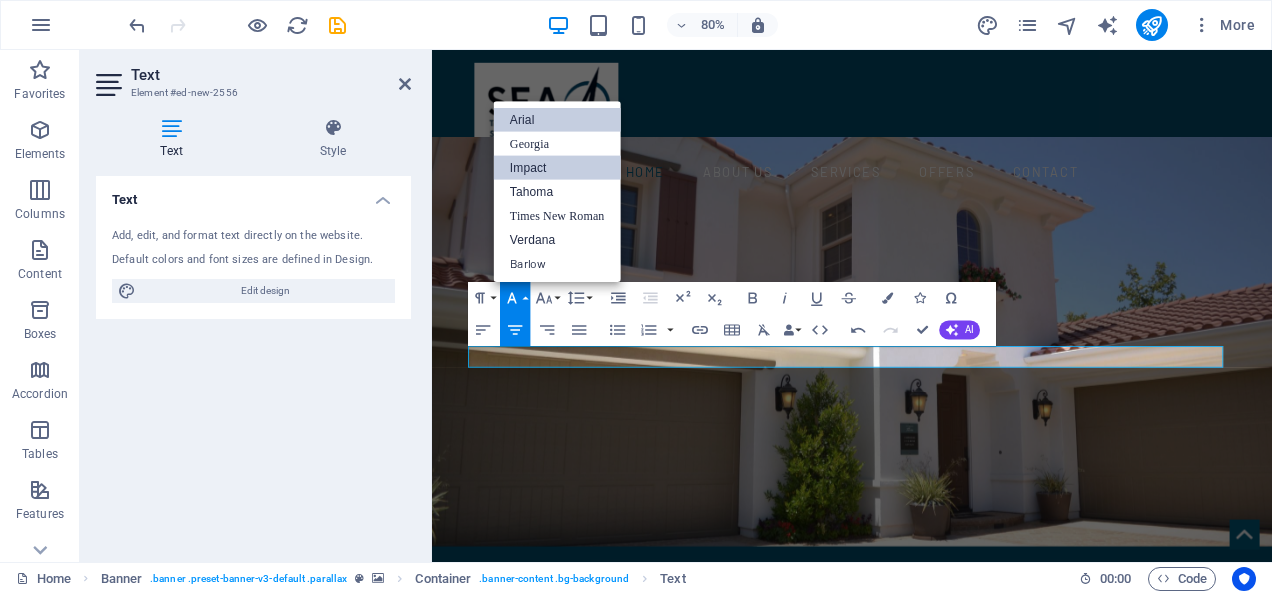 click on "Arial" at bounding box center (557, 120) 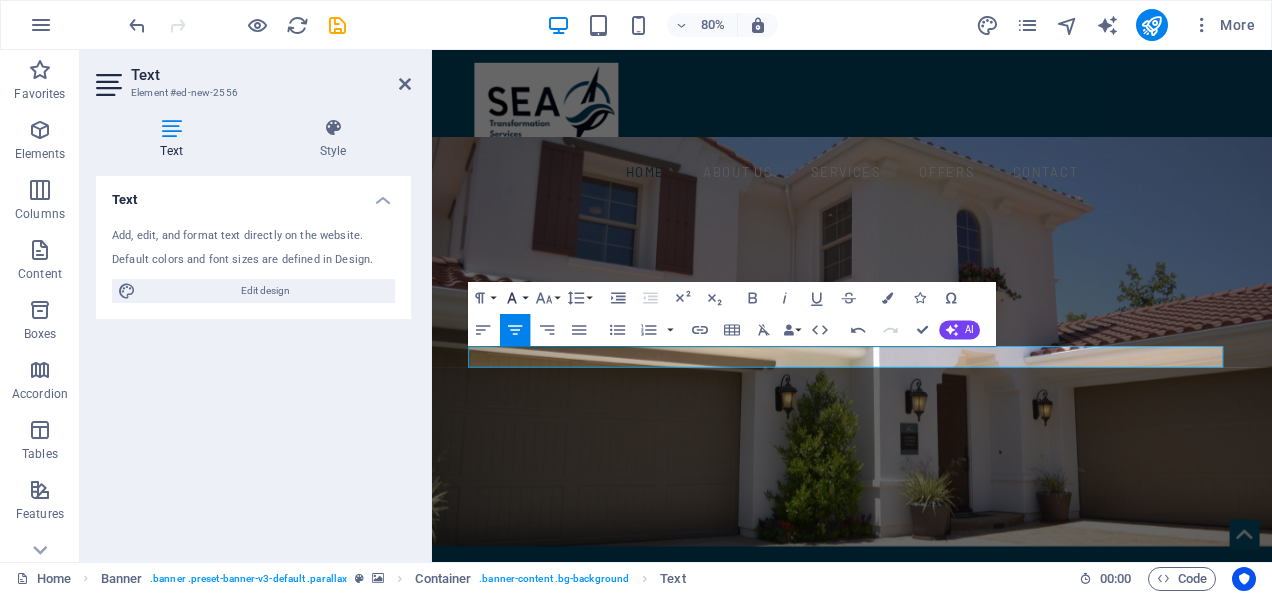 click 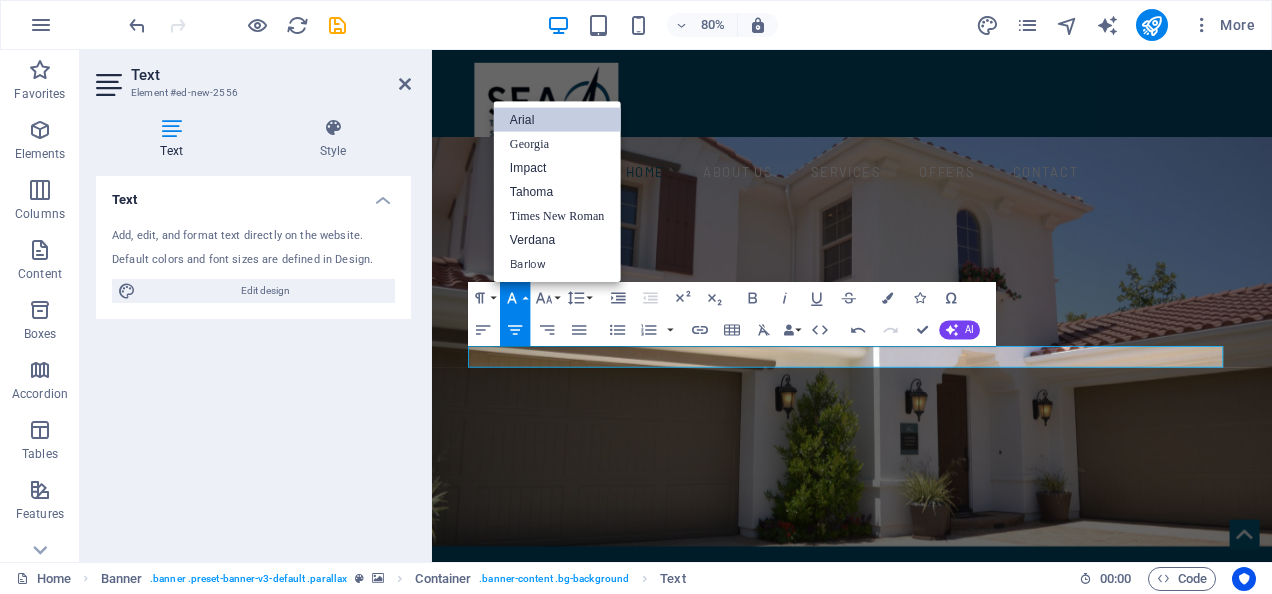 click 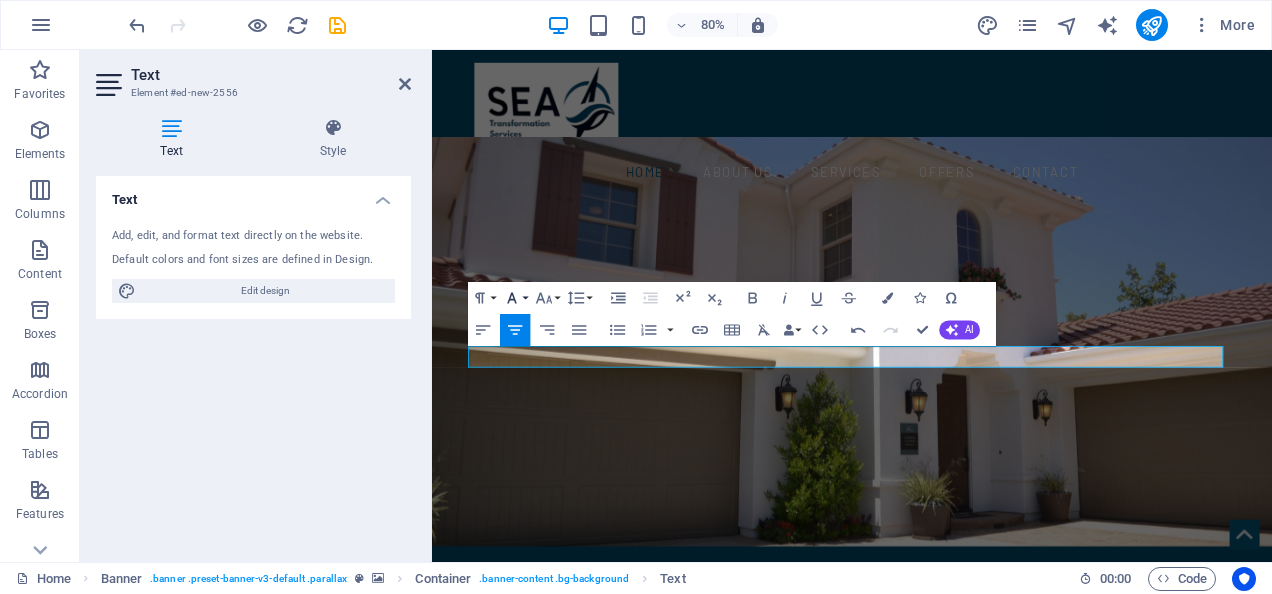 click 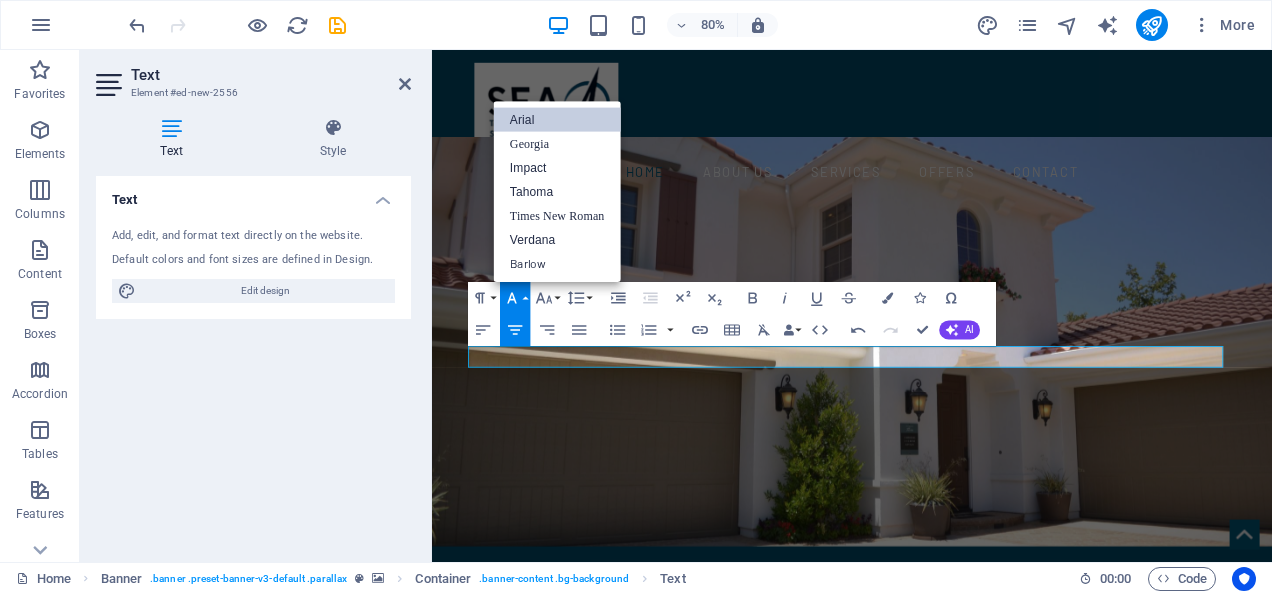click 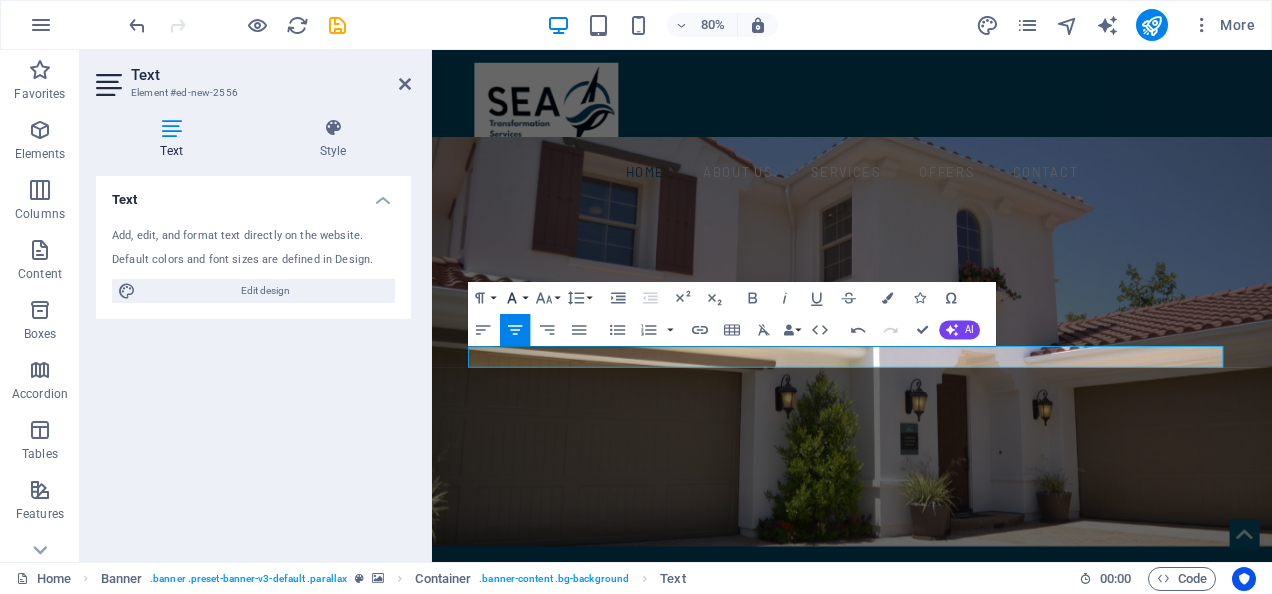click 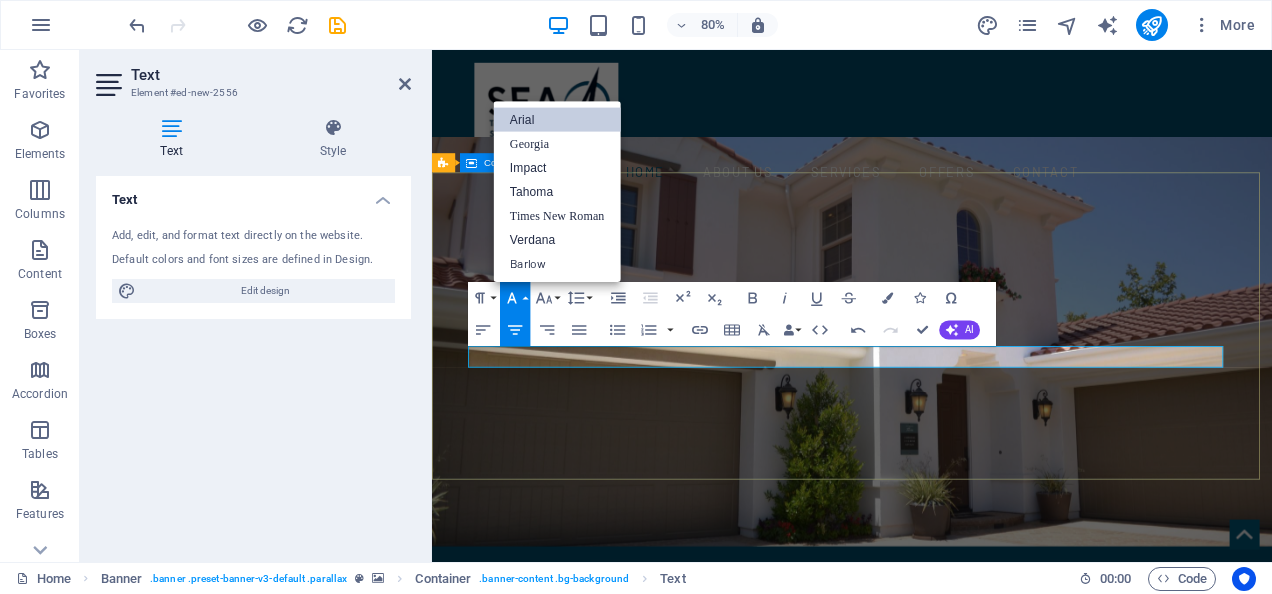 click on "SEA Transformation Services​Cost effective solutions that Empower you to Transform your Supply Chains into Strategic Assets" at bounding box center [957, 879] 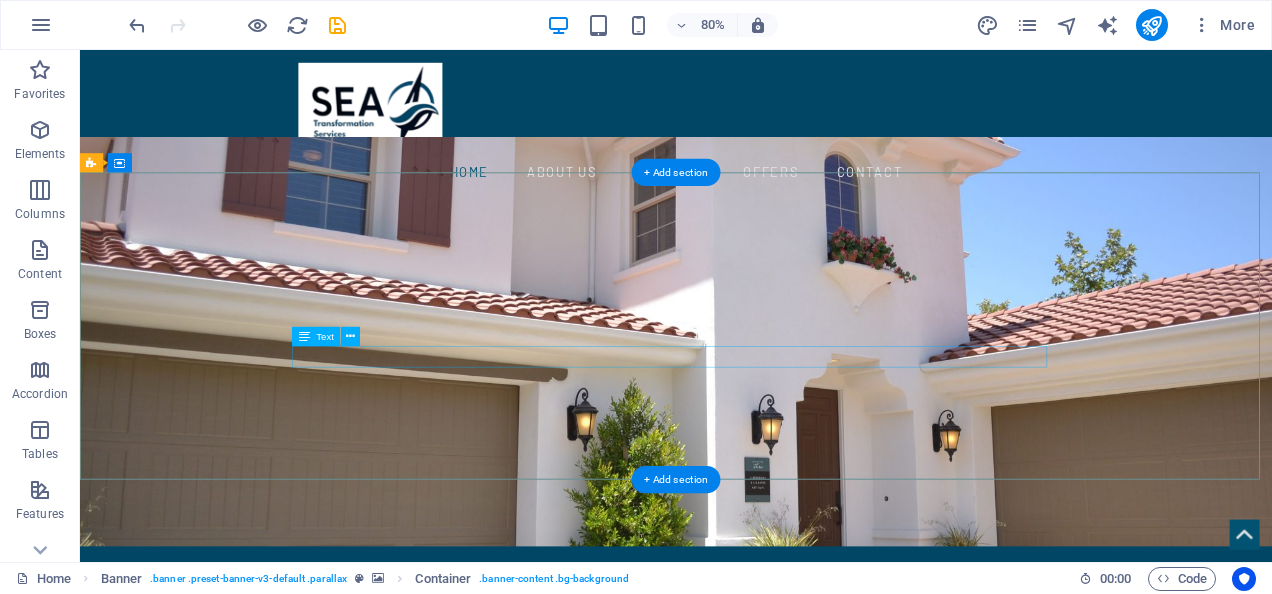 click on "Cost effective solutions that Empower you to Transform your Supply Chains into Strategic Assets" at bounding box center [825, 917] 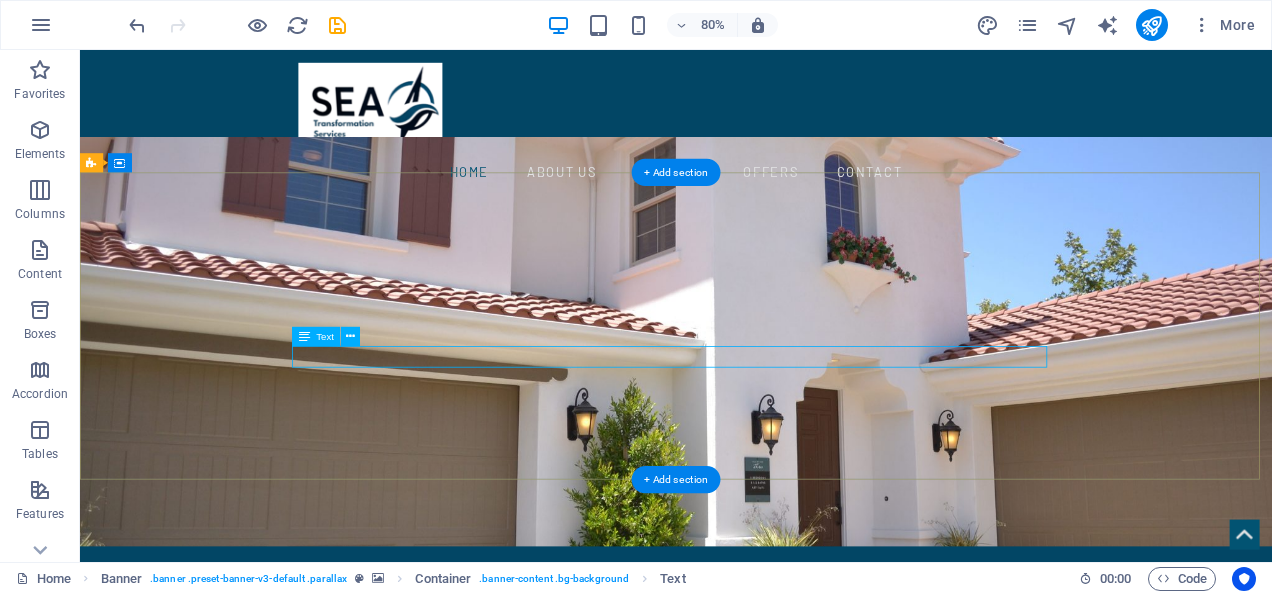 click on "Cost effective solutions that Empower you to Transform your Supply Chains into Strategic Assets" at bounding box center [825, 917] 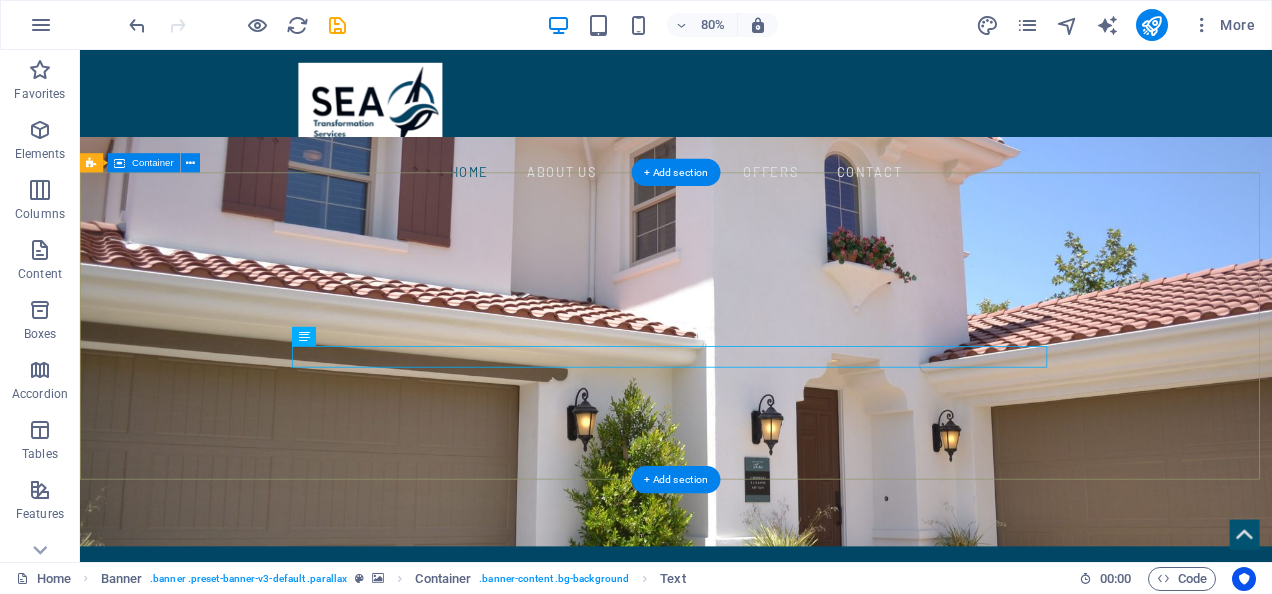 click on "SEA Transformation Services Cost effective solutions that Empower you to Transform your Supply Chains into Strategic Assets" at bounding box center [825, 879] 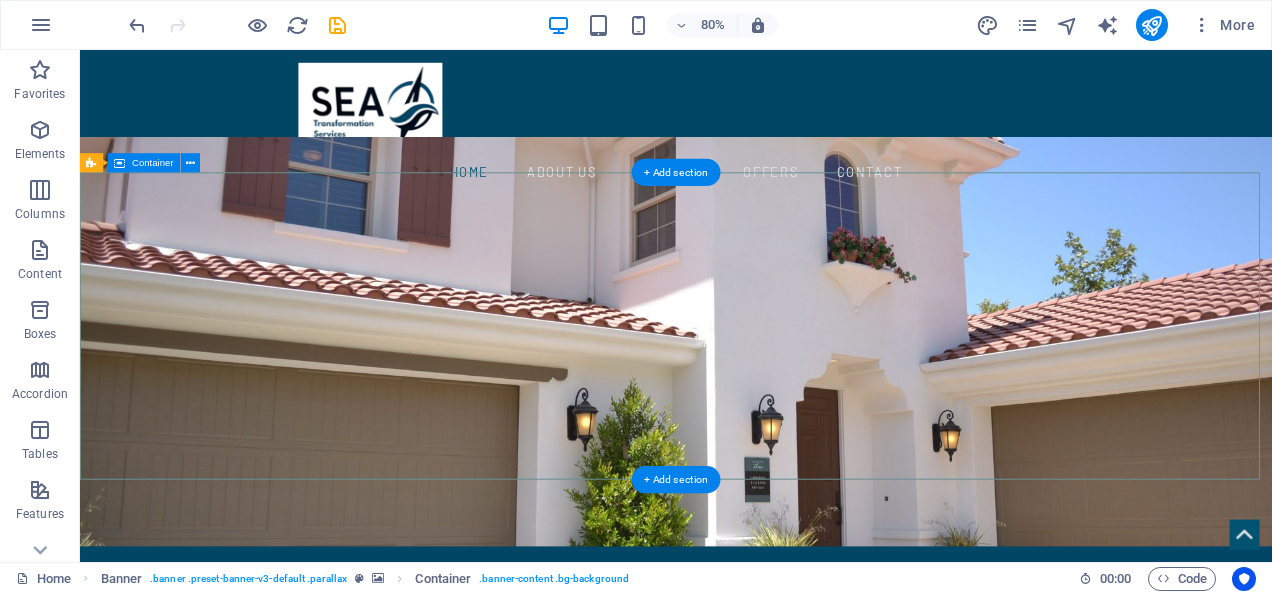click on "SEA Transformation Services Cost effective solutions that Empower you to Transform your Supply Chains into Strategic Assets" at bounding box center [825, 879] 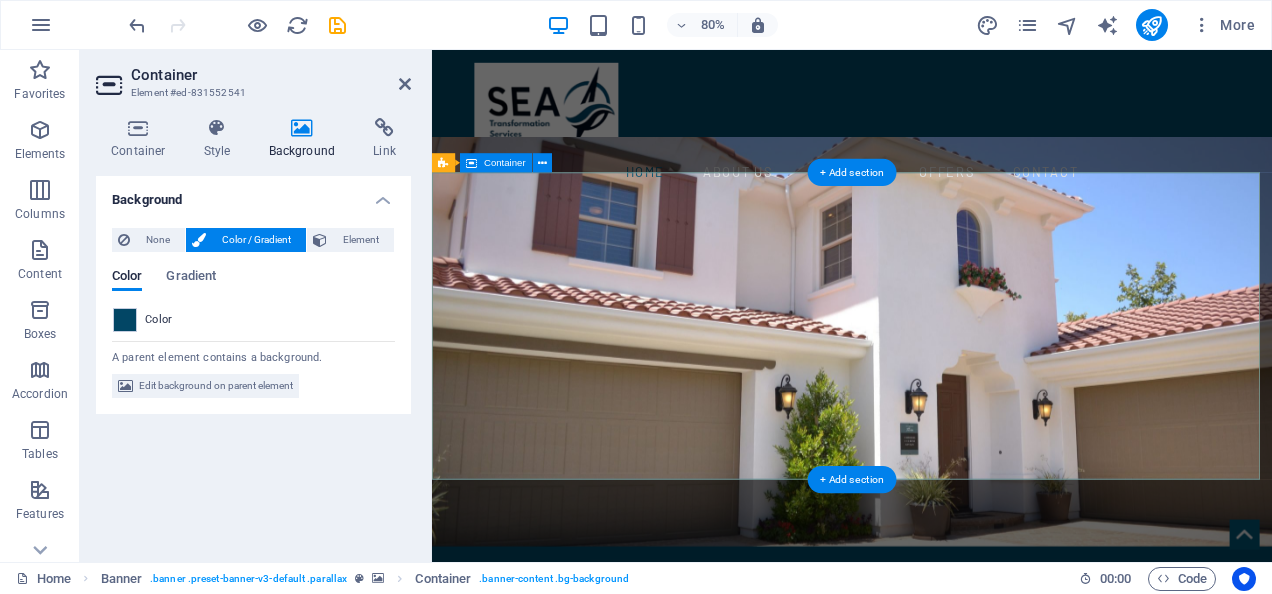 click on "SEA Transformation Services Cost effective solutions that Empower you to Transform your Supply Chains into Strategic Assets" at bounding box center [957, 879] 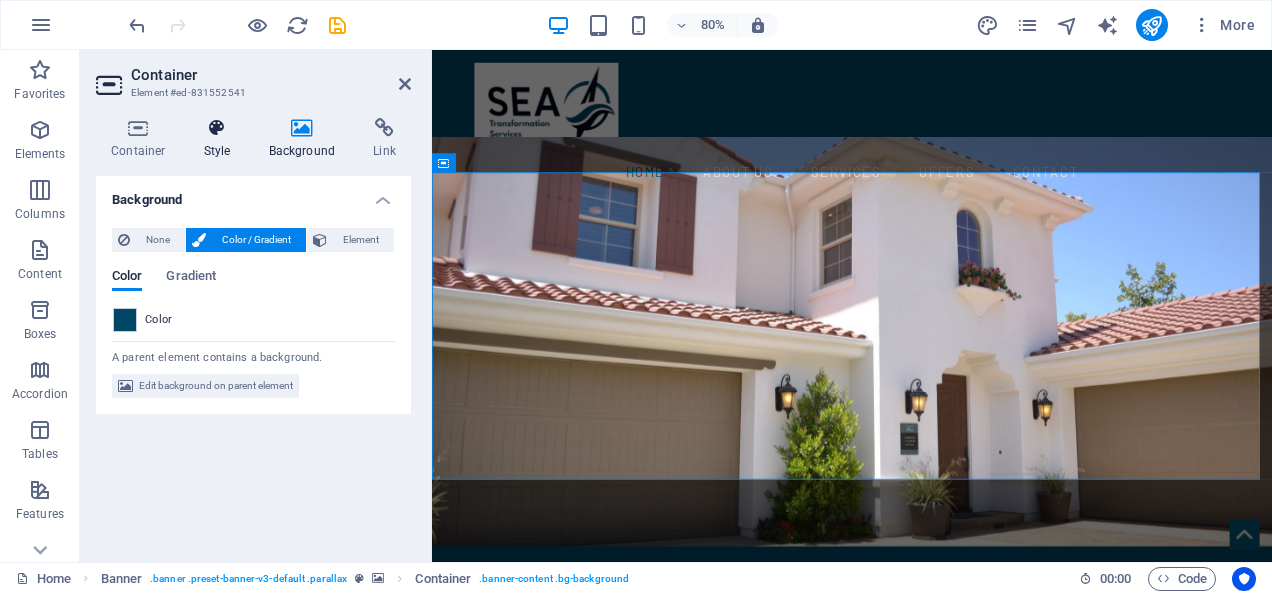click on "Style" at bounding box center (221, 139) 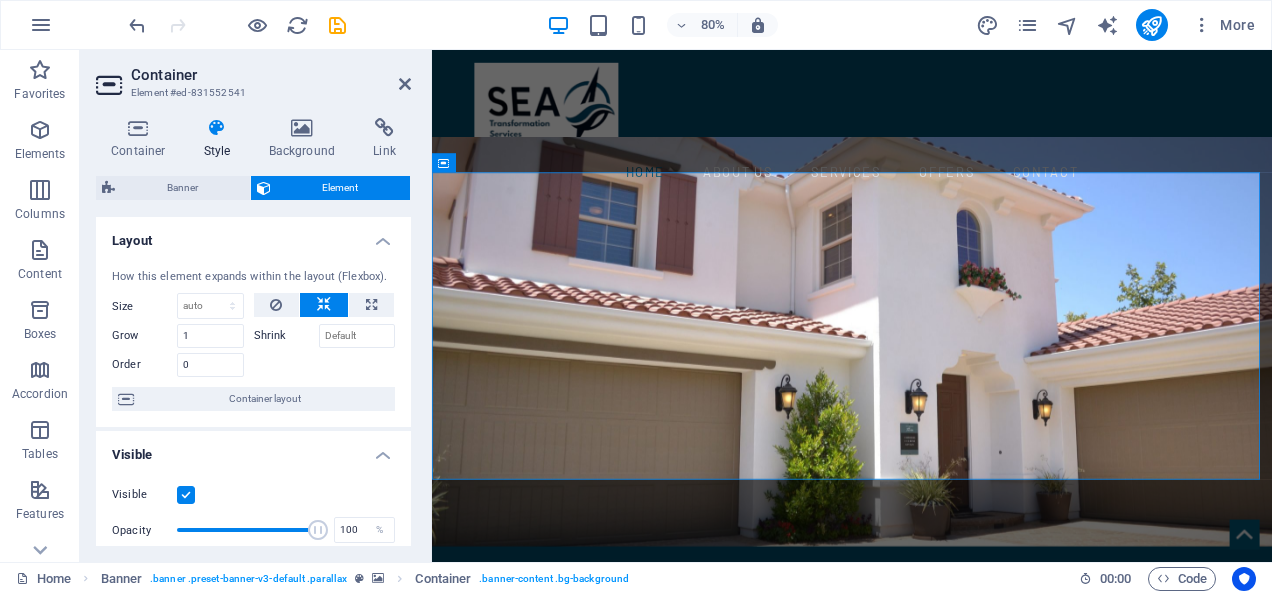 click on "Style" at bounding box center (221, 139) 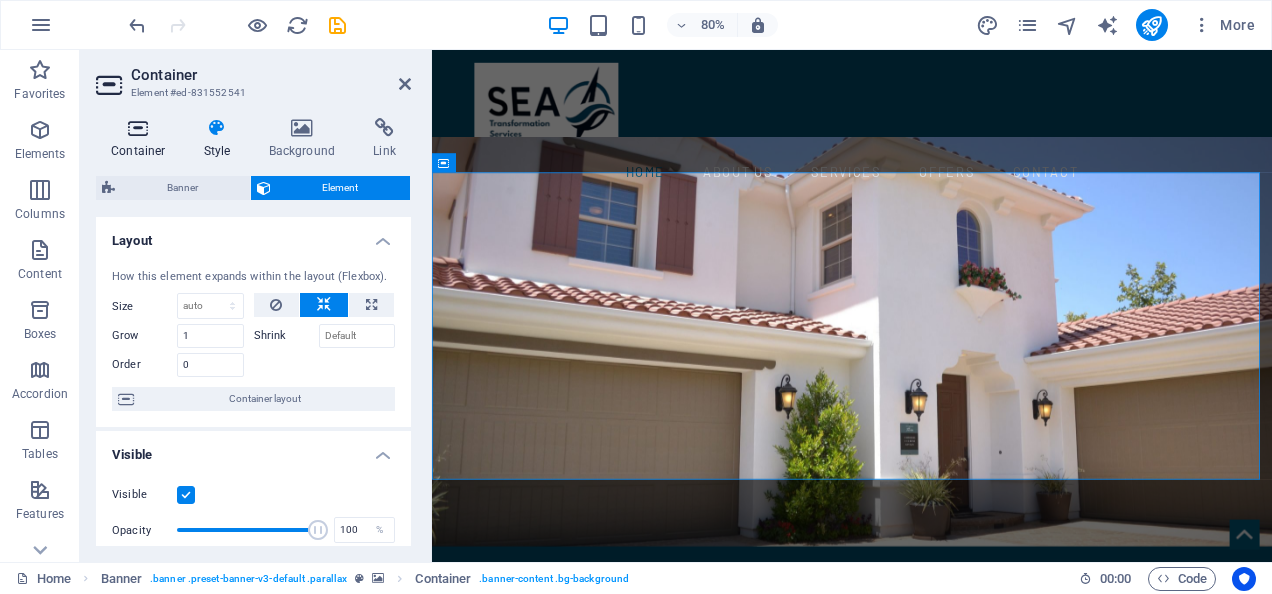 click on "Container" at bounding box center [142, 139] 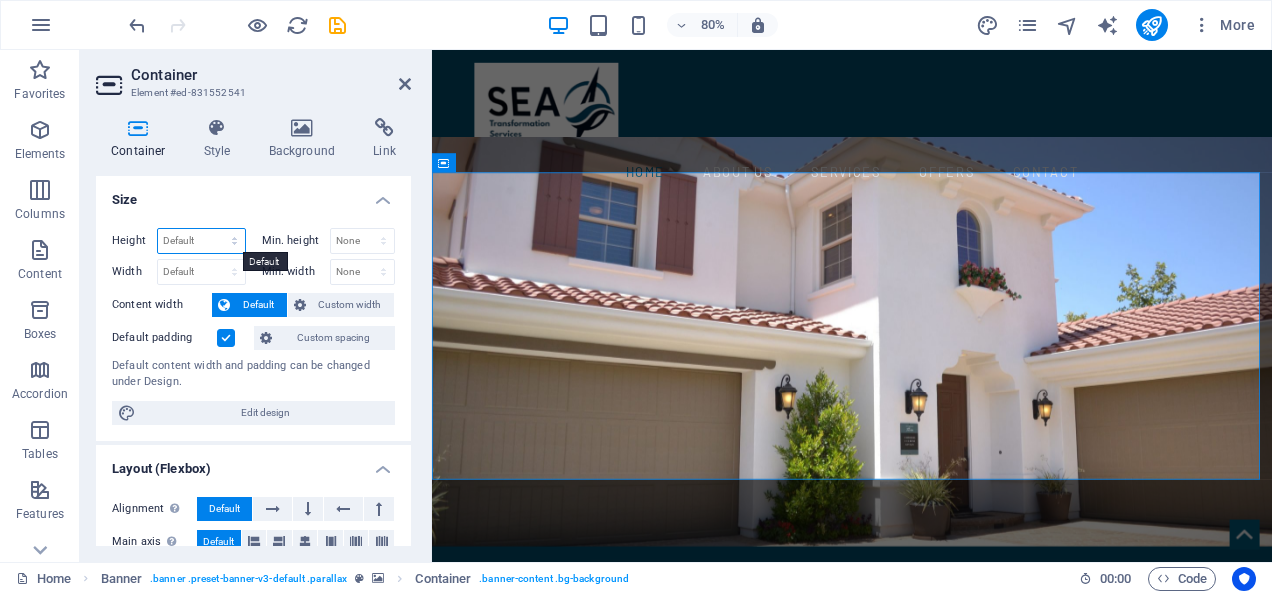 click on "Default px rem % vh vw" at bounding box center (201, 241) 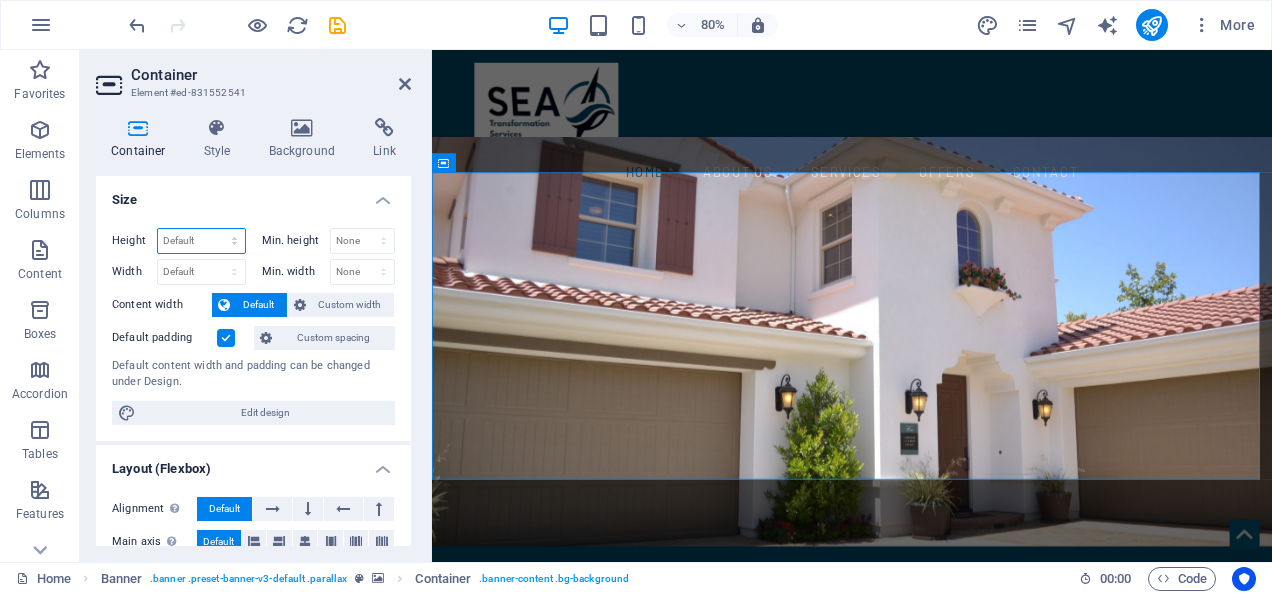 click on "Default px rem % vh vw" at bounding box center [201, 241] 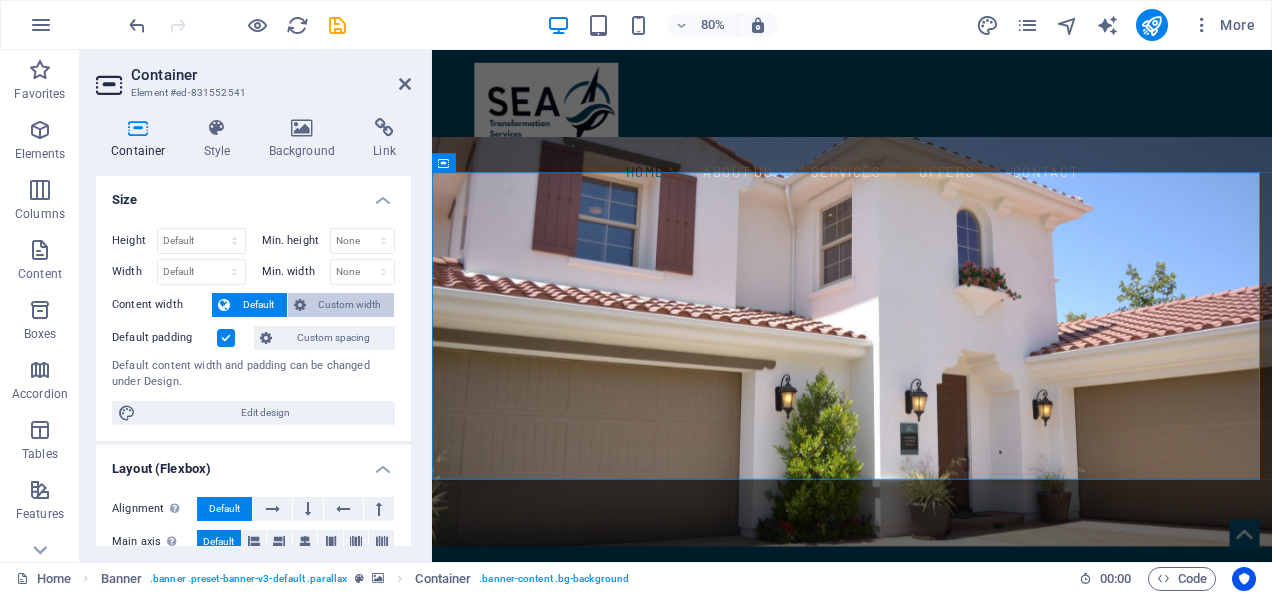 click on "Custom width" at bounding box center [350, 305] 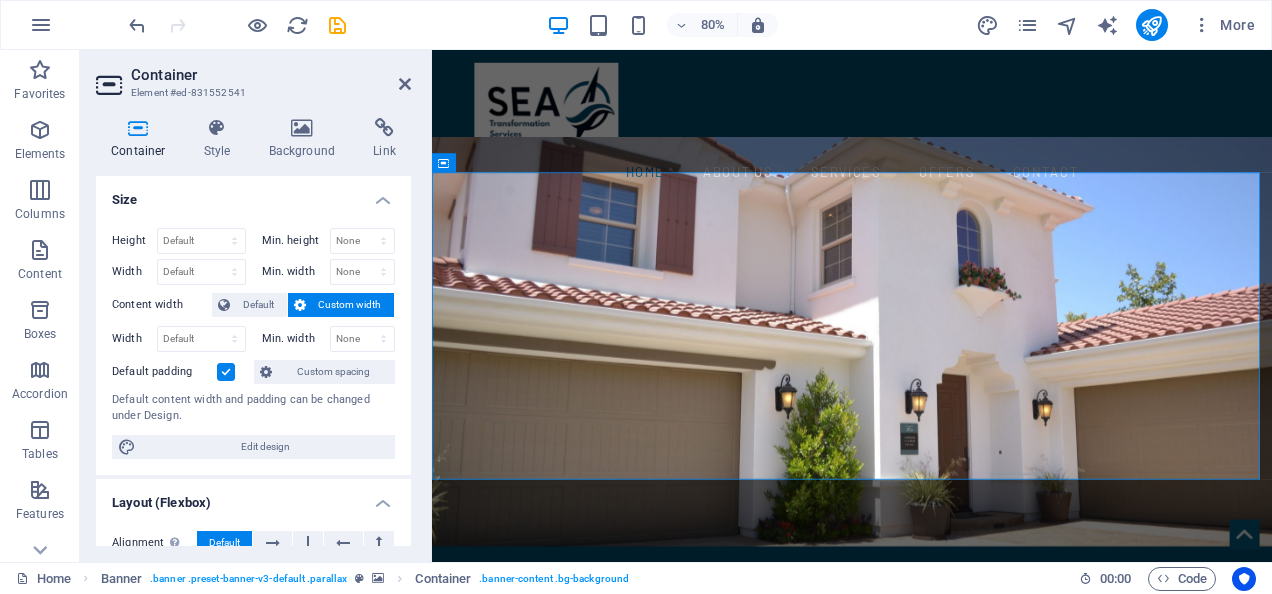 click on "Custom width" at bounding box center (350, 305) 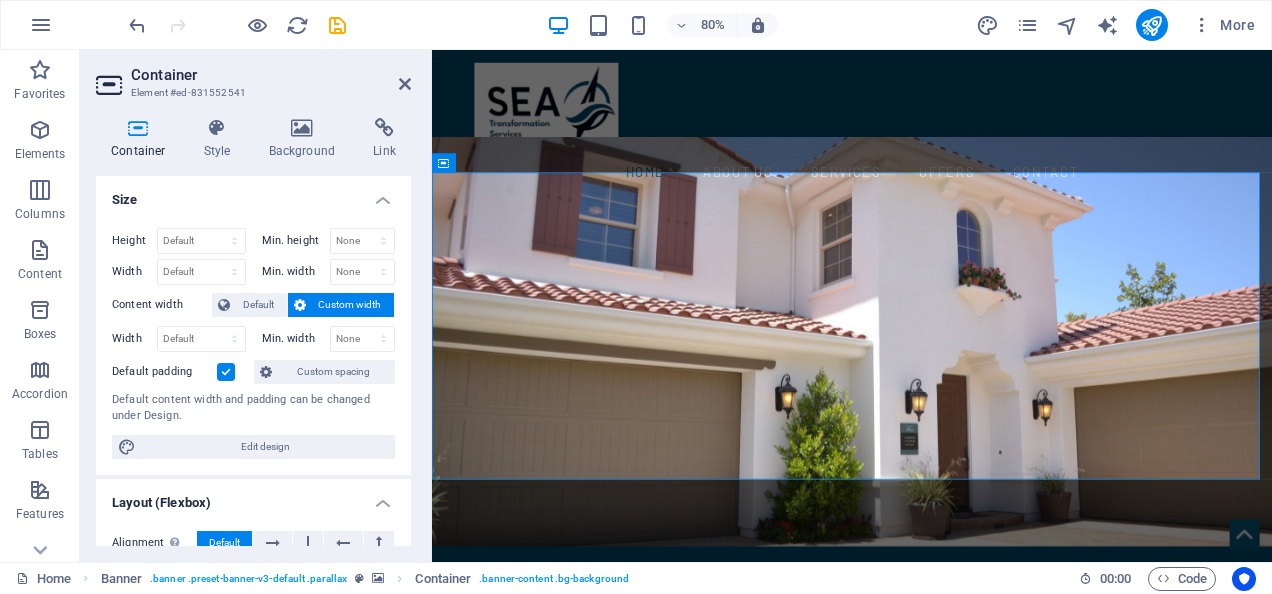 click on "Custom width" at bounding box center [350, 305] 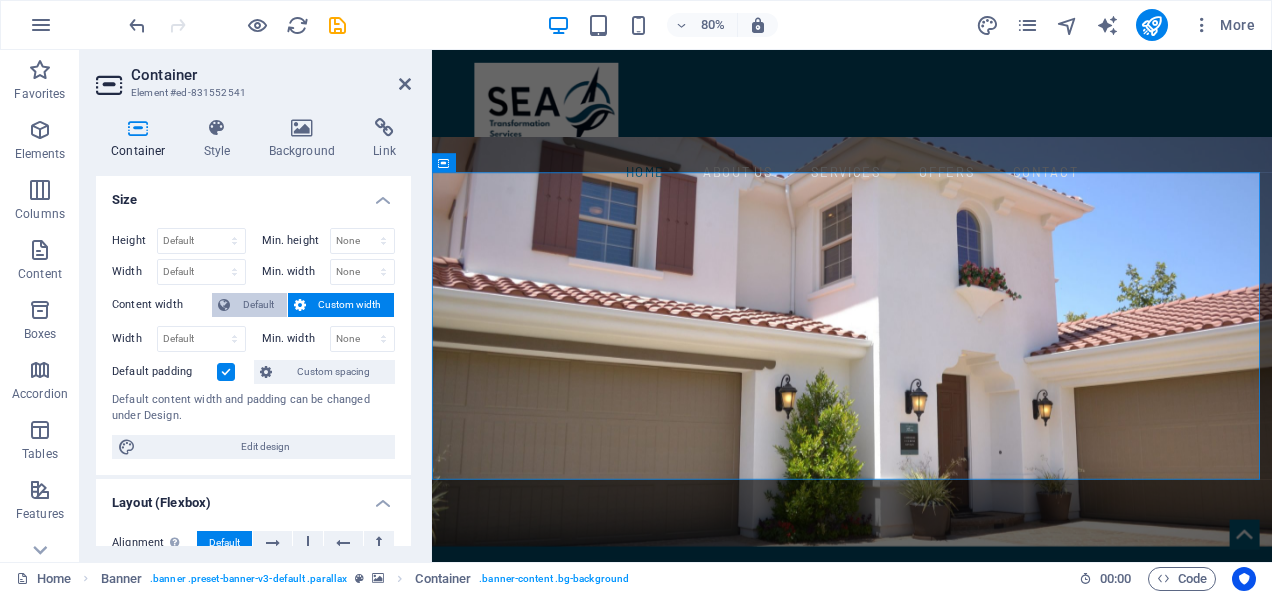click on "Default" at bounding box center [258, 305] 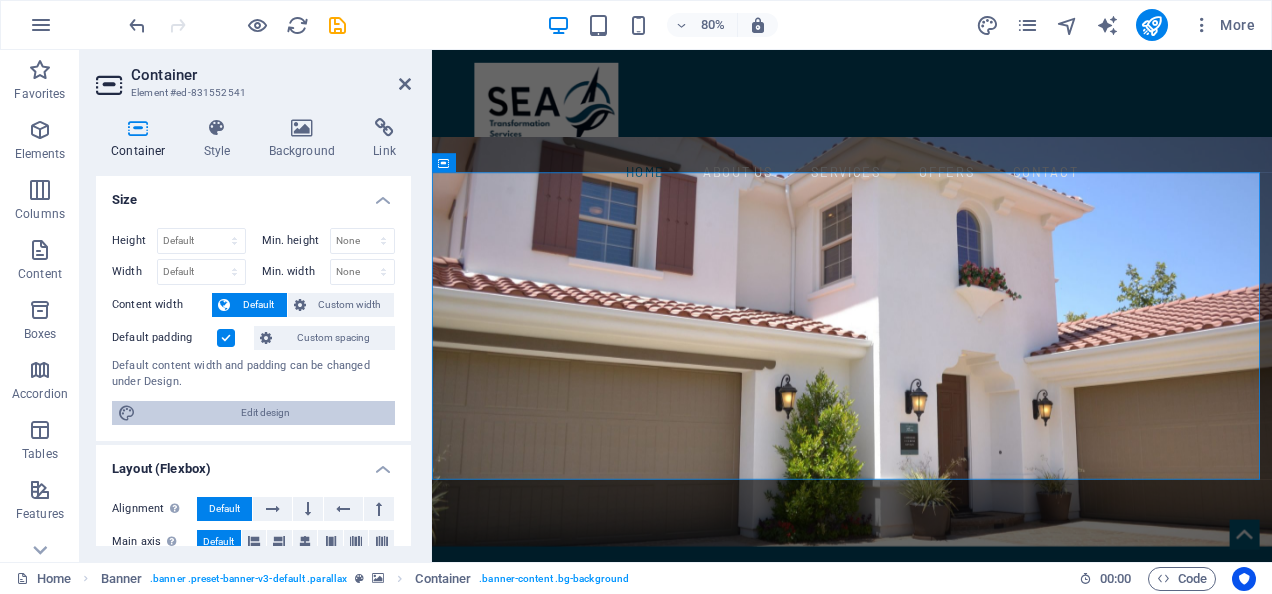 click on "Edit design" at bounding box center [265, 413] 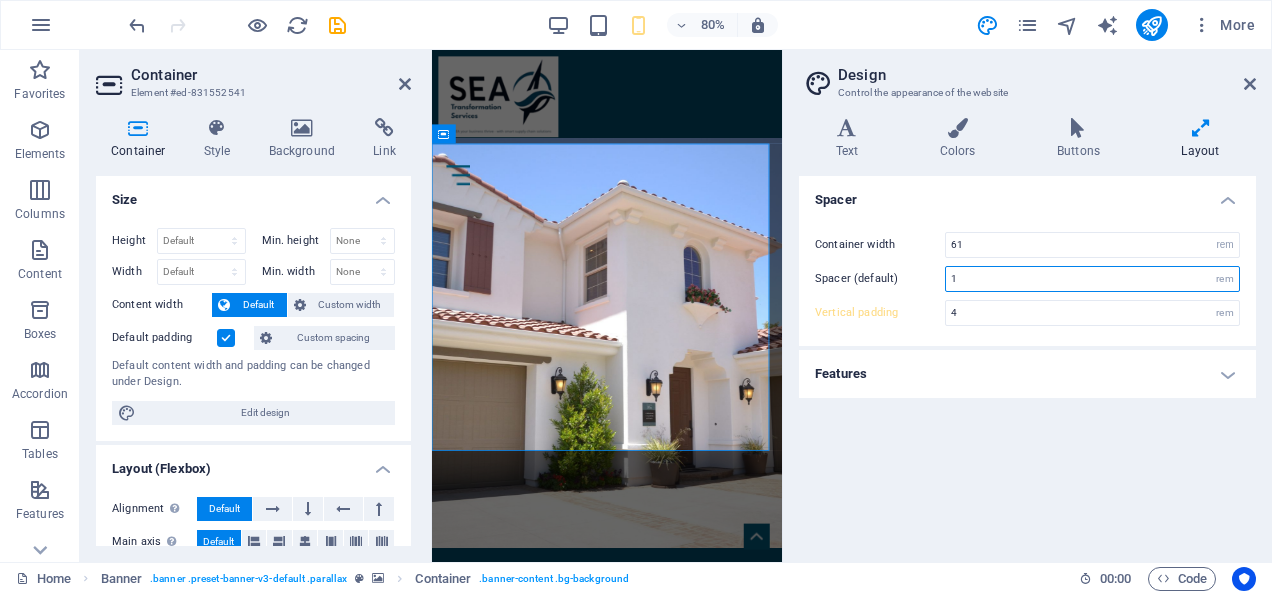 click on "1" at bounding box center [1092, 279] 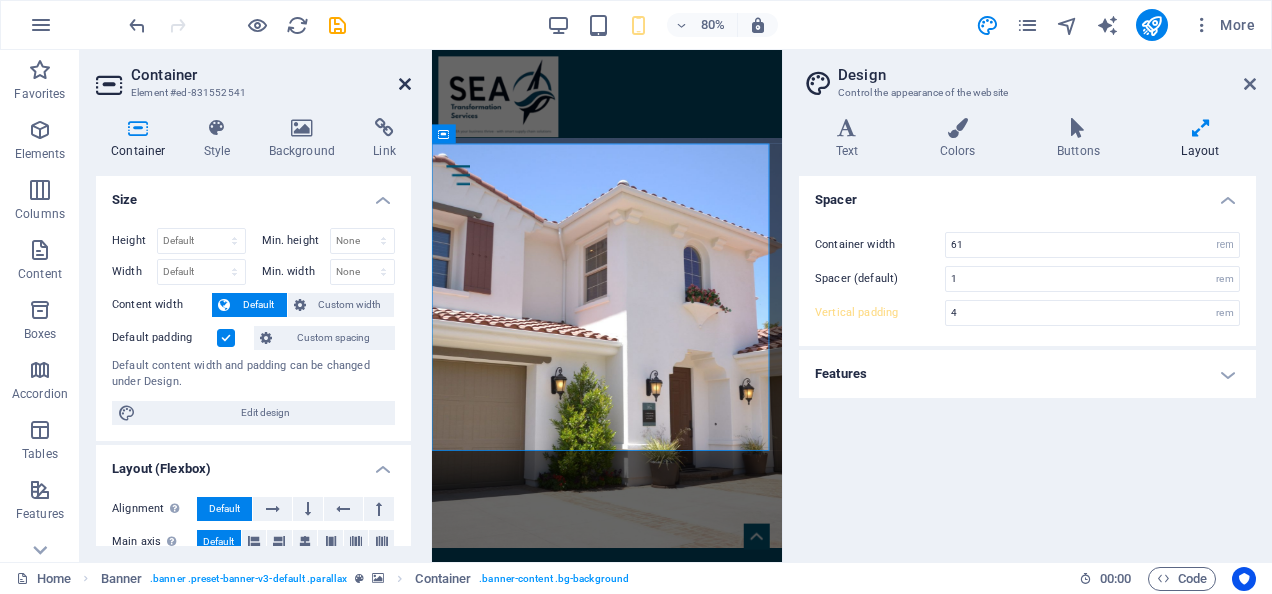 click at bounding box center (405, 84) 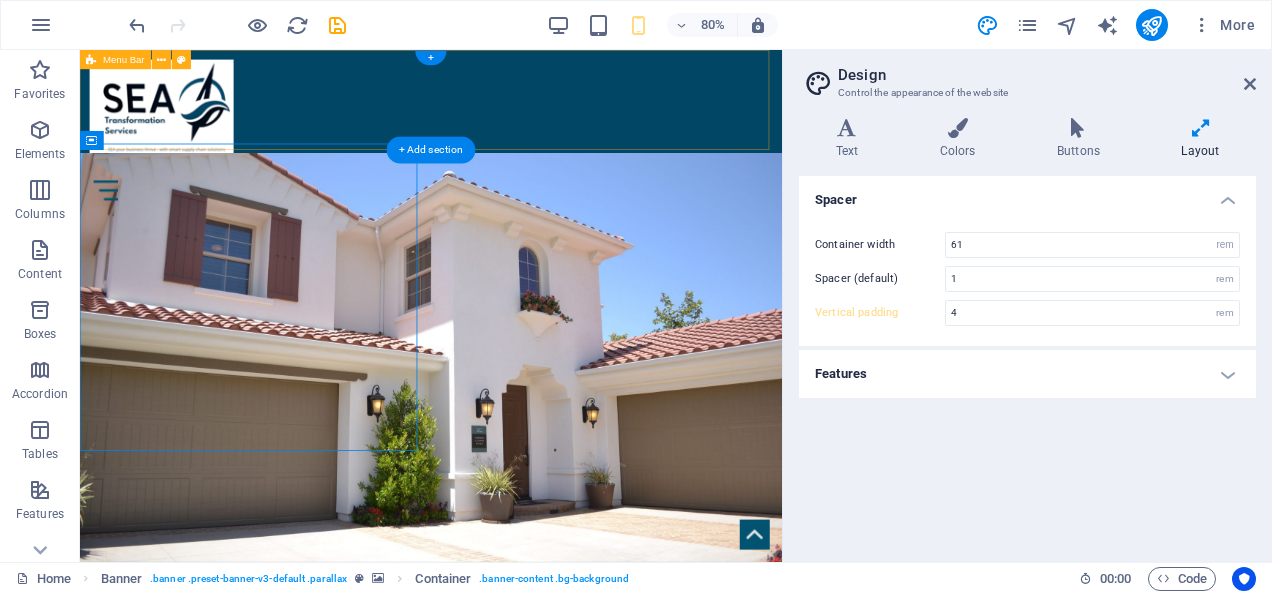 type on "5" 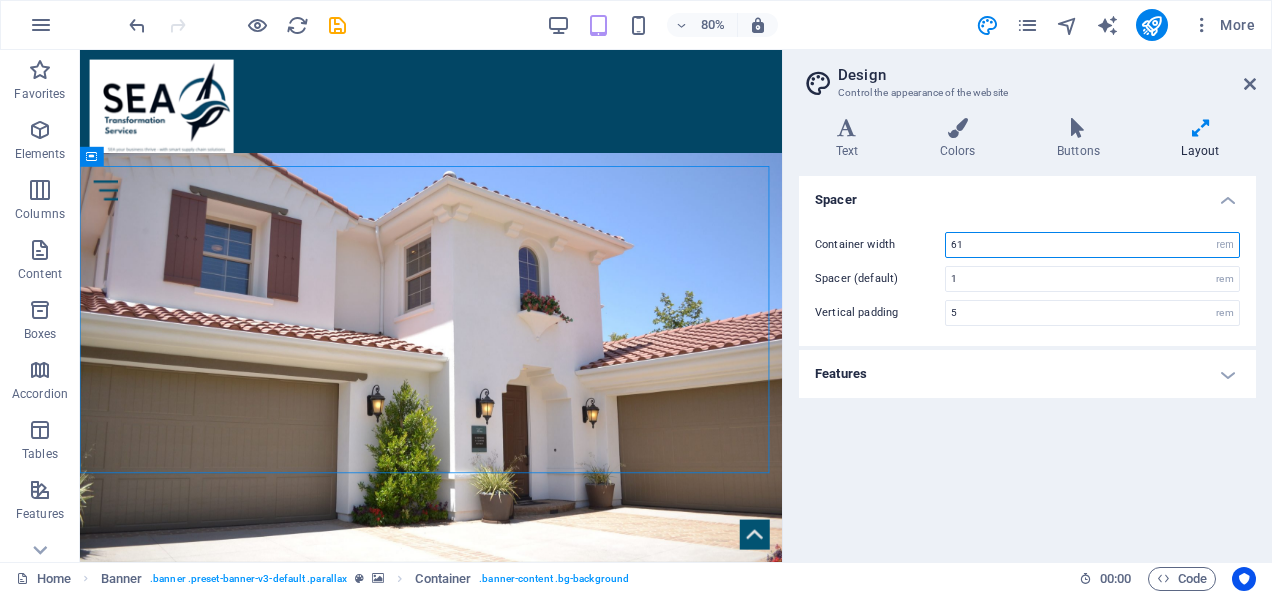 click on "61" at bounding box center (1092, 245) 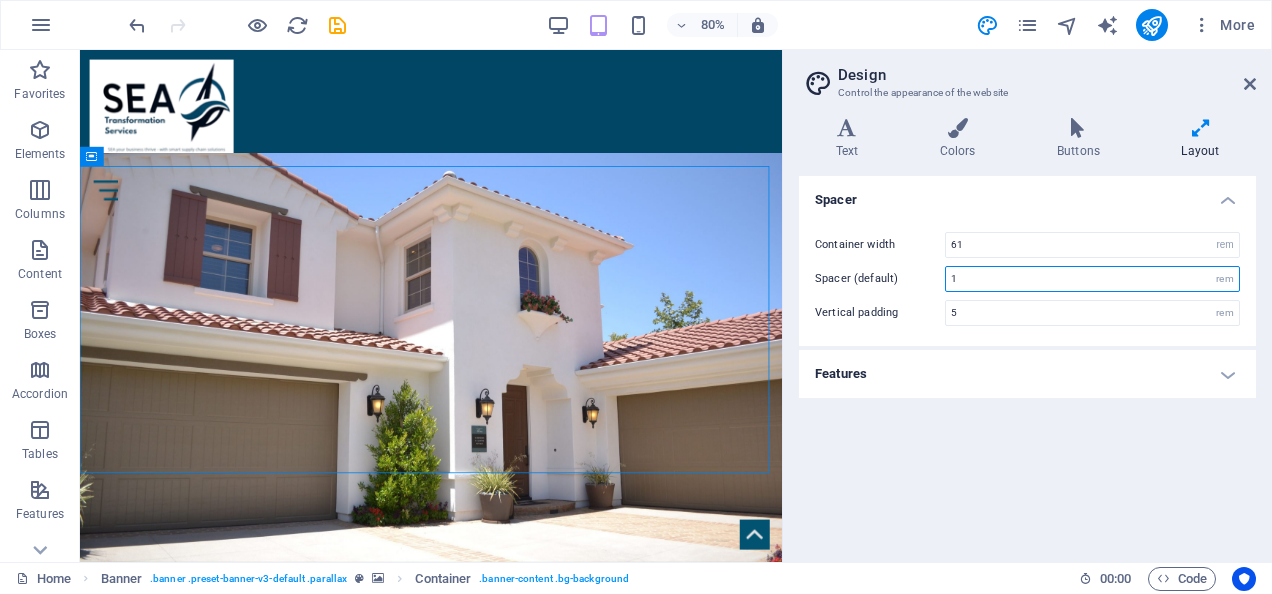 click on "1" at bounding box center [1092, 279] 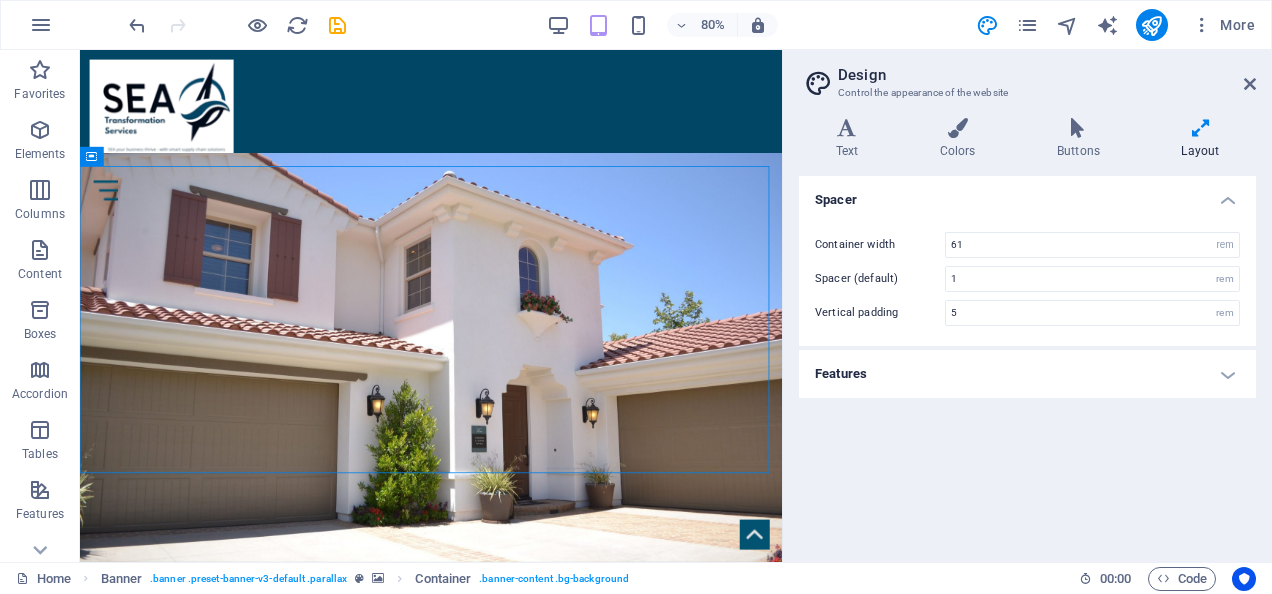 click on "Container width 61 rem px Spacer (default) 1 rem Vertical padding 5 rem" at bounding box center (1027, 279) 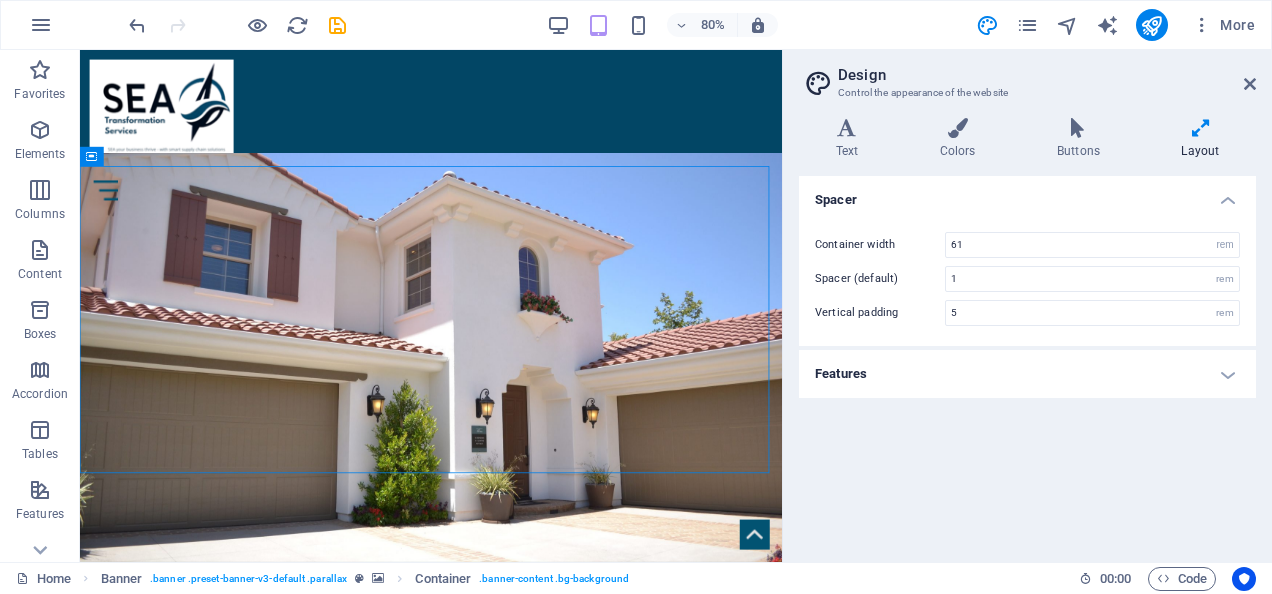 click on "Features" at bounding box center [1027, 374] 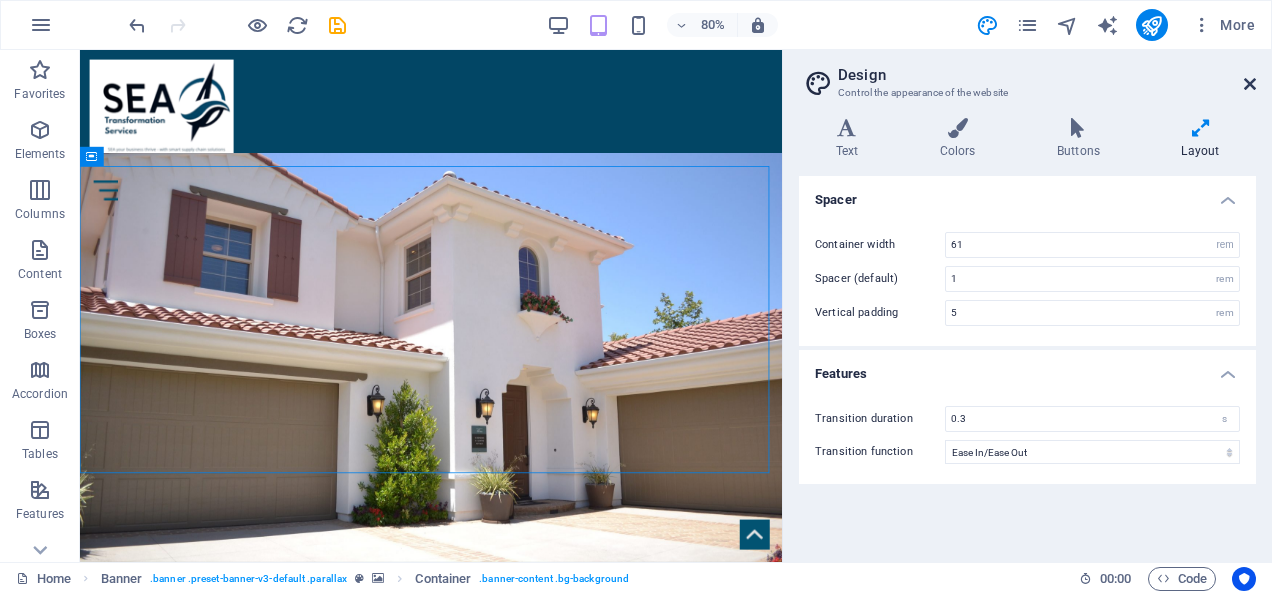 click at bounding box center [1250, 84] 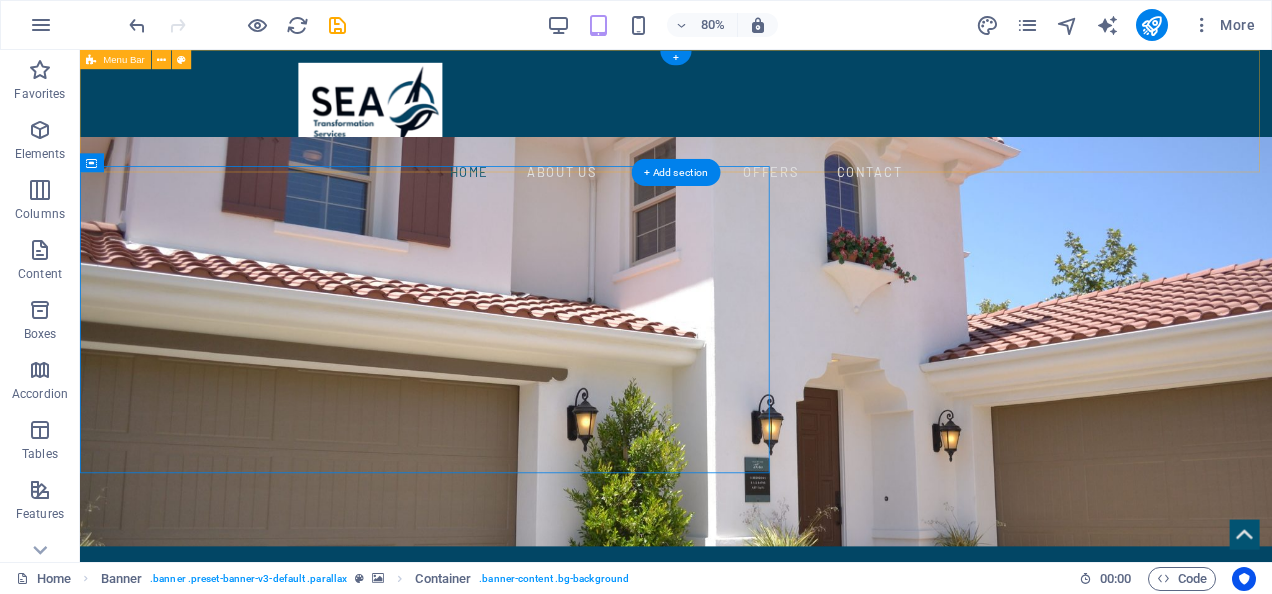 click on "Home About us Services Offers Contact" at bounding box center (825, 142) 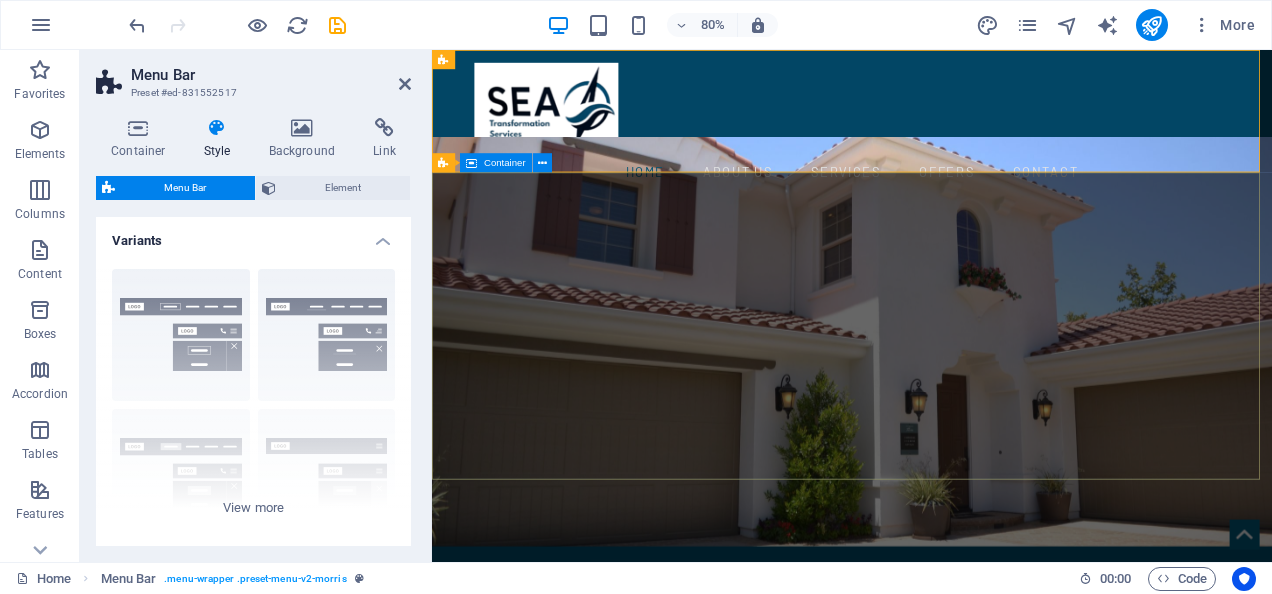 click on "SEA Transformation Services Cost effective solutions that Empower you to Transform your Supply Chains into Strategic Assets" at bounding box center (957, 879) 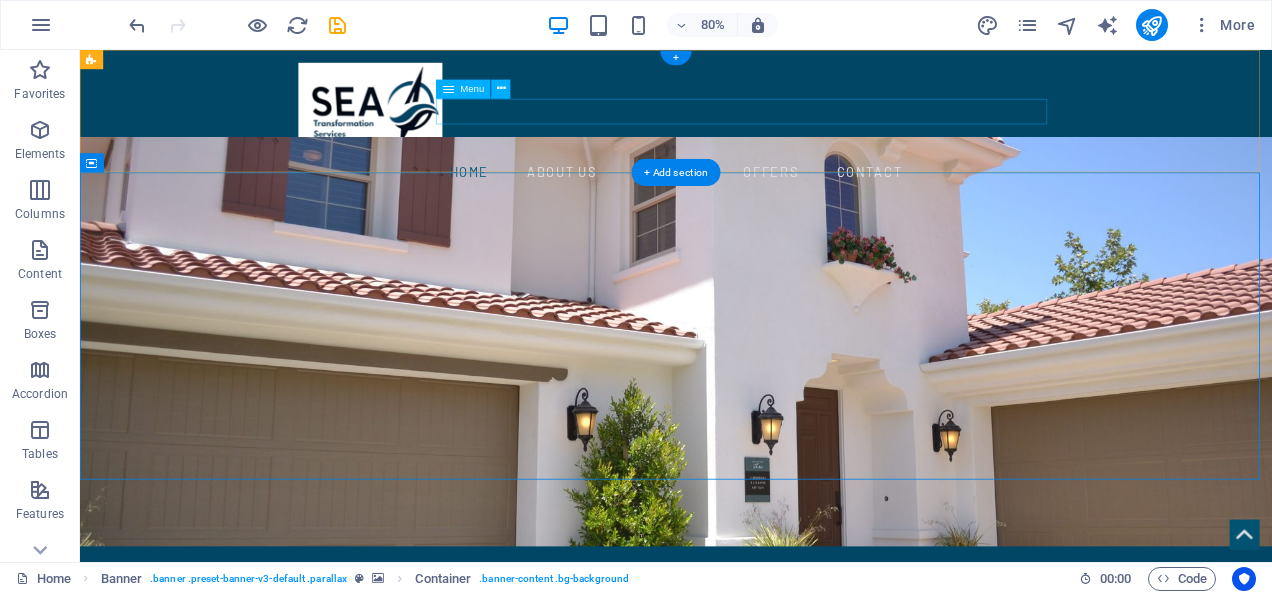 click on "Home About us Services Offers Contact" at bounding box center [825, 203] 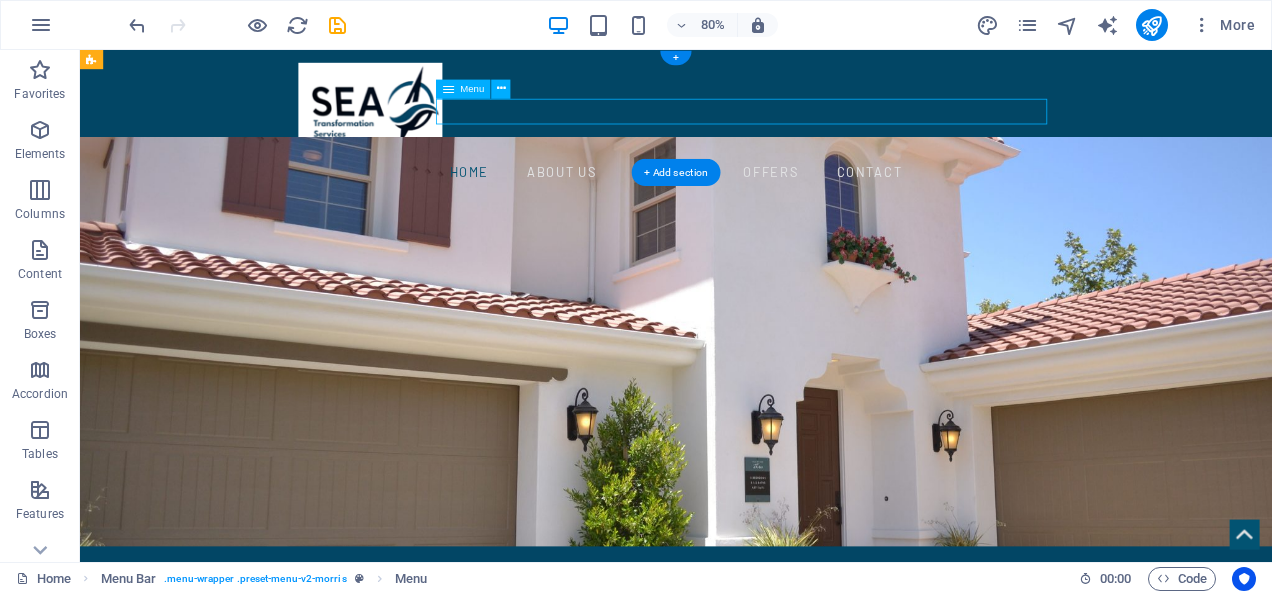 click on "Home About us Services Offers Contact" at bounding box center [825, 203] 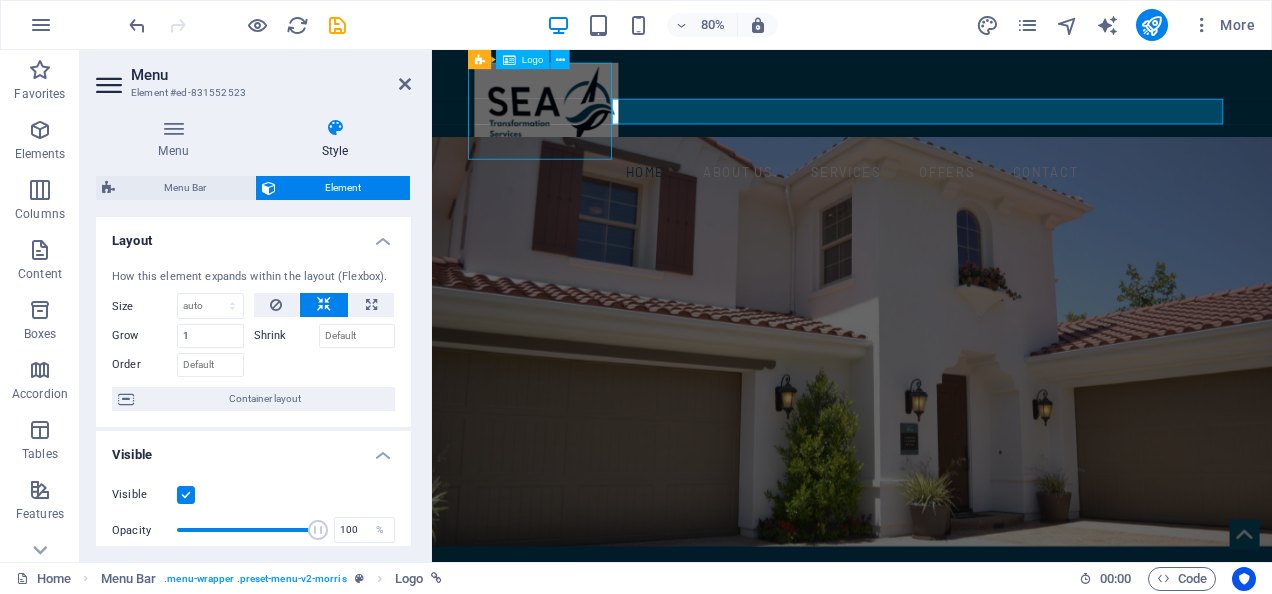 click at bounding box center (957, 126) 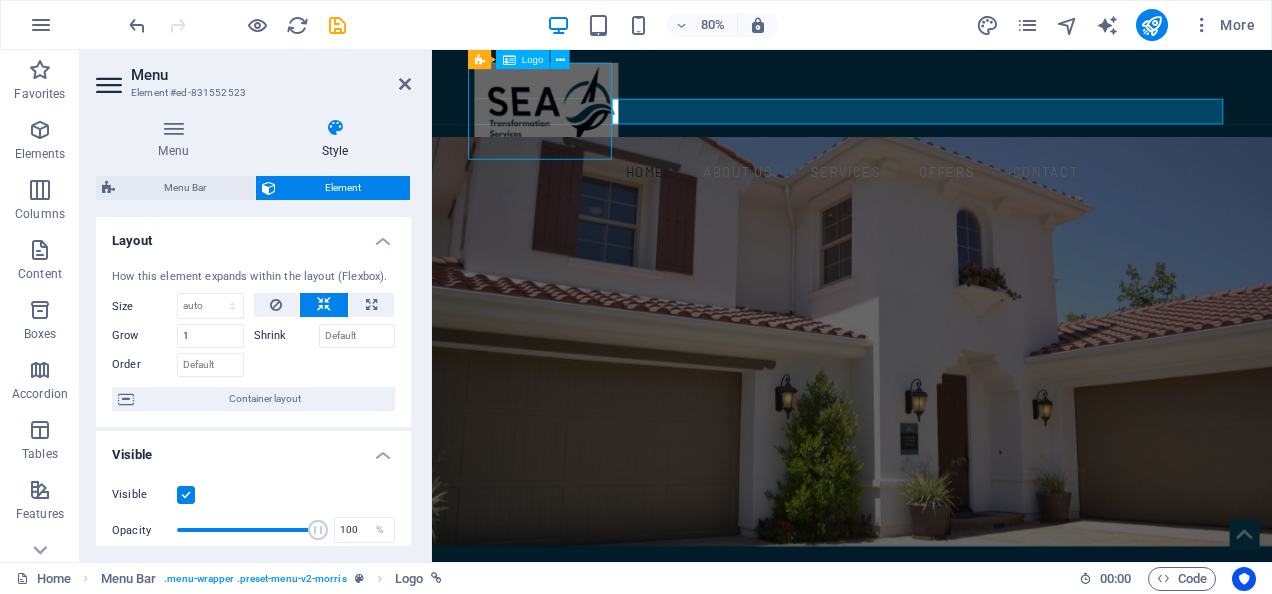 click at bounding box center [957, 126] 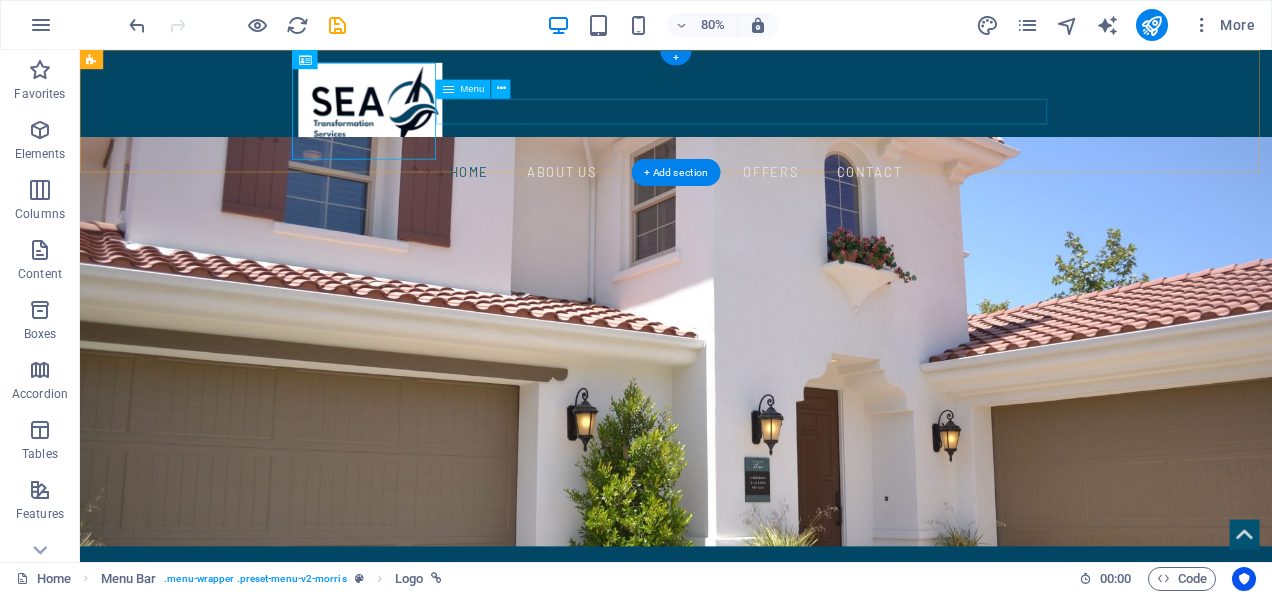 click on "Home About us Services Offers Contact" at bounding box center [825, 203] 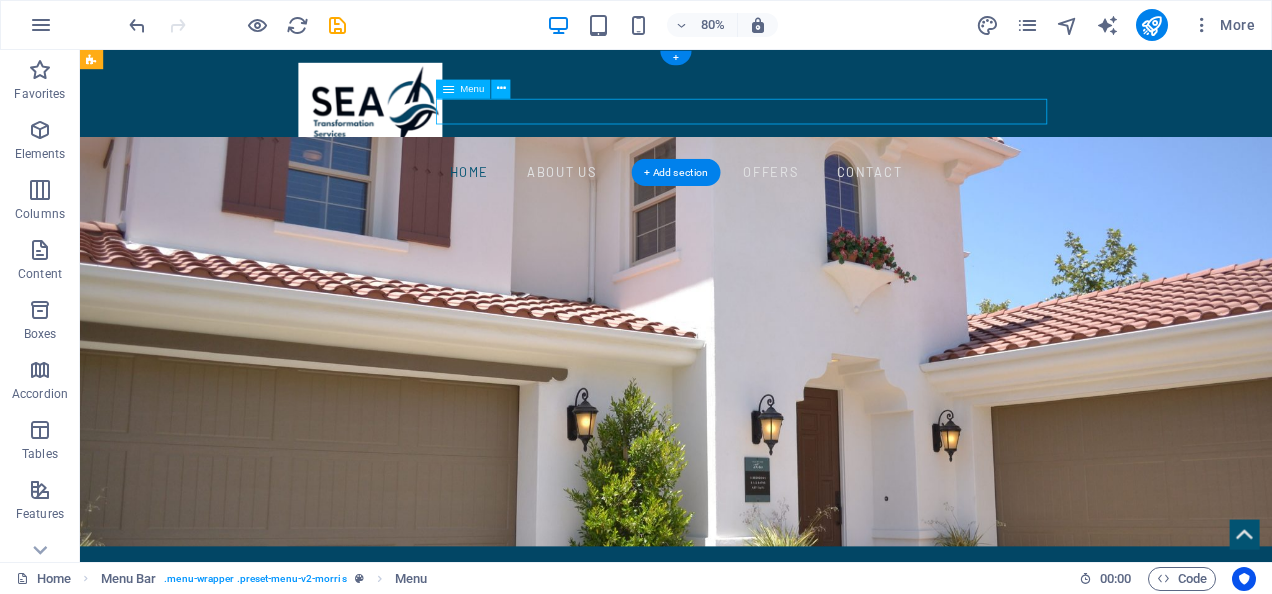 click on "Home About us Services Offers Contact" at bounding box center [825, 203] 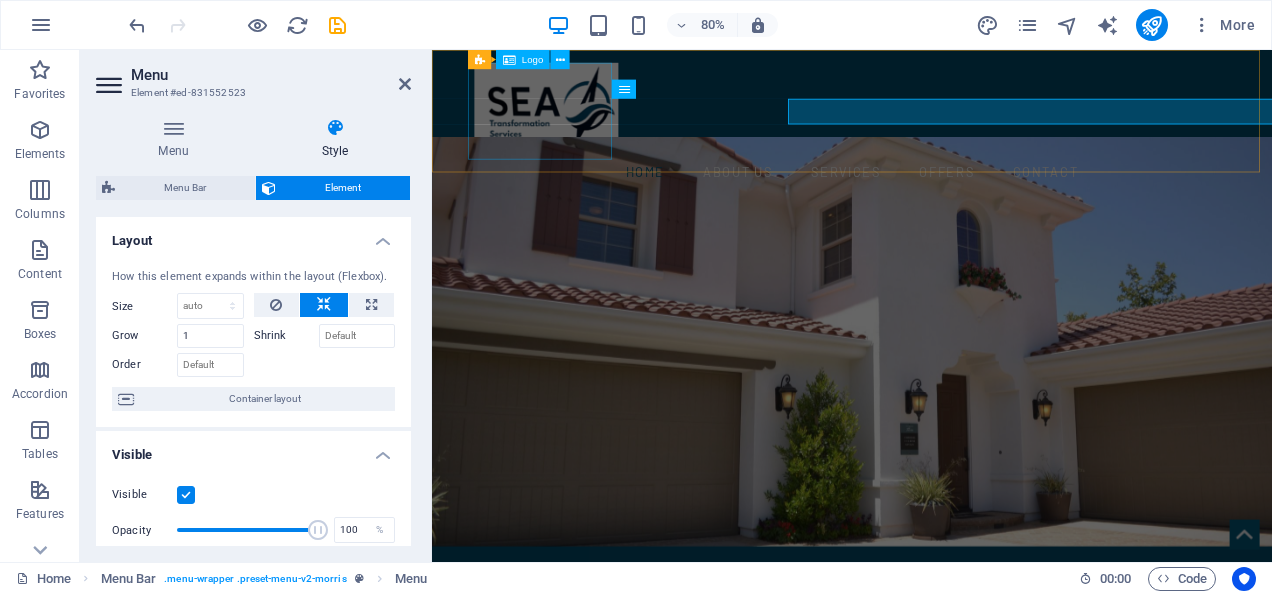 click at bounding box center (957, 126) 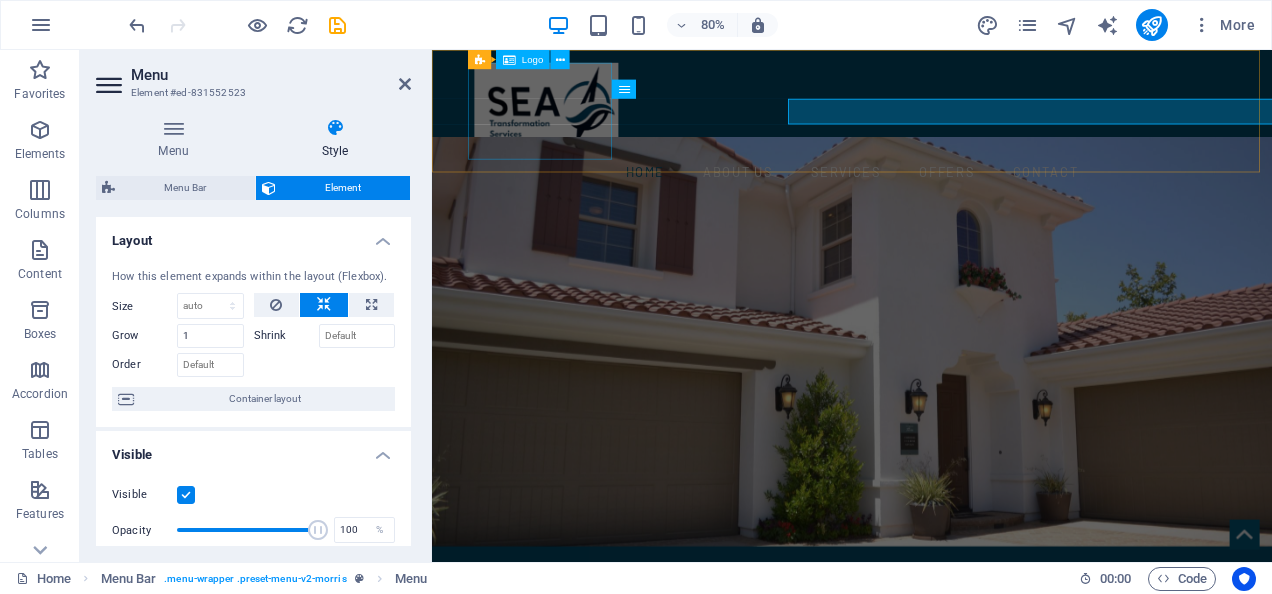 click at bounding box center [957, 126] 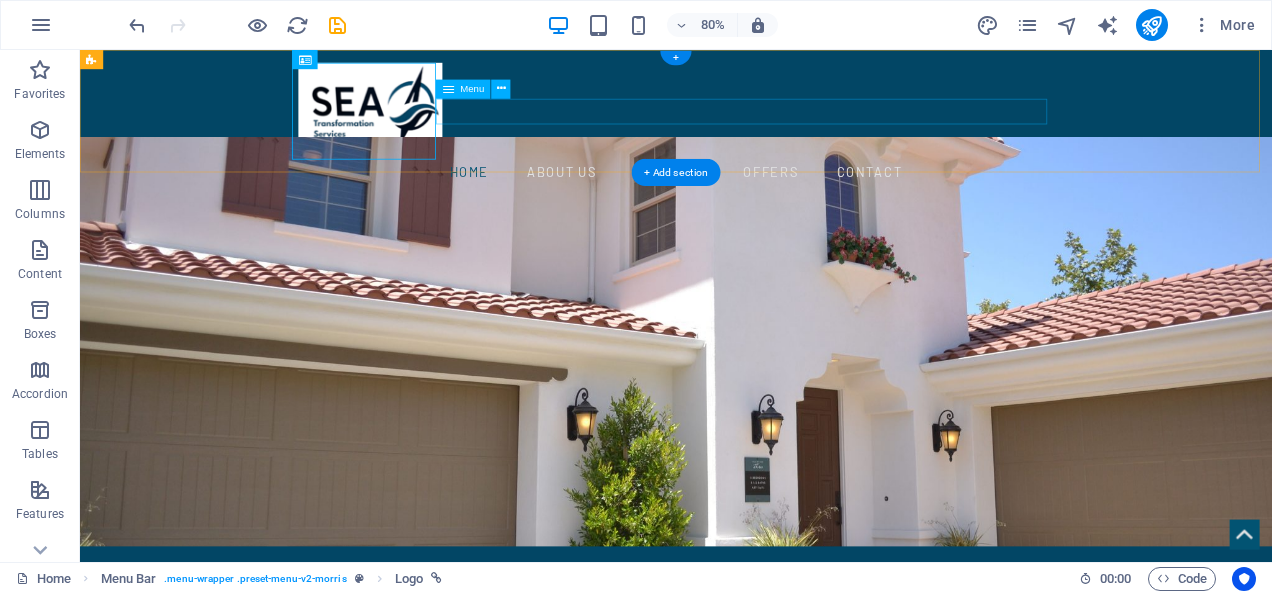 click on "Home About us Services Offers Contact" at bounding box center (825, 203) 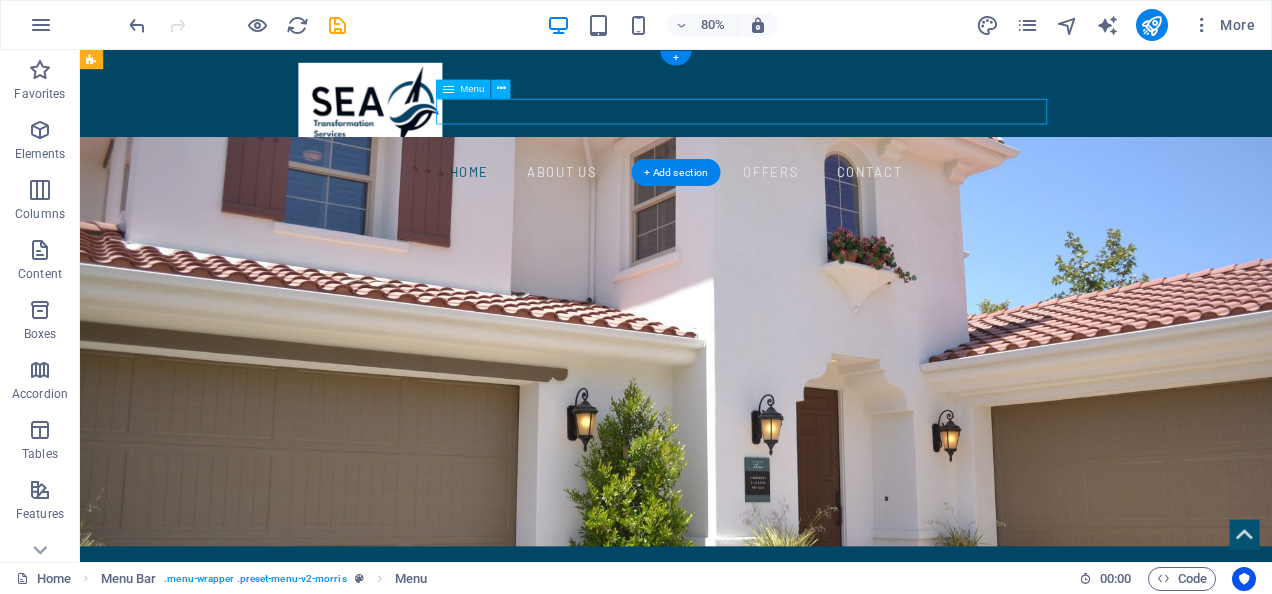 click on "Home About us Services Offers Contact" at bounding box center [825, 203] 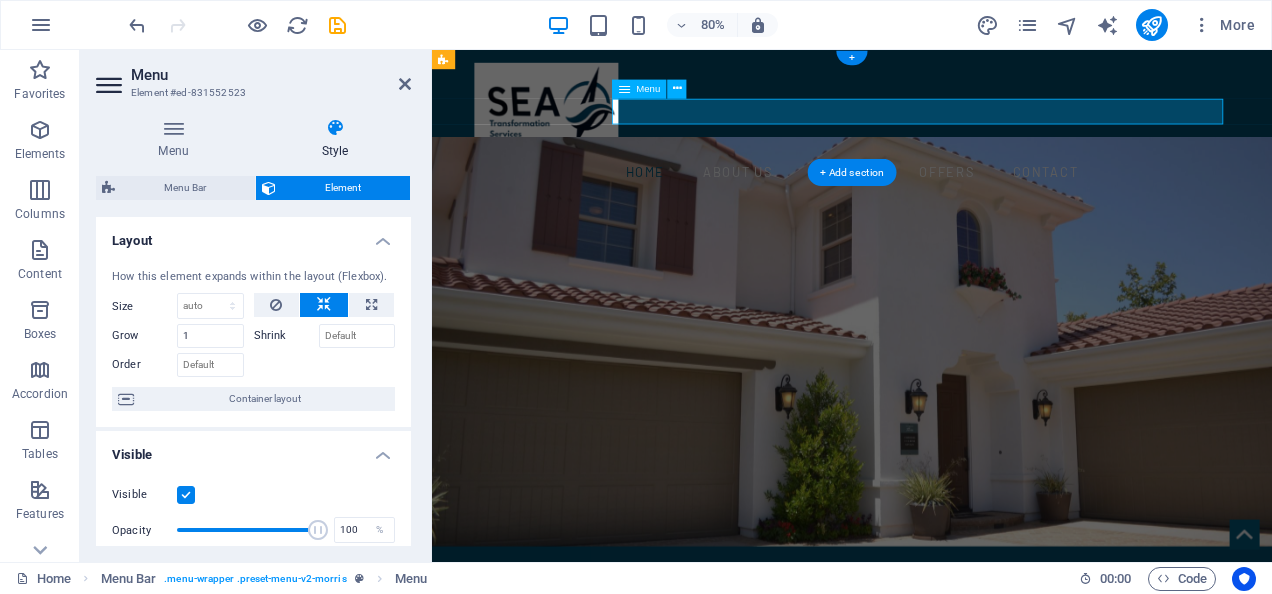 click on "Home About us Services Offers Contact" at bounding box center (957, 203) 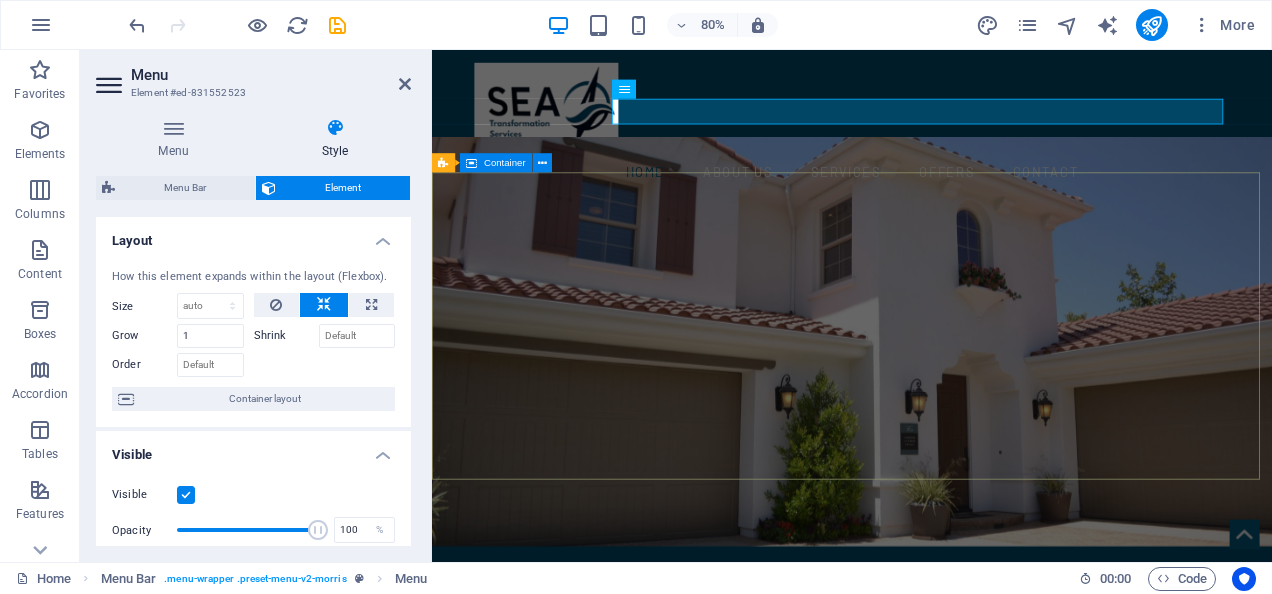 click on "SEA Transformation Services Cost effective solutions that Empower you to Transform your Supply Chains into Strategic Assets" at bounding box center (957, 879) 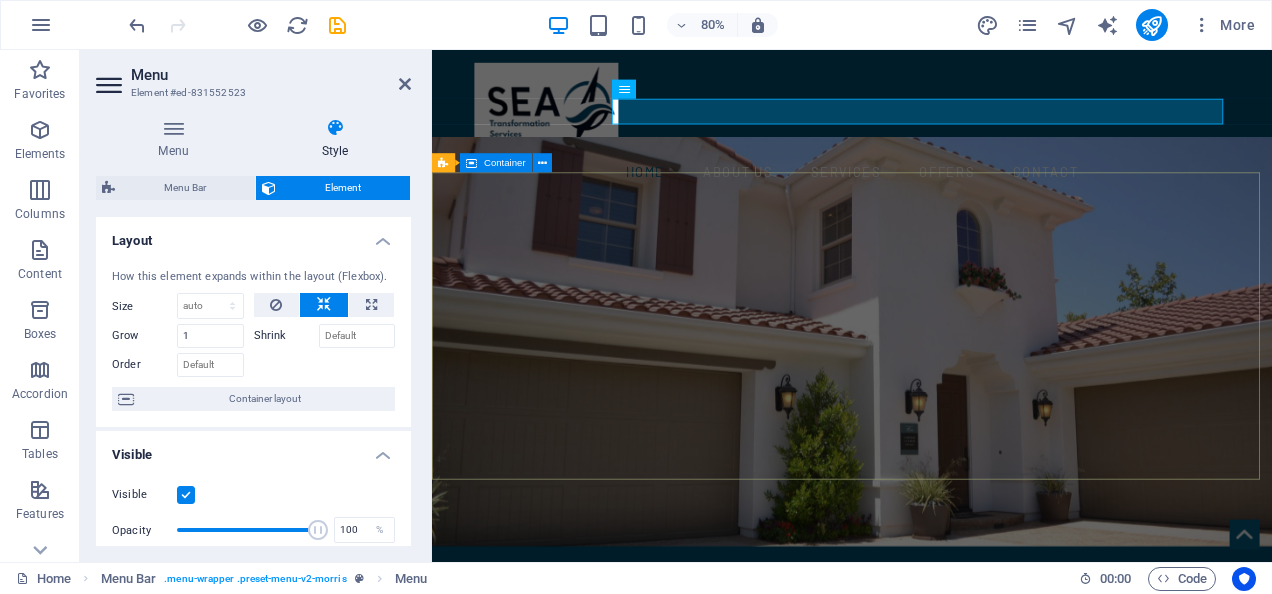 click on "SEA Transformation Services Cost effective solutions that Empower you to Transform your Supply Chains into Strategic Assets" at bounding box center (957, 879) 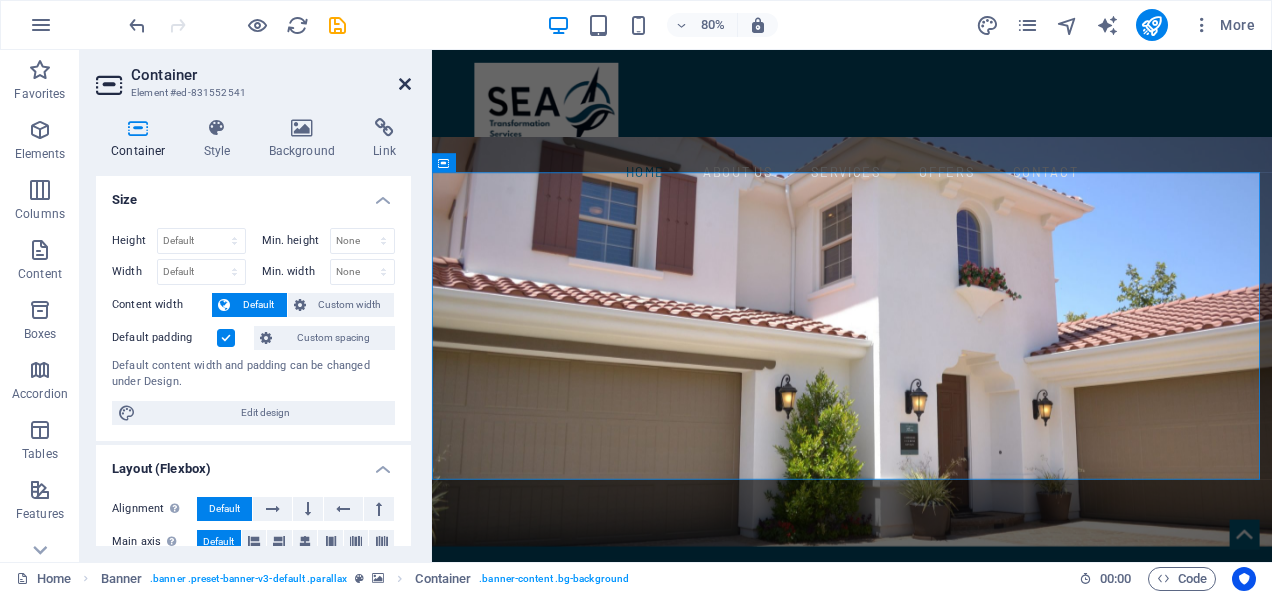 click at bounding box center [405, 84] 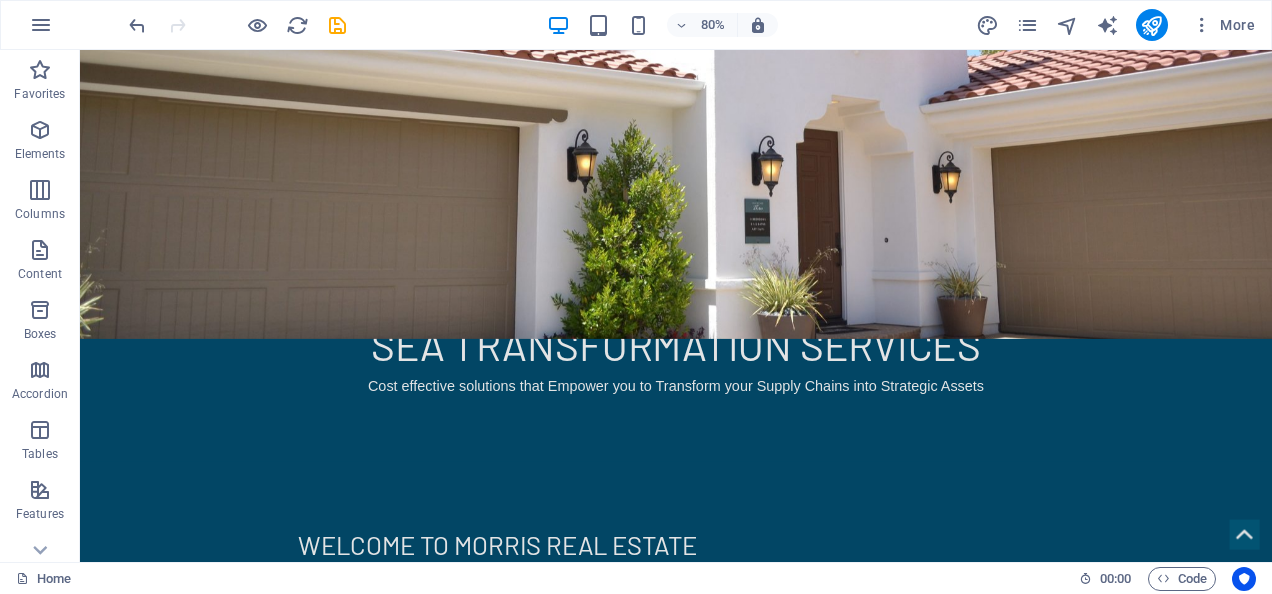 scroll, scrollTop: 278, scrollLeft: 0, axis: vertical 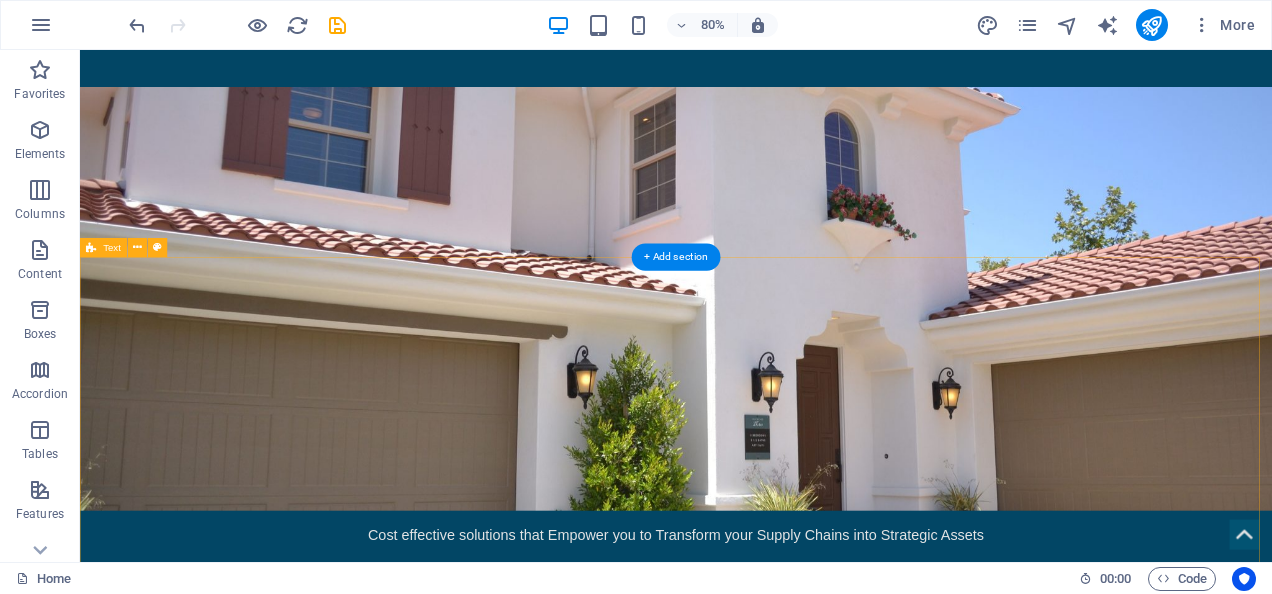 click on "Welcome to Morris Real Estate Lorem ipsum dolor sit amet, consetetur sadipscing elitr  Lorem ipsum dolor sit amet, consetetur sadipscing elitr, sed diam nonumy eirmod tempor invidunt ut labore et dolore magna aliquyam erat, sed diam voluptua. At vero eos et accusam et justo duo dolores et ea rebum. Stet clita kasd gubergren, no sea takimata sanctus est Lorem ipsum dolor sit amet. Lorem ipsum dolor sit amet, consetetur sadipscing elitr, sed diam nonumy eirmod tempor invidunt ut labore et dolore magna aliquyam erat, sed diam voluptua. At vero eos et accusam et justo duo dolores et ea rebum. Stet clita kasd gubergren, no sea takimata sanctus est Lorem ipsum dolor sit amet.  Lorem ipsum dolor sit amet, consetetur sadipscing elitr, sed diam nonumy eirmod tempor invidunt ut labore et dolore magna aliquyam erat, sed diam voluptua. At vero eos et accusam et justo duo dolores et ea rebum. Stet clita kasd gubergren, no sea takimata sanctus est Lorem ipsum dolor sit amet." at bounding box center (825, 987) 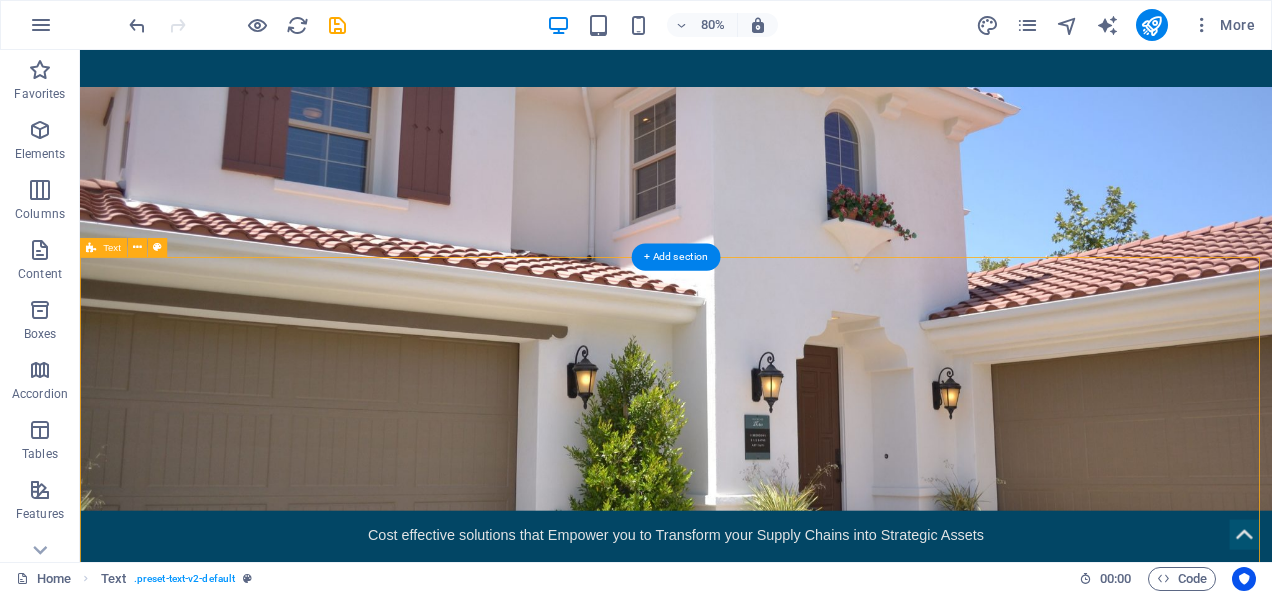 click on "Welcome to Morris Real Estate Lorem ipsum dolor sit amet, consetetur sadipscing elitr  Lorem ipsum dolor sit amet, consetetur sadipscing elitr, sed diam nonumy eirmod tempor invidunt ut labore et dolore magna aliquyam erat, sed diam voluptua. At vero eos et accusam et justo duo dolores et ea rebum. Stet clita kasd gubergren, no sea takimata sanctus est Lorem ipsum dolor sit amet. Lorem ipsum dolor sit amet, consetetur sadipscing elitr, sed diam nonumy eirmod tempor invidunt ut labore et dolore magna aliquyam erat, sed diam voluptua. At vero eos et accusam et justo duo dolores et ea rebum. Stet clita kasd gubergren, no sea takimata sanctus est Lorem ipsum dolor sit amet.  Lorem ipsum dolor sit amet, consetetur sadipscing elitr, sed diam nonumy eirmod tempor invidunt ut labore et dolore magna aliquyam erat, sed diam voluptua. At vero eos et accusam et justo duo dolores et ea rebum. Stet clita kasd gubergren, no sea takimata sanctus est Lorem ipsum dolor sit amet." at bounding box center (825, 987) 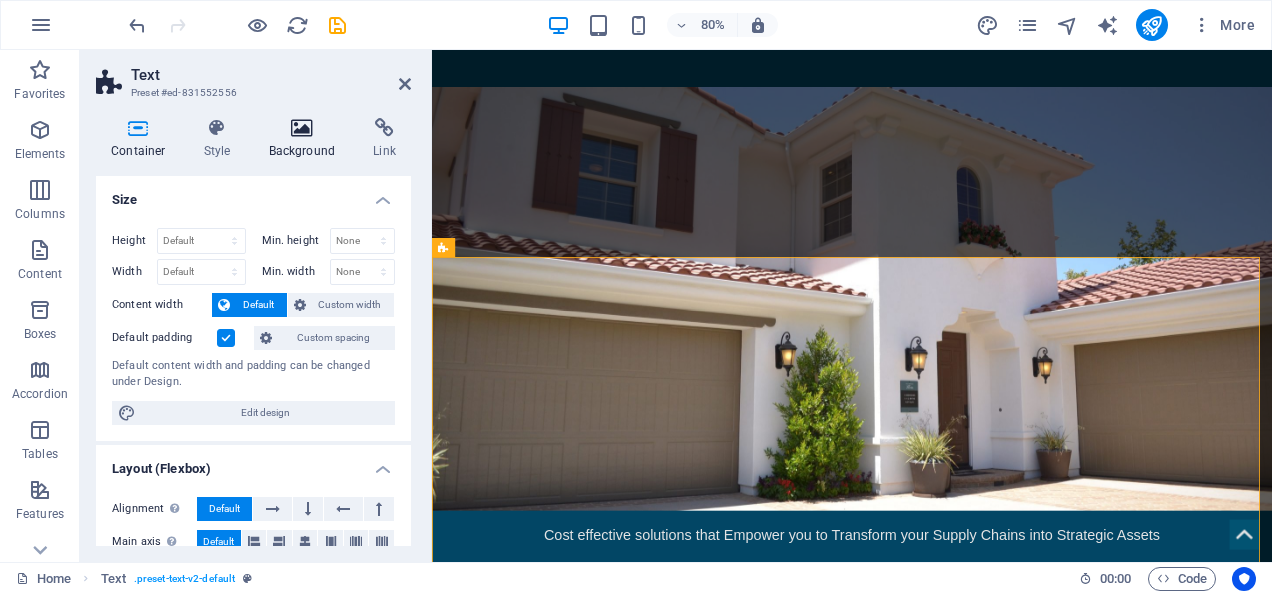 click at bounding box center [302, 128] 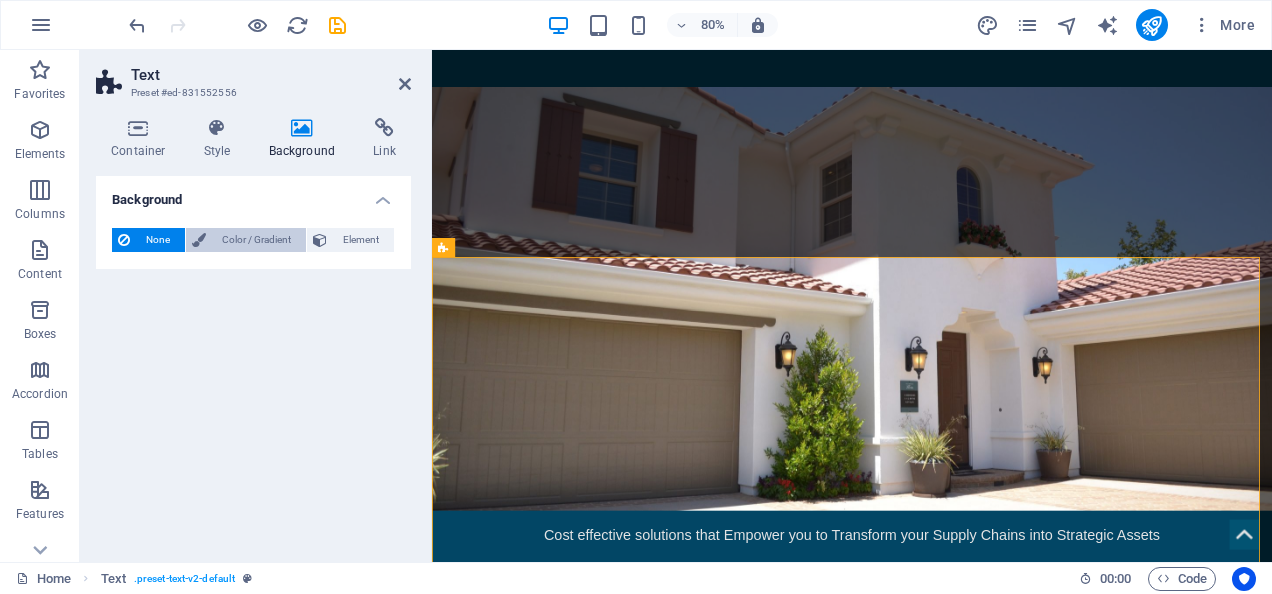 click on "Color / Gradient" at bounding box center [256, 240] 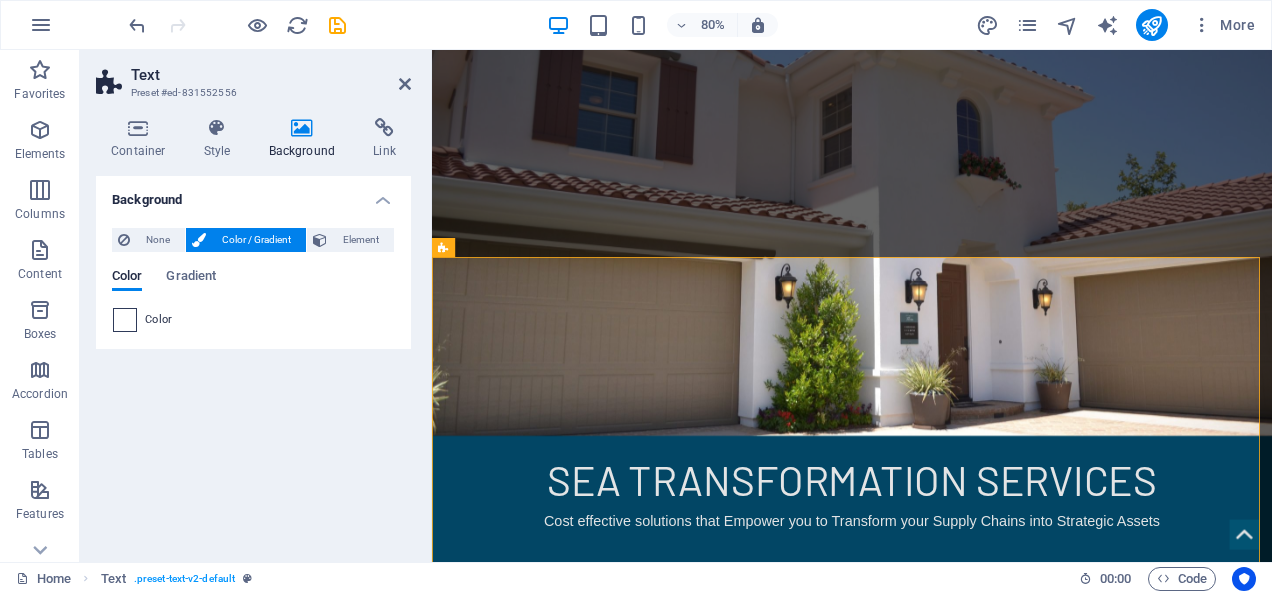 click at bounding box center [125, 320] 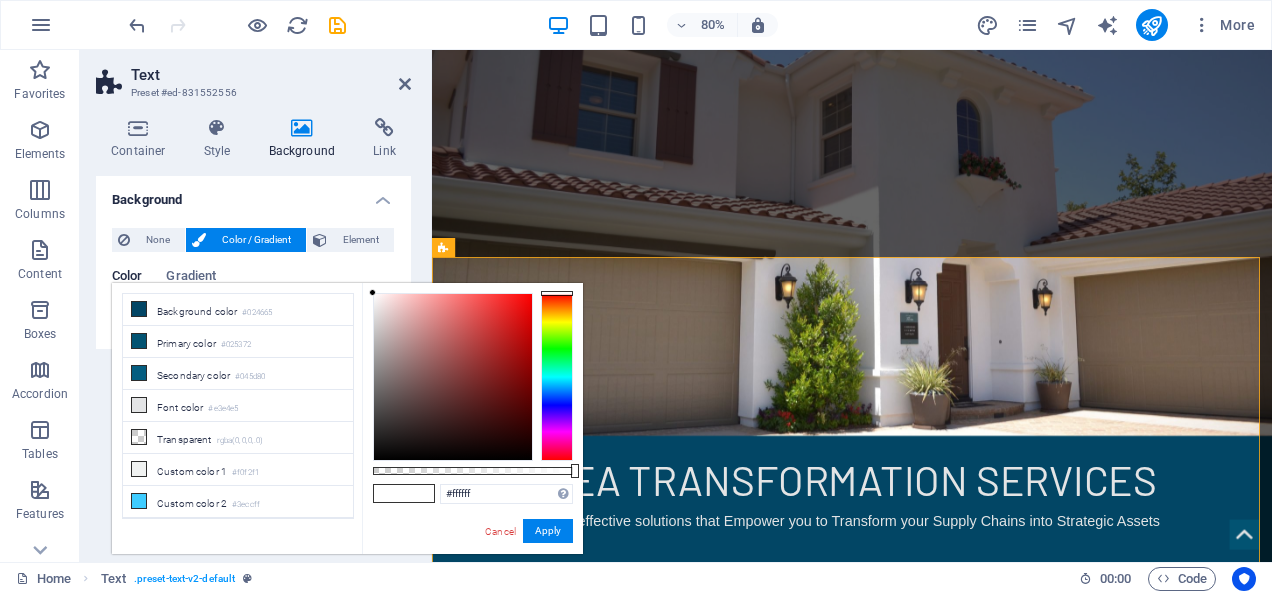 click on "Primary color
#025372" at bounding box center (238, 342) 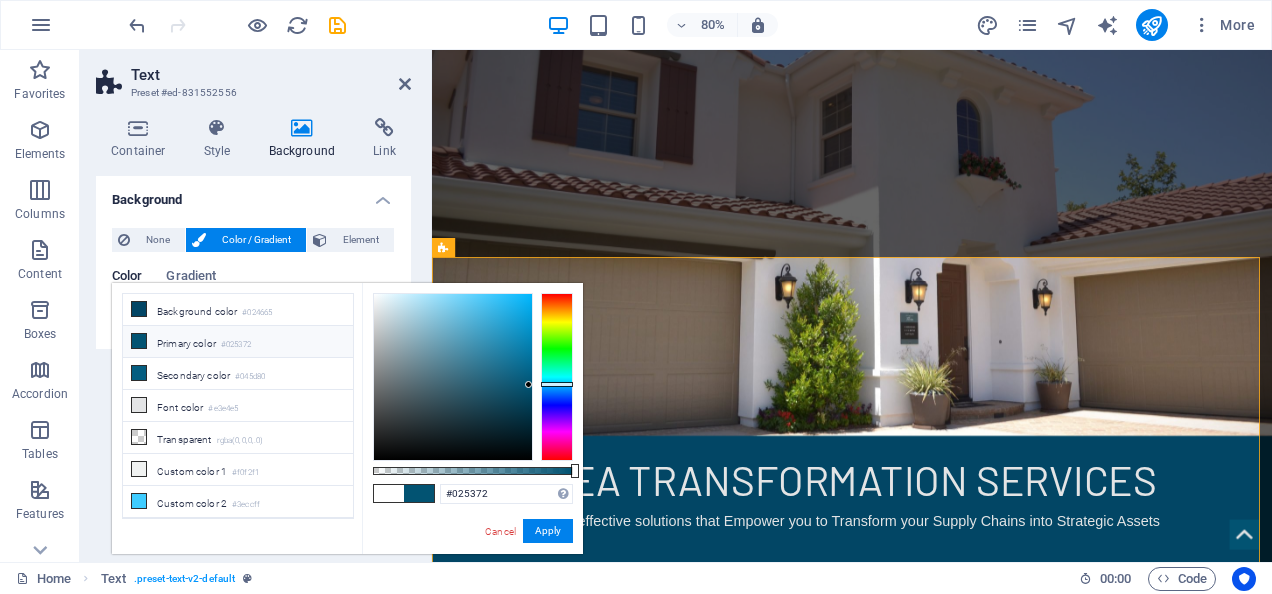click at bounding box center [389, 493] 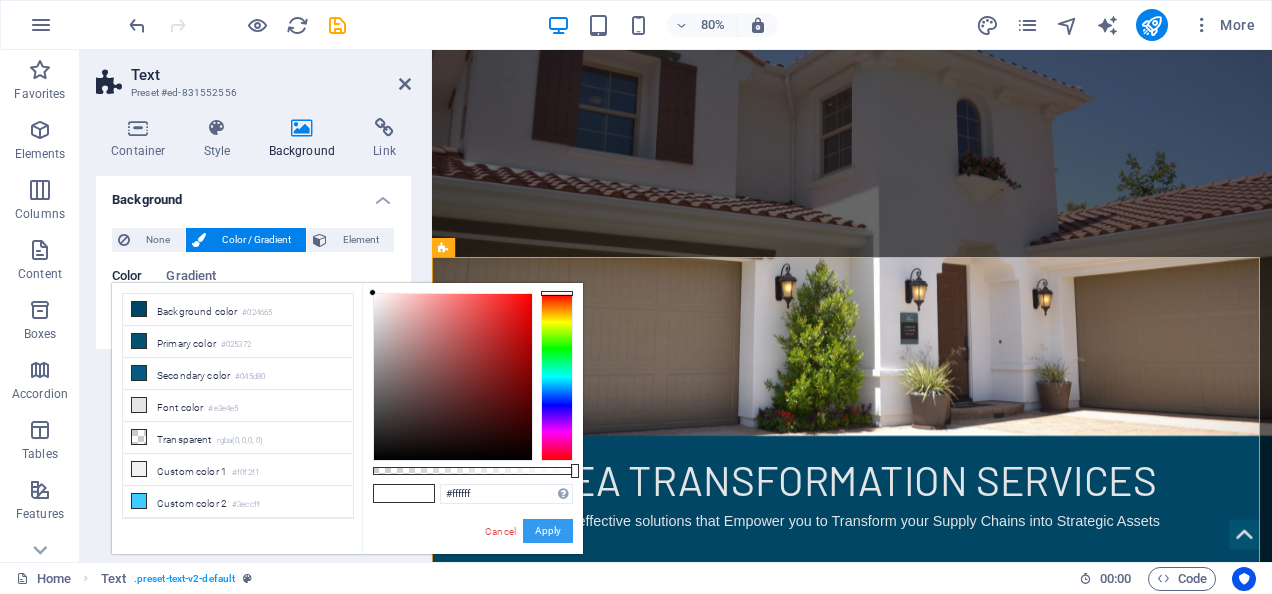 click on "Apply" at bounding box center (548, 531) 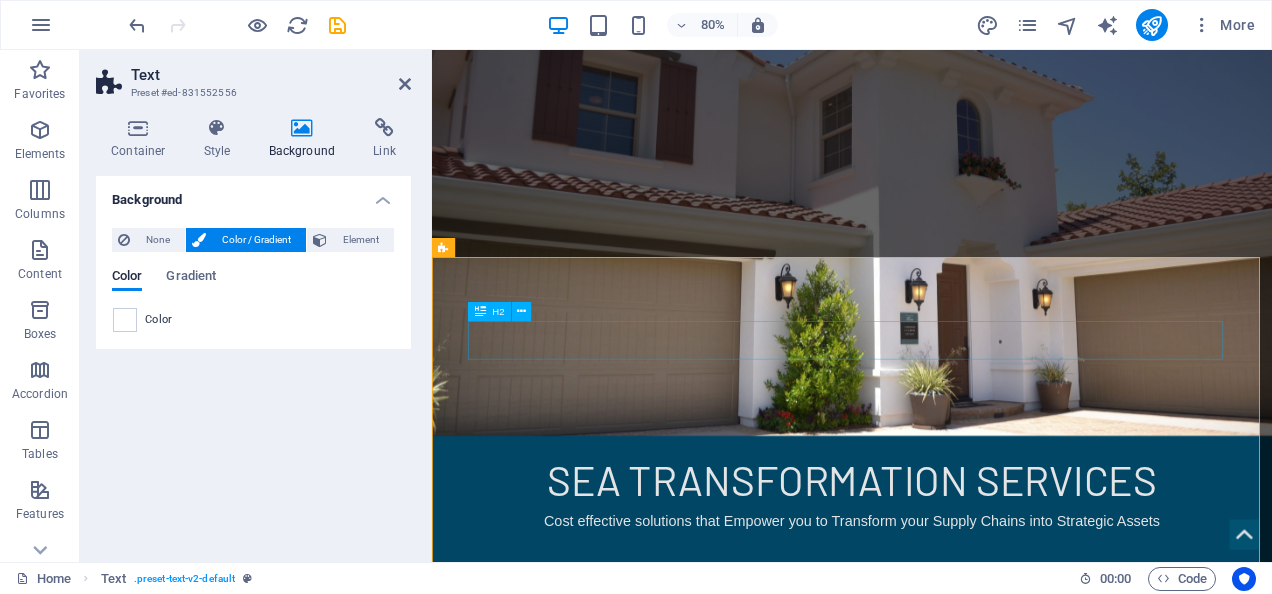 click on "Welcome to Morris Real Estate" at bounding box center (957, 837) 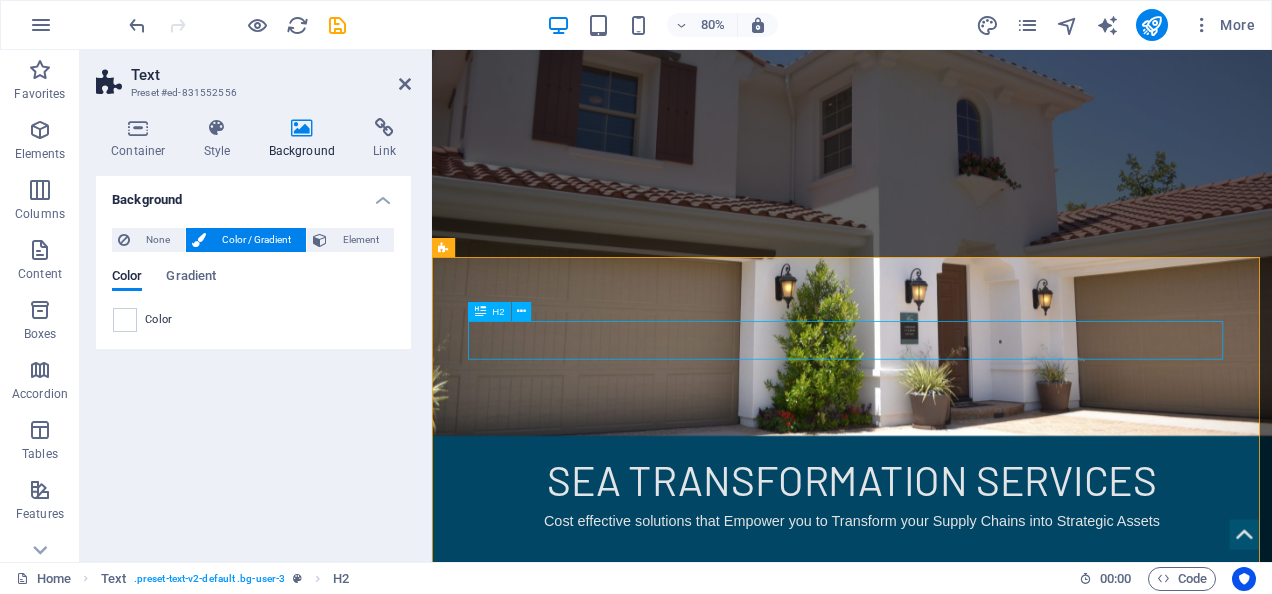 click on "Welcome to Morris Real Estate" at bounding box center [957, 837] 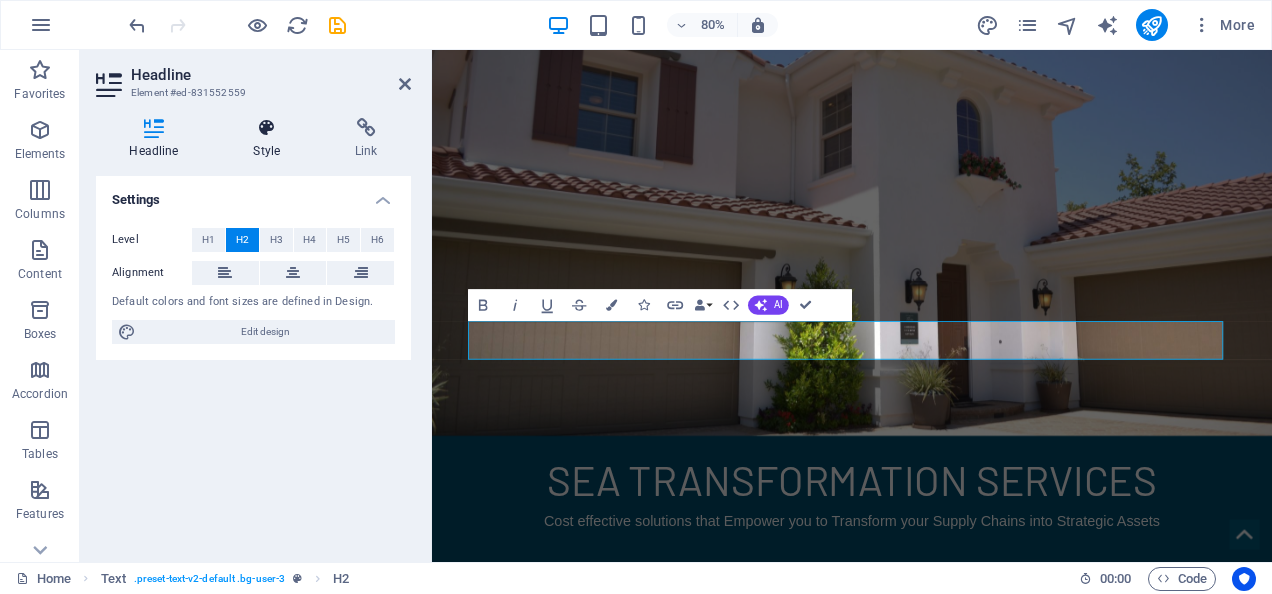 click on "Style" at bounding box center (271, 139) 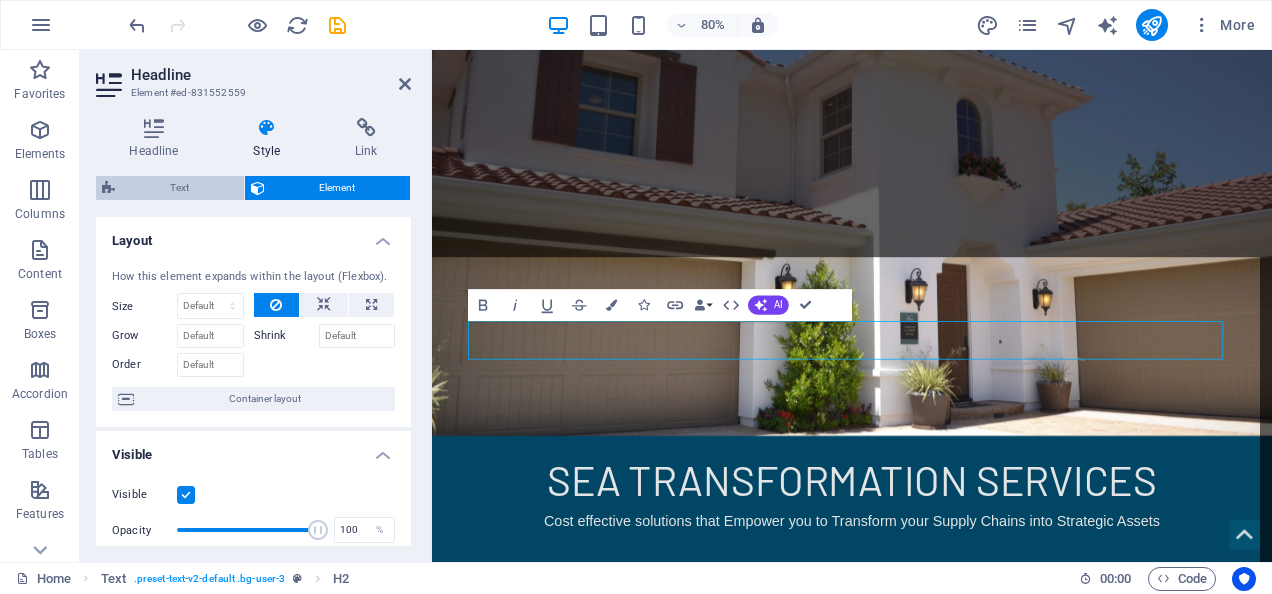 click on "Text" at bounding box center [179, 188] 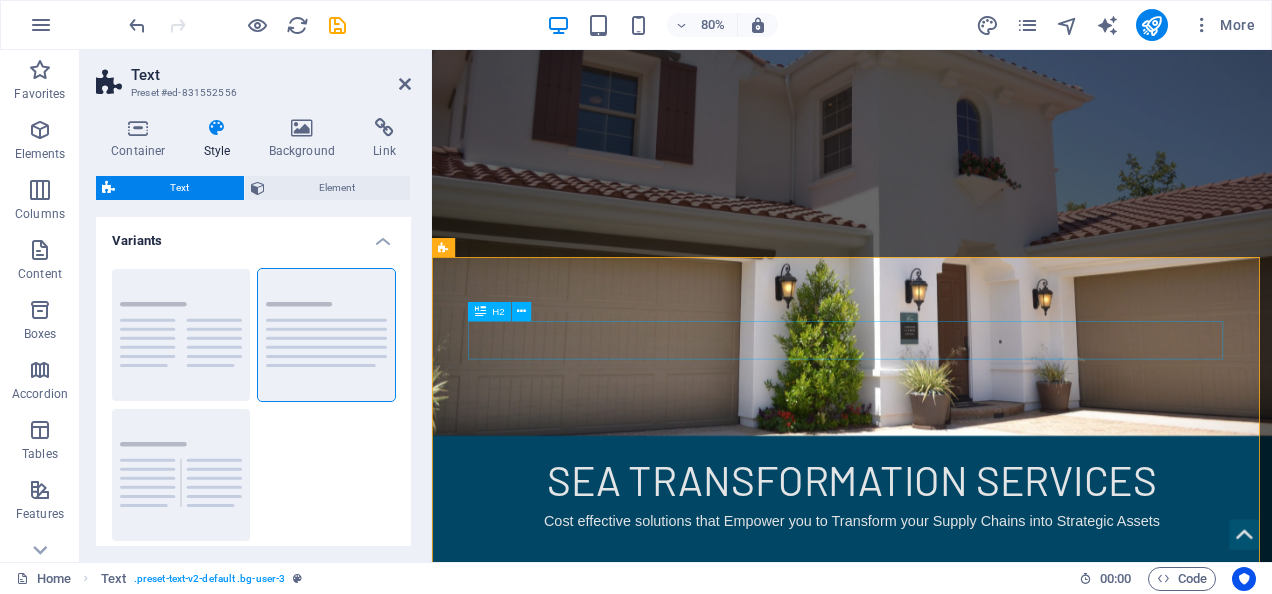 click on "Welcome to Morris Real Estate" at bounding box center [957, 837] 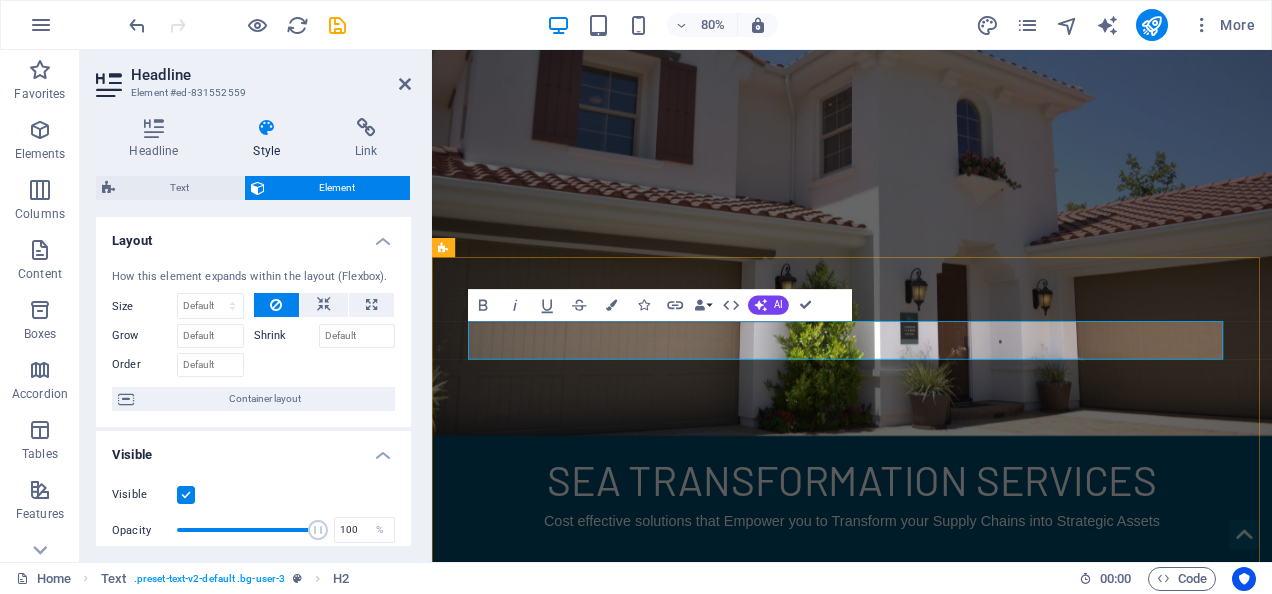 click on "Welcome to Morris Real Estate" at bounding box center [957, 837] 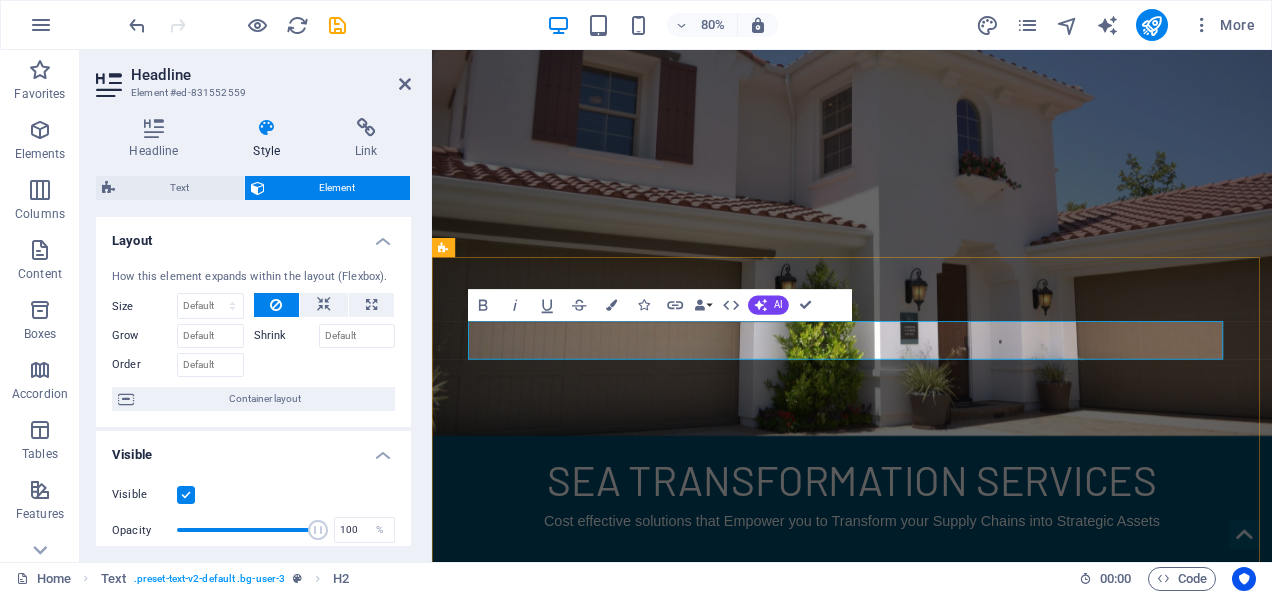 click on "Welcome to Morris Real Estate" at bounding box center (957, 837) 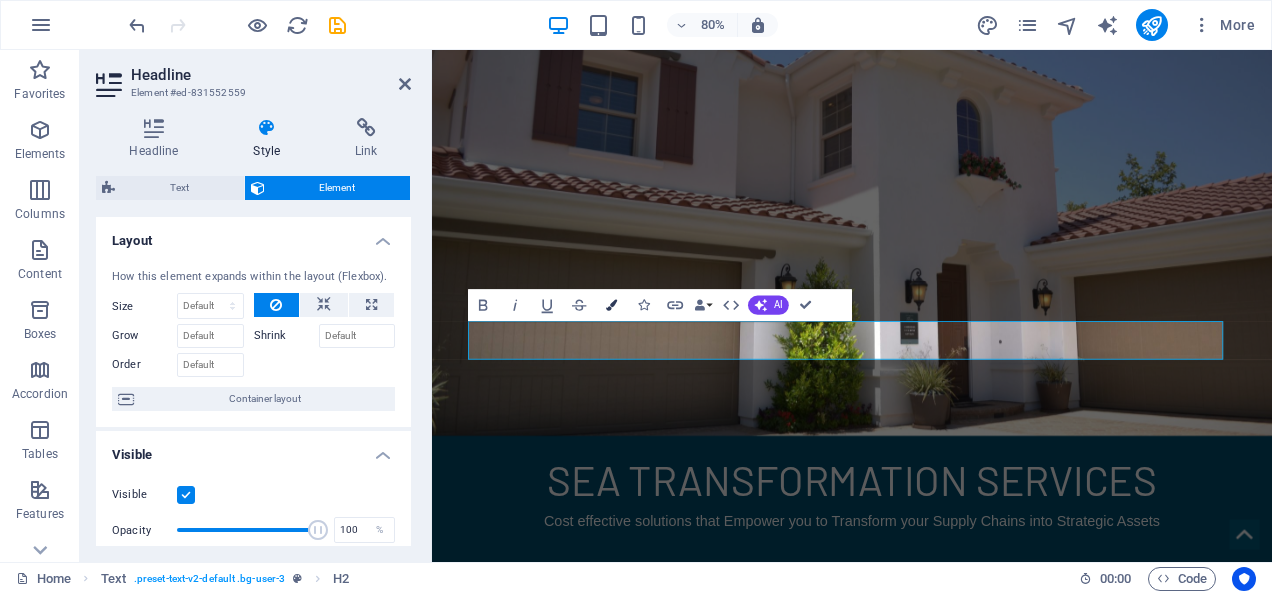 click at bounding box center [611, 304] 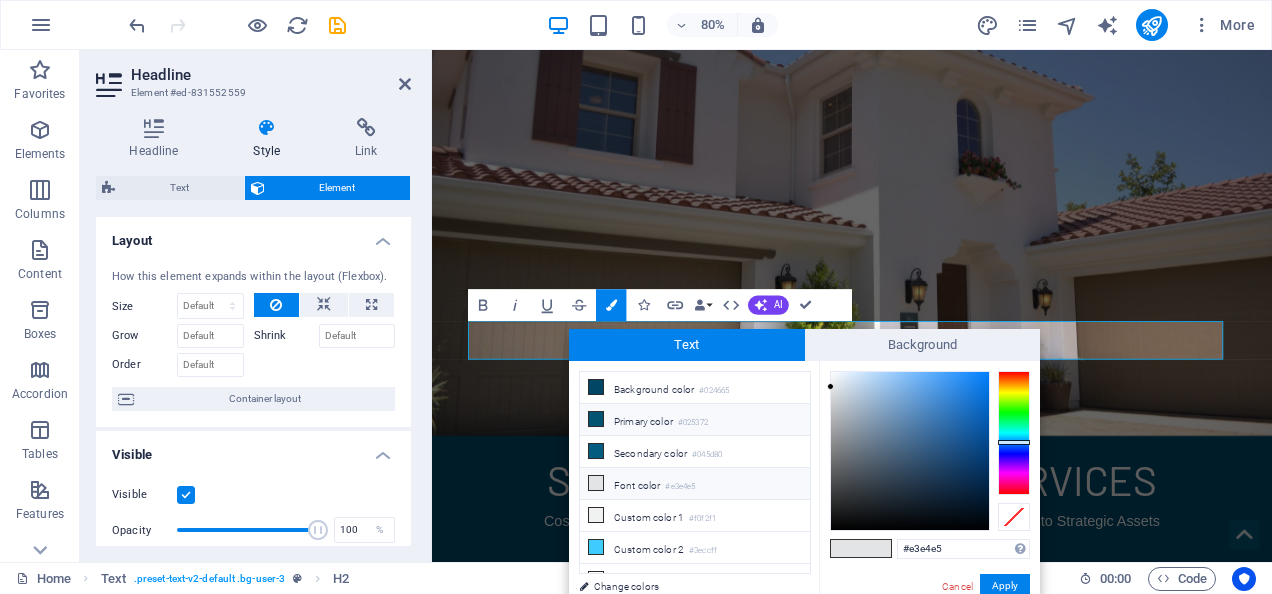 click on "Primary color
#025372" at bounding box center (695, 420) 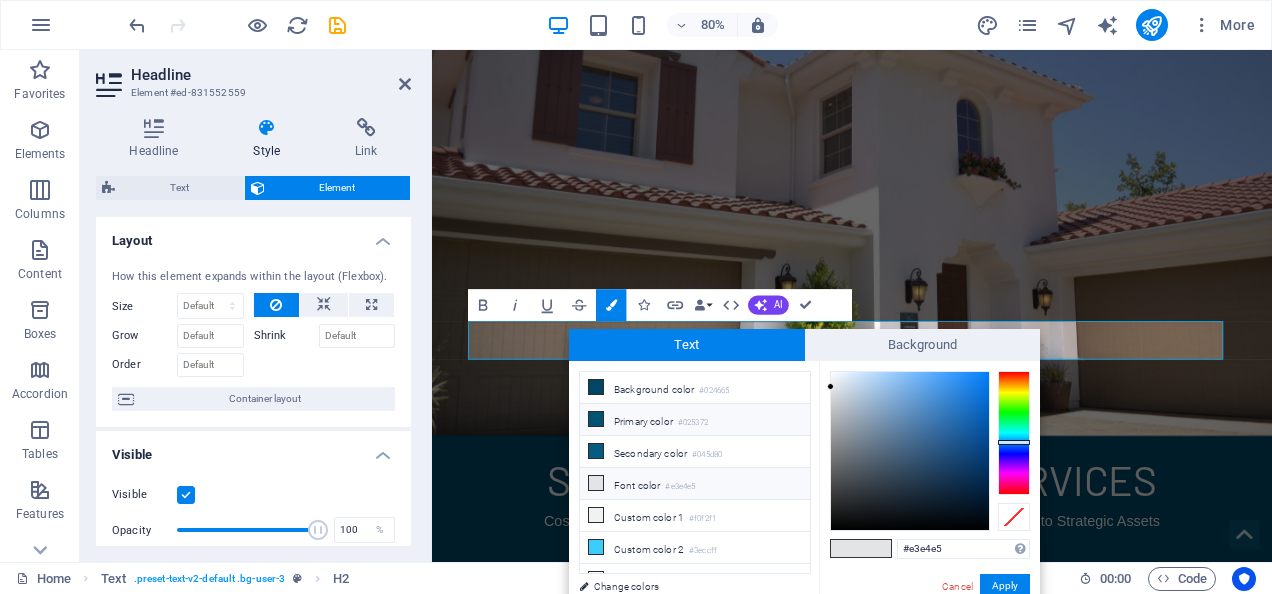 type on "#025372" 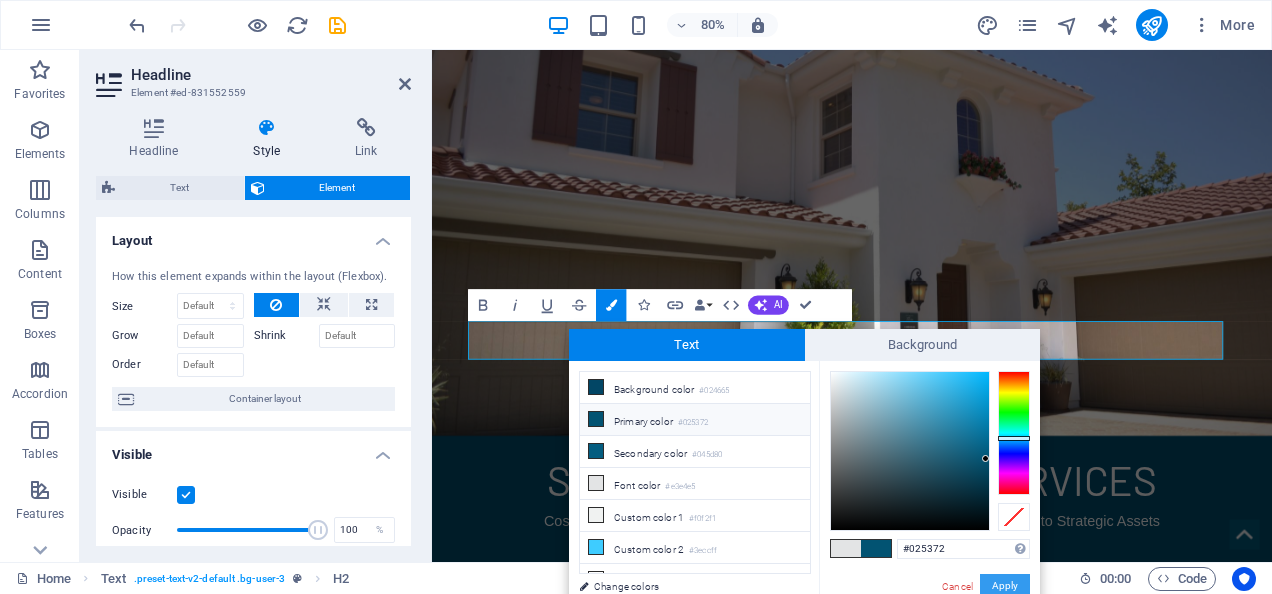 click on "Apply" at bounding box center [1005, 586] 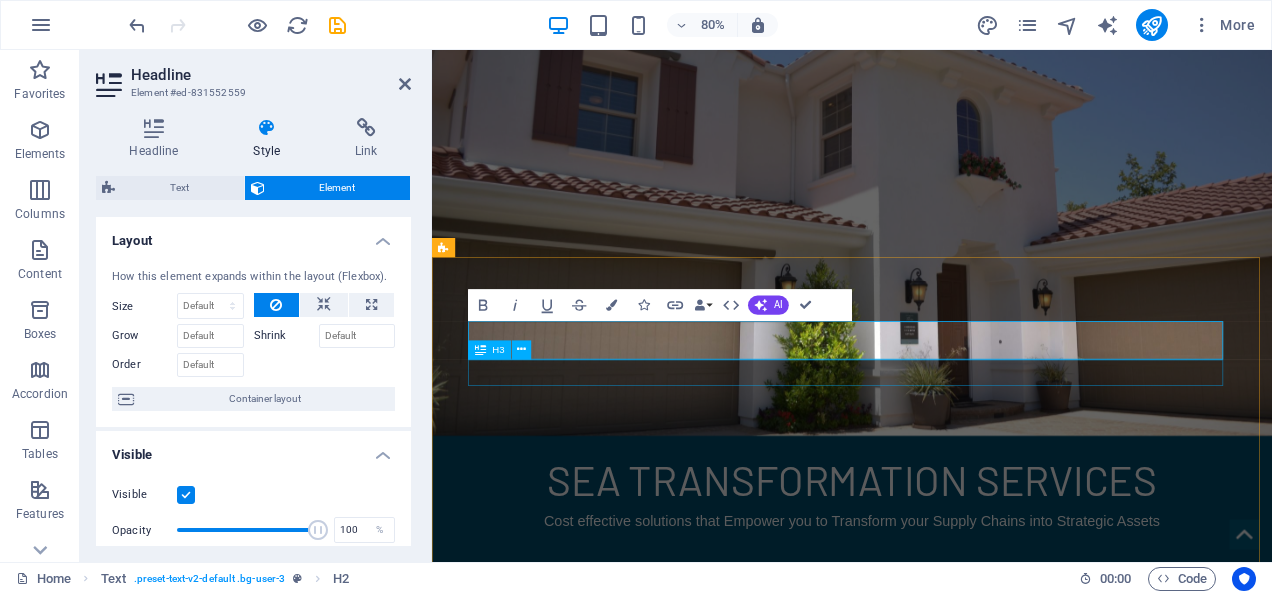 click on "Lorem ipsum dolor sit amet, consetetur sadipscing elitr" at bounding box center [957, 878] 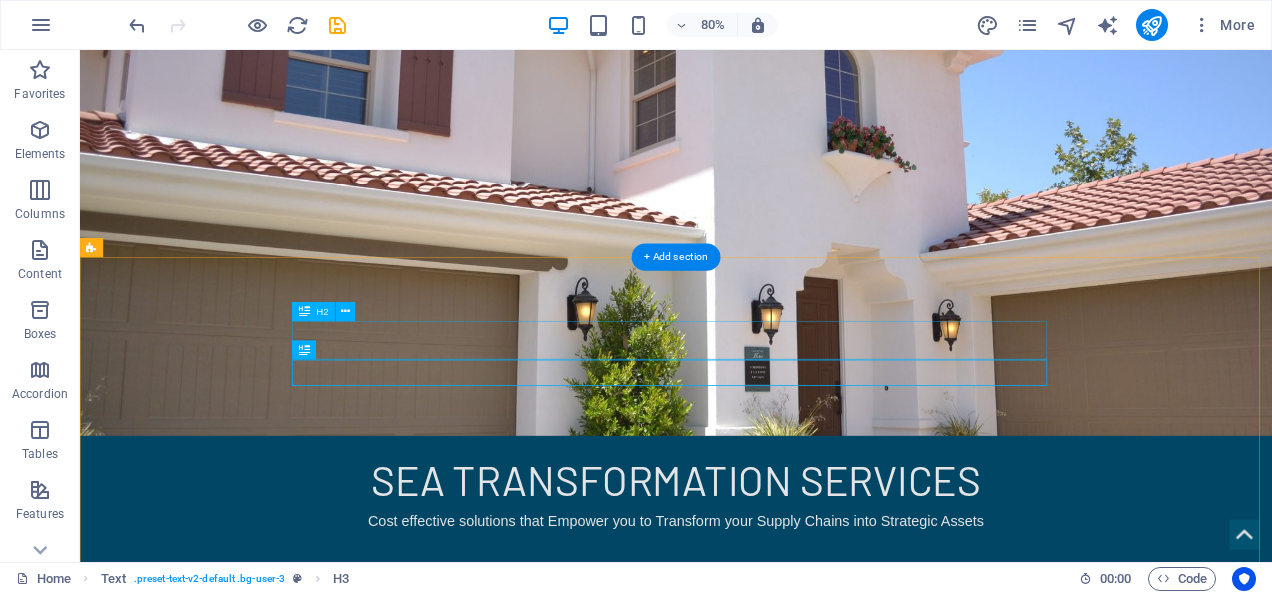 click on "Welcome to Morris Real Estate" at bounding box center (825, 837) 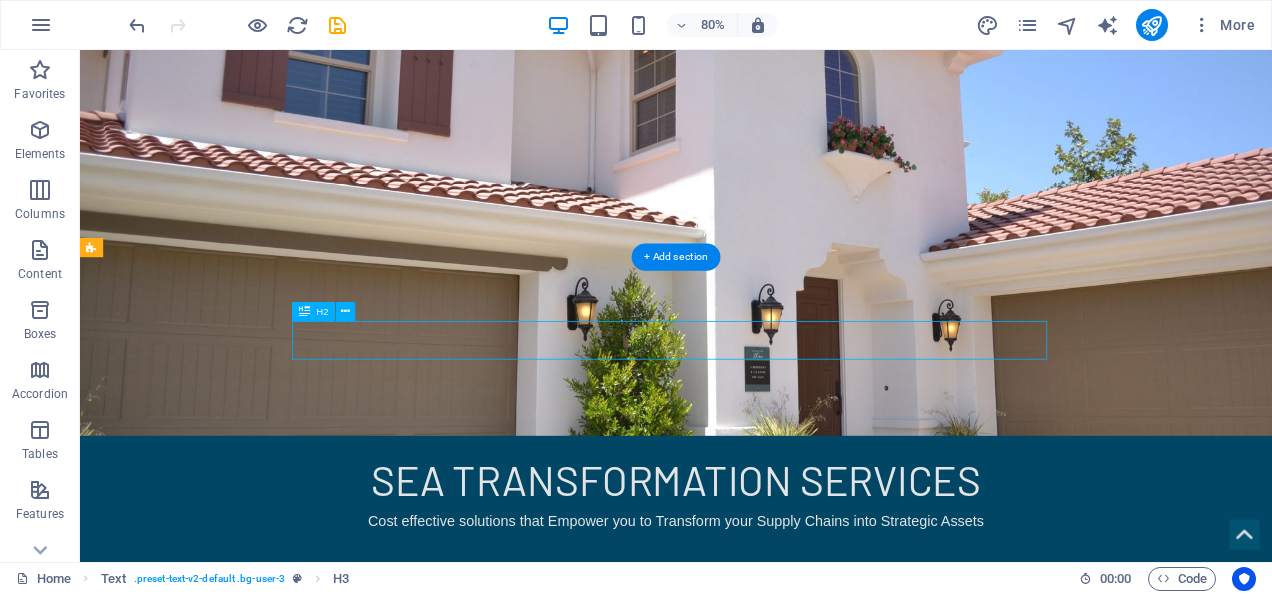 click on "Welcome to Morris Real Estate" at bounding box center (825, 837) 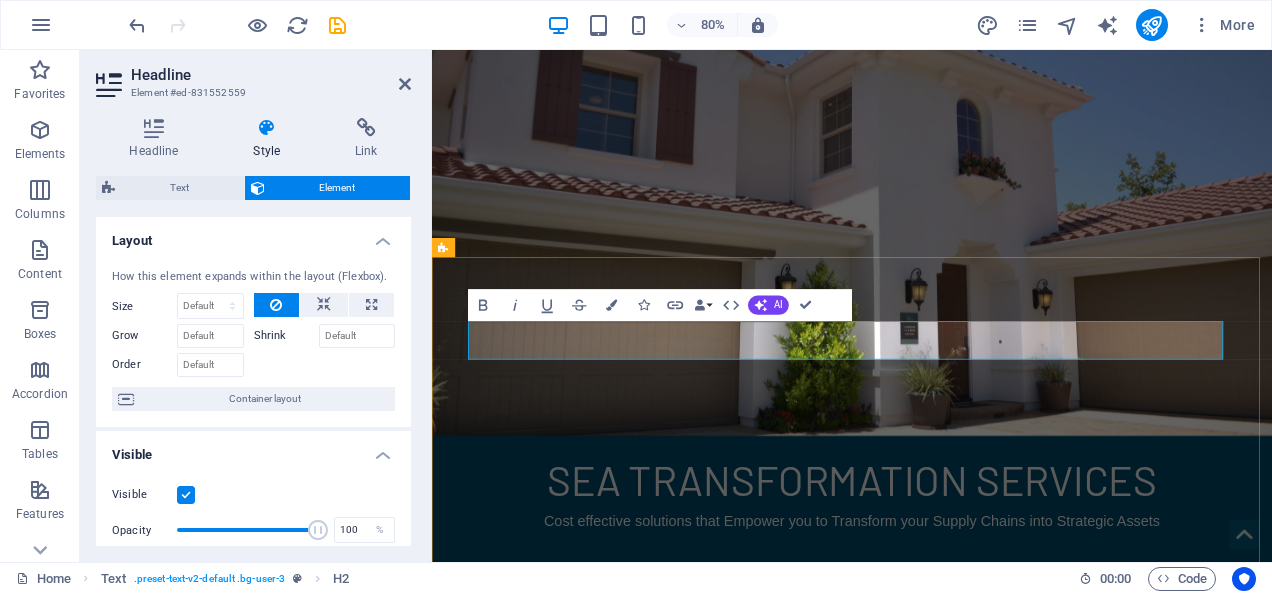 click on "Welcome to Morris Real Estate" at bounding box center (734, 837) 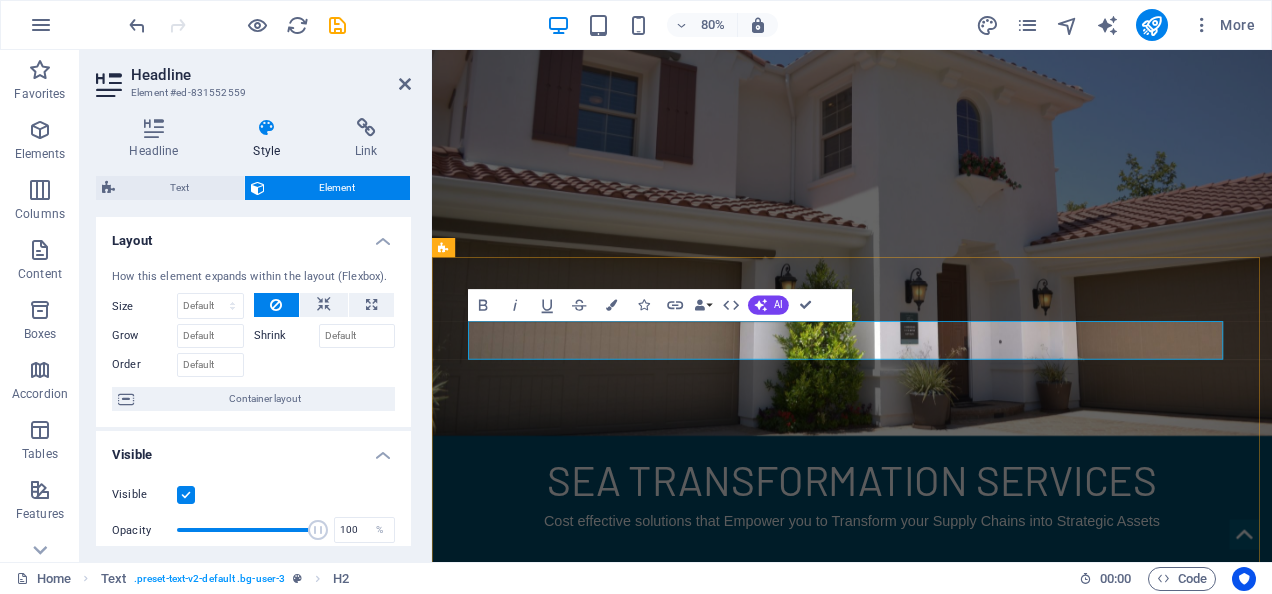 click on "Welcome to Morris Real Estate" at bounding box center (734, 837) 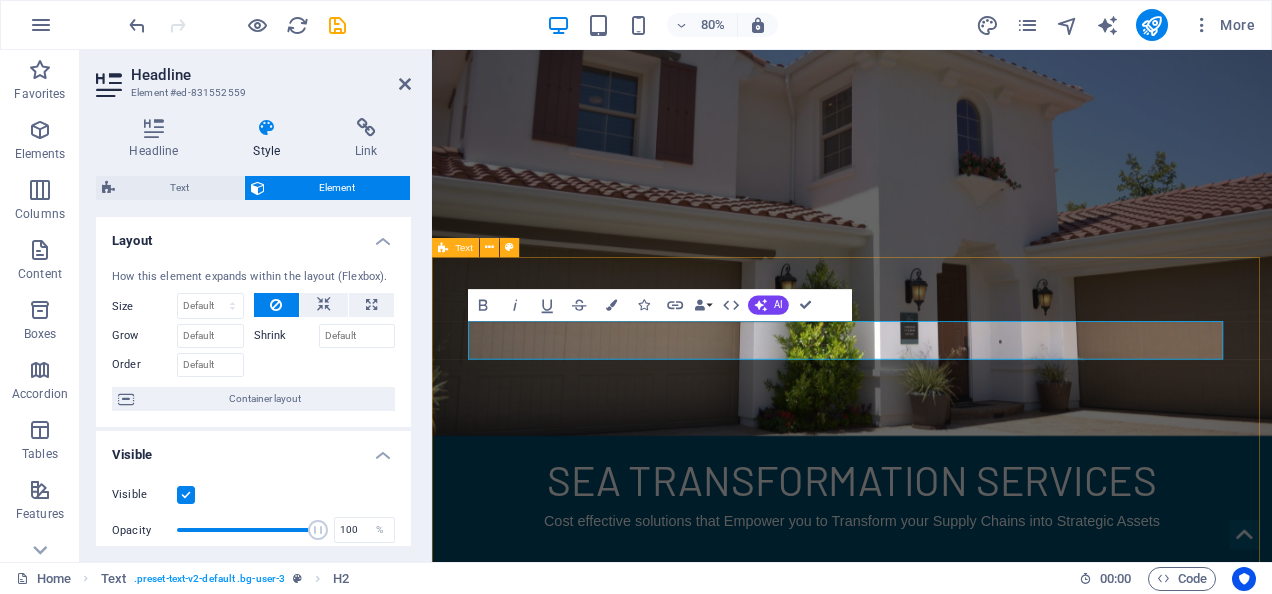 click on "Welcome to Morris Real Estate Lorem ipsum dolor sit amet, consetetur sadipscing elitr  Lorem ipsum dolor sit amet, consetetur sadipscing elitr, sed diam nonumy eirmod tempor invidunt ut labore et dolore magna aliquyam erat, sed diam voluptua. At vero eos et accusam et justo duo dolores et ea rebum. Stet clita kasd gubergren, no sea takimata sanctus est Lorem ipsum dolor sit amet. Lorem ipsum dolor sit amet, consetetur sadipscing elitr, sed diam nonumy eirmod tempor invidunt ut labore et dolore magna aliquyam erat, sed diam voluptua. At vero eos et accusam et justo duo dolores et ea rebum. Stet clita kasd gubergren, no sea takimata sanctus est Lorem ipsum dolor sit amet.  Lorem ipsum dolor sit amet, consetetur sadipscing elitr, sed diam nonumy eirmod tempor invidunt ut labore et dolore magna aliquyam erat, sed diam voluptua. At vero eos et accusam et justo duo dolores et ea rebum. Stet clita kasd gubergren, no sea takimata sanctus est Lorem ipsum dolor sit amet." at bounding box center (957, 970) 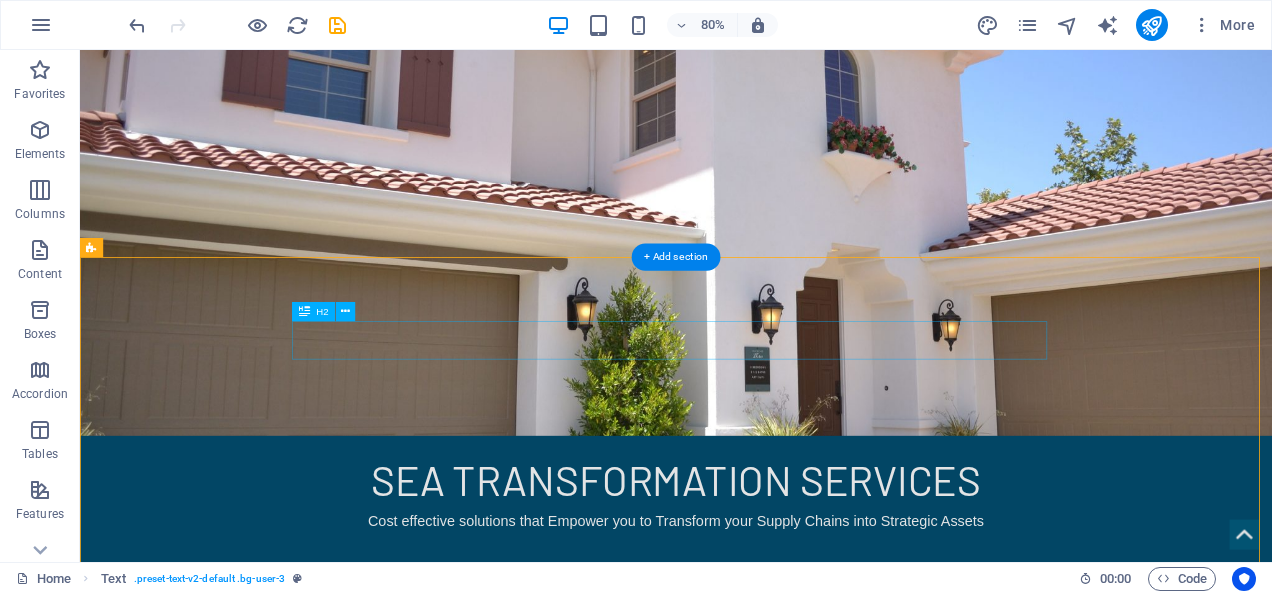click on "Welcome to Morris Real Estate" at bounding box center (825, 837) 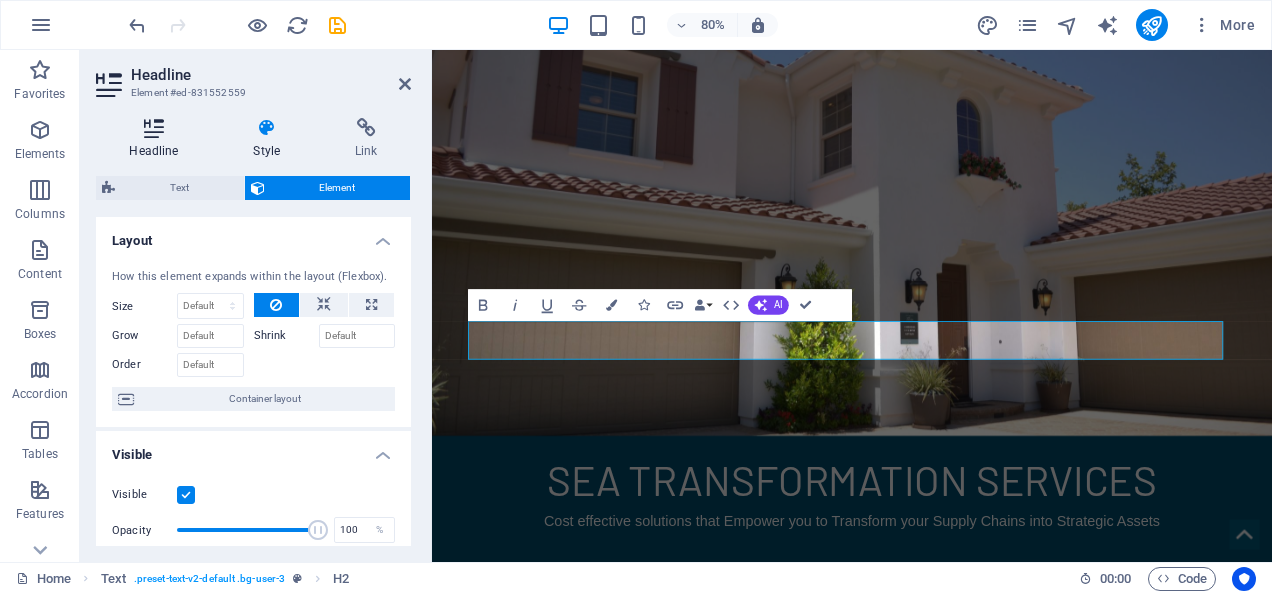 click on "Headline" at bounding box center [158, 139] 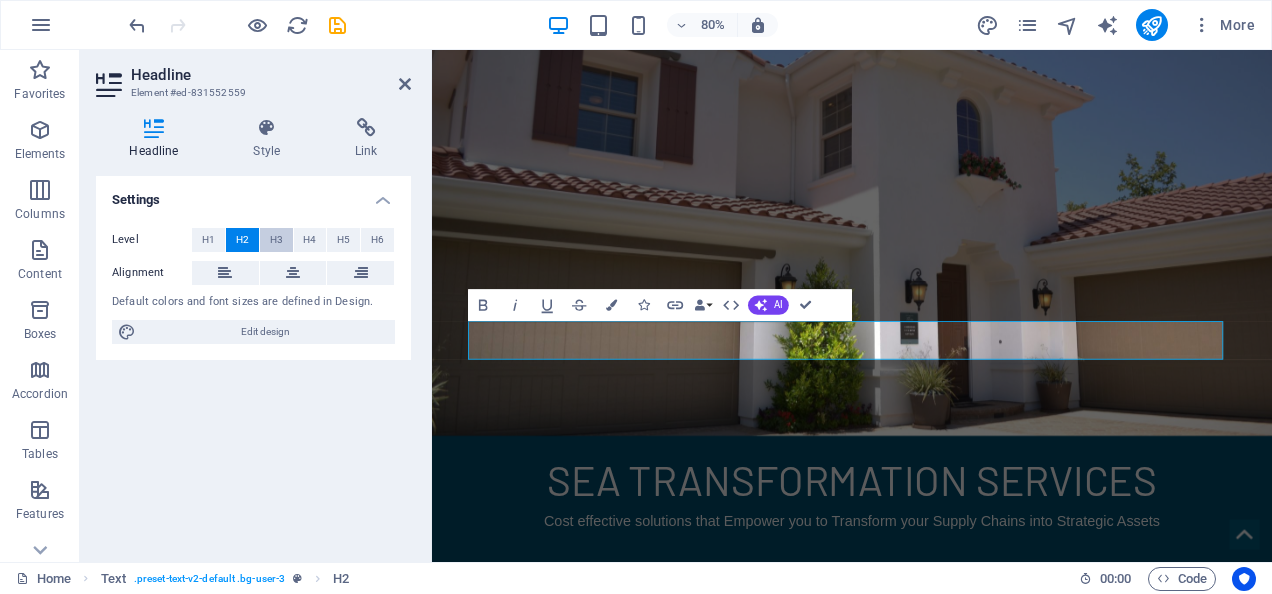 click on "H3" at bounding box center [276, 240] 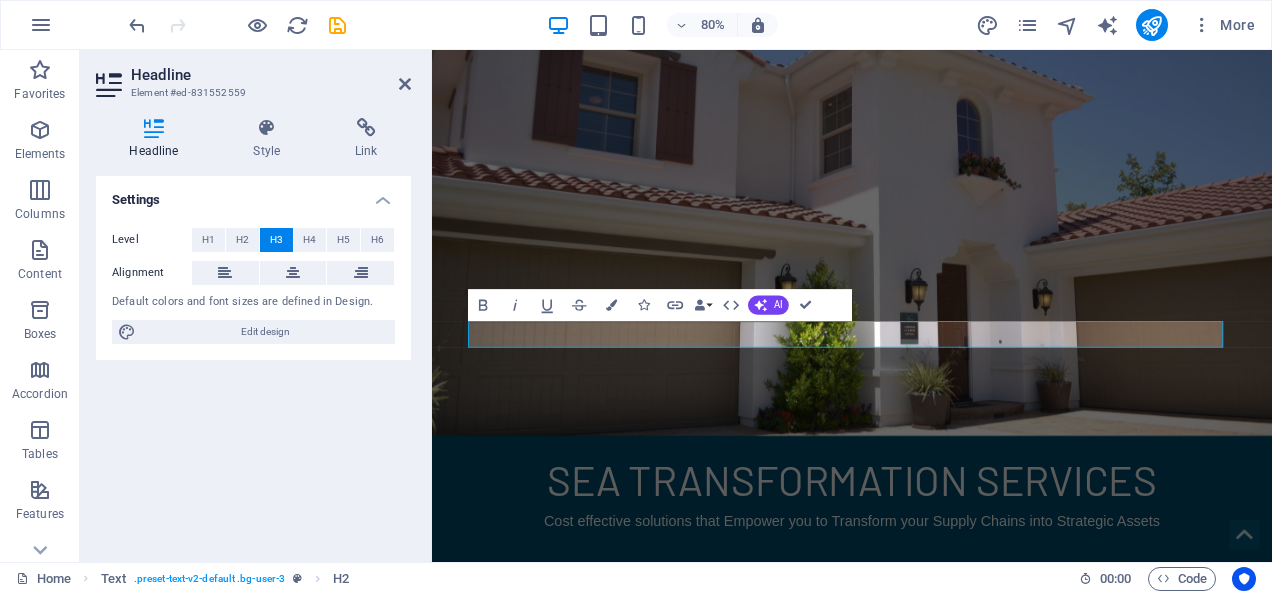 type 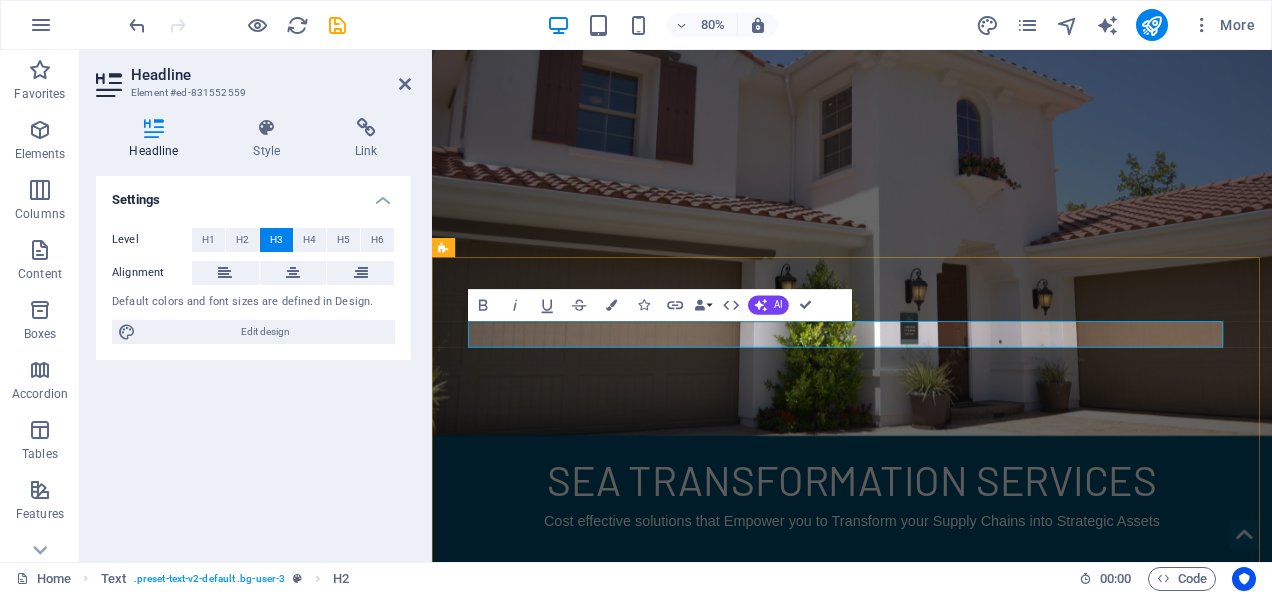 click on "Welcome to Morris Real Estate" at bounding box center (662, 829) 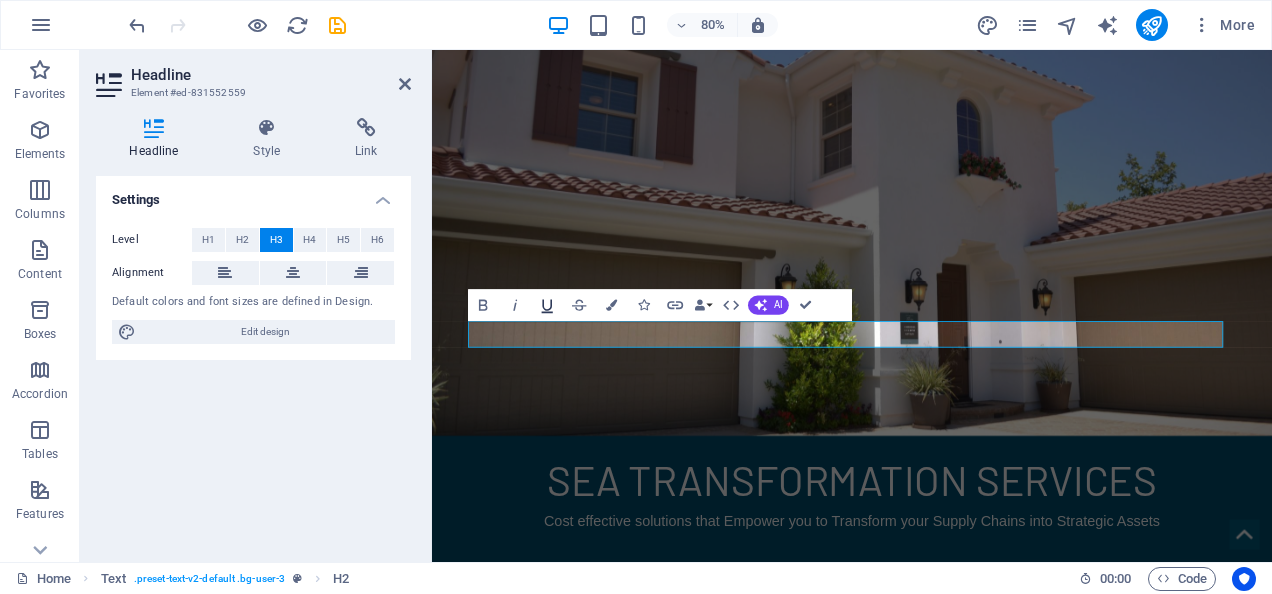 click 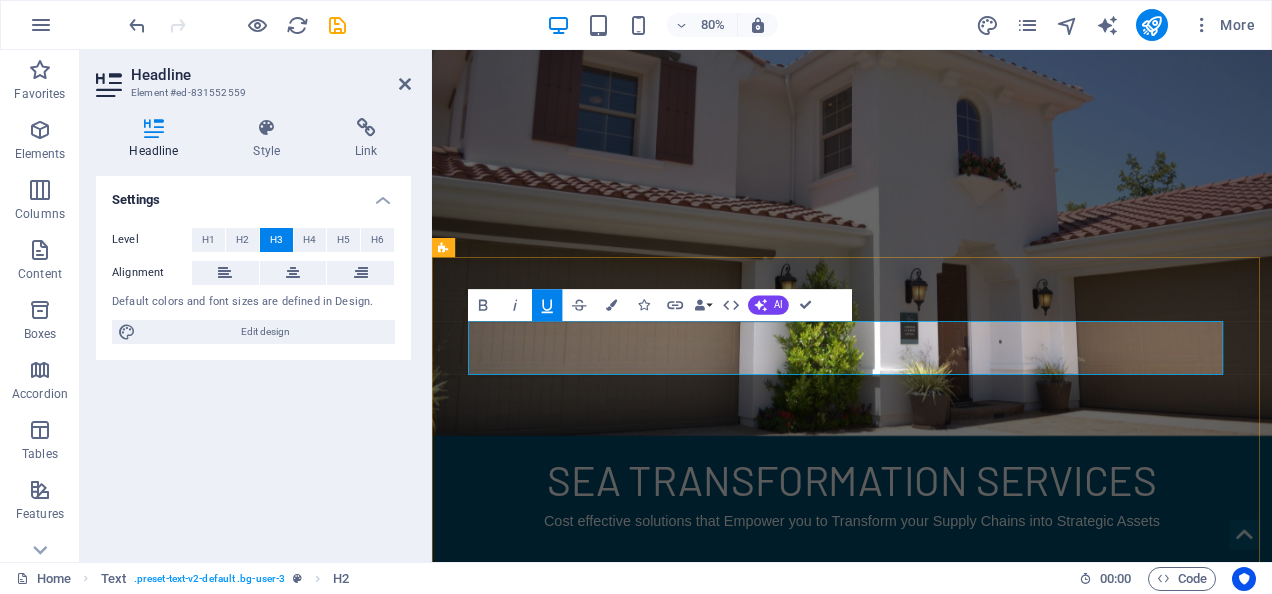 click on "Unlock the Full Potential of Your Supply Chain ​" at bounding box center [758, 829] 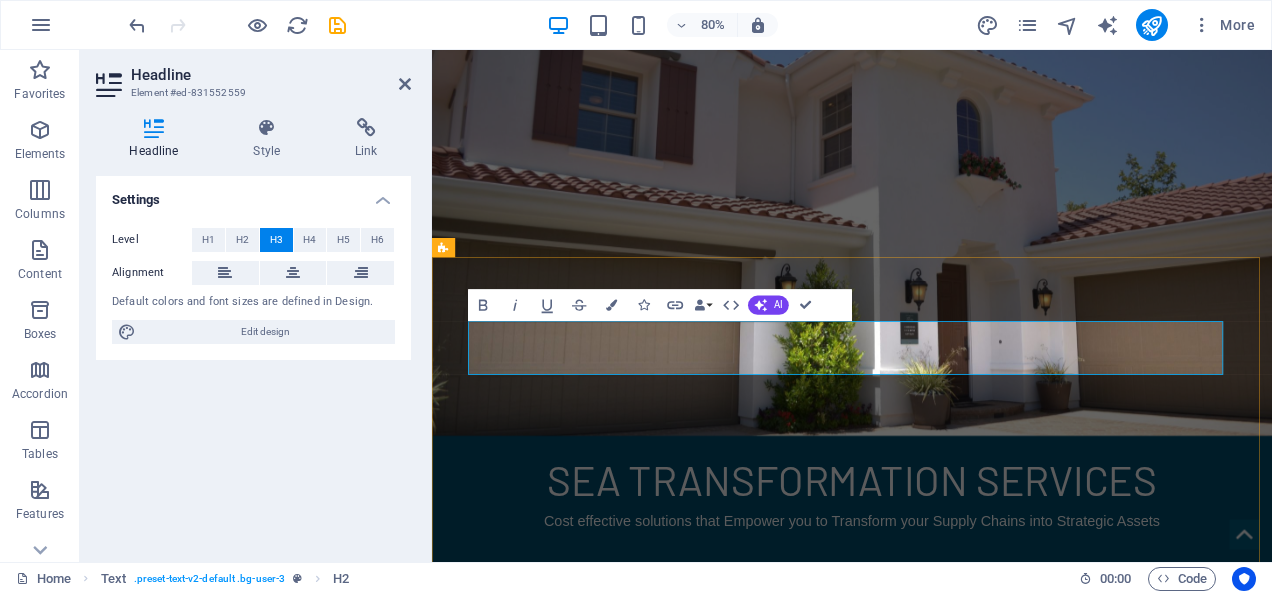 click on "Unlock the Full Potential of Your Supply Chain ​" at bounding box center [758, 829] 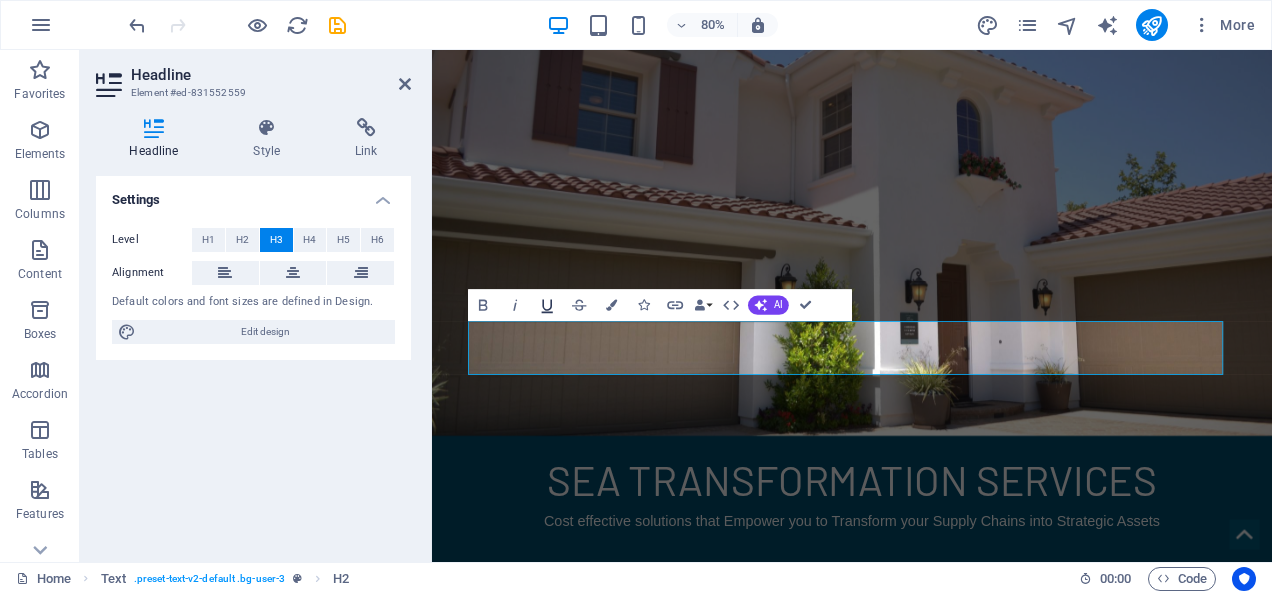 click 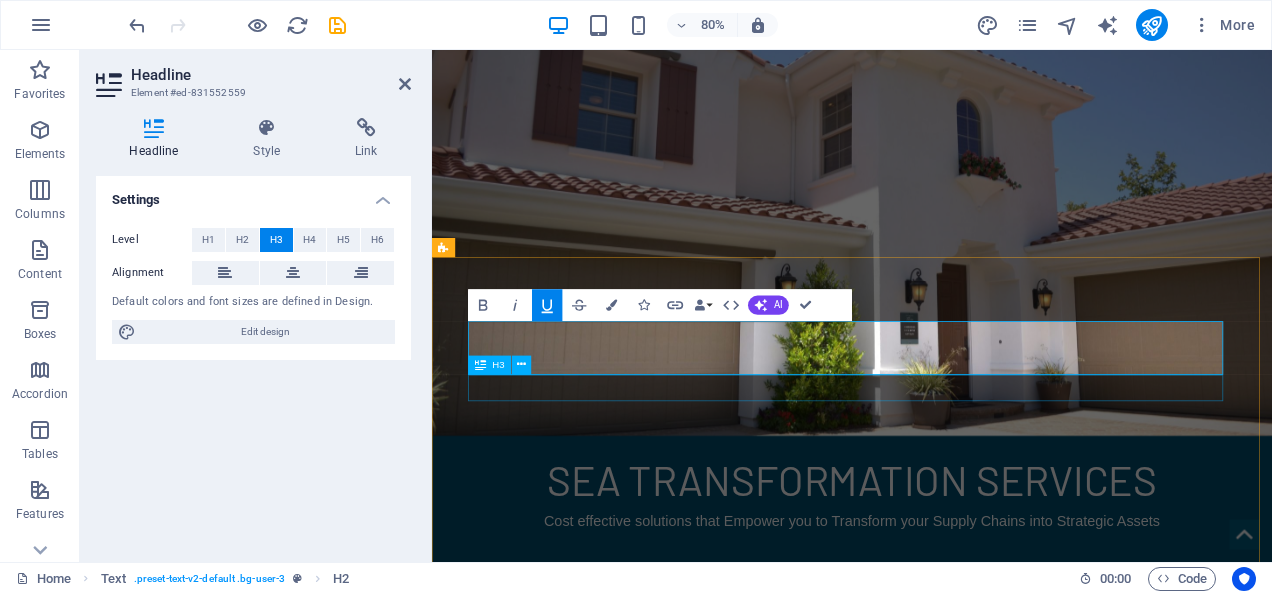 click on "Lorem ipsum dolor sit amet, consetetur sadipscing elitr" at bounding box center (957, 897) 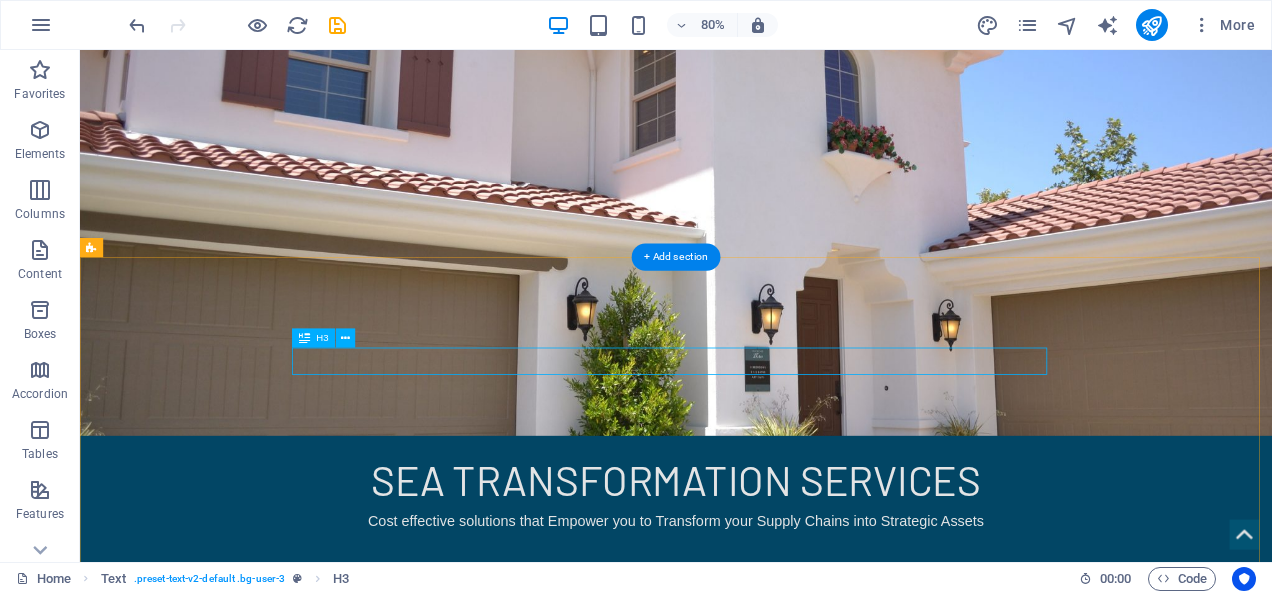 click on "Lorem ipsum dolor sit amet, consetetur sadipscing elitr" at bounding box center (825, 864) 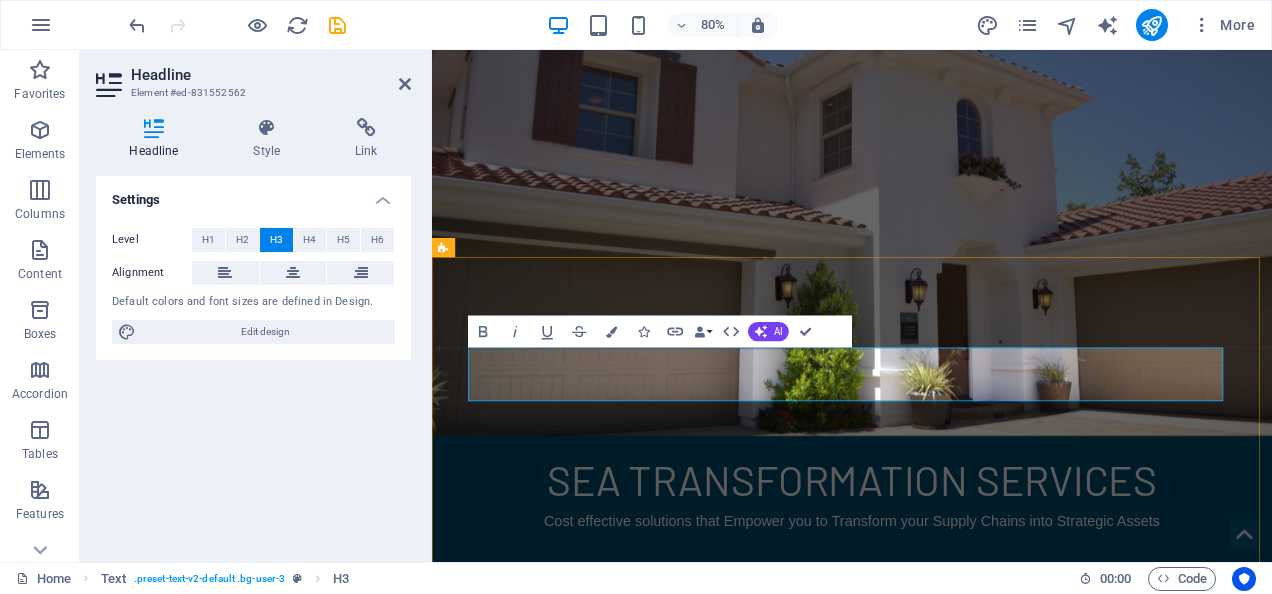click on "Fixed Fee, practical programs designed to help businesses achieve clarity, efficiency and value." at bounding box center [957, 880] 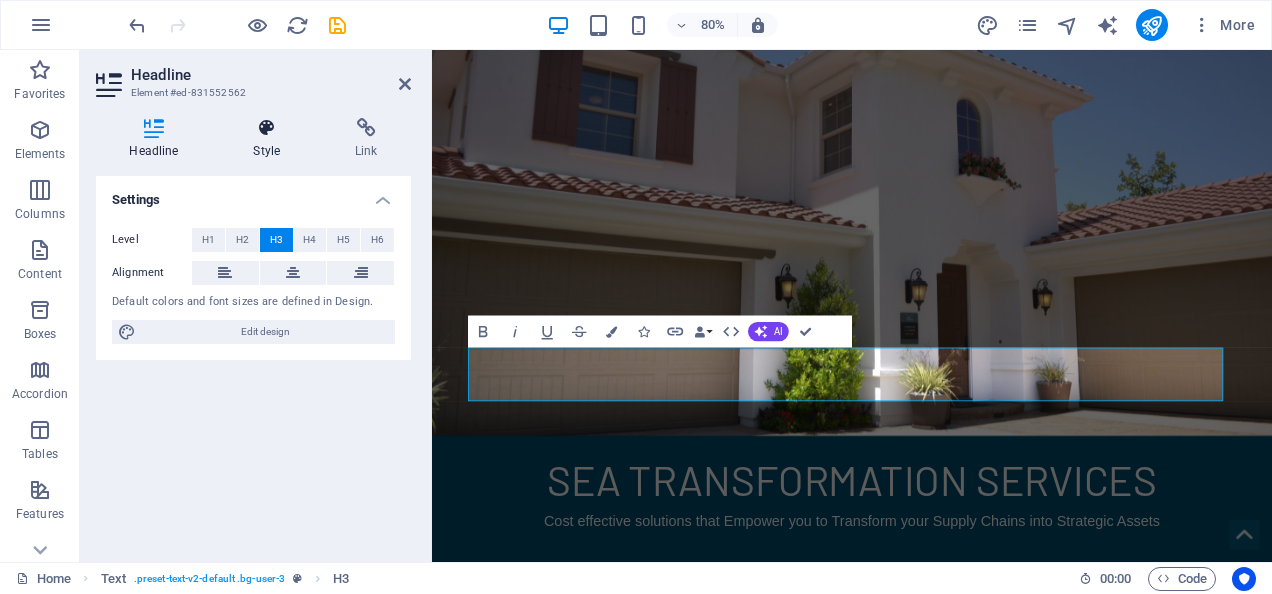click on "Style" at bounding box center [271, 139] 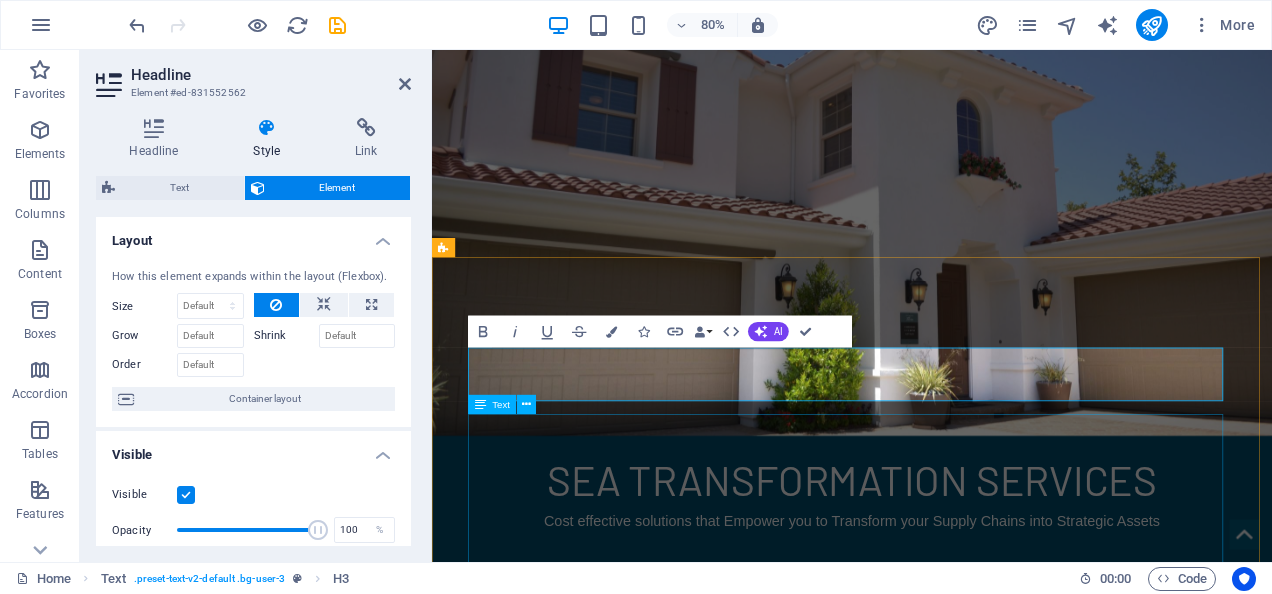 click on "Lorem ipsum dolor sit amet, consetetur sadipscing elitr, sed diam nonumy eirmod tempor invidunt ut labore et dolore magna aliquyam erat, sed diam voluptua. At vero eos et accusam et justo duo dolores et ea rebum. Stet clita kasd gubergren, no sea takimata sanctus est Lorem ipsum dolor sit amet. Lorem ipsum dolor sit amet, consetetur sadipscing elitr, sed diam nonumy eirmod tempor invidunt ut labore et dolore magna aliquyam erat, sed diam voluptua. At vero eos et accusam et justo duo dolores et ea rebum. Stet clita kasd gubergren, no sea takimata sanctus est Lorem ipsum dolor sit amet.  Lorem ipsum dolor sit amet, consetetur sadipscing elitr, sed diam nonumy eirmod tempor invidunt ut labore et dolore magna aliquyam erat, sed diam voluptua. At vero eos et accusam et justo duo dolores et ea rebum. Stet clita kasd gubergren, no sea takimata sanctus est Lorem ipsum dolor sit amet." at bounding box center [957, 1038] 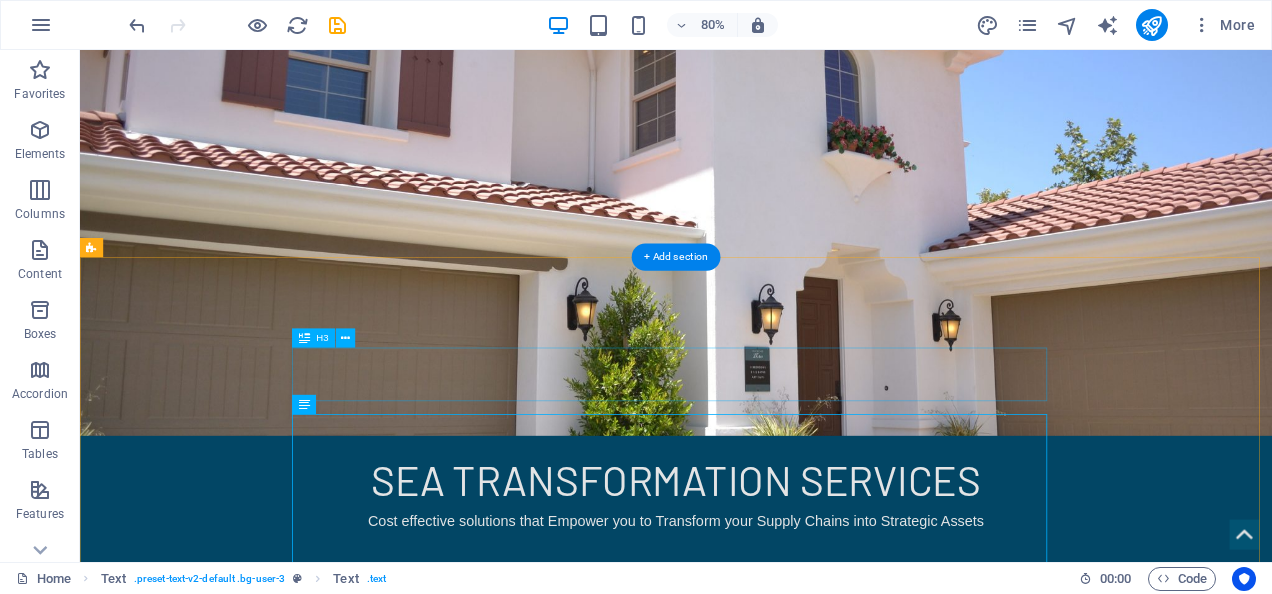 click on "Fixed Fee, practical programs designed to help businesses achieve clarity, efficiency and value." at bounding box center [825, 880] 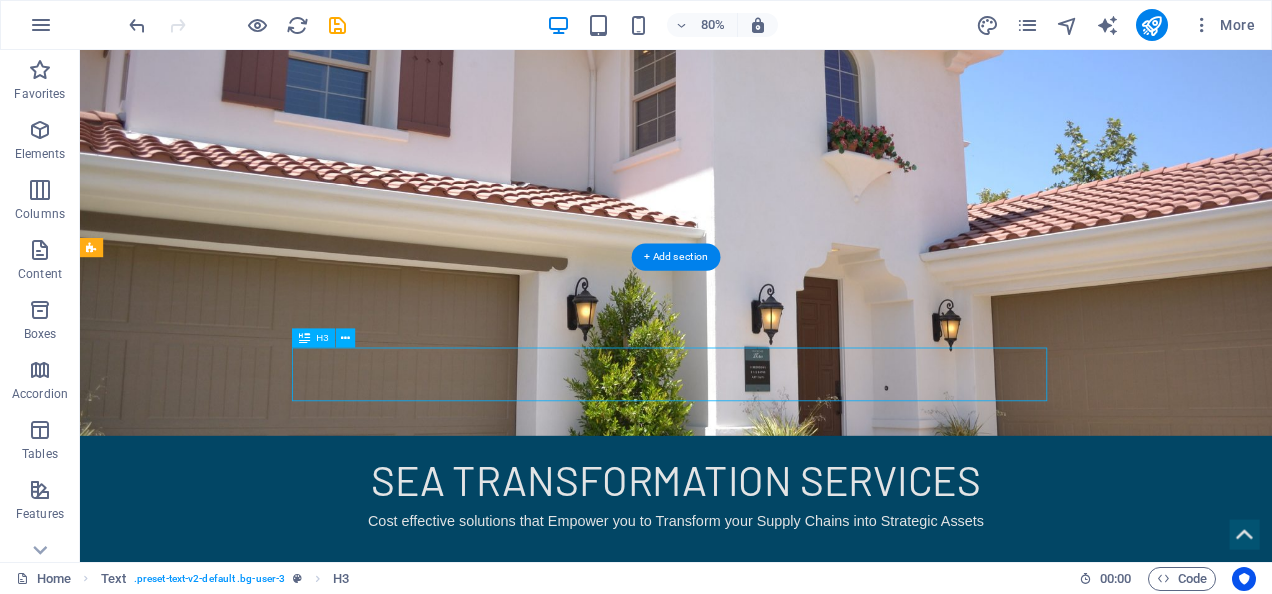 click on "Fixed Fee, practical programs designed to help businesses achieve clarity, efficiency and value." at bounding box center (825, 880) 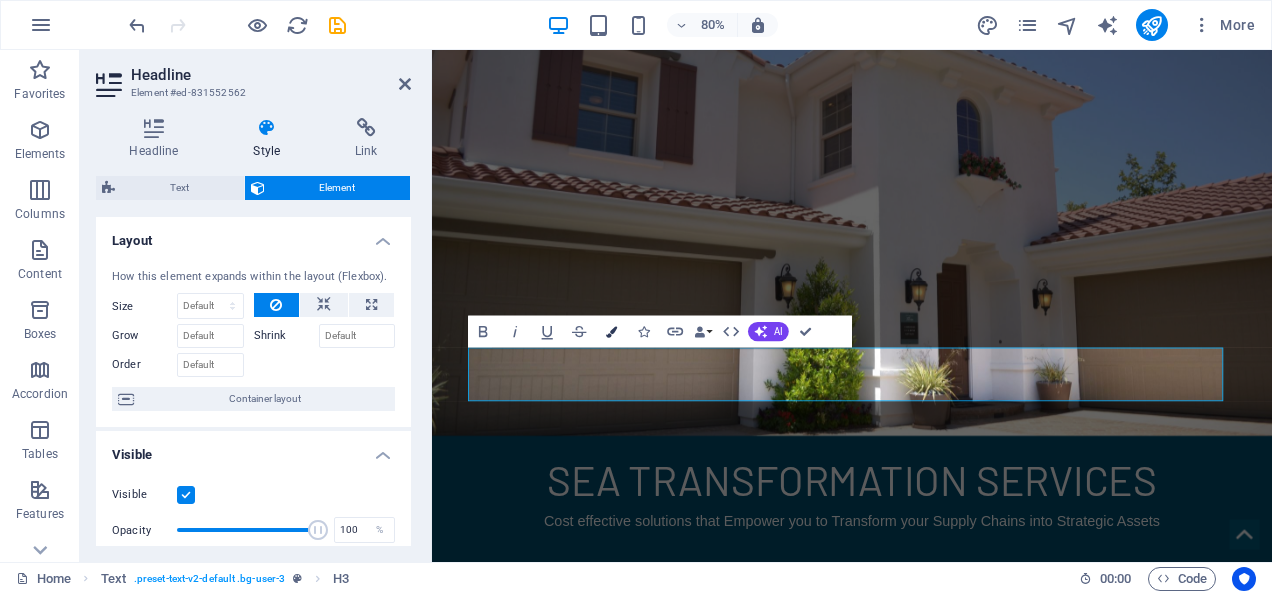 click on "Colors" at bounding box center (611, 332) 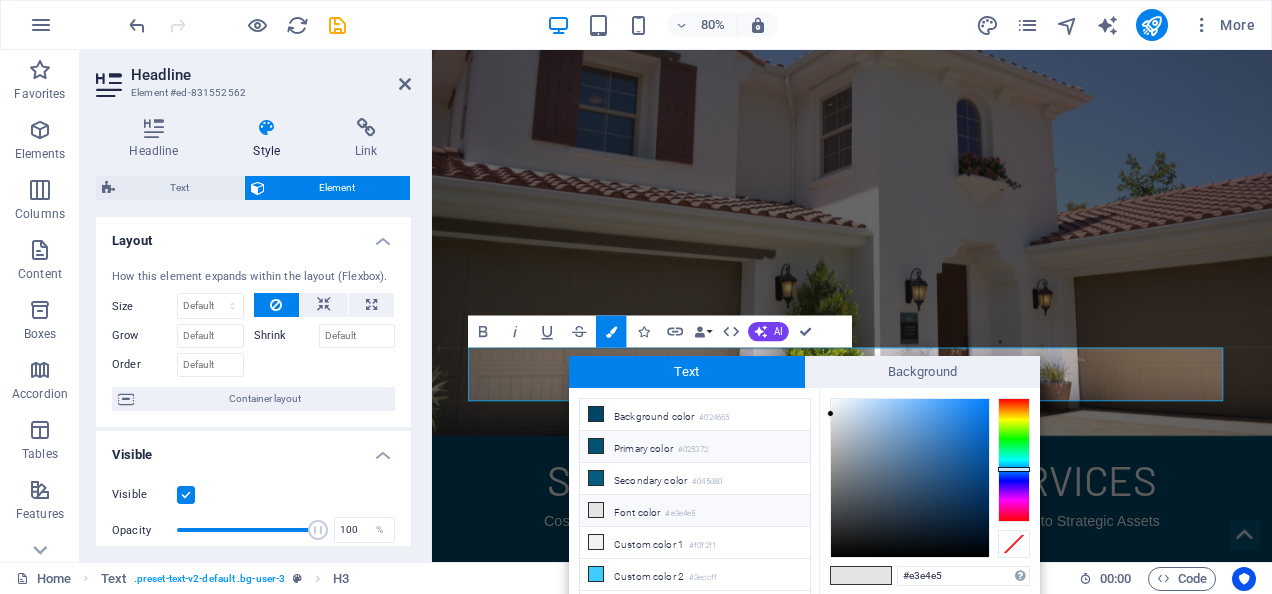 click on "Primary color
#025372" at bounding box center [695, 447] 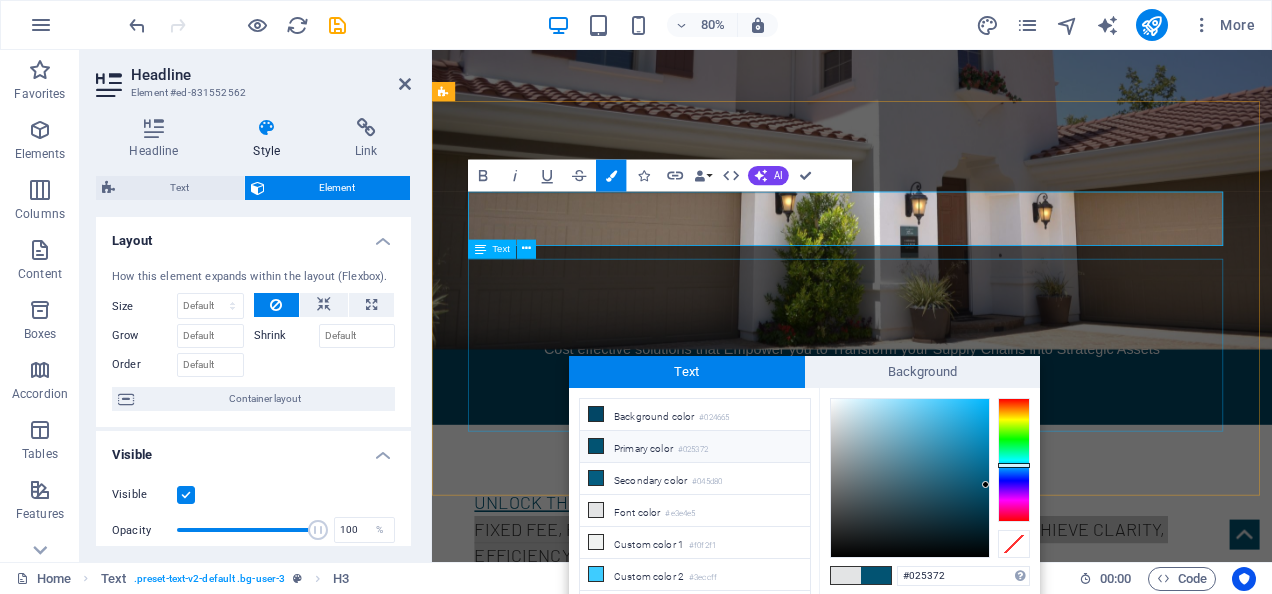 scroll, scrollTop: 468, scrollLeft: 0, axis: vertical 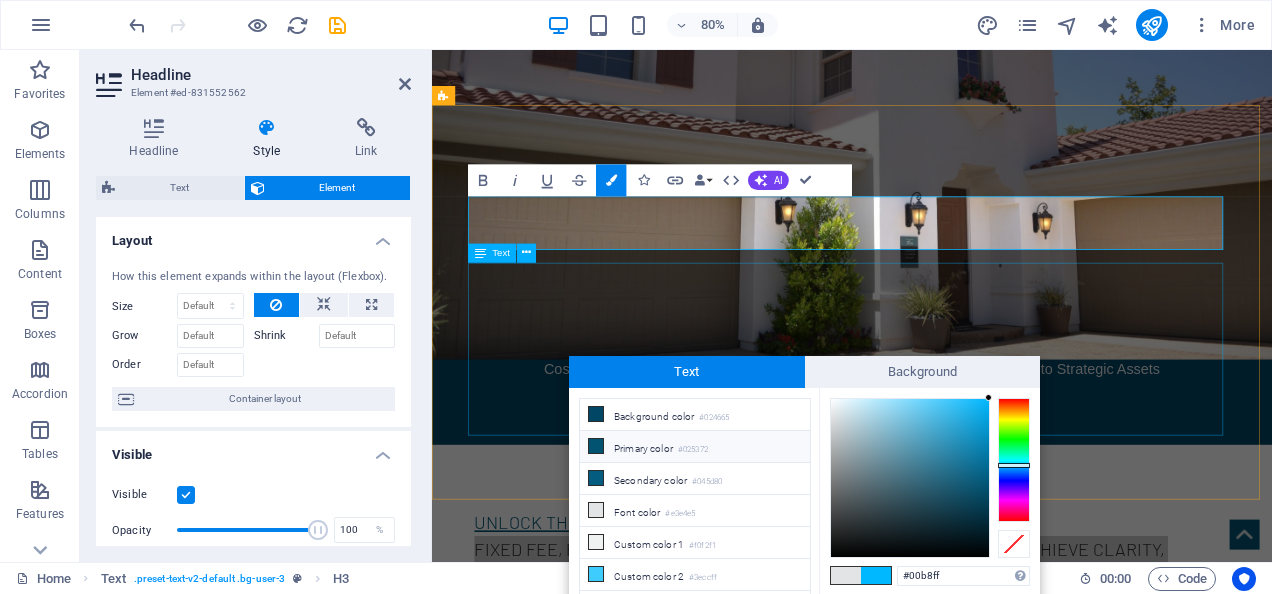 click on "#025372" at bounding box center (693, 450) 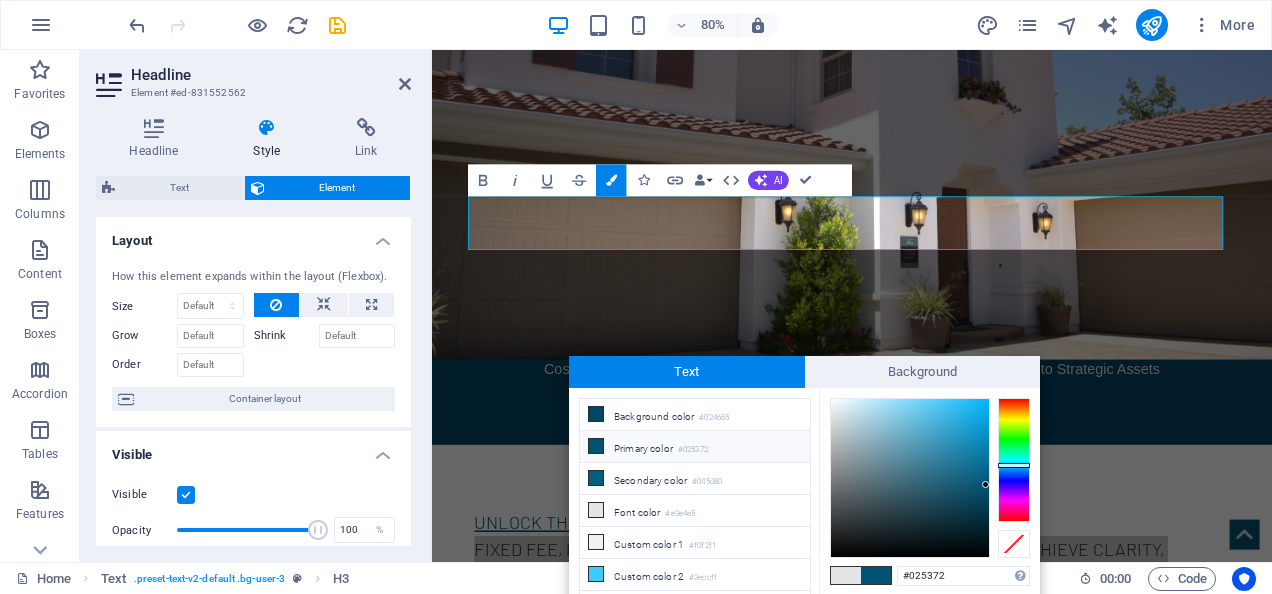 type on "#00131a" 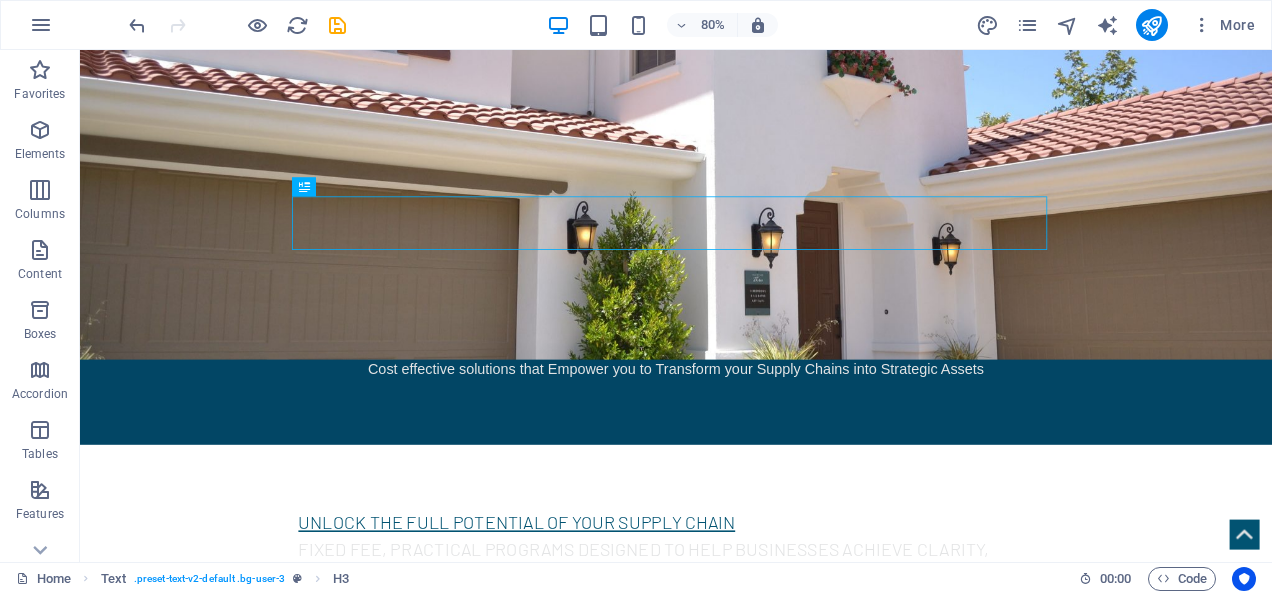 click on "H1   Banner   Banner   Container   H2   H2   Text   Menu Bar   Menu   Logo   Info Bar   HTML   Container   Container   Text   Container   Container   Icon   Container   Container   Icon   Text   Text   H3   H3   Spacer" at bounding box center (676, 306) 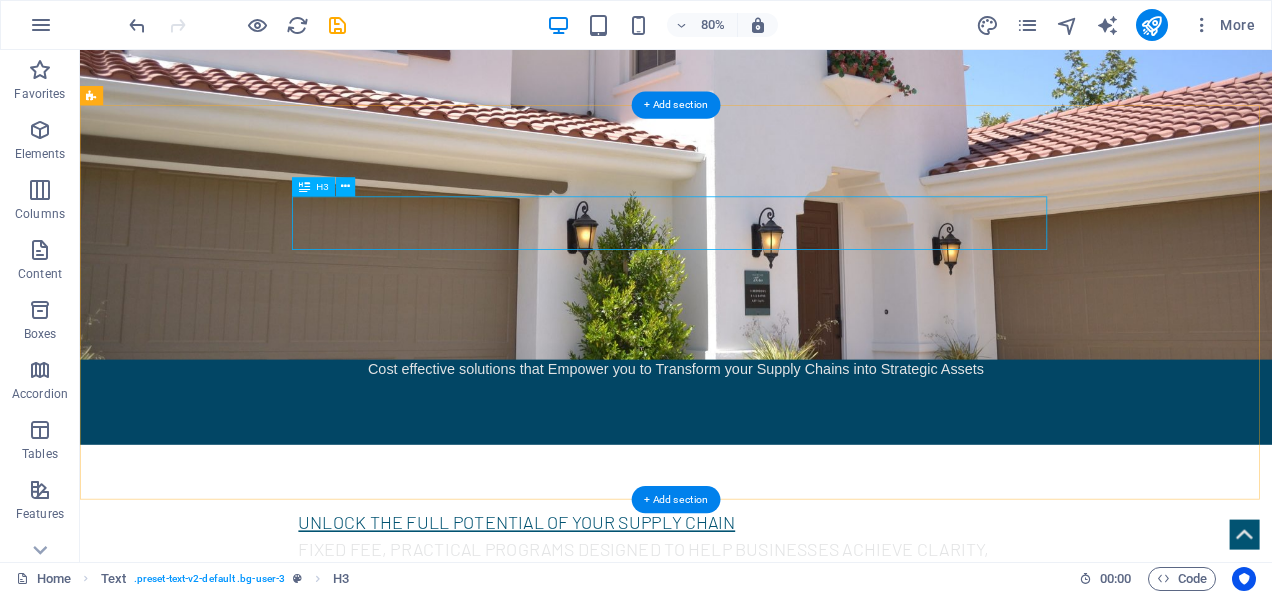 click on "Fixed Fee, practical programs designed to help businesses achieve clarity, efficiency and value." at bounding box center (825, 690) 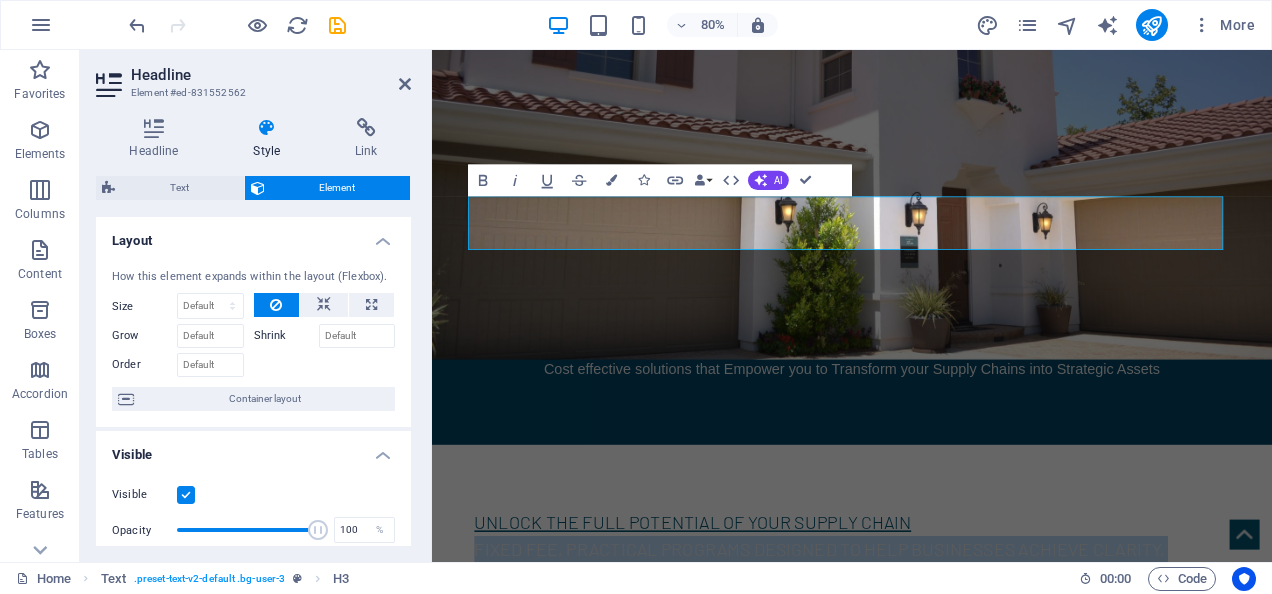 click on "Headline Style Link Settings Level H1 H2 H3 H4 H5 H6 Alignment Default colors and font sizes are defined in Design. Edit design Text Element Layout How this element expands within the layout (Flexbox). Size Default auto px % 1/1 1/2 1/3 1/4 1/5 1/6 1/7 1/8 1/9 1/10 Grow Shrink Order Container layout Visible Visible Opacity 100 % Overflow Spacing Margin Default auto px % rem vw vh Custom Custom auto px % rem vw vh auto px % rem vw vh auto px % rem vw vh auto px % rem vw vh Padding Default px rem % vh vw Custom Custom px rem % vh vw px rem % vh vw px rem % vh vw px rem % vh vw Border Style              - Width 1 auto px rem % vh vw Custom Custom 1 auto px rem % vh vw 1 auto px rem % vh vw 1 auto px rem % vh vw 1 auto px rem % vh vw  - Color Round corners Default px rem % vh vw Custom Custom px rem % vh vw px rem % vh vw px rem % vh vw px rem % vh vw Shadow Default None Outside Inside Color X offset 0 px rem vh vw Y offset 0 px rem vh vw Blur 0 px rem % vh vw Spread 0 px rem vh vw Text Shadow Default 0" at bounding box center (253, 332) 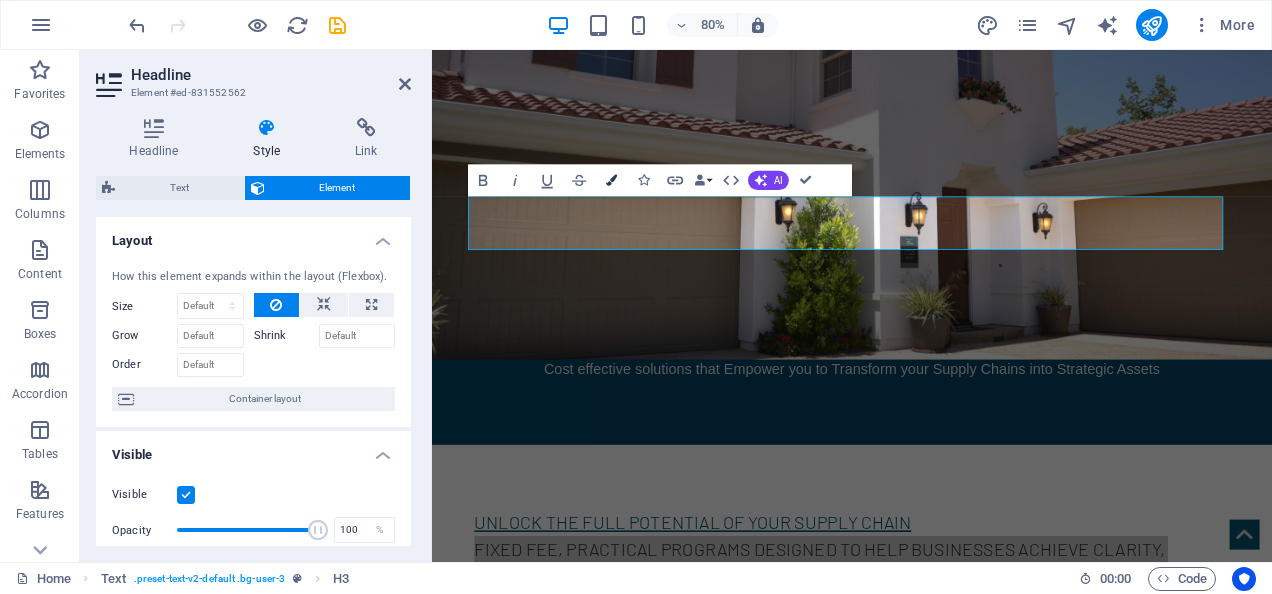 click at bounding box center (611, 180) 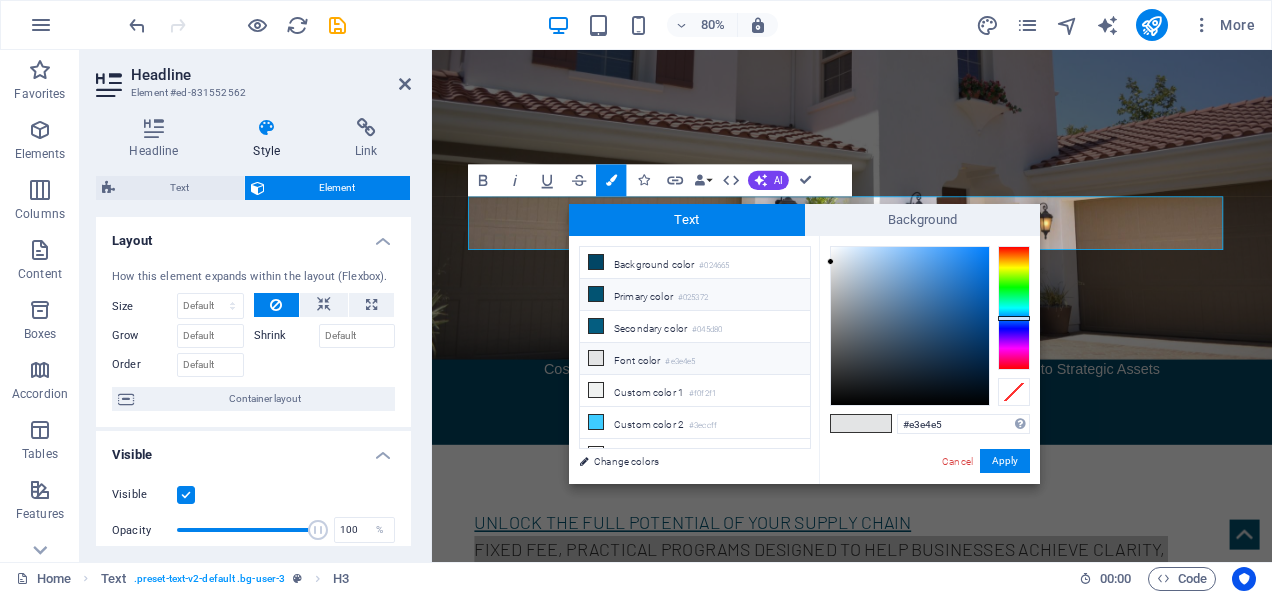 click on "Primary color
#025372" at bounding box center [695, 295] 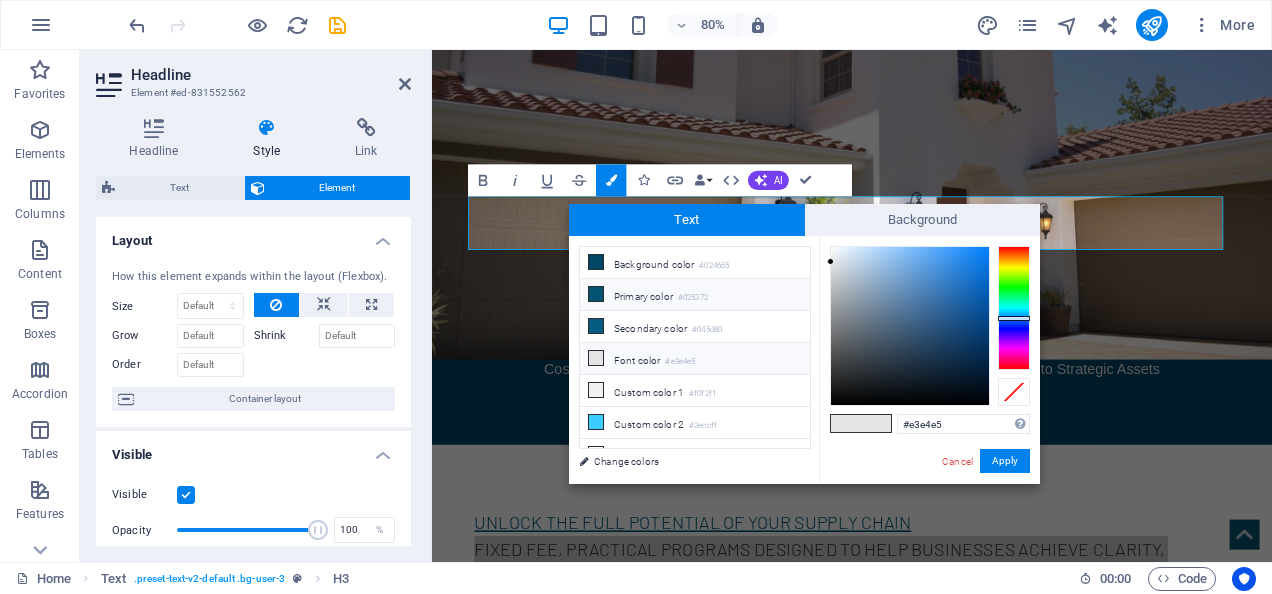 type on "#025372" 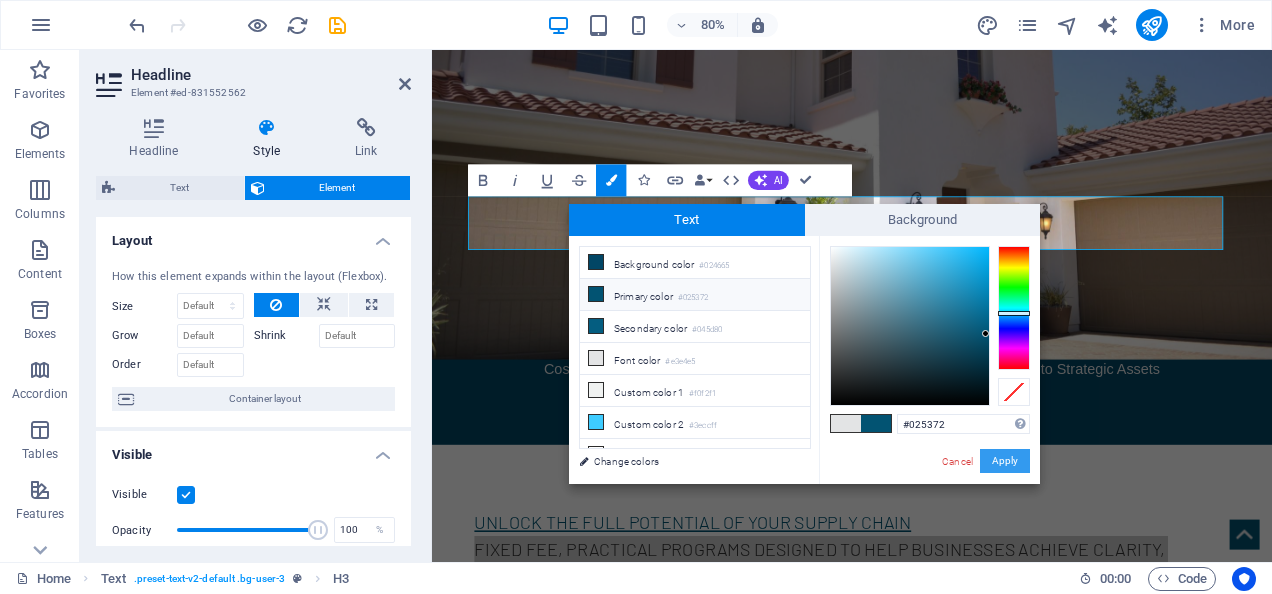 click on "Apply" at bounding box center [1005, 461] 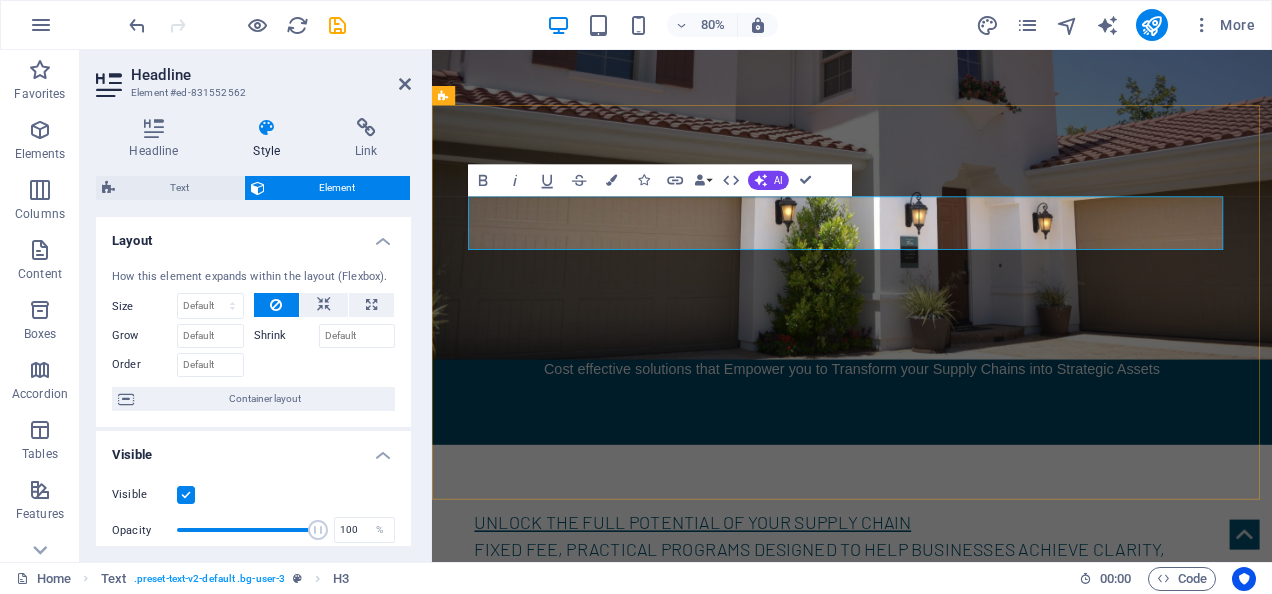 click on "Fixed Fee, practical programs designed to help businesses achieve clarity, efficiency and value." at bounding box center (916, 690) 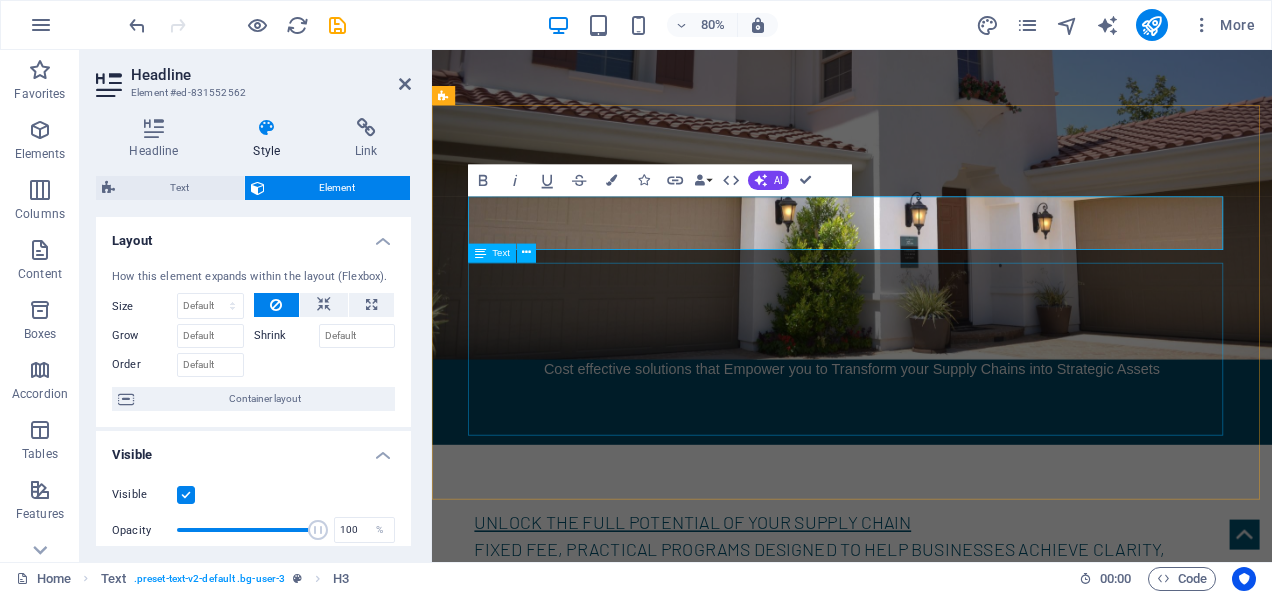 click on "Lorem ipsum dolor sit amet, consetetur sadipscing elitr, sed diam nonumy eirmod tempor invidunt ut labore et dolore magna aliquyam erat, sed diam voluptua. At vero eos et accusam et justo duo dolores et ea rebum. Stet clita kasd gubergren, no sea takimata sanctus est Lorem ipsum dolor sit amet. Lorem ipsum dolor sit amet, consetetur sadipscing elitr, sed diam nonumy eirmod tempor invidunt ut labore et dolore magna aliquyam erat, sed diam voluptua. At vero eos et accusam et justo duo dolores et ea rebum. Stet clita kasd gubergren, no sea takimata sanctus est Lorem ipsum dolor sit amet.  Lorem ipsum dolor sit amet, consetetur sadipscing elitr, sed diam nonumy eirmod tempor invidunt ut labore et dolore magna aliquyam erat, sed diam voluptua. At vero eos et accusam et justo duo dolores et ea rebum. Stet clita kasd gubergren, no sea takimata sanctus est Lorem ipsum dolor sit amet." at bounding box center (957, 848) 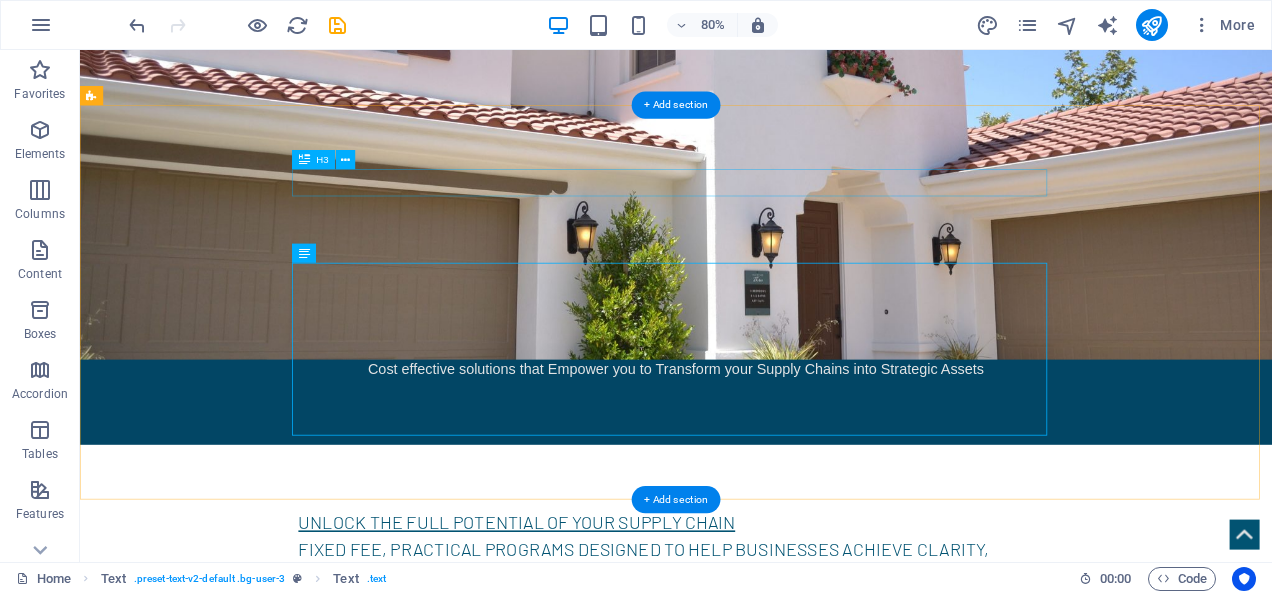 click on "Unlock the Full Potential of Your Supply Chain" at bounding box center (825, 640) 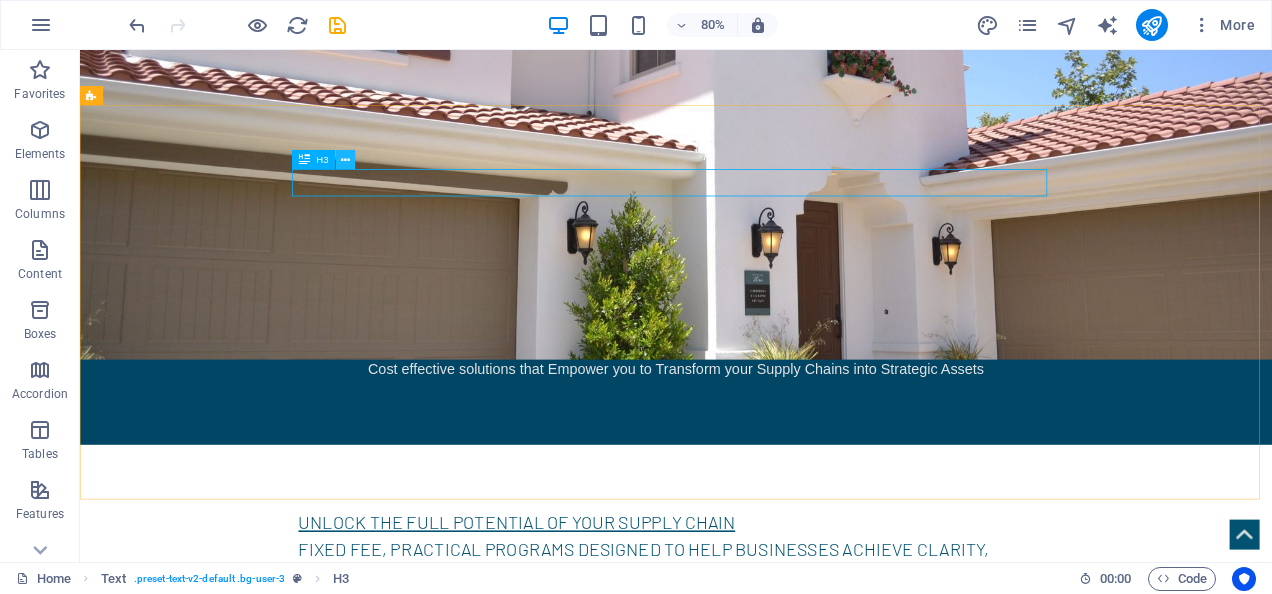 click at bounding box center (345, 159) 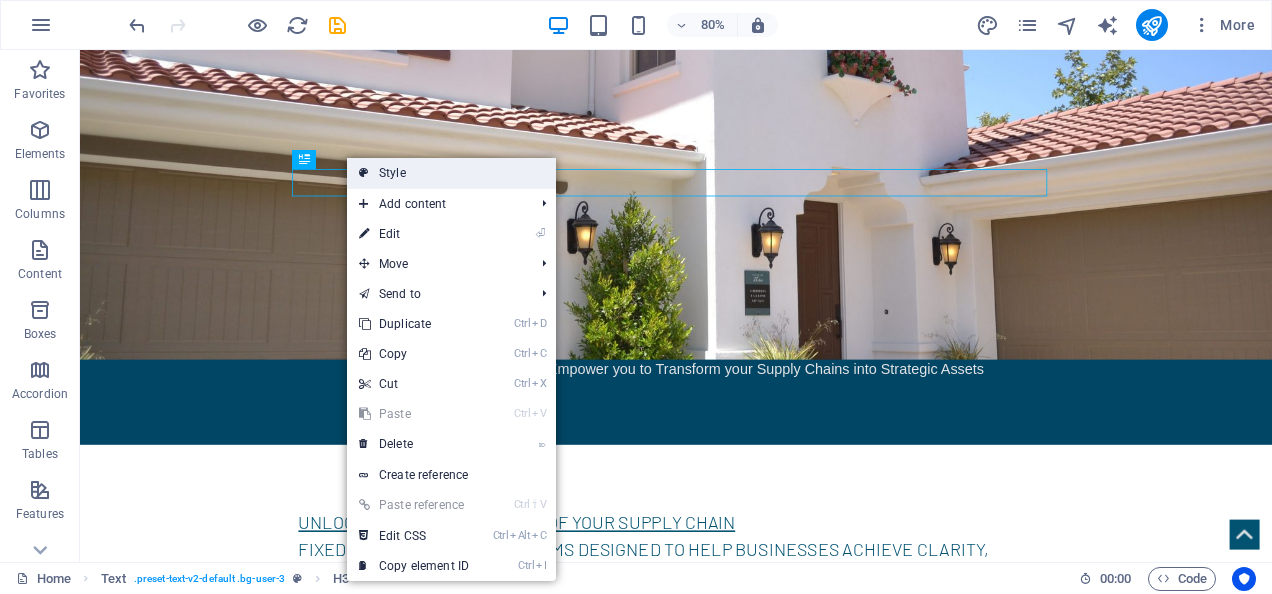 click on "Style" at bounding box center [451, 173] 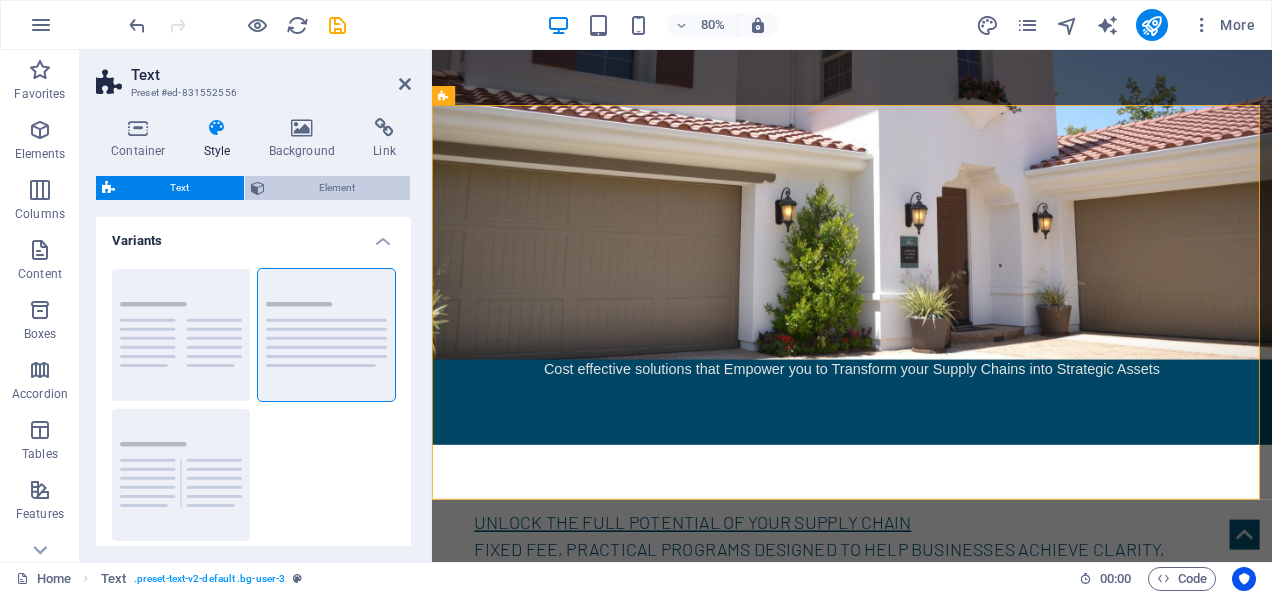 click on "Element" at bounding box center (338, 188) 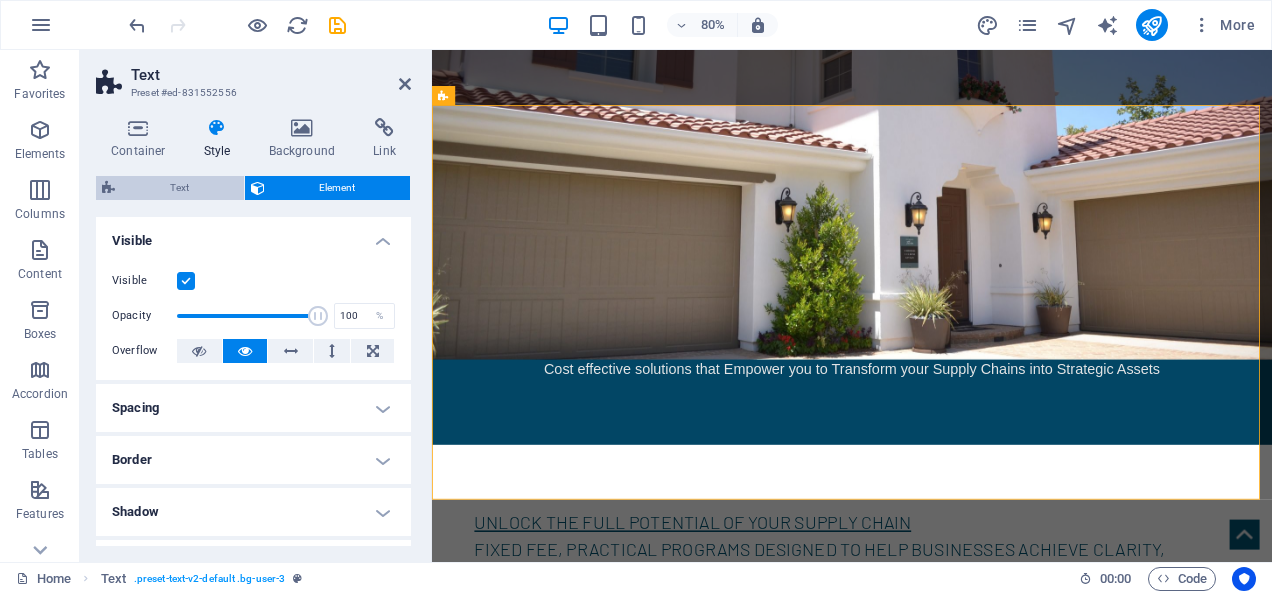 click on "Text" at bounding box center [179, 188] 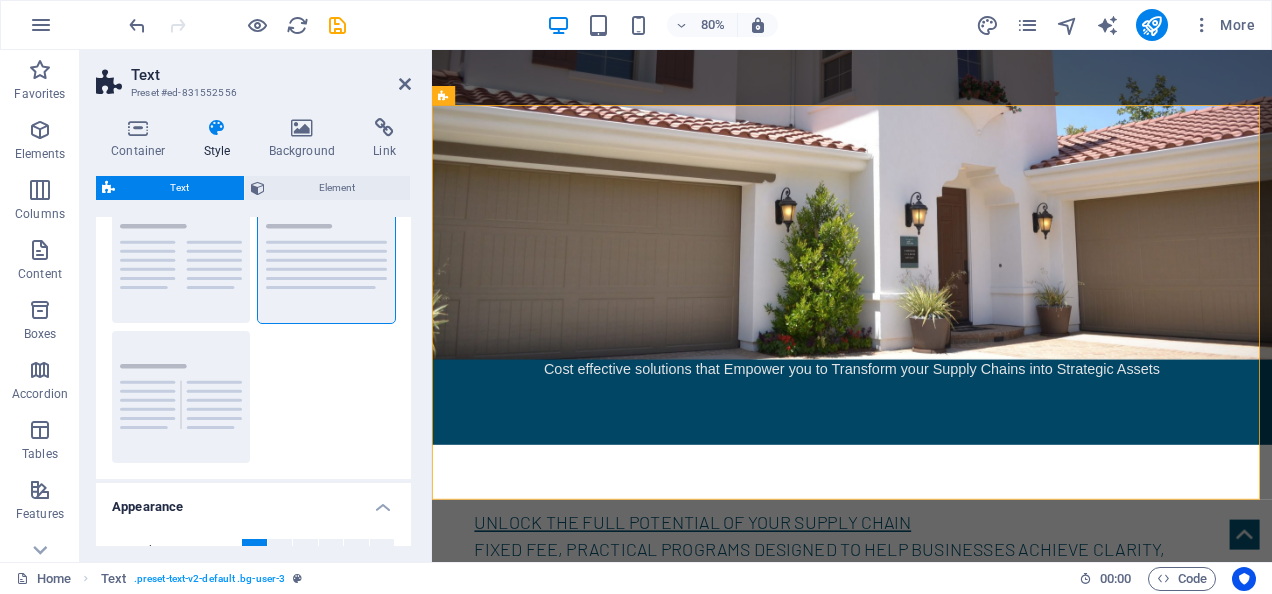scroll, scrollTop: 0, scrollLeft: 0, axis: both 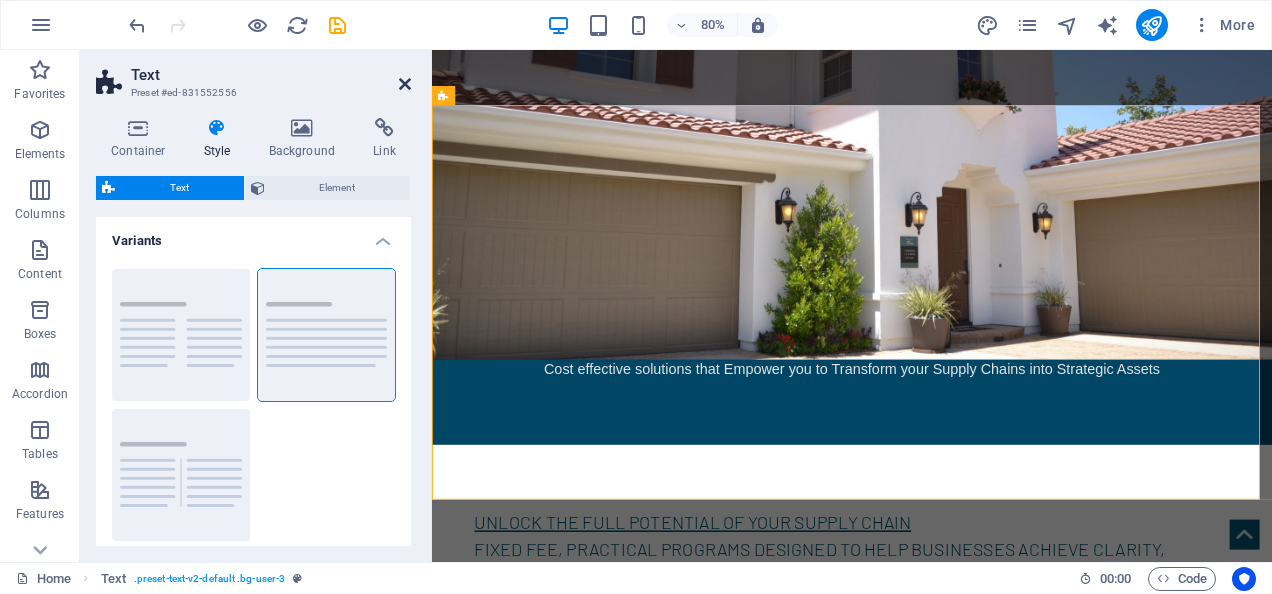 click at bounding box center [405, 84] 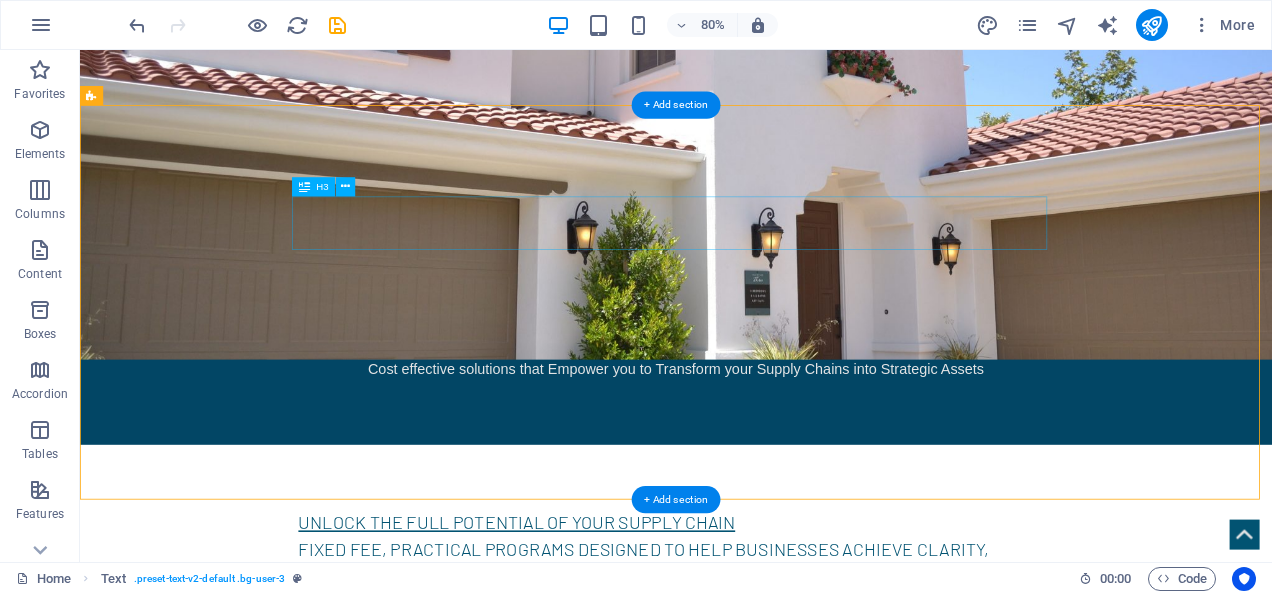 click on "Fixed Fee, practical programs designed to help businesses achieve clarity, efficiency and value." at bounding box center [825, 690] 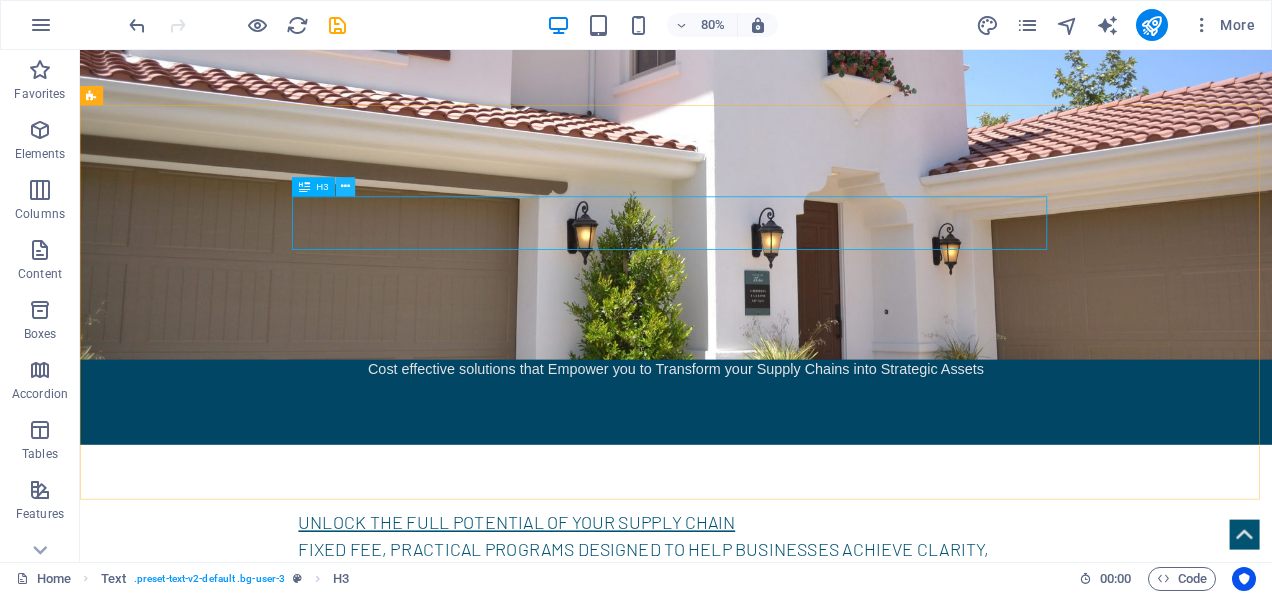 click at bounding box center [345, 186] 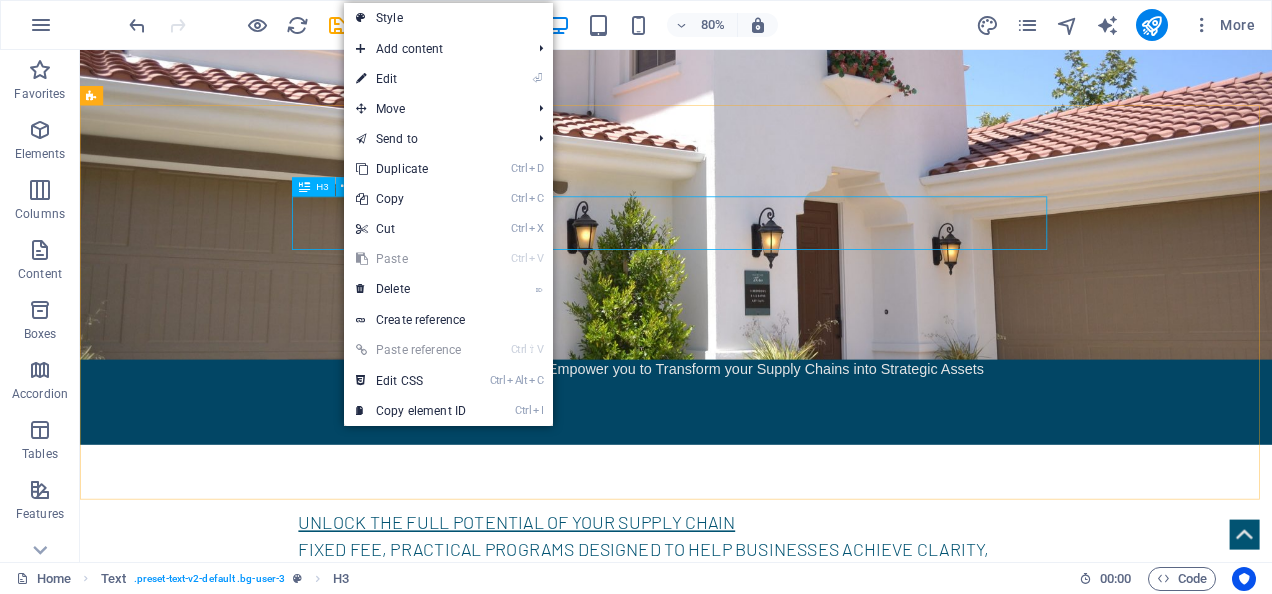 click on "Unlock the Full Potential of Your Supply Chain Fixed Fee, practical programs designed to help businesses achieve clarity, efficiency and value. Lorem ipsum dolor sit amet, consetetur sadipscing elitr, sed diam nonumy eirmod tempor invidunt ut labore et dolore magna aliquyam erat, sed diam voluptua. At vero eos et accusam et justo duo dolores et ea rebum. Stet clita kasd gubergren, no sea takimata sanctus est Lorem ipsum dolor sit amet. Lorem ipsum dolor sit amet, consetetur sadipscing elitr, sed diam nonumy eirmod tempor invidunt ut labore et dolore magna aliquyam erat, sed diam voluptua. At vero eos et accusam et justo duo dolores et ea rebum. Stet clita kasd gubergren, no sea takimata sanctus est Lorem ipsum dolor sit amet." at bounding box center (825, 789) 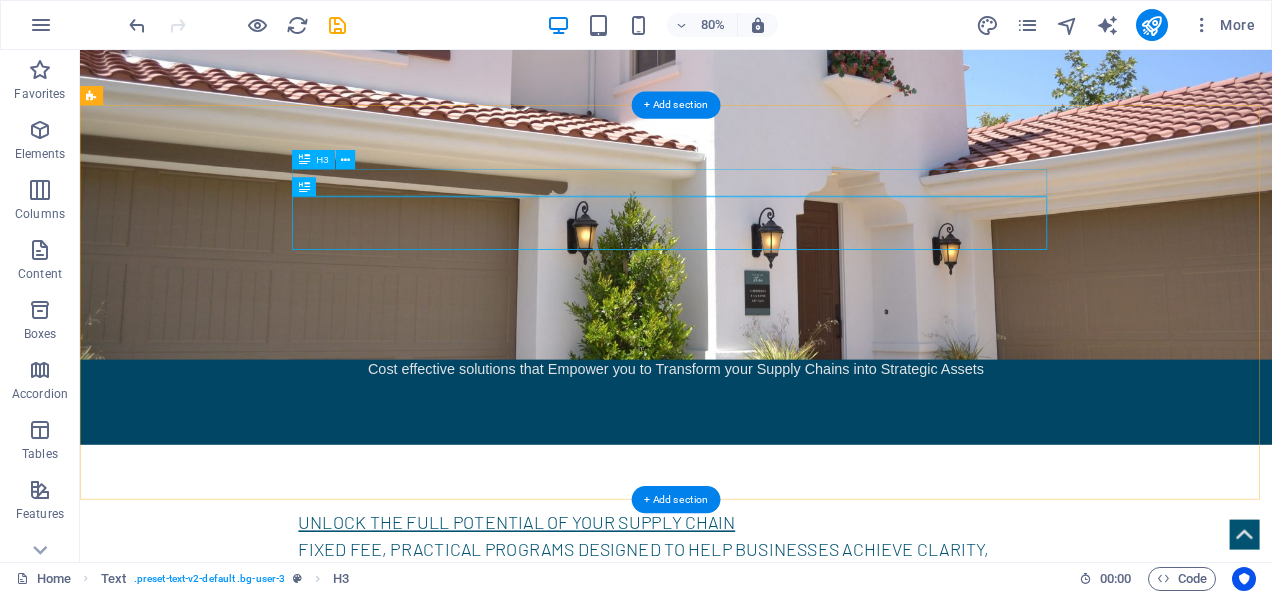 click on "Unlock the Full Potential of Your Supply Chain" at bounding box center (825, 640) 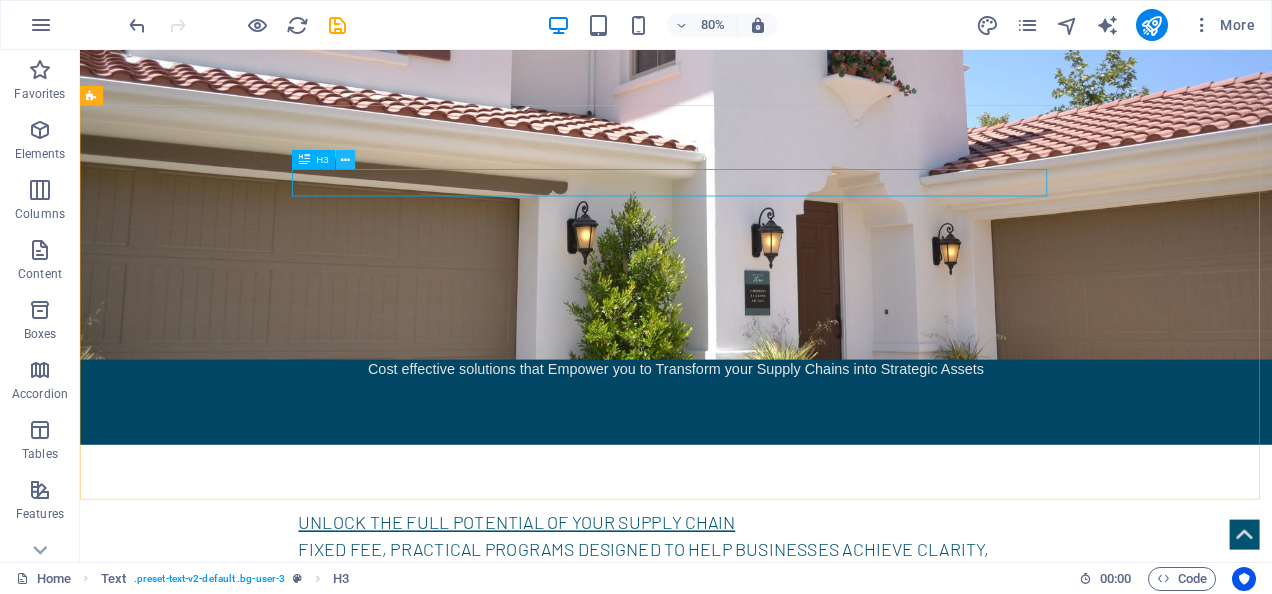 click at bounding box center (345, 159) 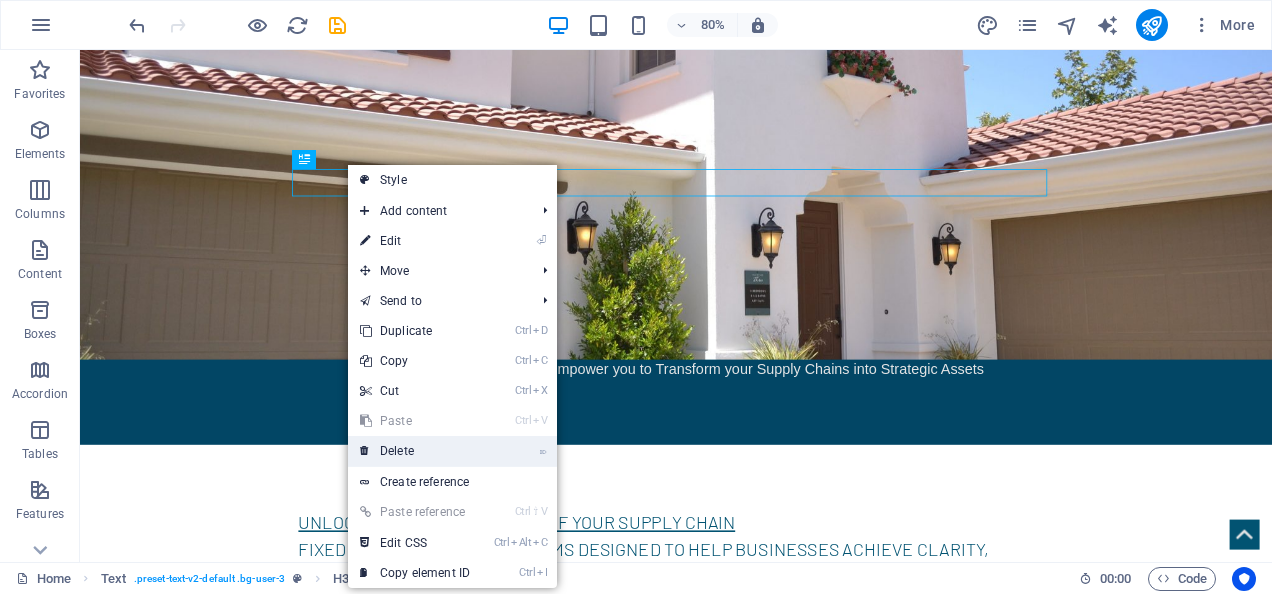 click on "⌦  Delete" at bounding box center [415, 451] 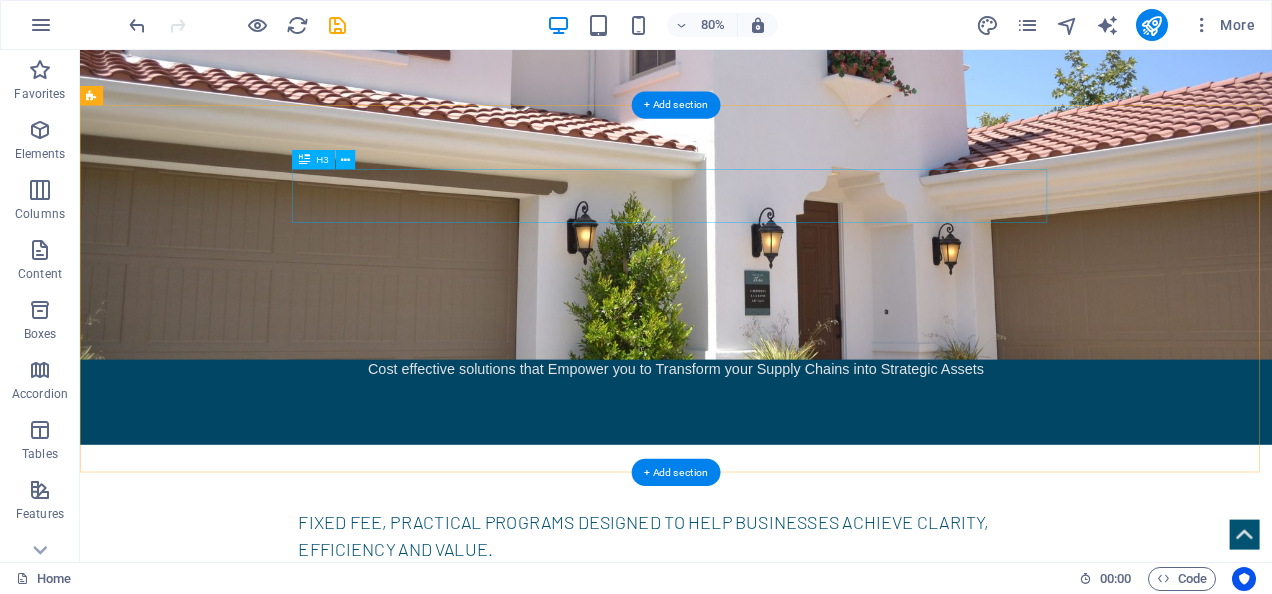 click on "Fixed Fee, practical programs designed to help businesses achieve clarity, efficiency and value." at bounding box center [825, 656] 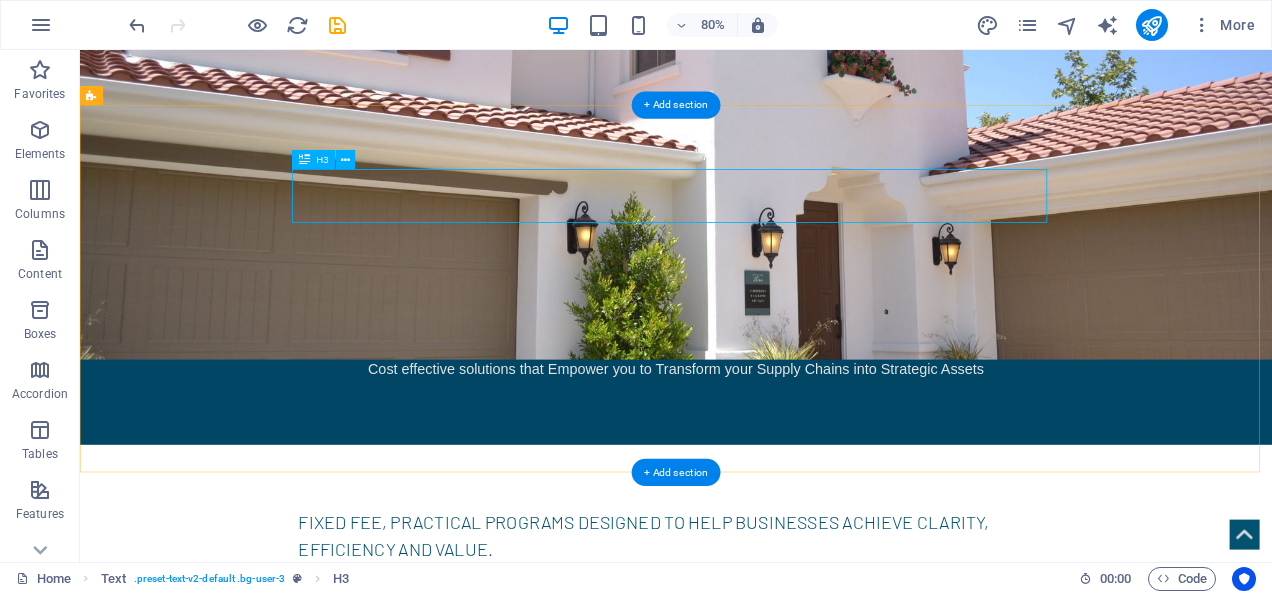 click on "Fixed Fee, practical programs designed to help businesses achieve clarity, efficiency and value." at bounding box center [825, 656] 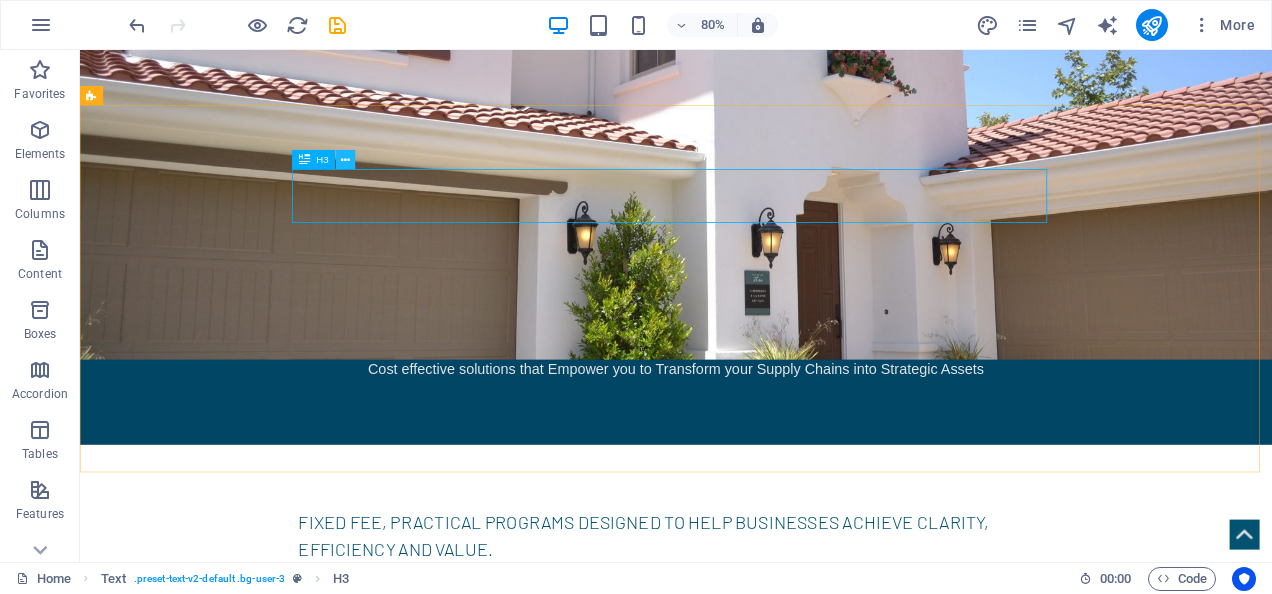click at bounding box center (345, 159) 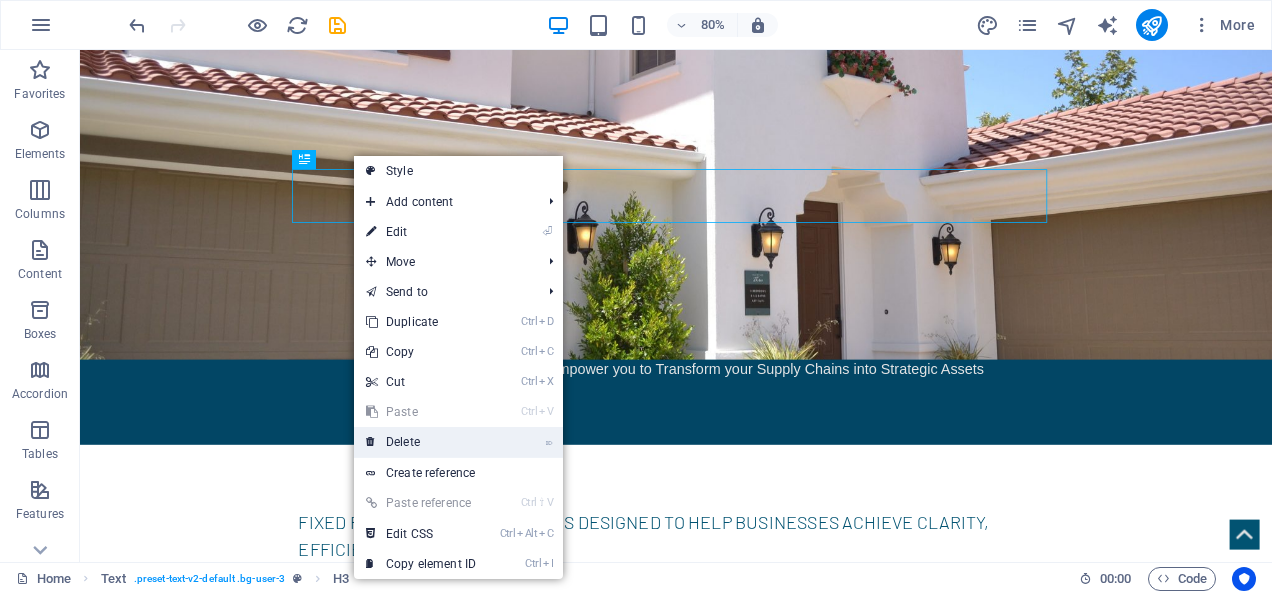 click on "⌦  Delete" at bounding box center [421, 442] 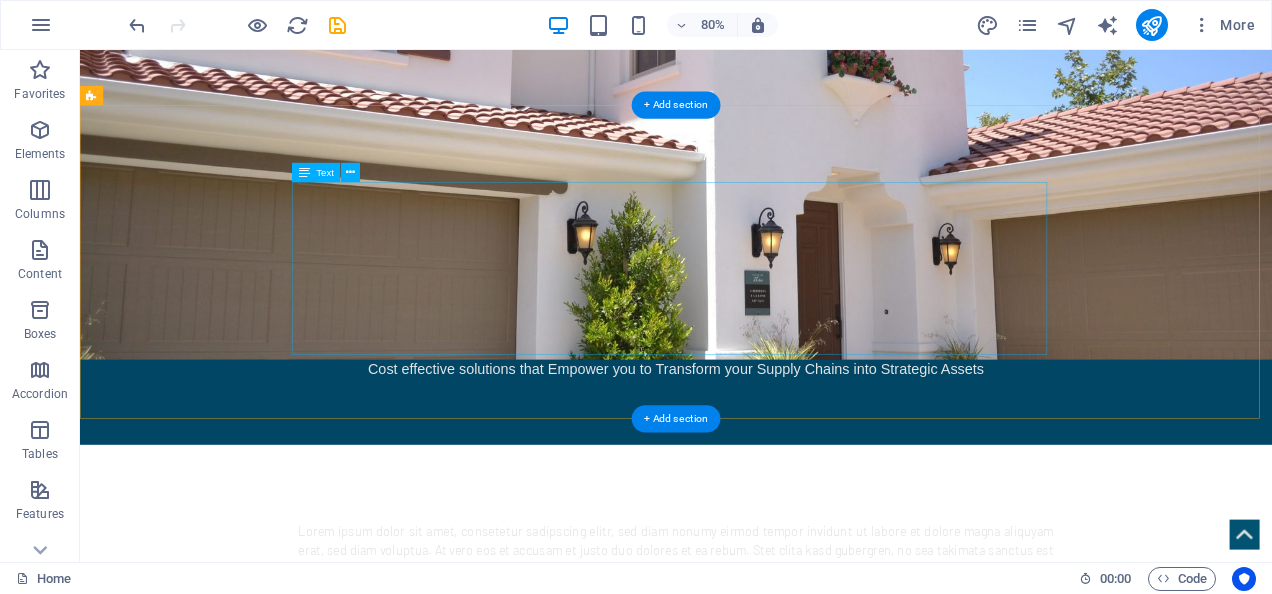 click on "Lorem ipsum dolor sit amet, consetetur sadipscing elitr, sed diam nonumy eirmod tempor invidunt ut labore et dolore magna aliquyam erat, sed diam voluptua. At vero eos et accusam et justo duo dolores et ea rebum. Stet clita kasd gubergren, no sea takimata sanctus est Lorem ipsum dolor sit amet. Lorem ipsum dolor sit amet, consetetur sadipscing elitr, sed diam nonumy eirmod tempor invidunt ut labore et dolore magna aliquyam erat, sed diam voluptua. At vero eos et accusam et justo duo dolores et ea rebum. Stet clita kasd gubergren, no sea takimata sanctus est Lorem ipsum dolor sit amet.  Lorem ipsum dolor sit amet, consetetur sadipscing elitr, sed diam nonumy eirmod tempor invidunt ut labore et dolore magna aliquyam erat, sed diam voluptua. At vero eos et accusam et justo duo dolores et ea rebum. Stet clita kasd gubergren, no sea takimata sanctus est Lorem ipsum dolor sit amet." at bounding box center (825, 747) 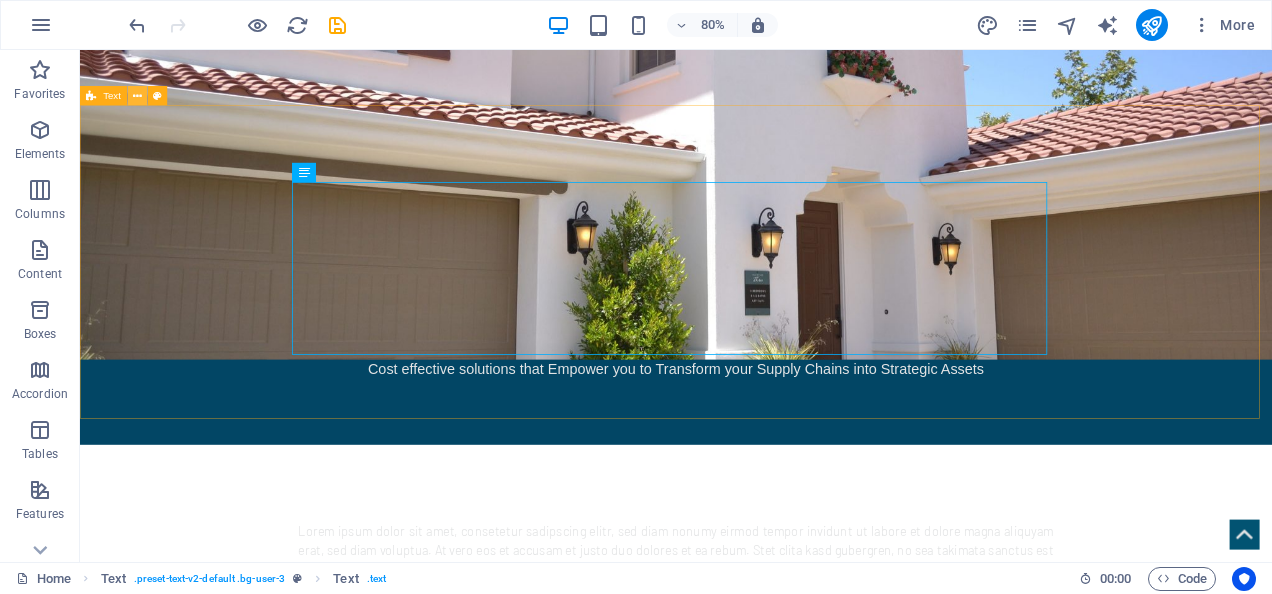click at bounding box center [137, 95] 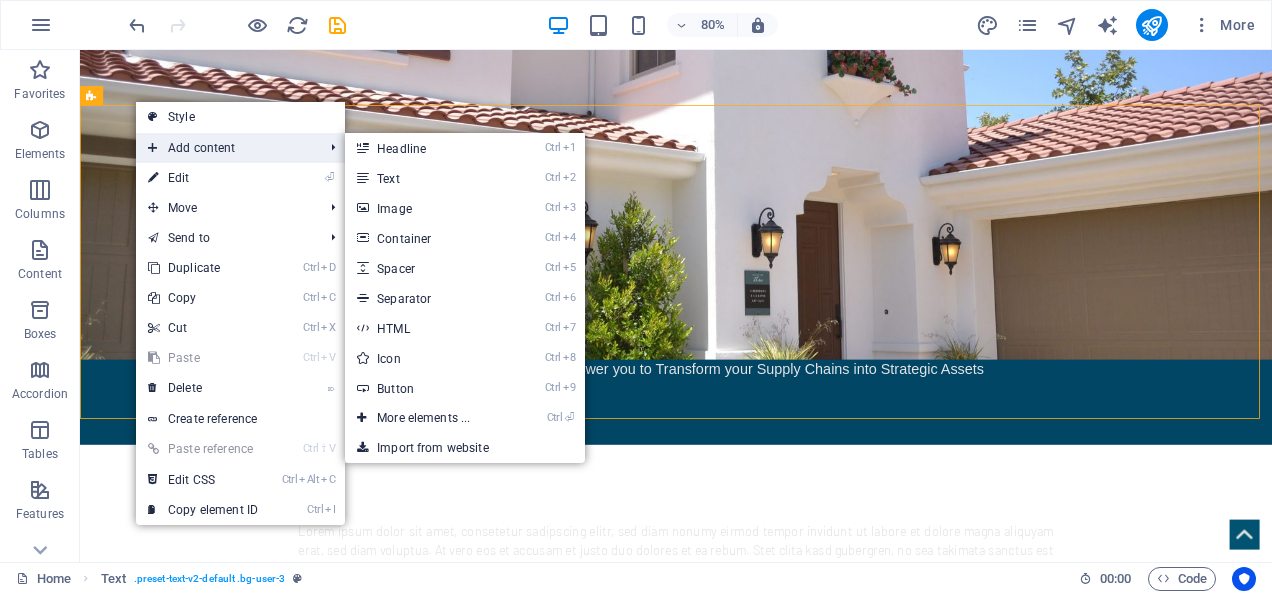 click on "Add content" at bounding box center [225, 148] 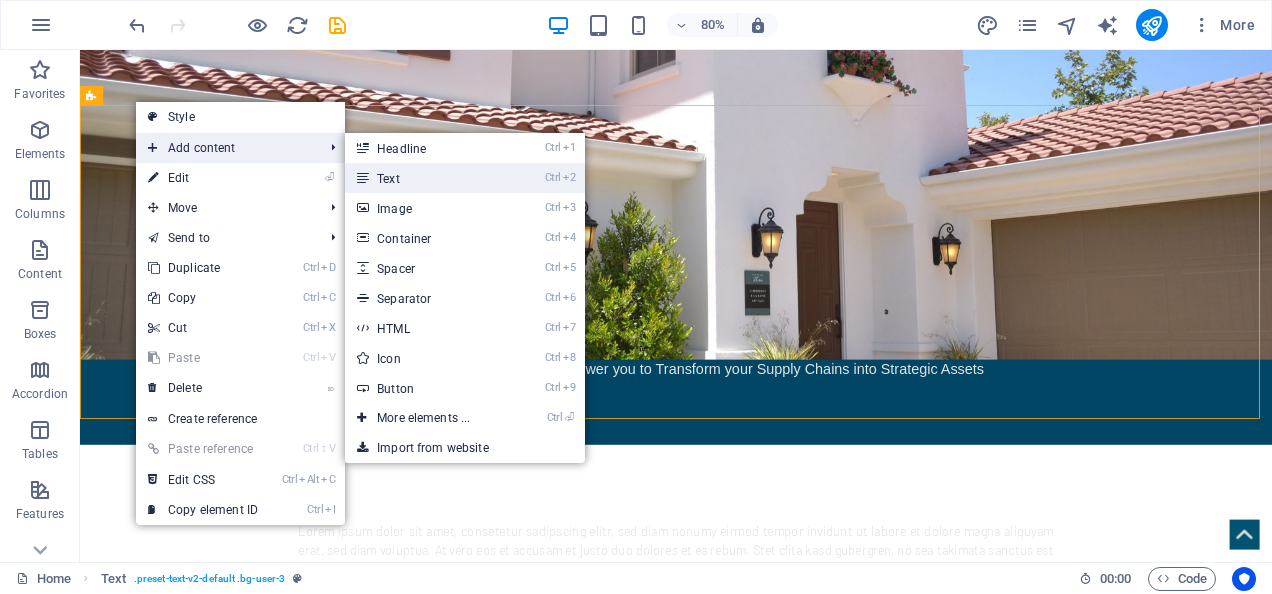 click on "Ctrl 2  Text" at bounding box center (427, 178) 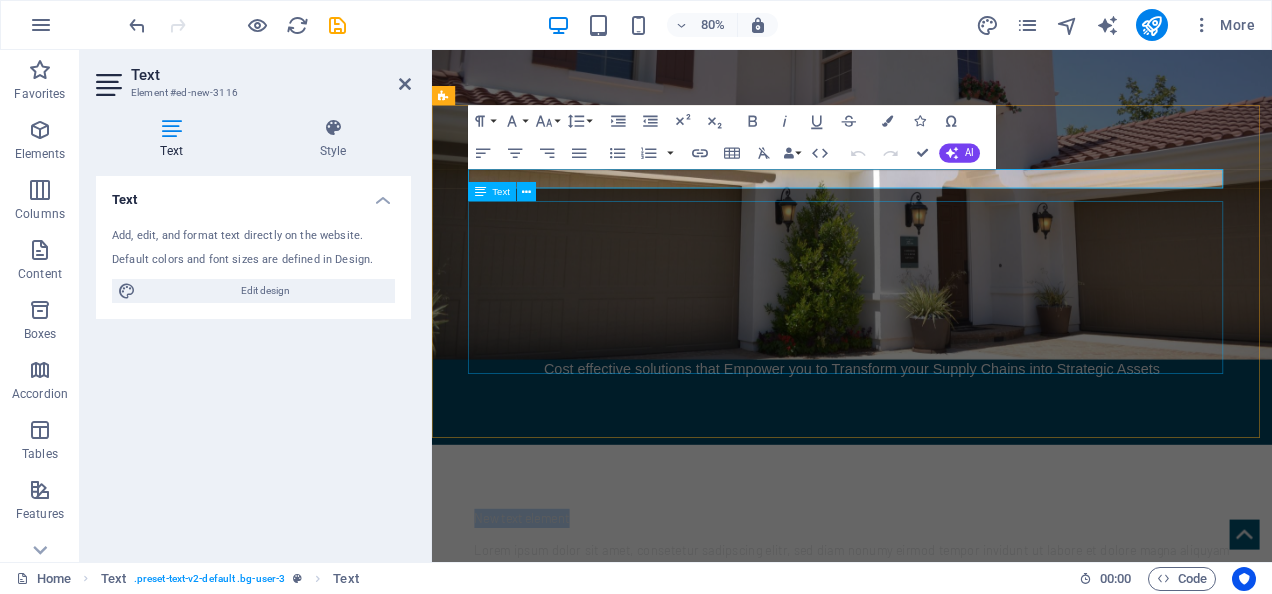drag, startPoint x: 592, startPoint y: 246, endPoint x: 1029, endPoint y: 246, distance: 437 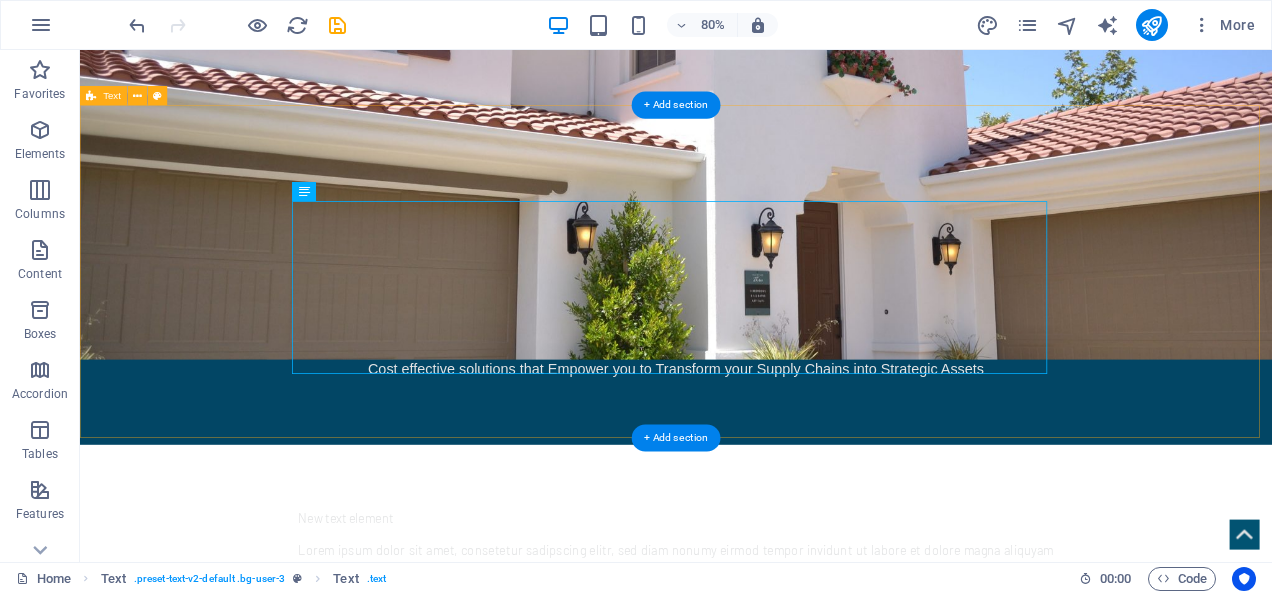 click on "Lorem ipsum dolor sit amet, consetetur sadipscing elitr, sed diam nonumy eirmod tempor invidunt ut labore et dolore magna aliquyam erat, sed diam voluptua. At vero eos et accusam et justo duo dolores et ea rebum. Stet clita kasd gubergren, no sea takimata sanctus est Lorem ipsum dolor sit amet. Lorem ipsum dolor sit amet, consetetur sadipscing elitr, sed diam nonumy eirmod tempor invidunt ut labore et dolore magna aliquyam erat, sed diam voluptua. At vero eos et accusam et justo duo dolores et ea rebum. Stet clita kasd gubergren, no sea takimata sanctus est Lorem ipsum dolor sit amet.  Lorem ipsum dolor sit amet, consetetur sadipscing elitr, sed diam nonumy eirmod tempor invidunt ut labore et dolore magna aliquyam erat, sed diam voluptua. At vero eos et accusam et justo duo dolores et ea rebum. Stet clita kasd gubergren, no sea takimata sanctus est Lorem ipsum dolor sit amet." at bounding box center (825, 751) 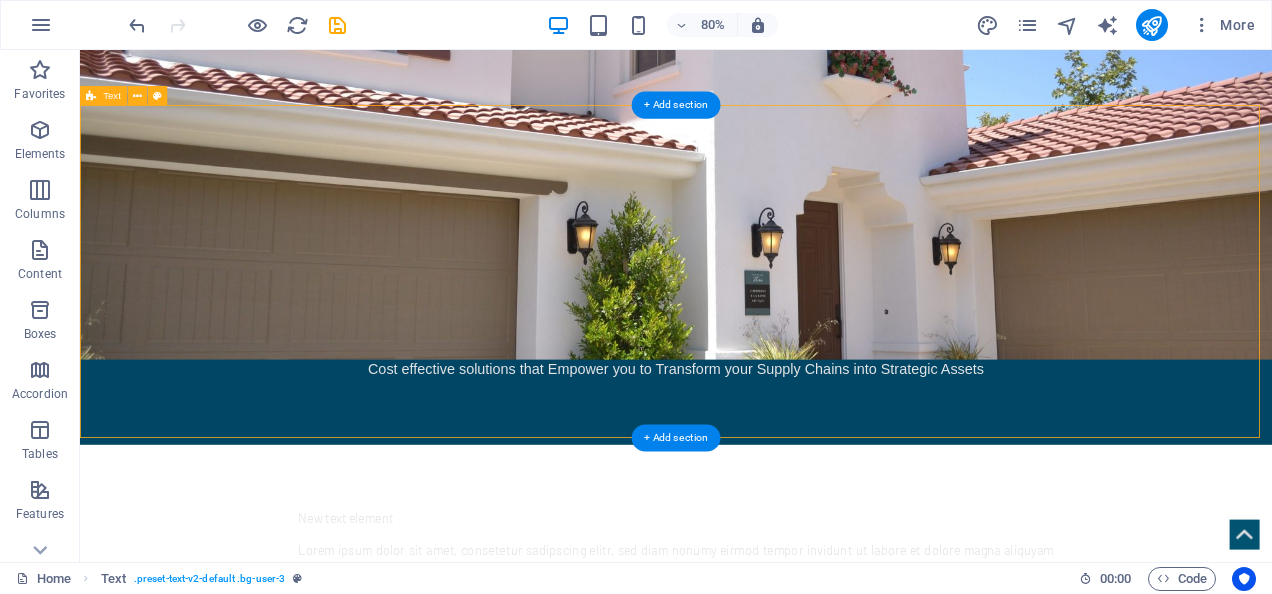 click on "New text element" at bounding box center (825, 635) 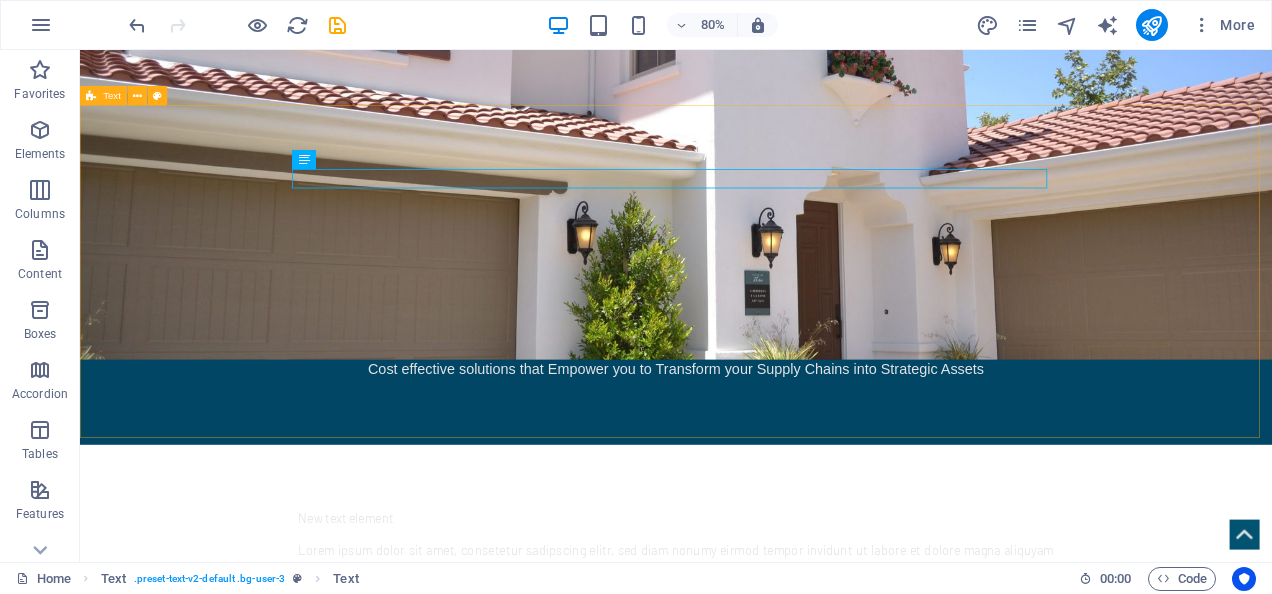 click on "Text" at bounding box center [103, 95] 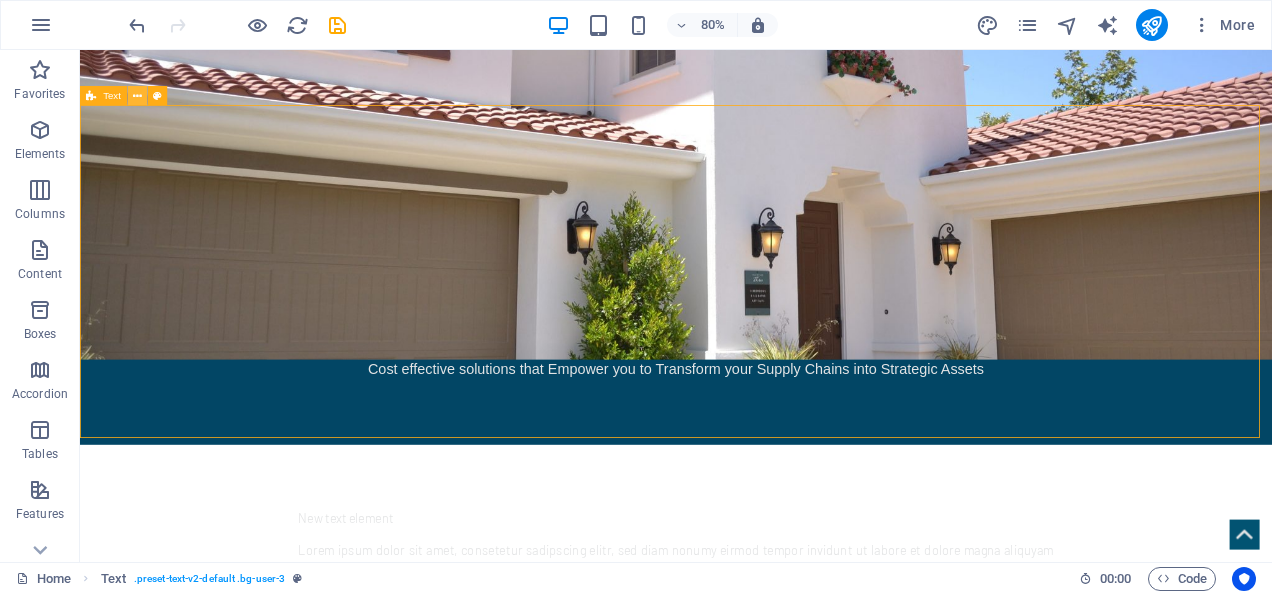 click at bounding box center [137, 95] 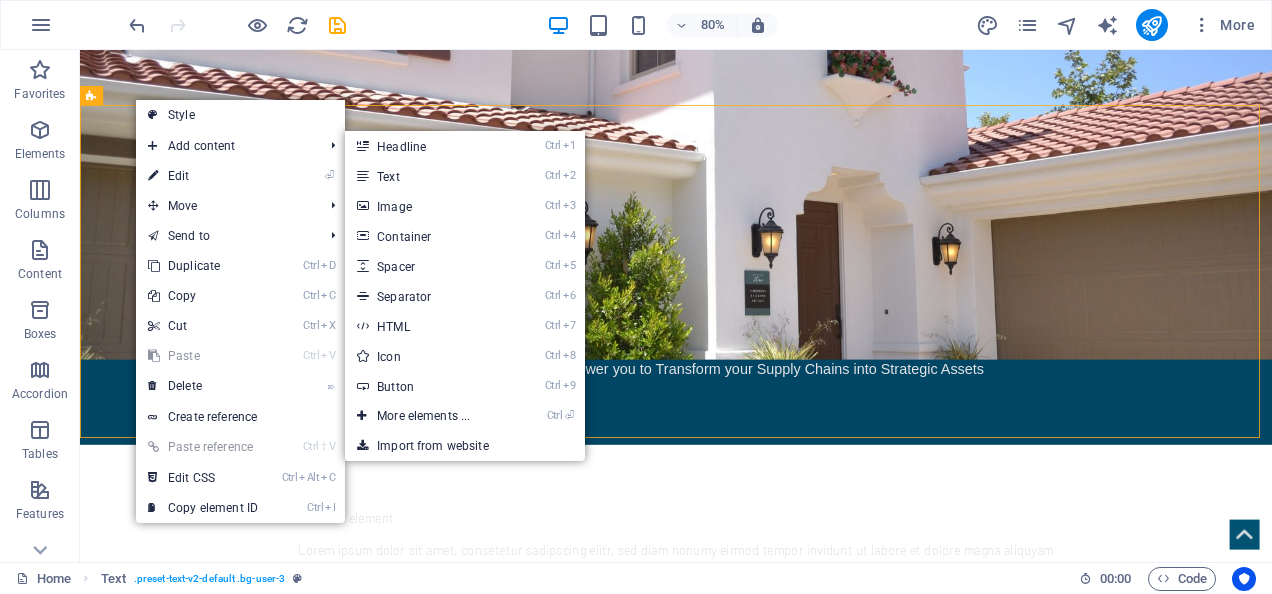 click on "Ctrl 2  Text" at bounding box center [427, 176] 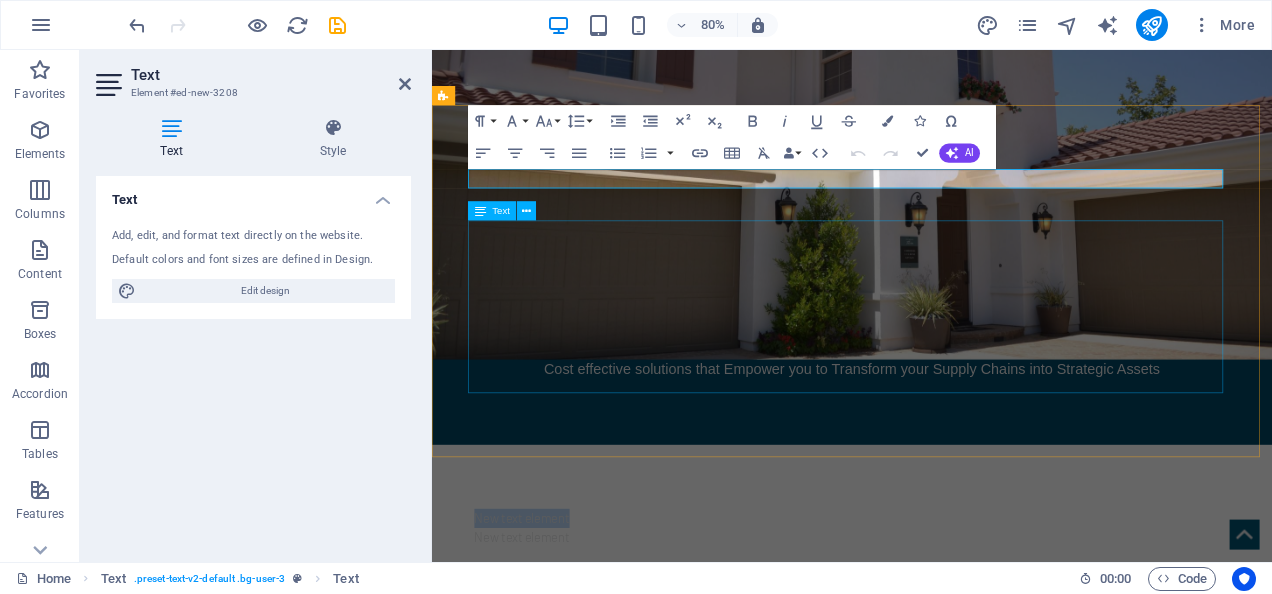 click on "Lorem ipsum dolor sit amet, consetetur sadipscing elitr, sed diam nonumy eirmod tempor invidunt ut labore et dolore magna aliquyam erat, sed diam voluptua. At vero eos et accusam et justo duo dolores et ea rebum. Stet clita kasd gubergren, no sea takimata sanctus est Lorem ipsum dolor sit amet. Lorem ipsum dolor sit amet, consetetur sadipscing elitr, sed diam nonumy eirmod tempor invidunt ut labore et dolore magna aliquyam erat, sed diam voluptua. At vero eos et accusam et justo duo dolores et ea rebum. Stet clita kasd gubergren, no sea takimata sanctus est Lorem ipsum dolor sit amet.  Lorem ipsum dolor sit amet, consetetur sadipscing elitr, sed diam nonumy eirmod tempor invidunt ut labore et dolore magna aliquyam erat, sed diam voluptua. At vero eos et accusam et justo duo dolores et ea rebum. Stet clita kasd gubergren, no sea takimata sanctus est Lorem ipsum dolor sit amet." at bounding box center (957, 795) 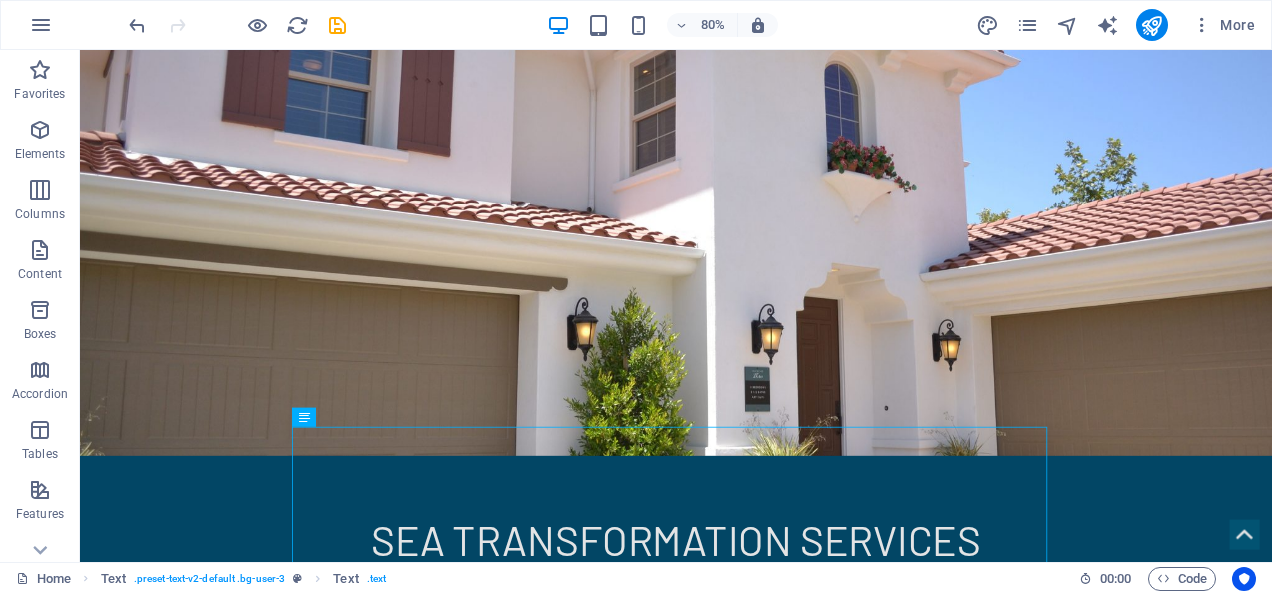 scroll, scrollTop: 178, scrollLeft: 0, axis: vertical 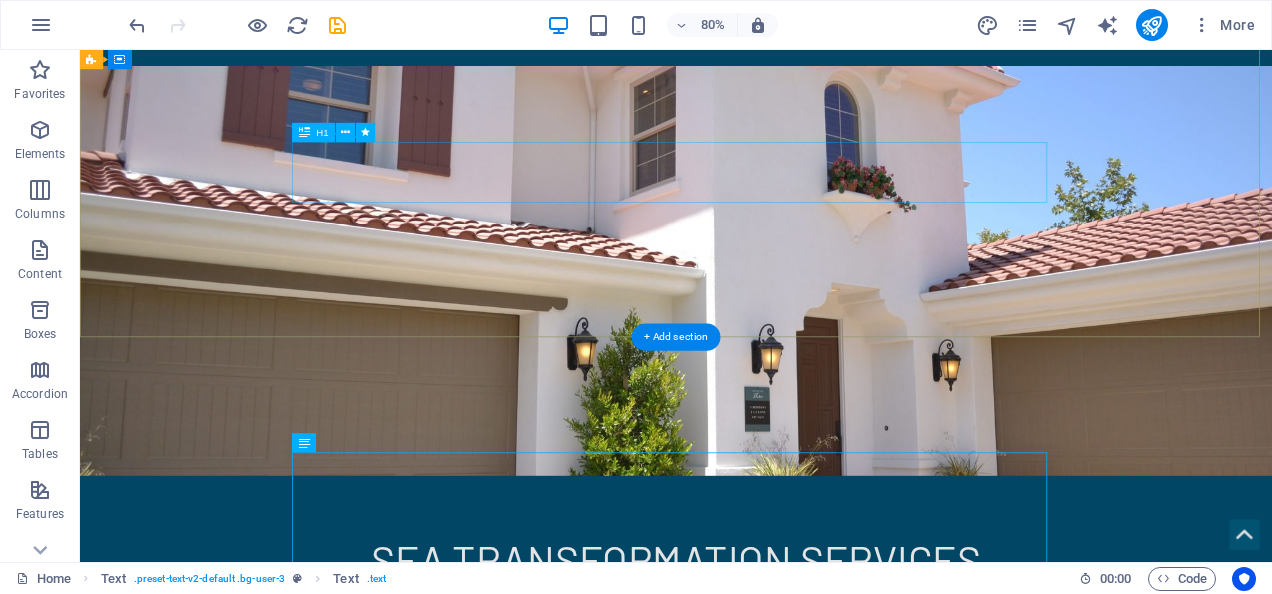 click on "SEA Transformation Services" at bounding box center (825, 687) 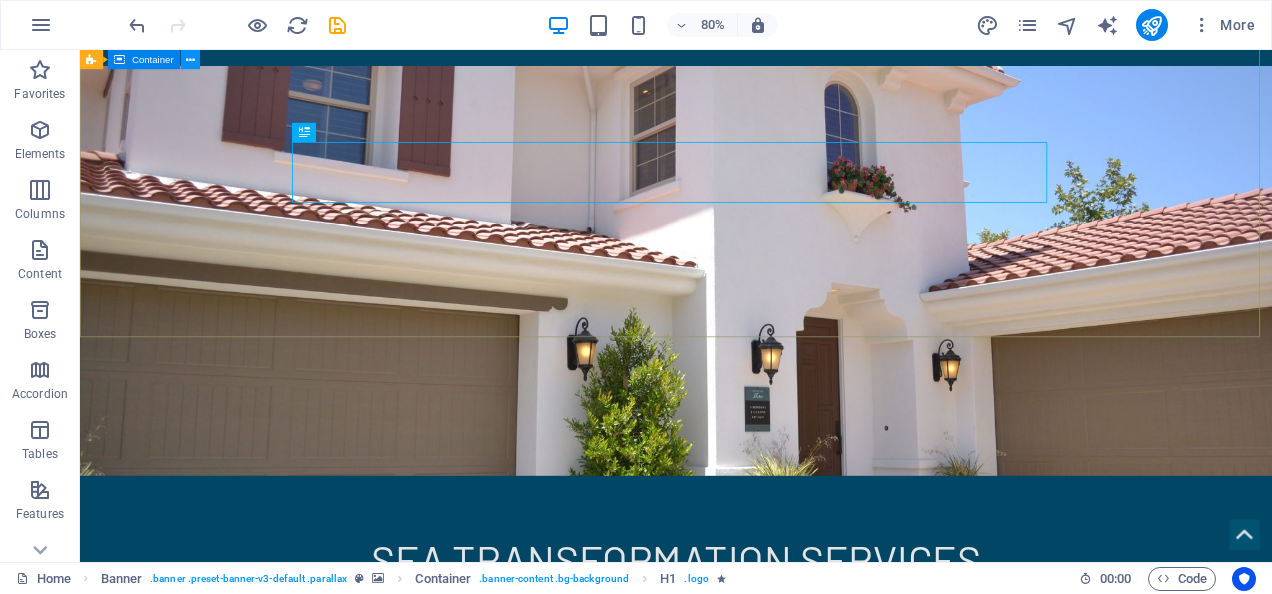 click at bounding box center [190, 59] 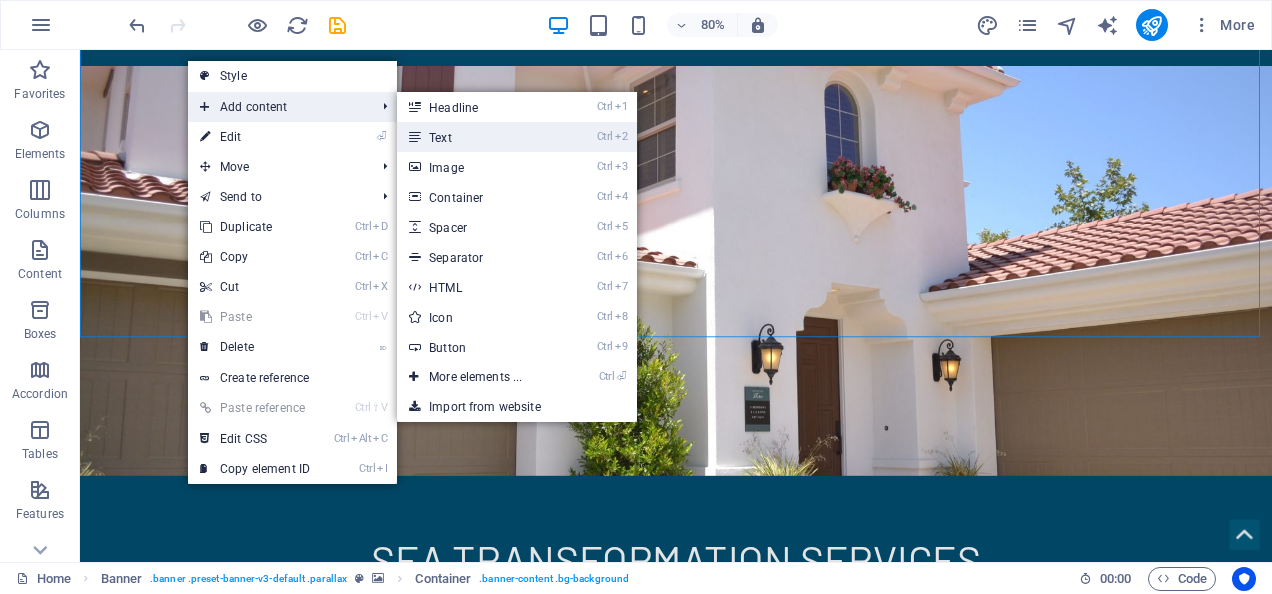 click on "Ctrl 2  Text" at bounding box center (479, 137) 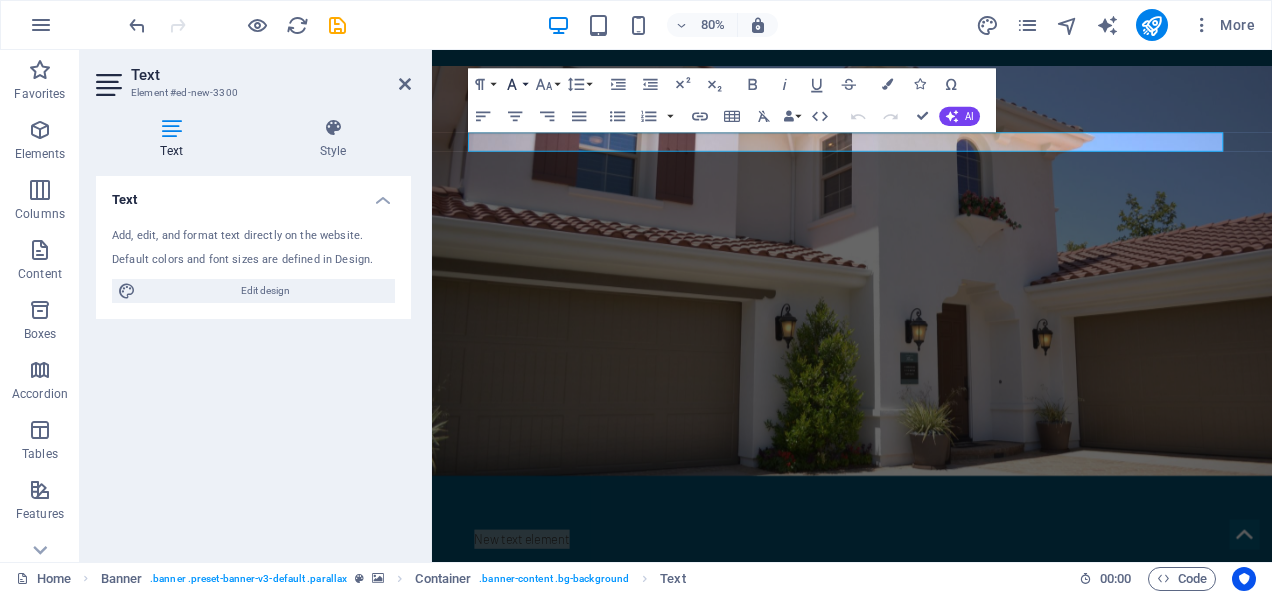 click on "Font Family" at bounding box center (515, 84) 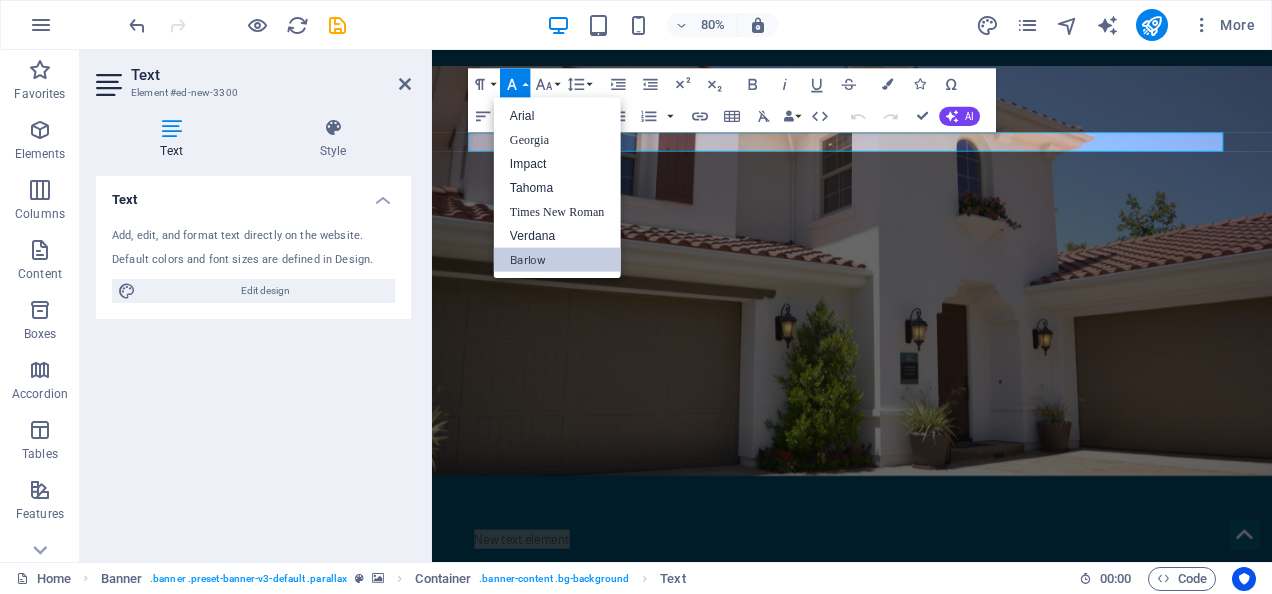 scroll, scrollTop: 0, scrollLeft: 0, axis: both 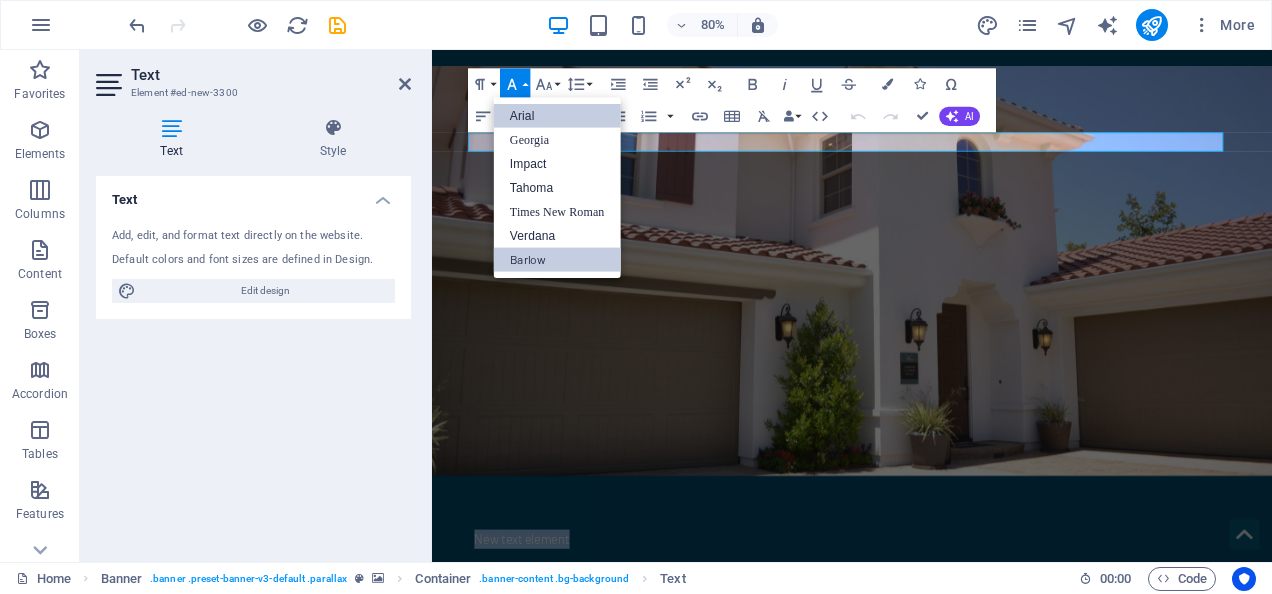 click on "Arial" at bounding box center (557, 115) 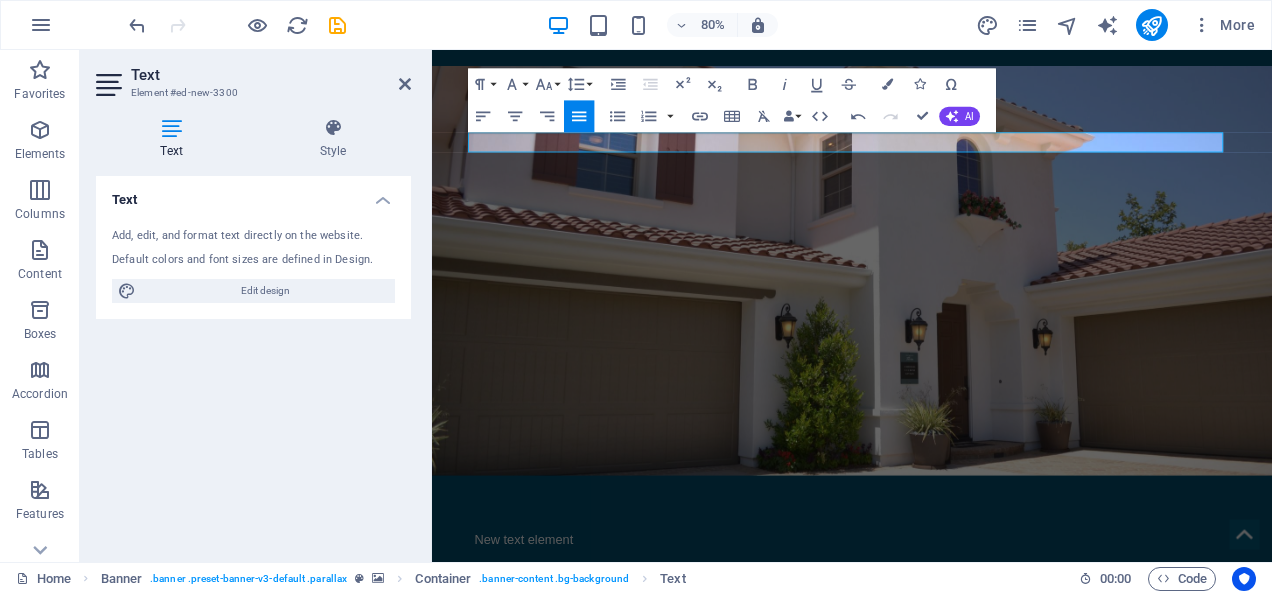 scroll, scrollTop: 178, scrollLeft: 0, axis: vertical 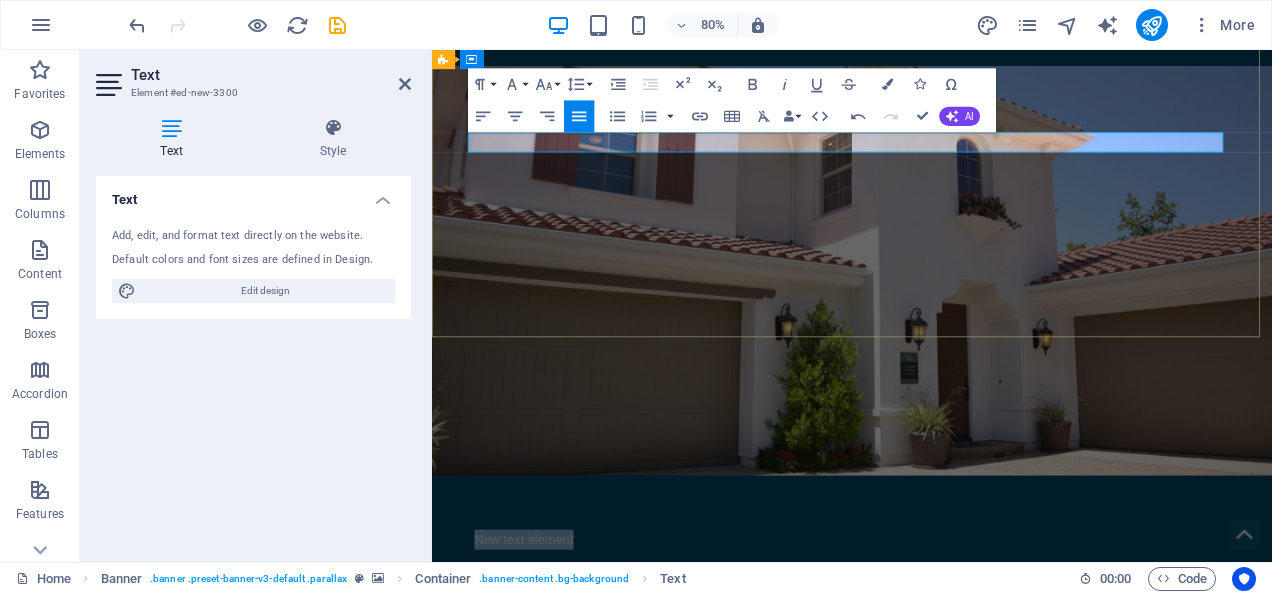 type 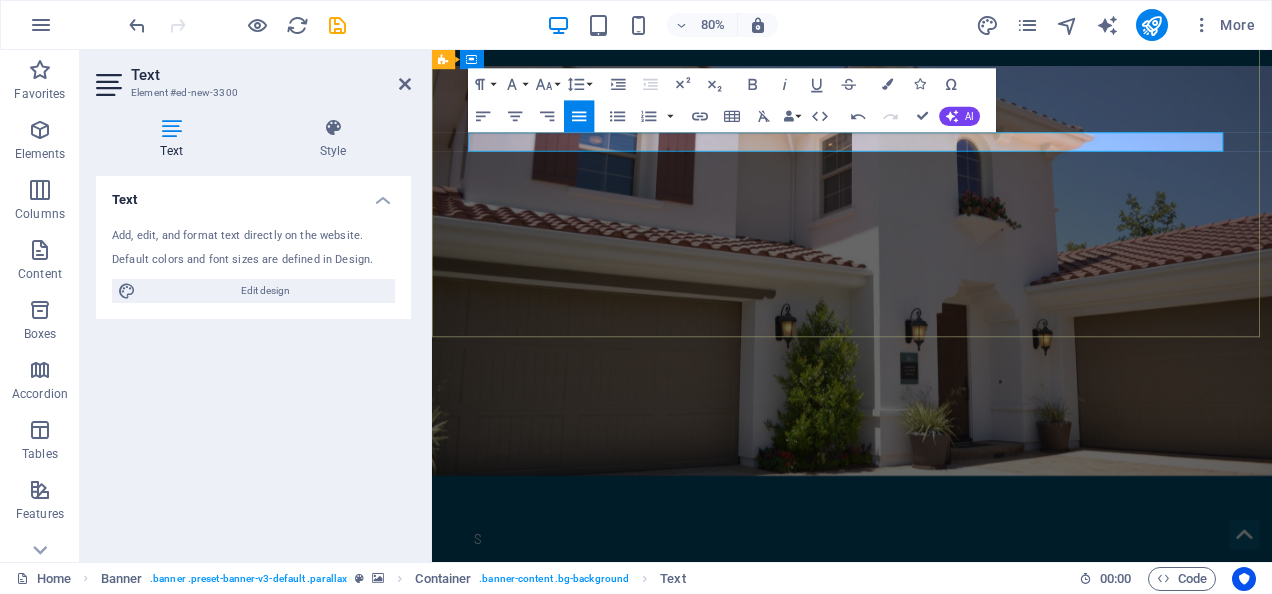 scroll, scrollTop: 178, scrollLeft: 0, axis: vertical 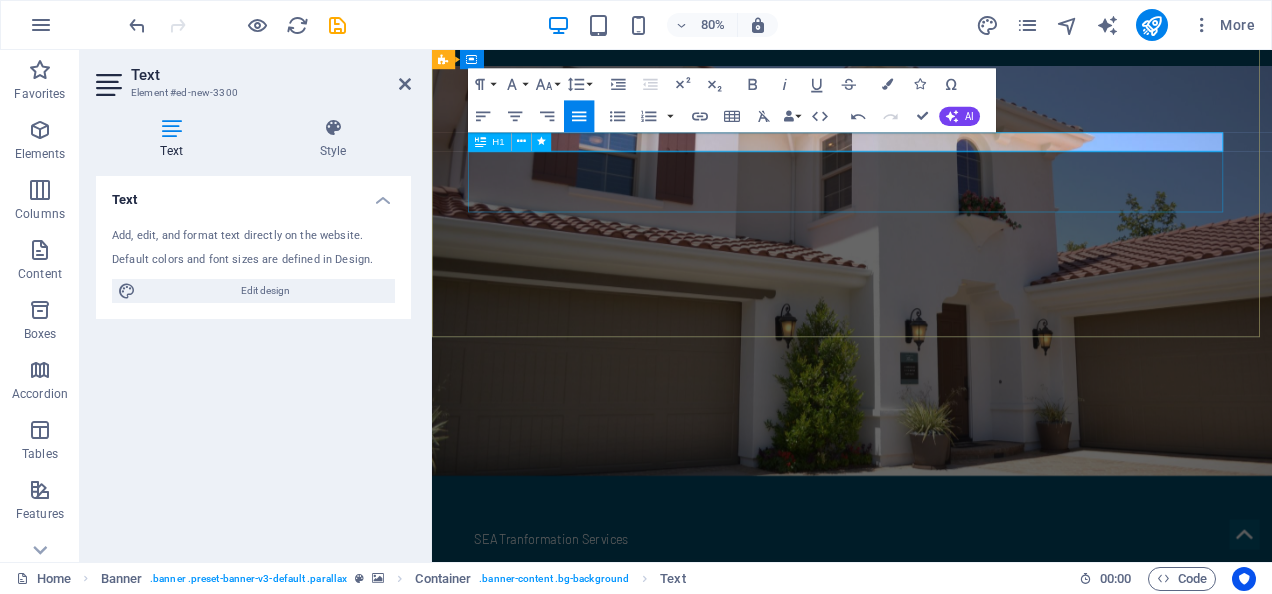 click on "SEA Transformation Services" at bounding box center [957, 711] 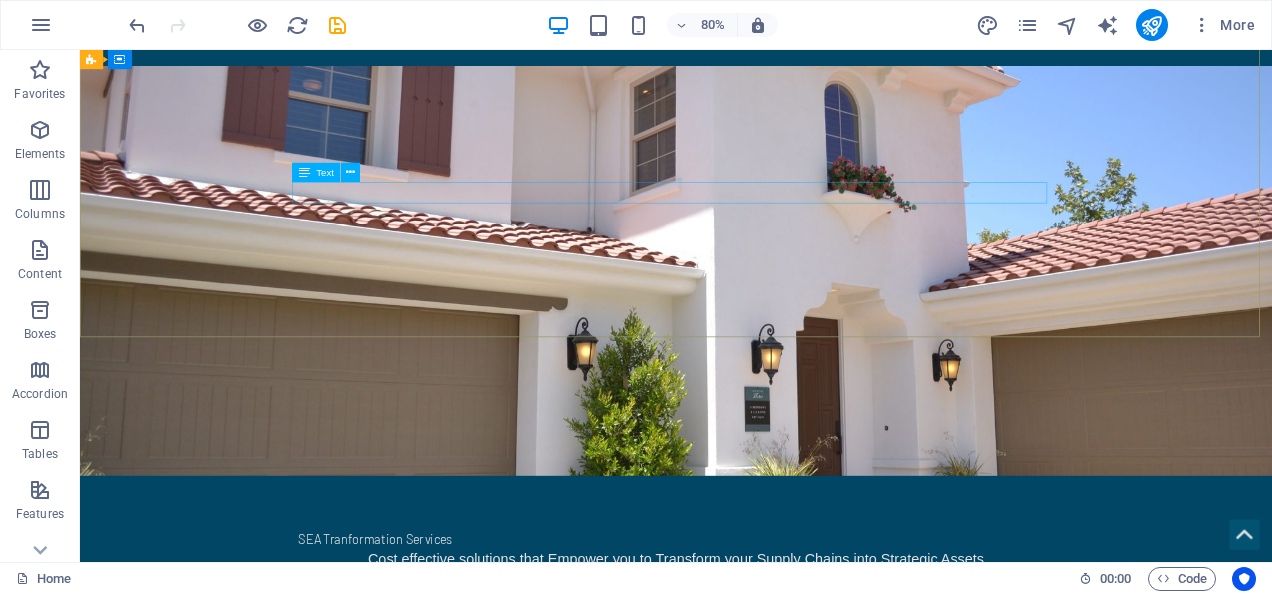 click on "Text" at bounding box center [325, 173] 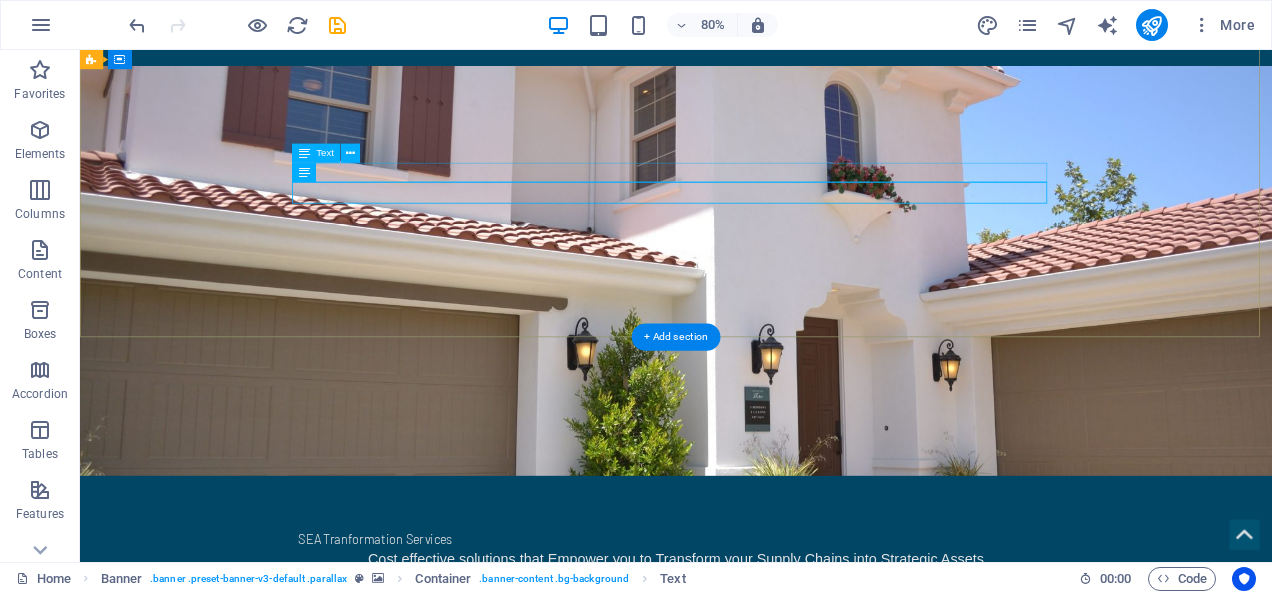 drag, startPoint x: 450, startPoint y: 224, endPoint x: 464, endPoint y: 199, distance: 28.653097 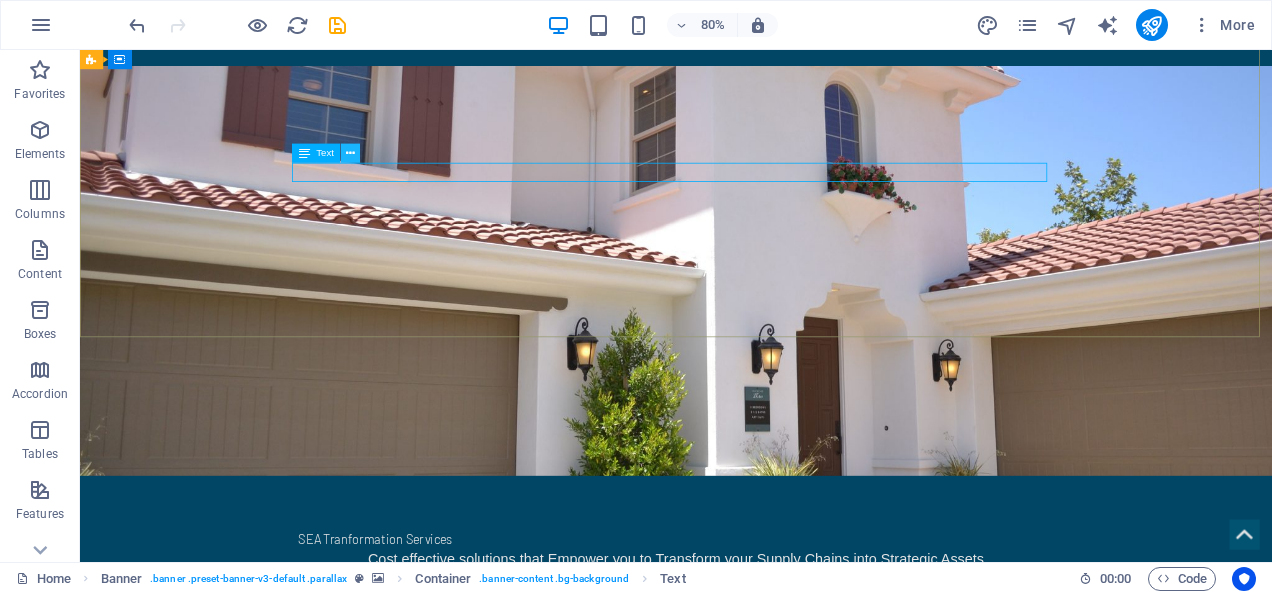 click at bounding box center [350, 153] 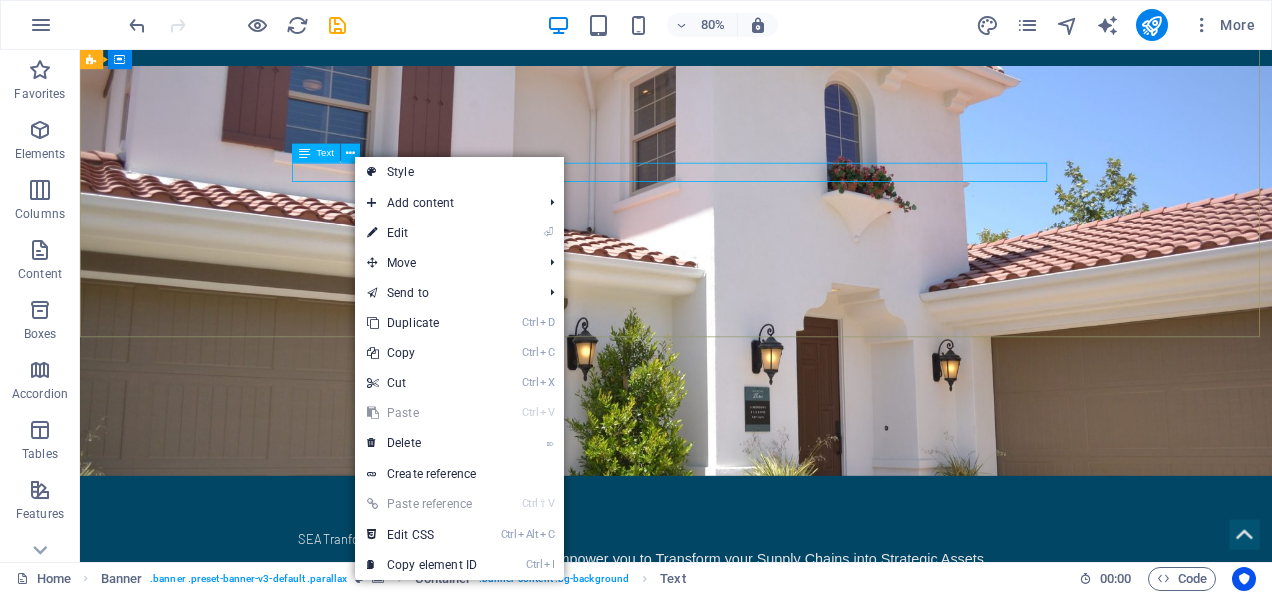 click on "Text" at bounding box center [325, 153] 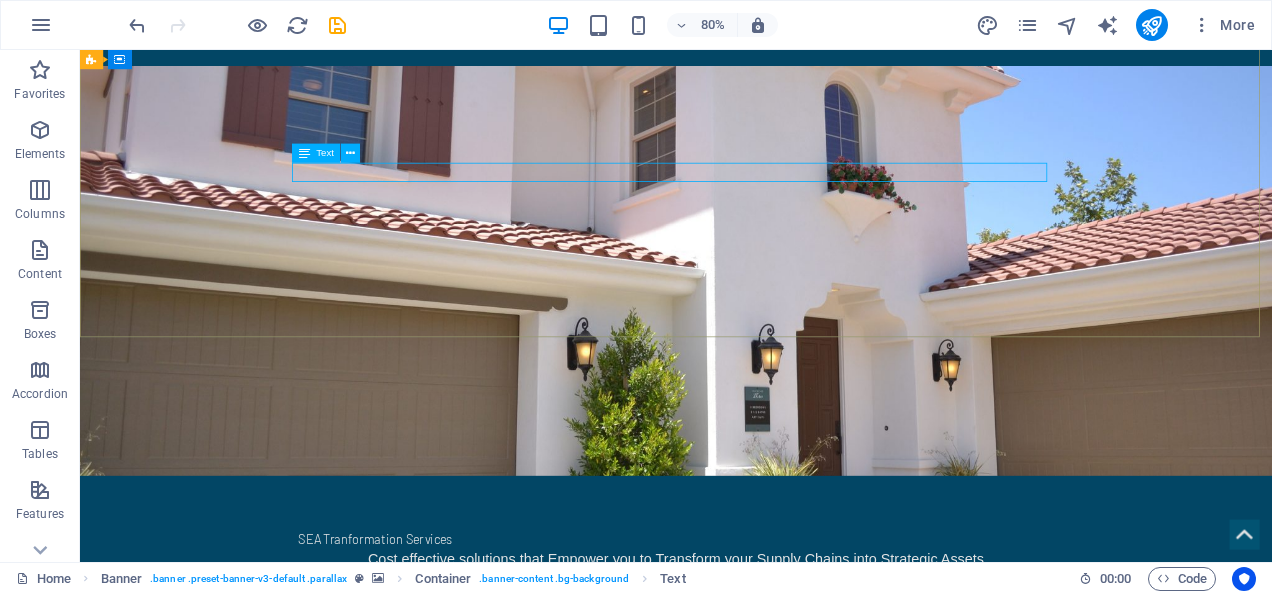 click at bounding box center (304, 153) 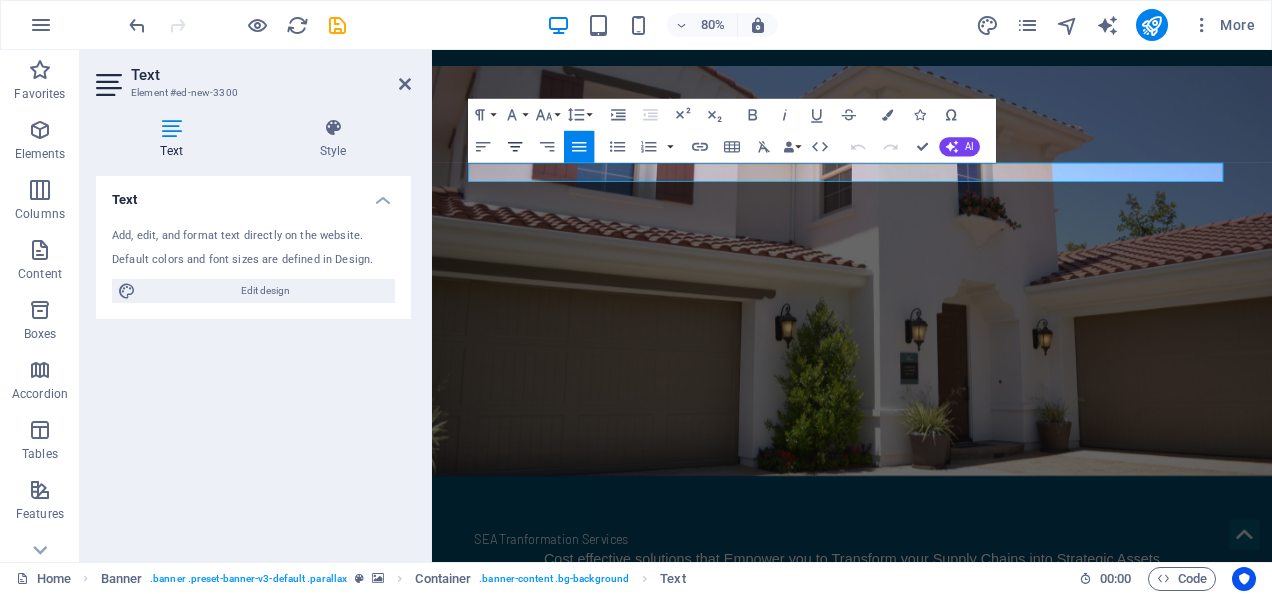 click 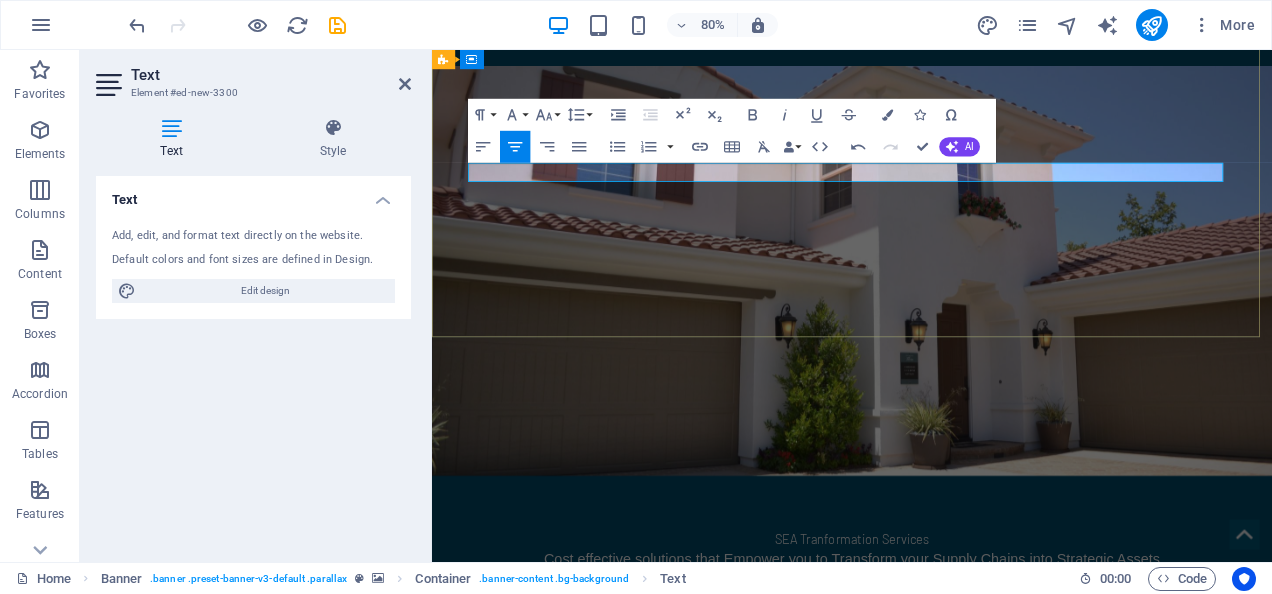 click on "SEA Tranformation Services" at bounding box center [957, 661] 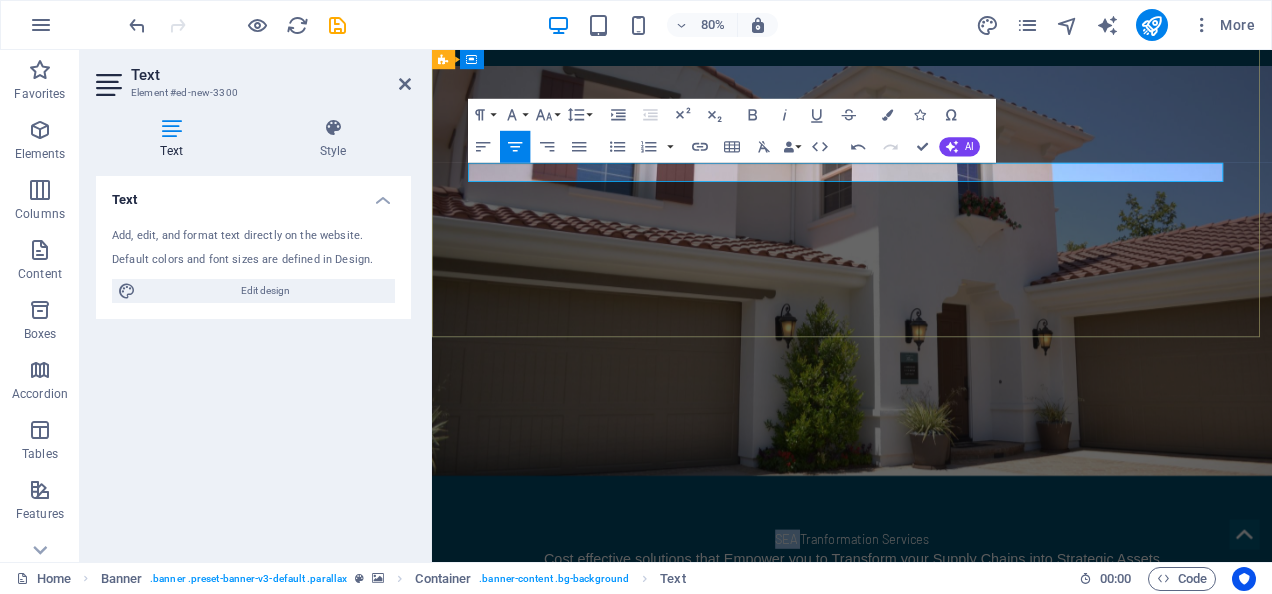 click on "SEA Tranformation Services" at bounding box center (957, 661) 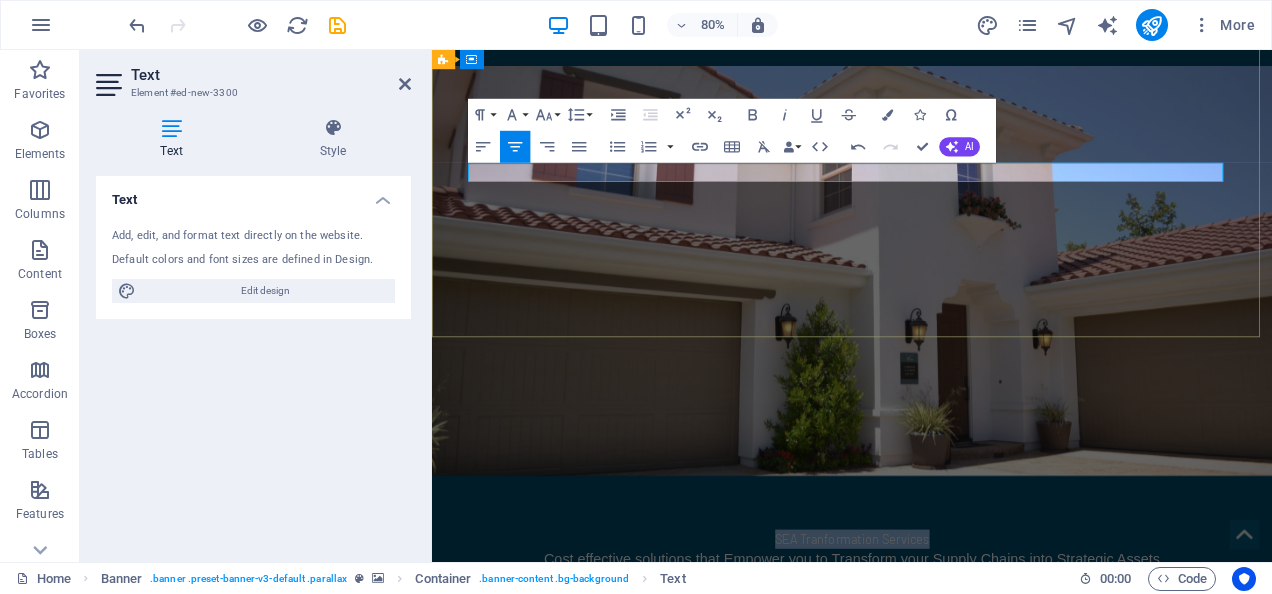 click on "SEA Tranformation Services" at bounding box center [957, 661] 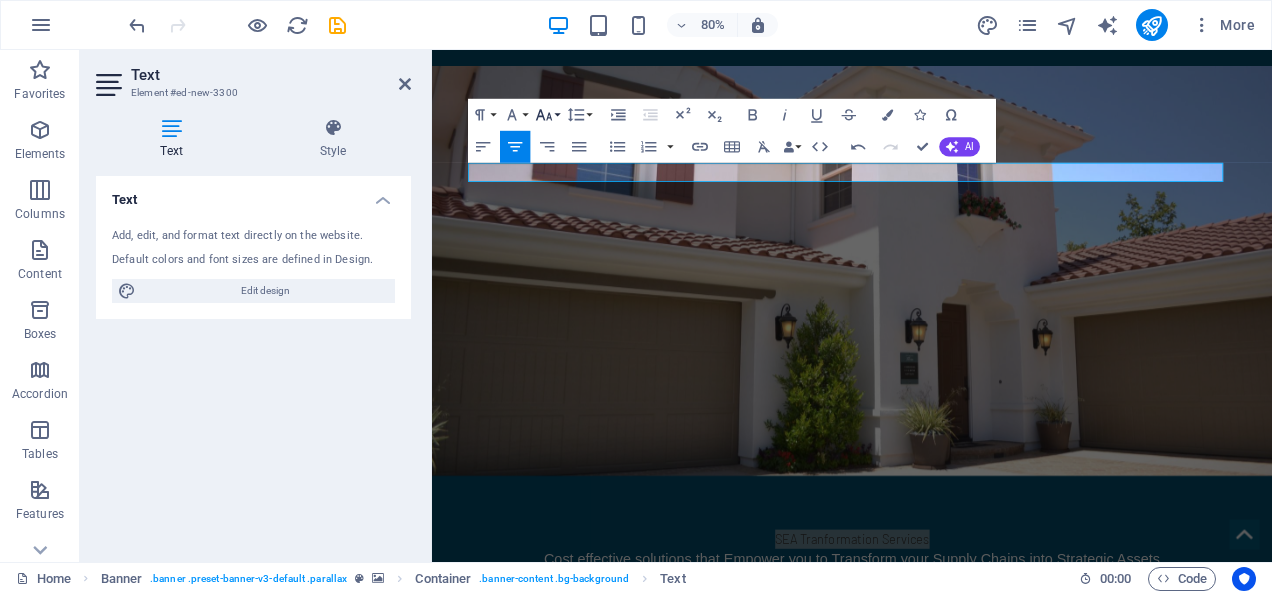 click 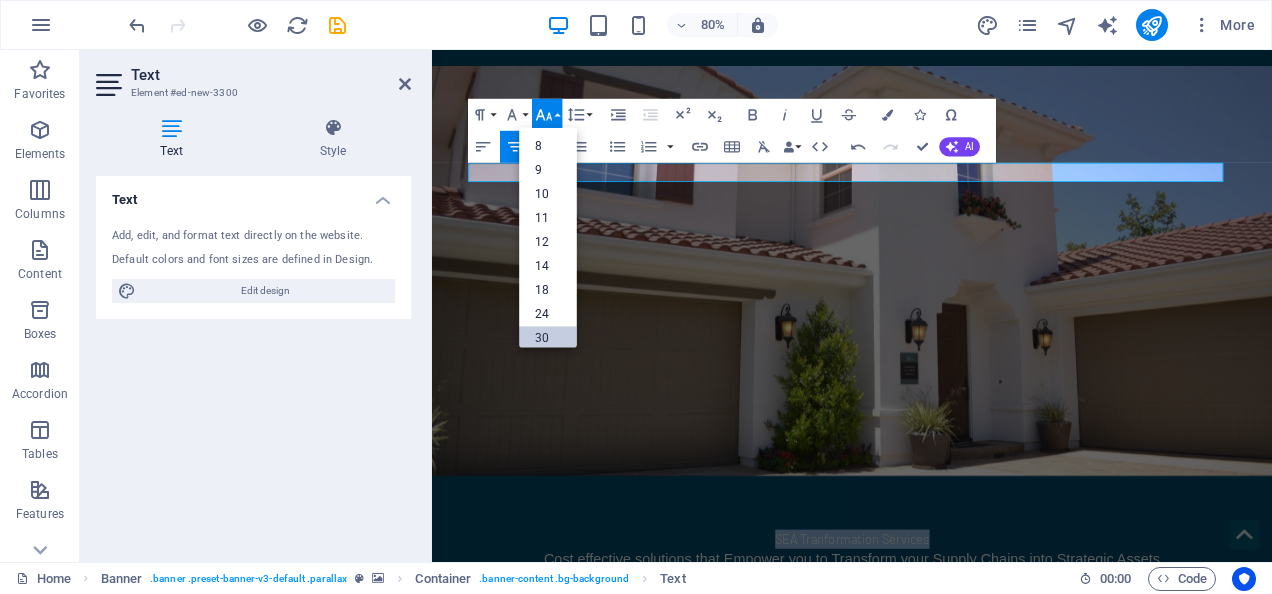 click on "30" at bounding box center (548, 338) 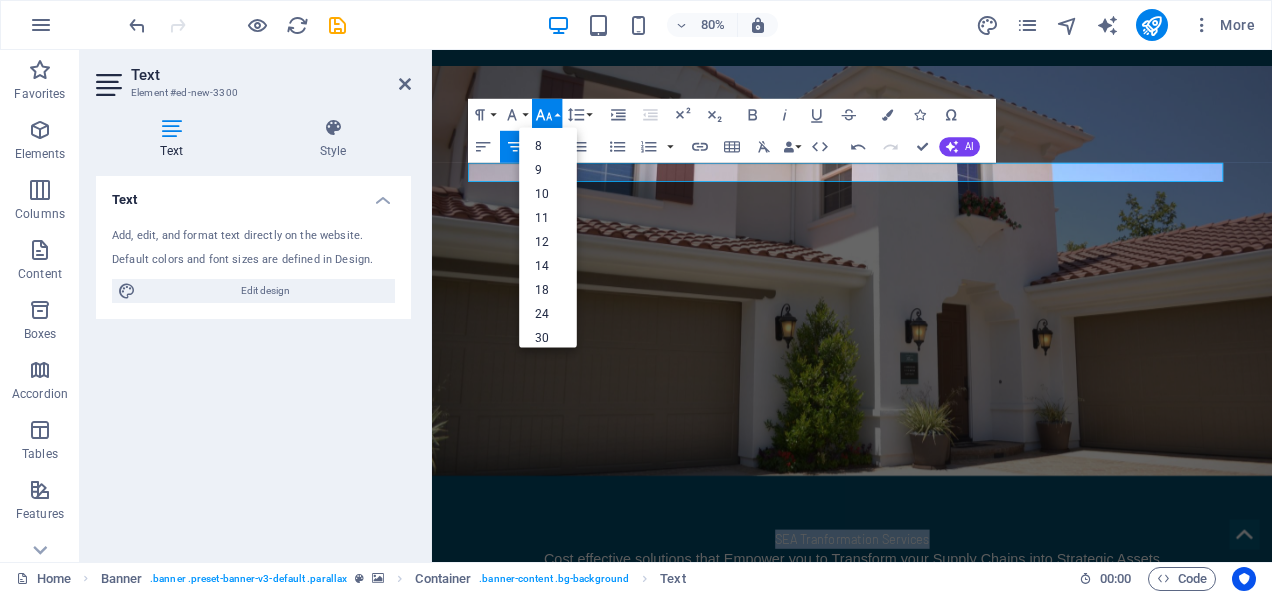 scroll, scrollTop: 168, scrollLeft: 0, axis: vertical 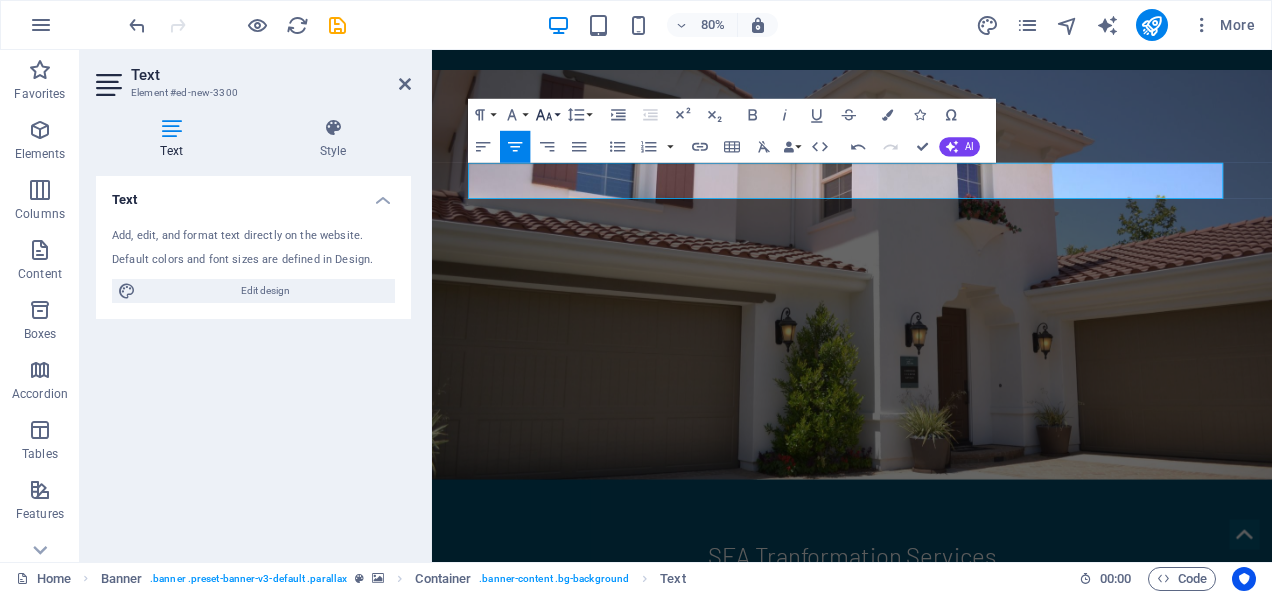 click 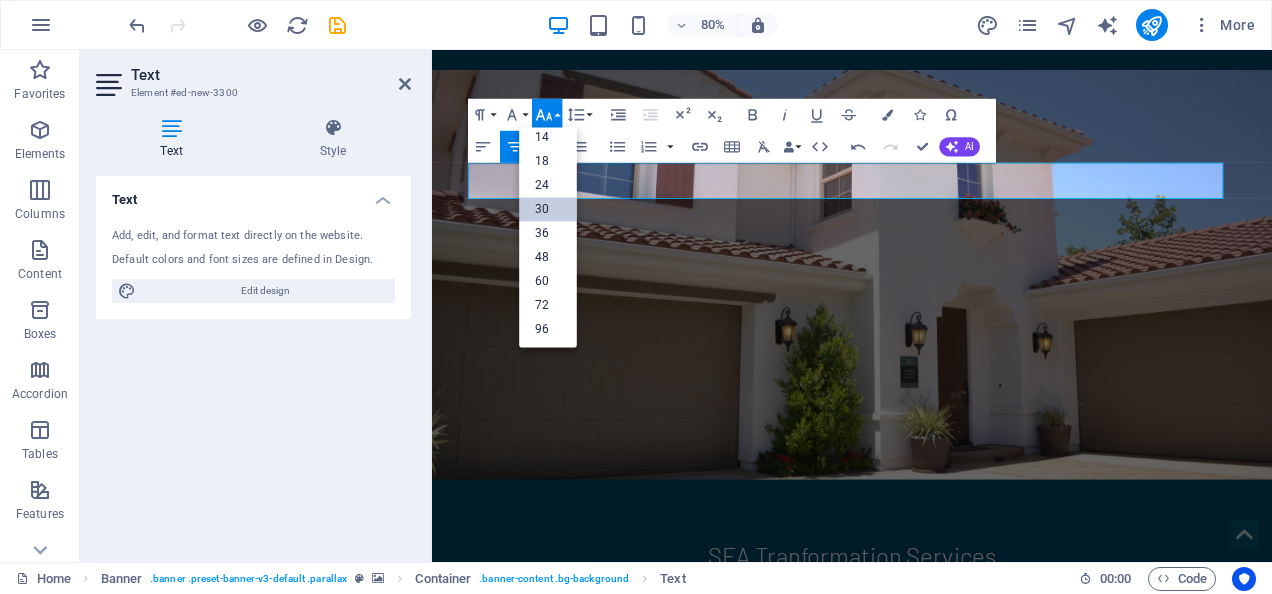 scroll, scrollTop: 160, scrollLeft: 0, axis: vertical 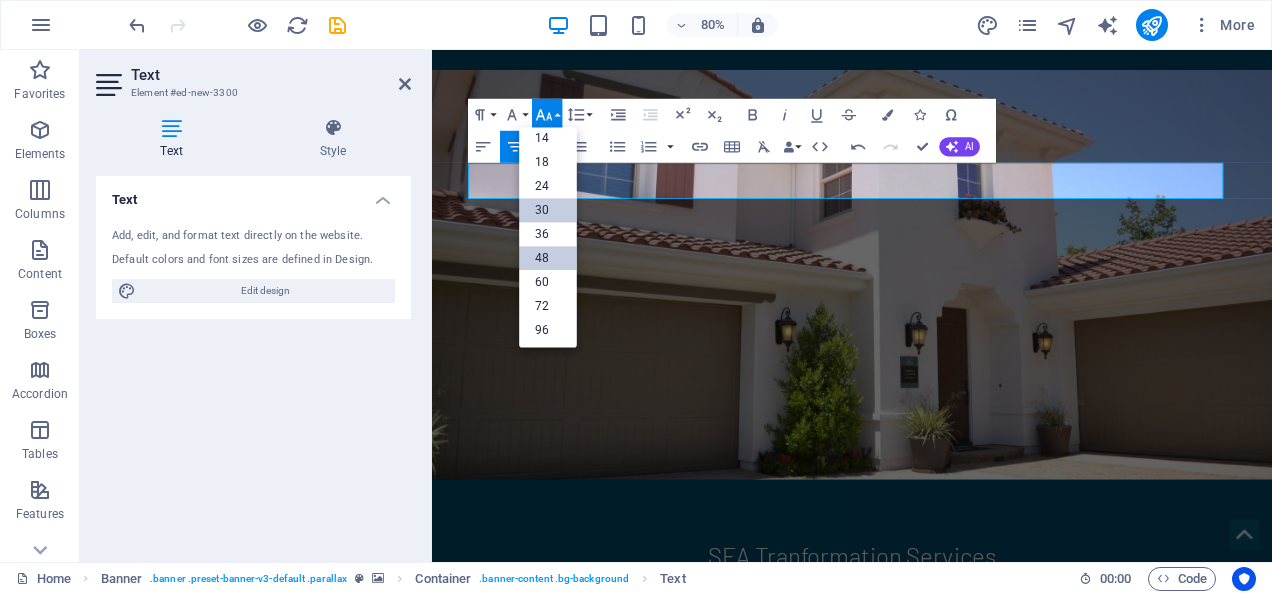 click on "48" at bounding box center [548, 258] 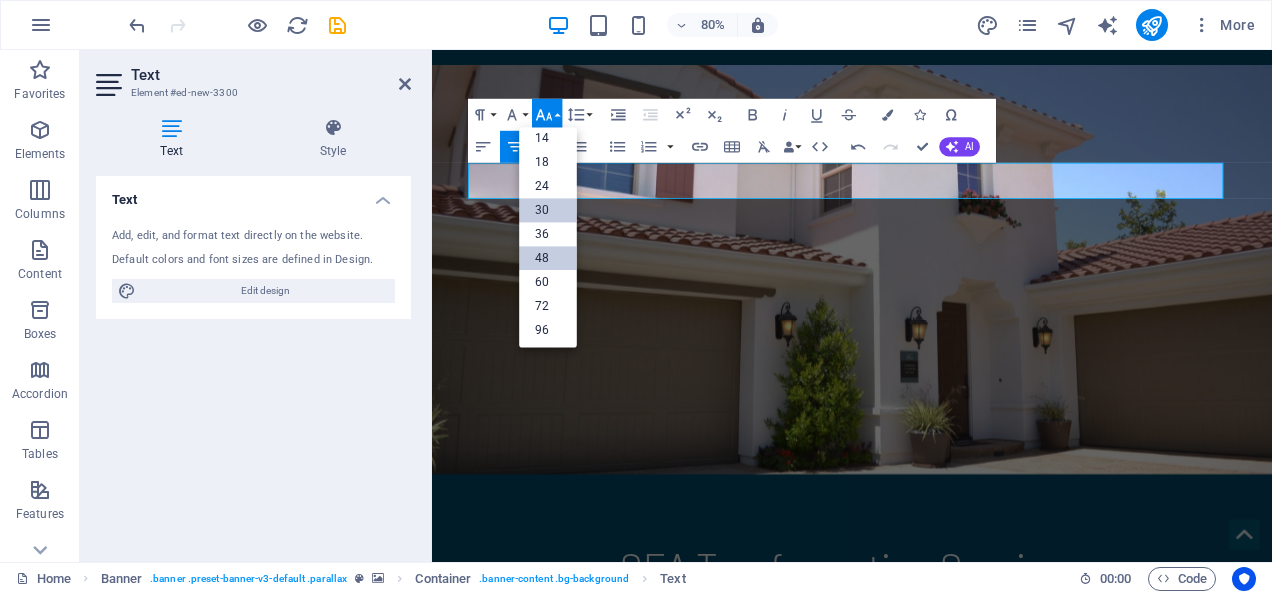scroll, scrollTop: 154, scrollLeft: 0, axis: vertical 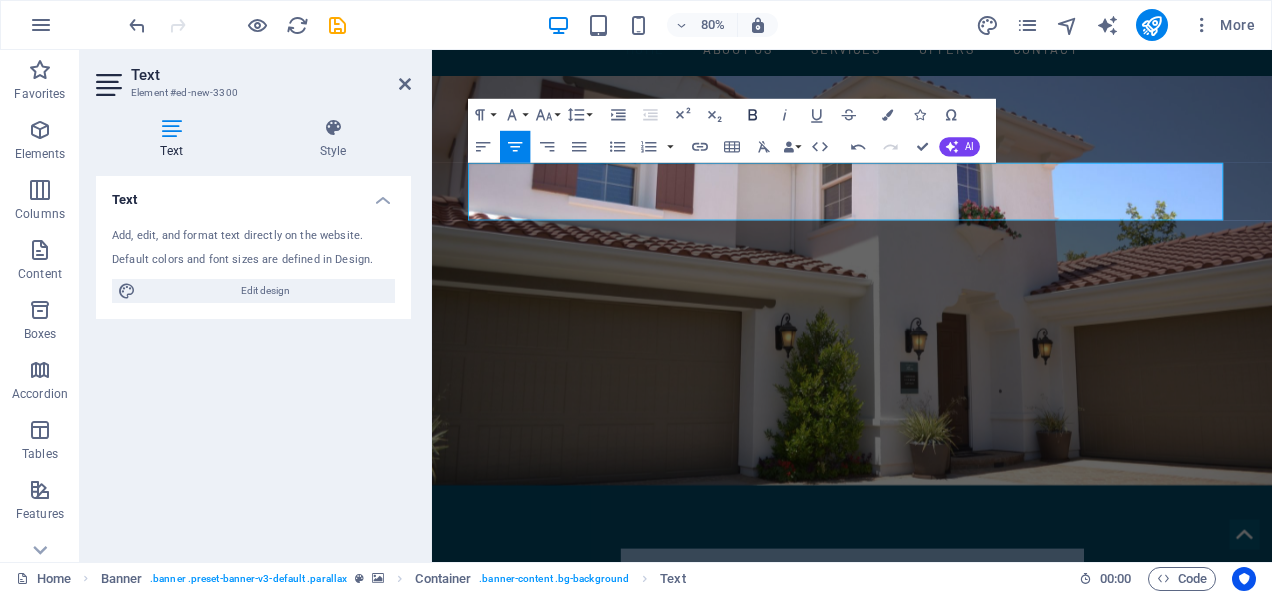 click 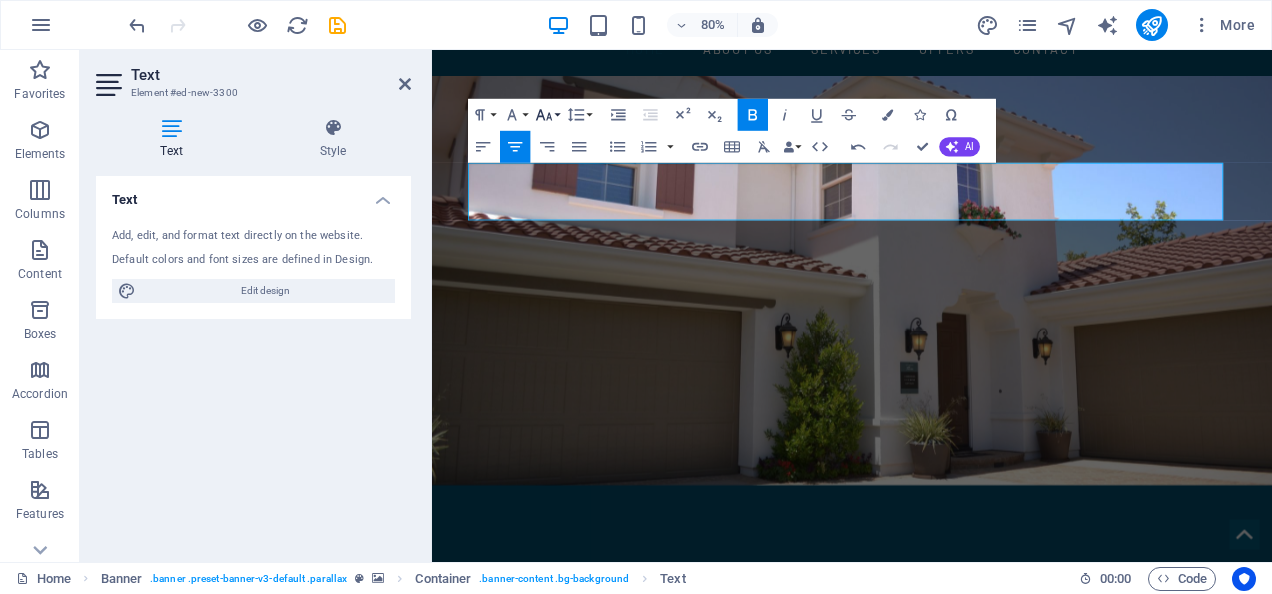 click 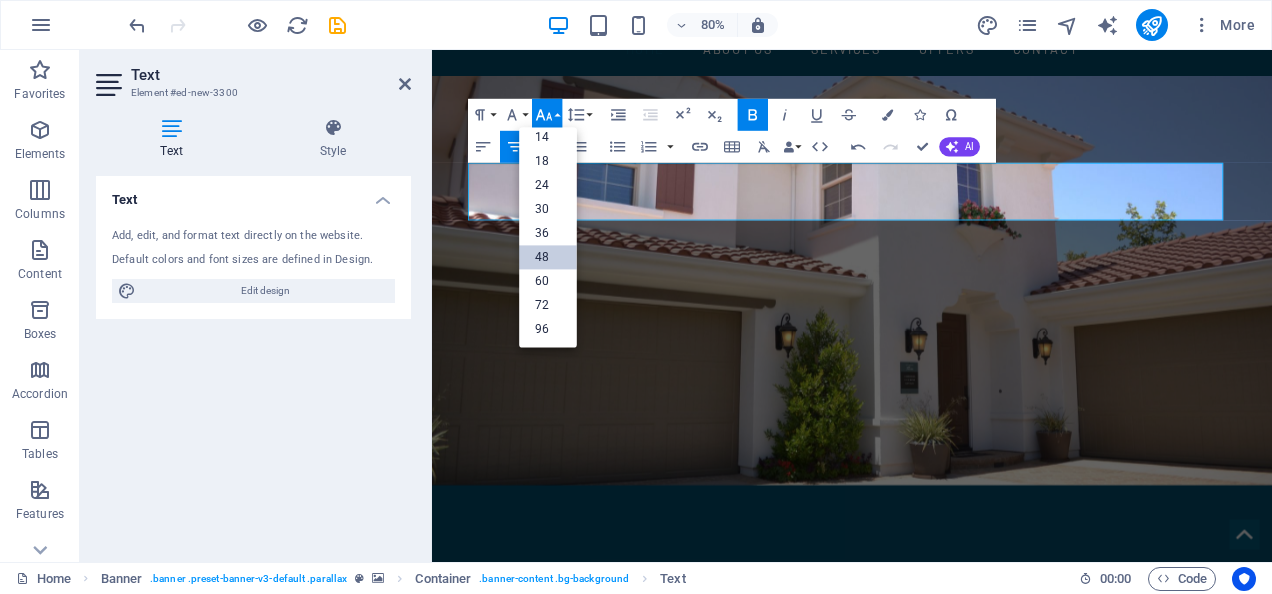 scroll, scrollTop: 160, scrollLeft: 0, axis: vertical 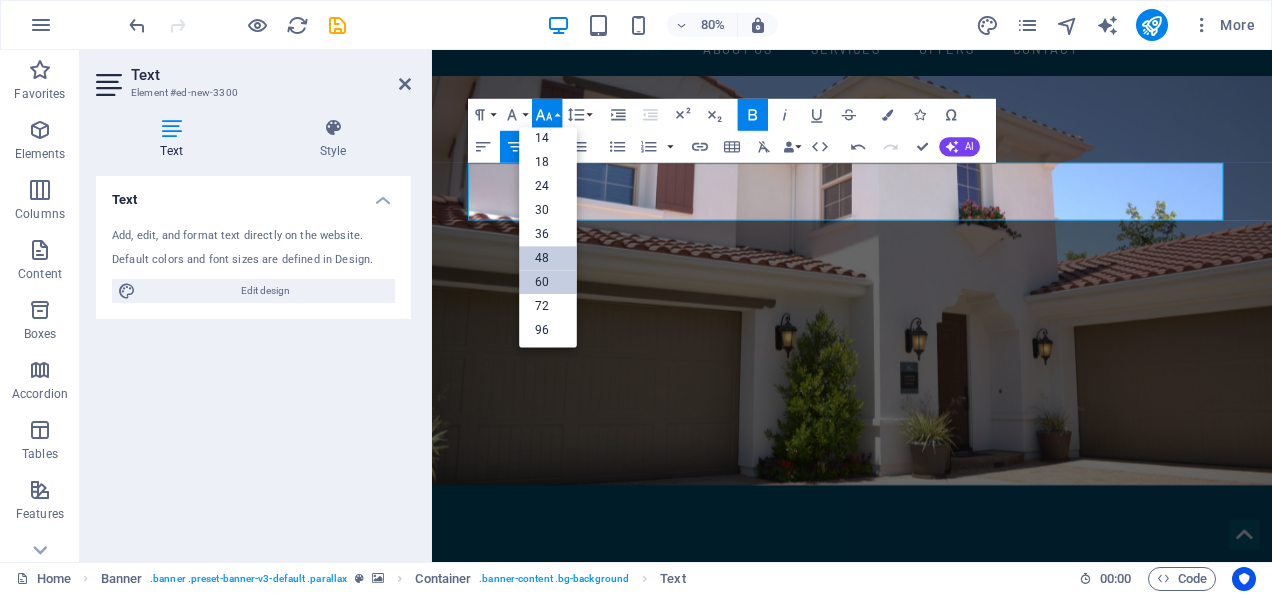 click on "60" at bounding box center [548, 282] 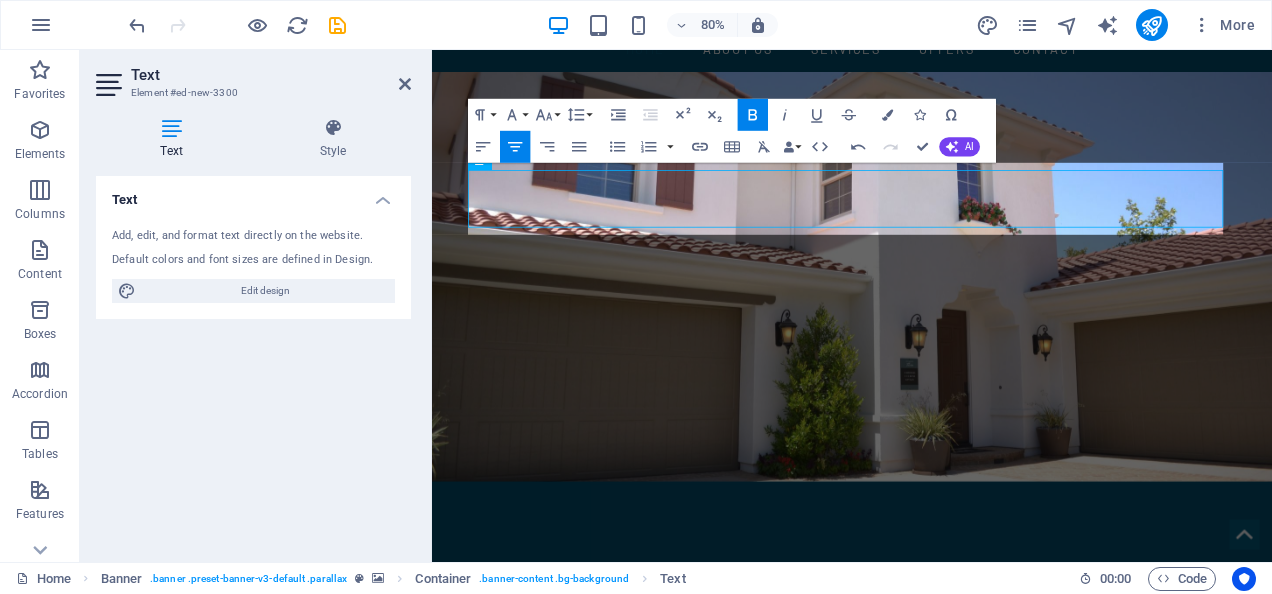 scroll, scrollTop: 145, scrollLeft: 0, axis: vertical 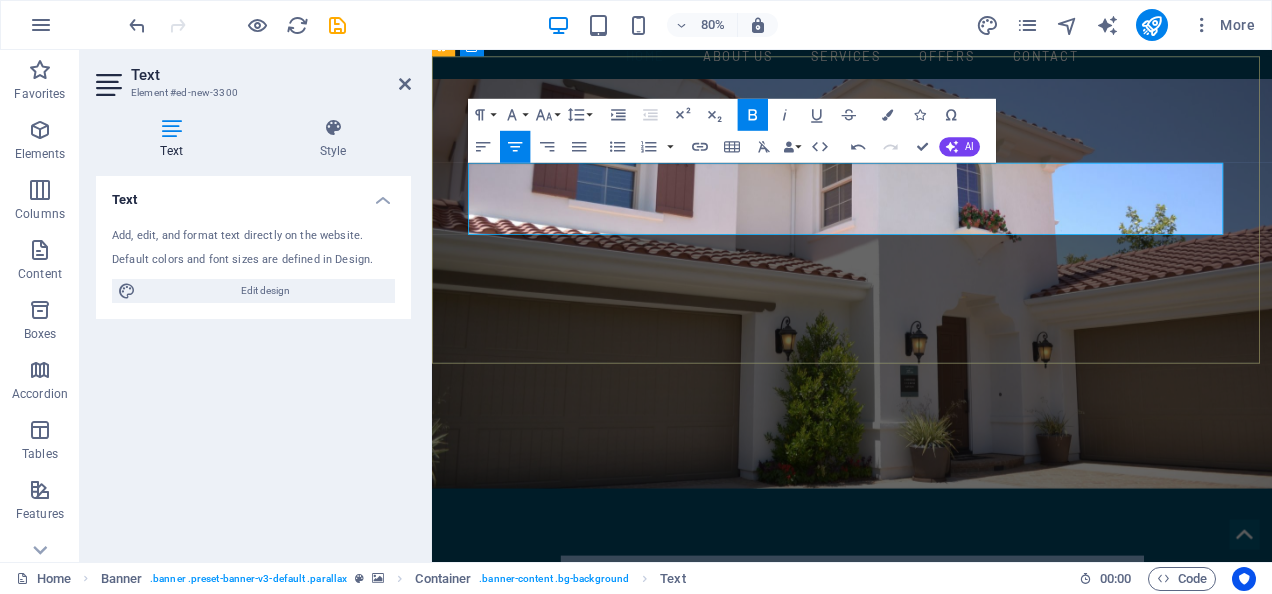 click on "SEA Tranformation Services" at bounding box center [957, 727] 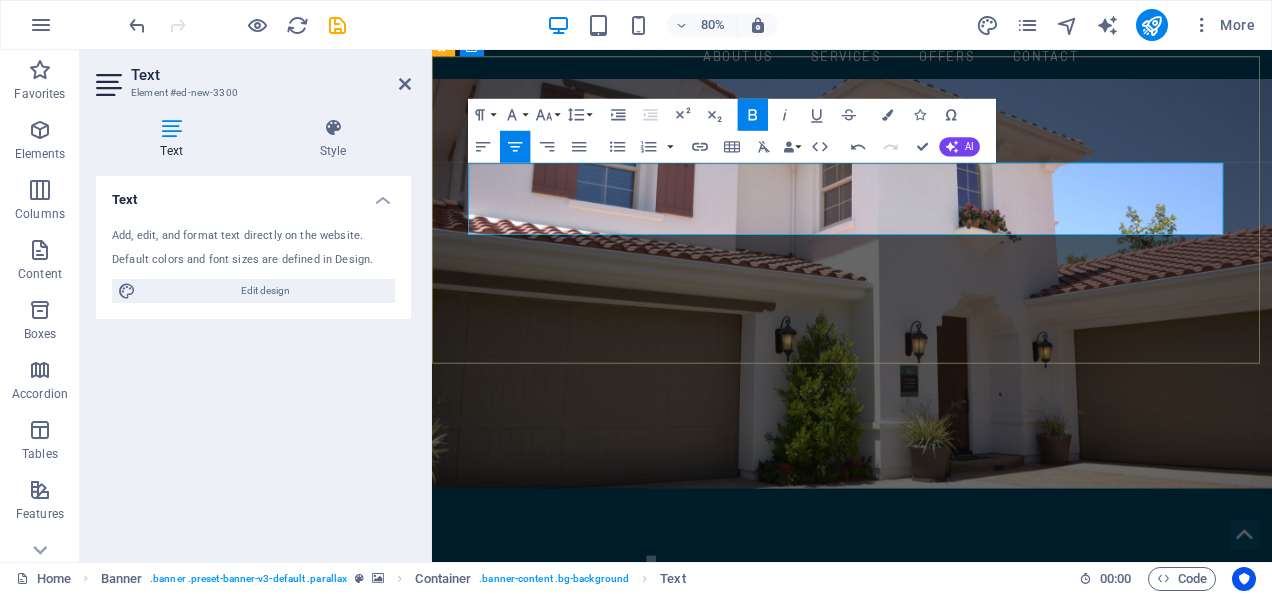 click on "SEA Tranformation Services" at bounding box center [957, 727] 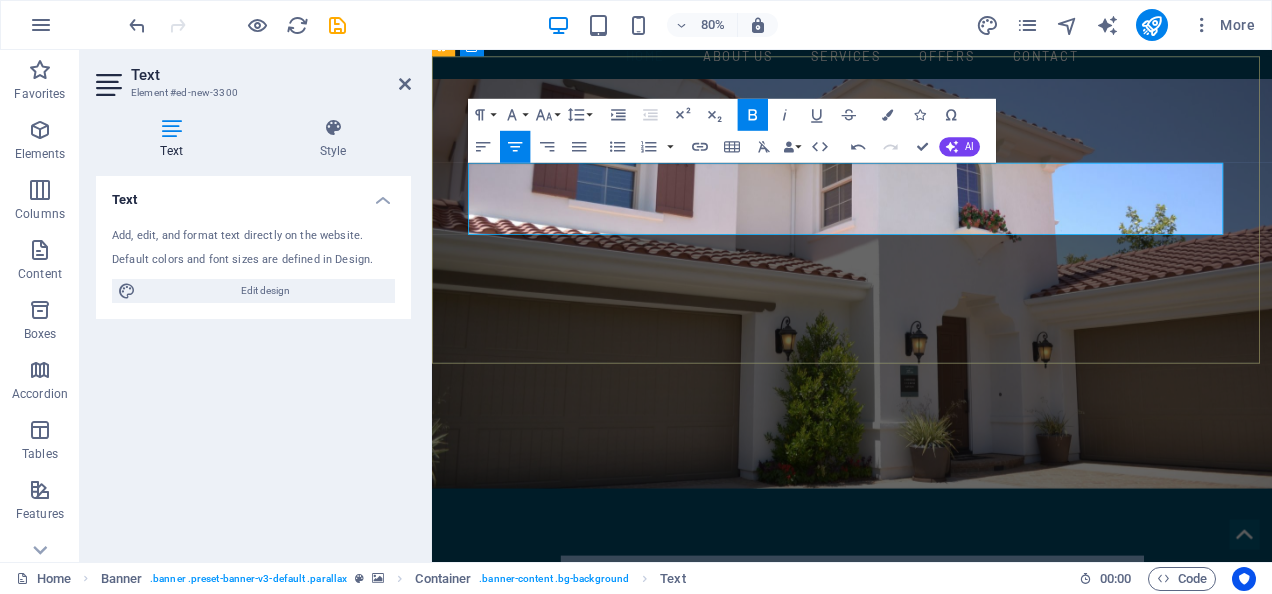click on "SEA Tranformation Services" at bounding box center [957, 727] 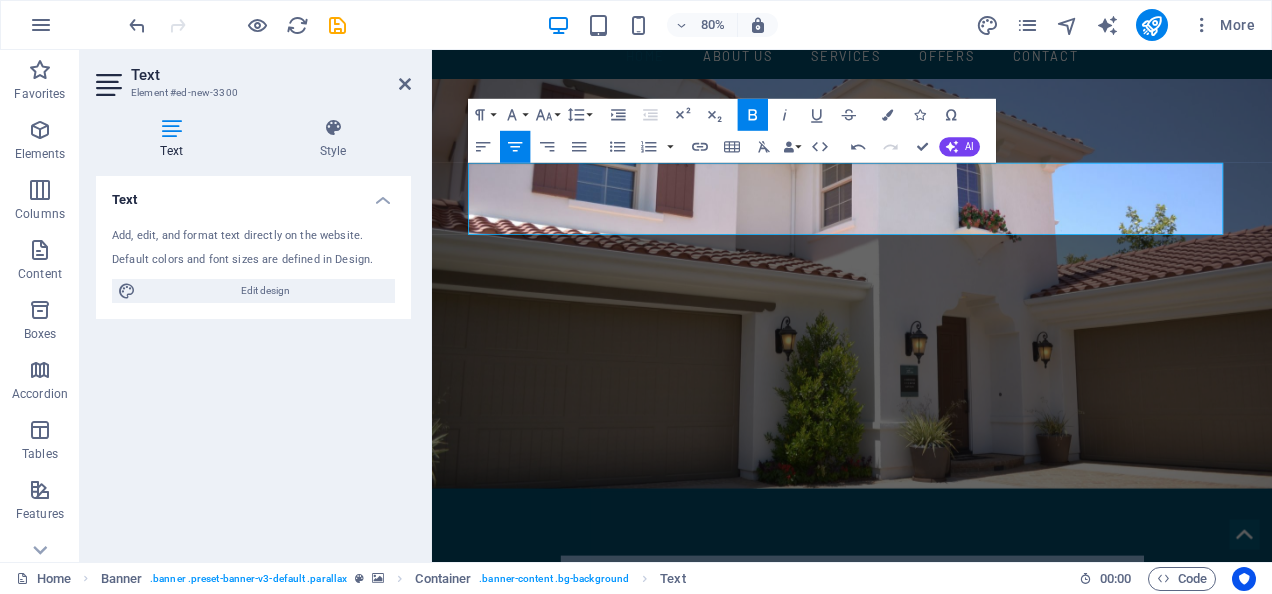 click 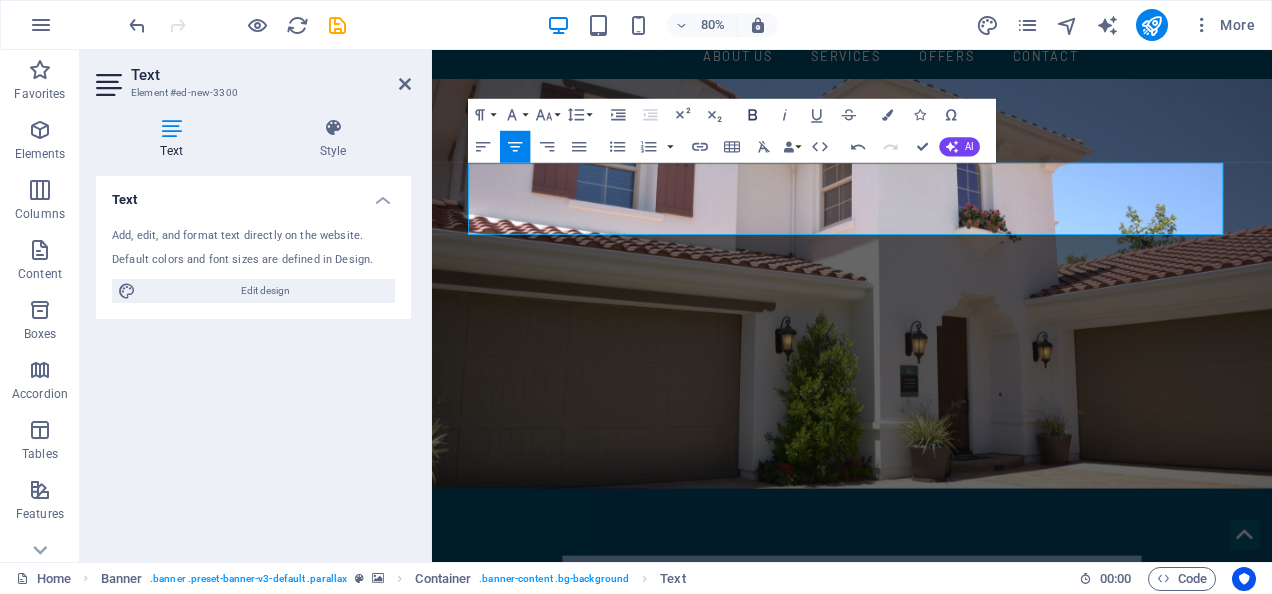 click 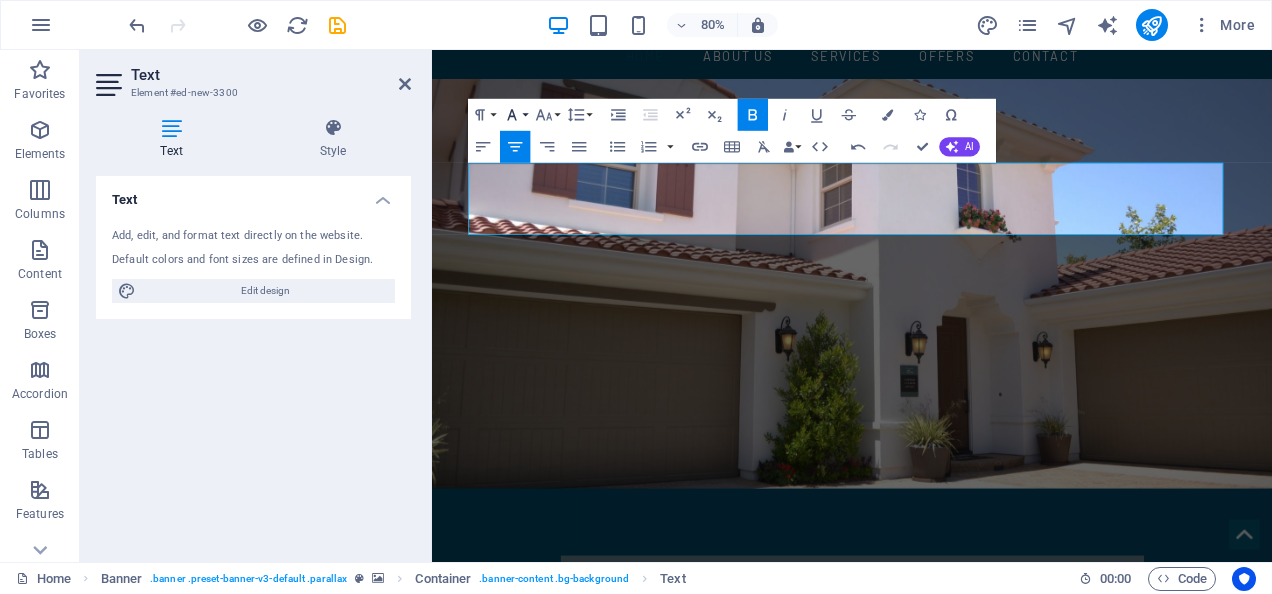 click on "Font Family" at bounding box center (515, 115) 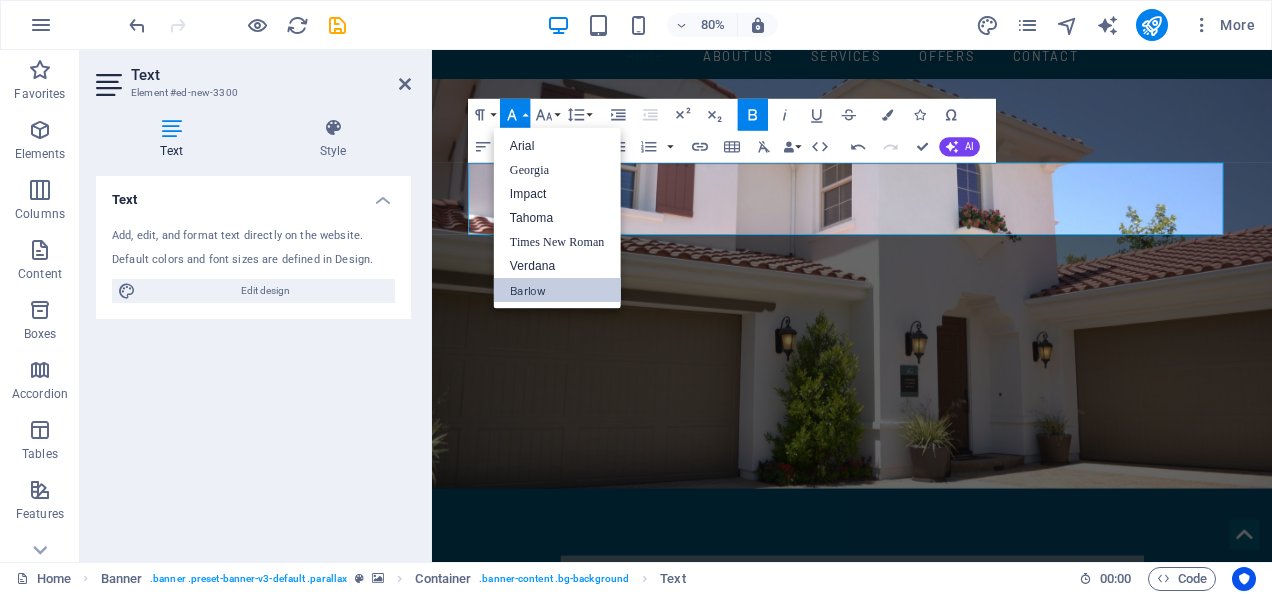 scroll, scrollTop: 0, scrollLeft: 0, axis: both 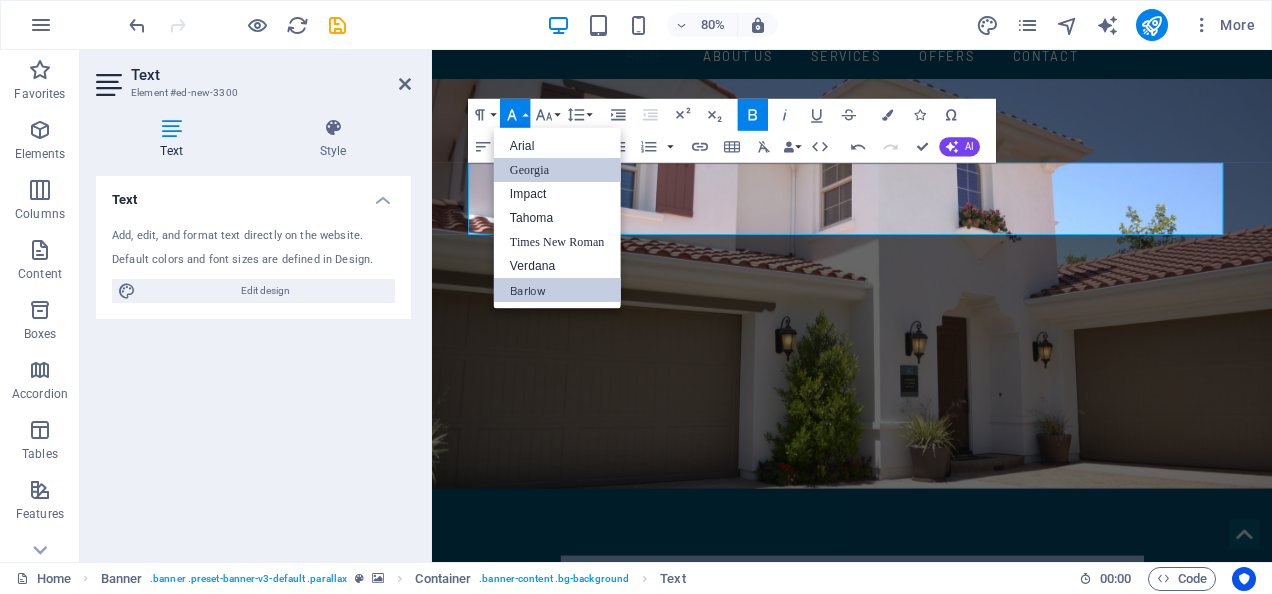click on "Georgia" at bounding box center (557, 170) 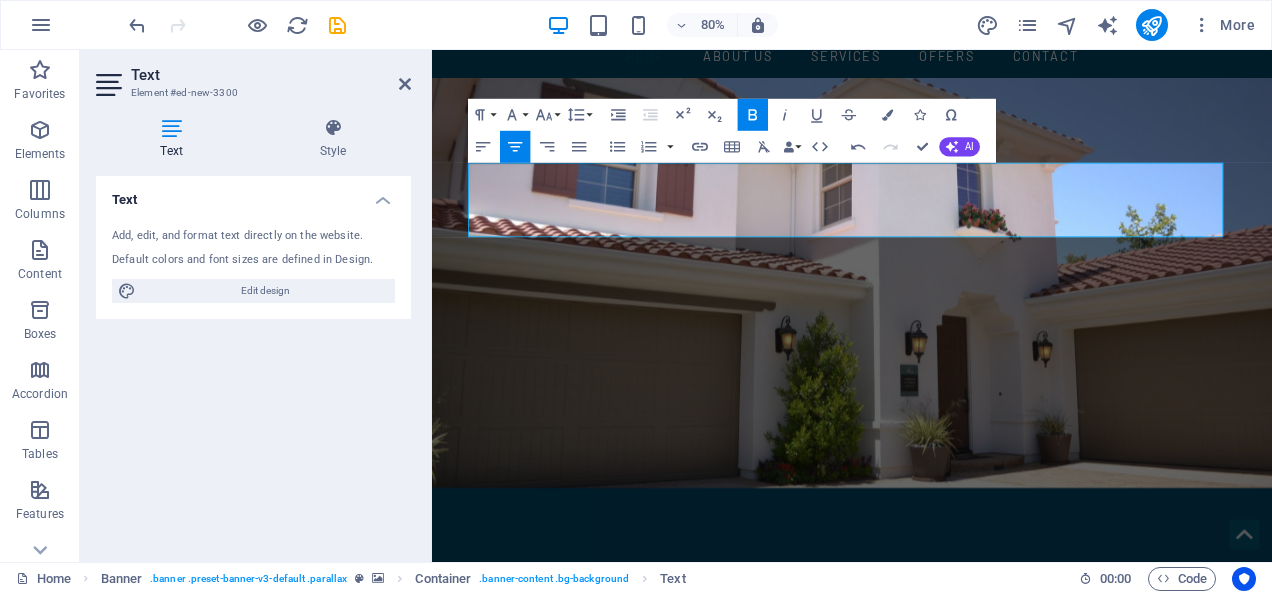 scroll, scrollTop: 144, scrollLeft: 0, axis: vertical 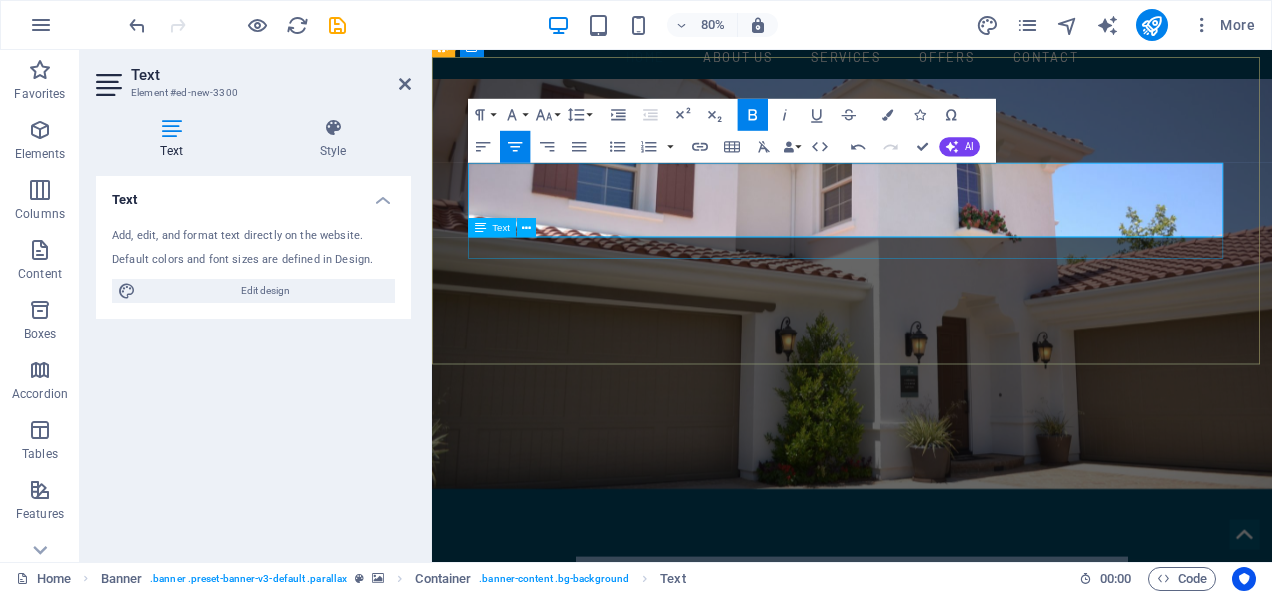 click on "Cost effective solutions that Empower you to Transform your Supply Chains into Strategic Assets" at bounding box center (957, 790) 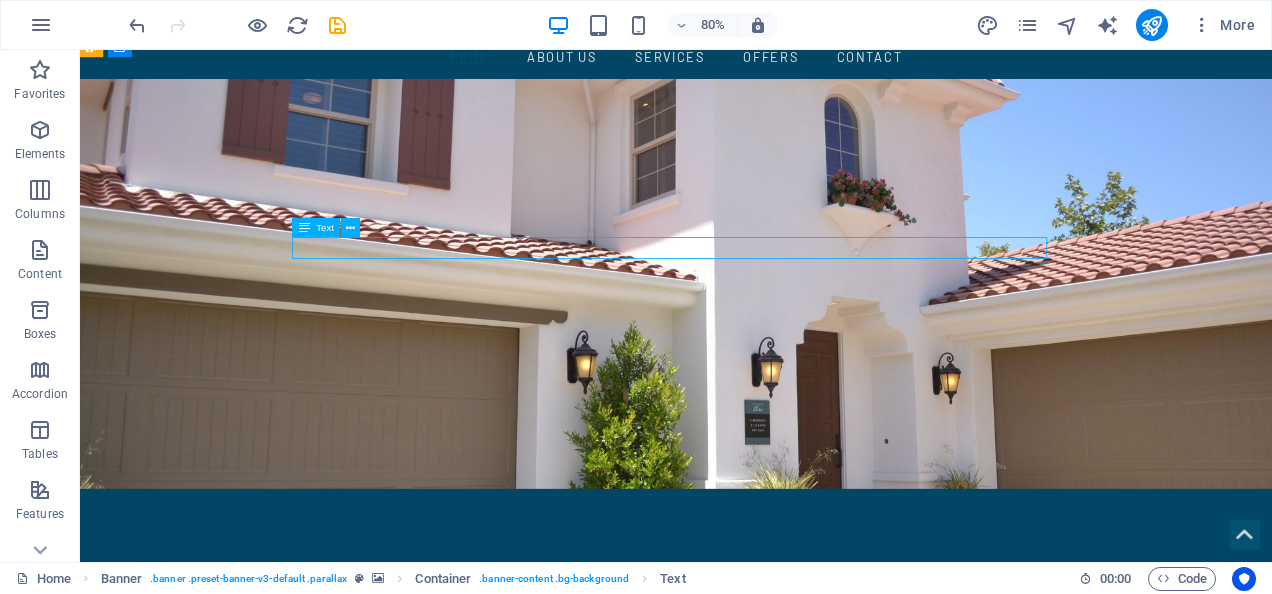 click on "Cost effective solutions that Empower you to Transform your Supply Chains into Strategic Assets" at bounding box center (825, 790) 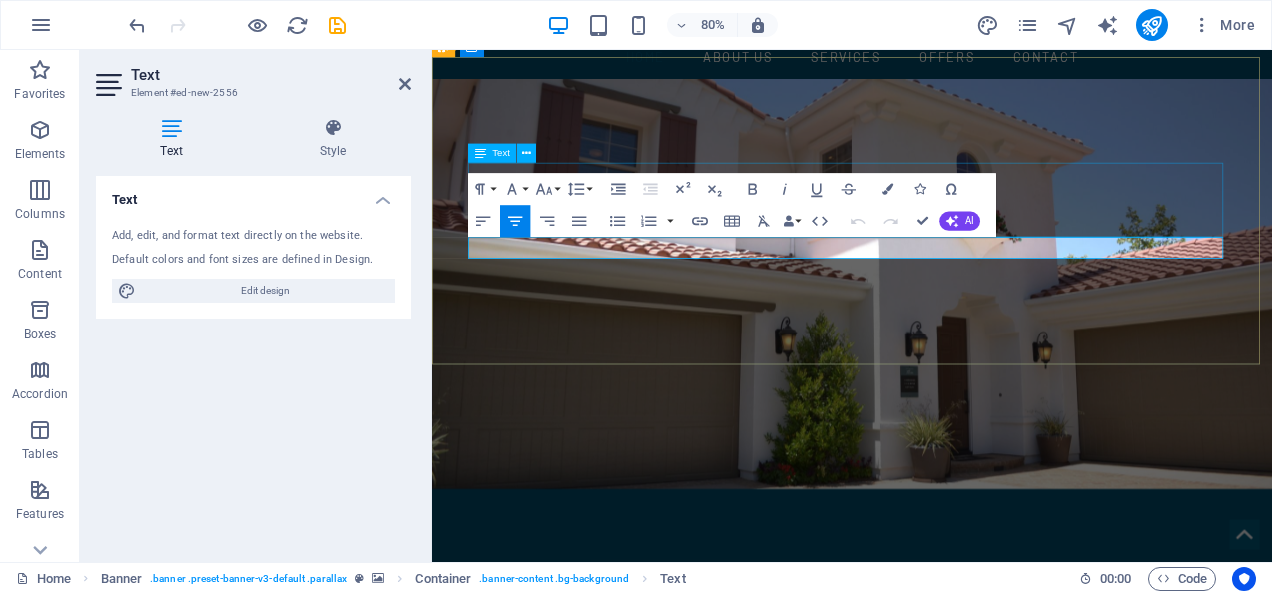 click on "SEA Tranformation Services" at bounding box center (957, 730) 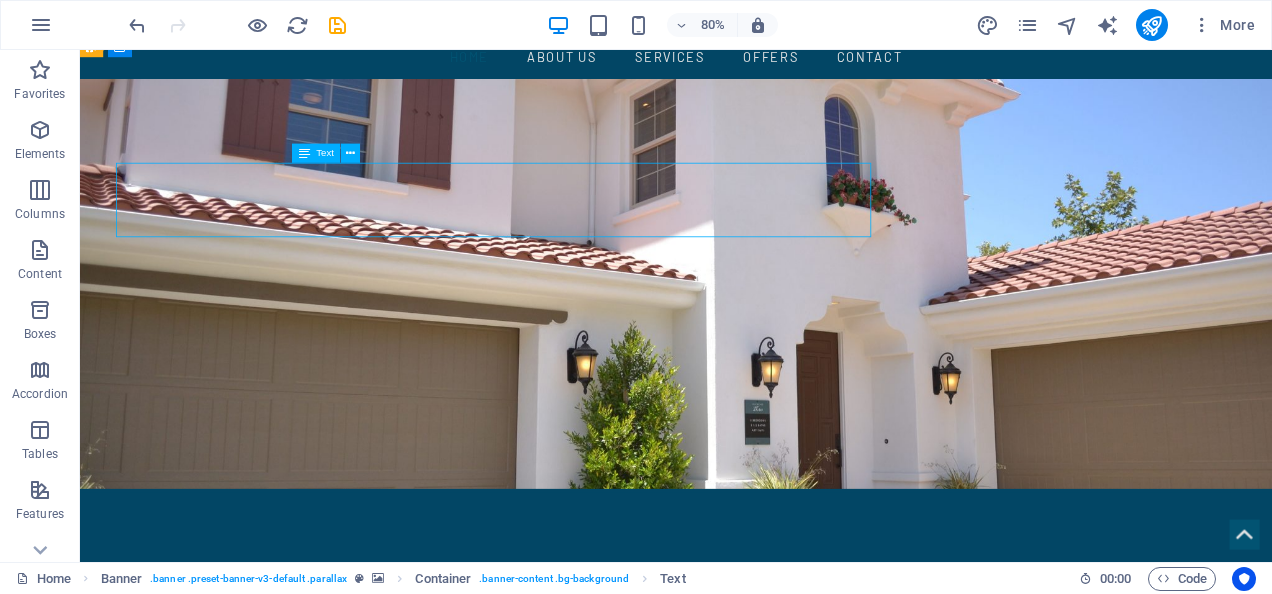 click on "SEA Tranformation Services" at bounding box center (825, 730) 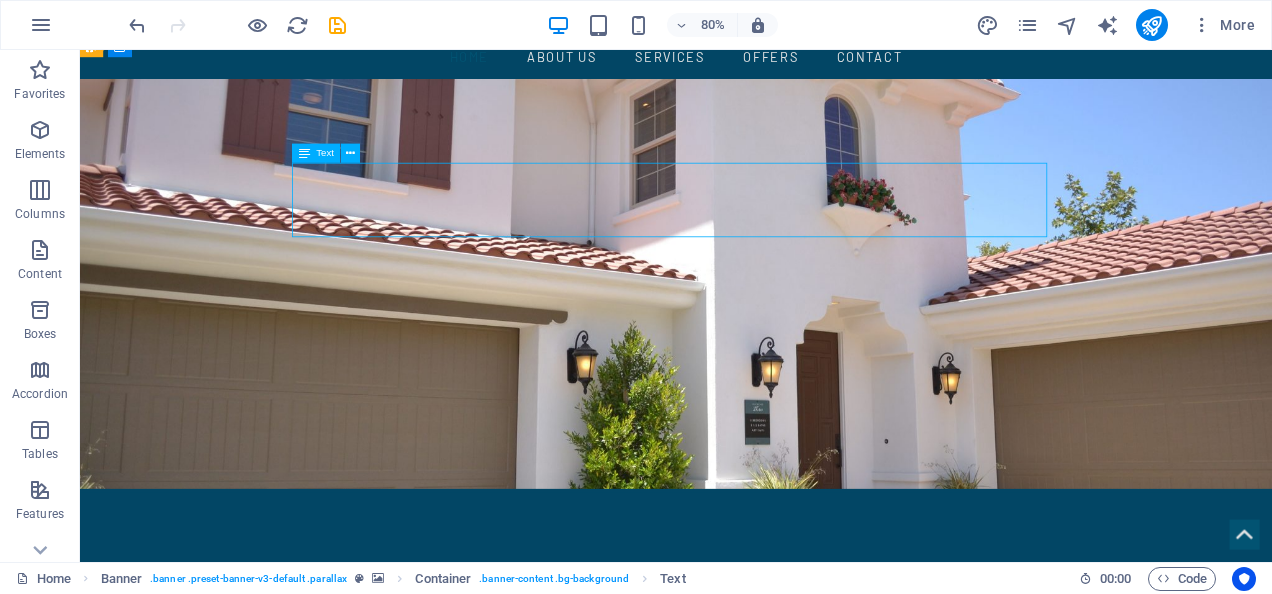 click on "SEA Tranformation Services" at bounding box center [825, 730] 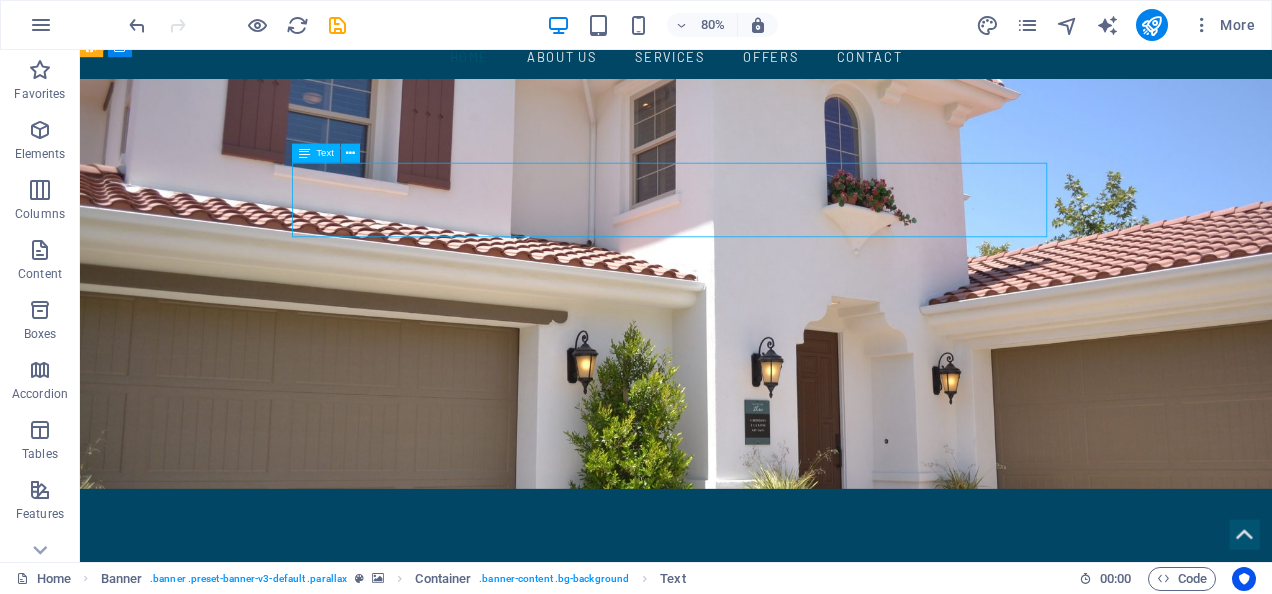 click on "SEA Tranformation Services" at bounding box center (825, 730) 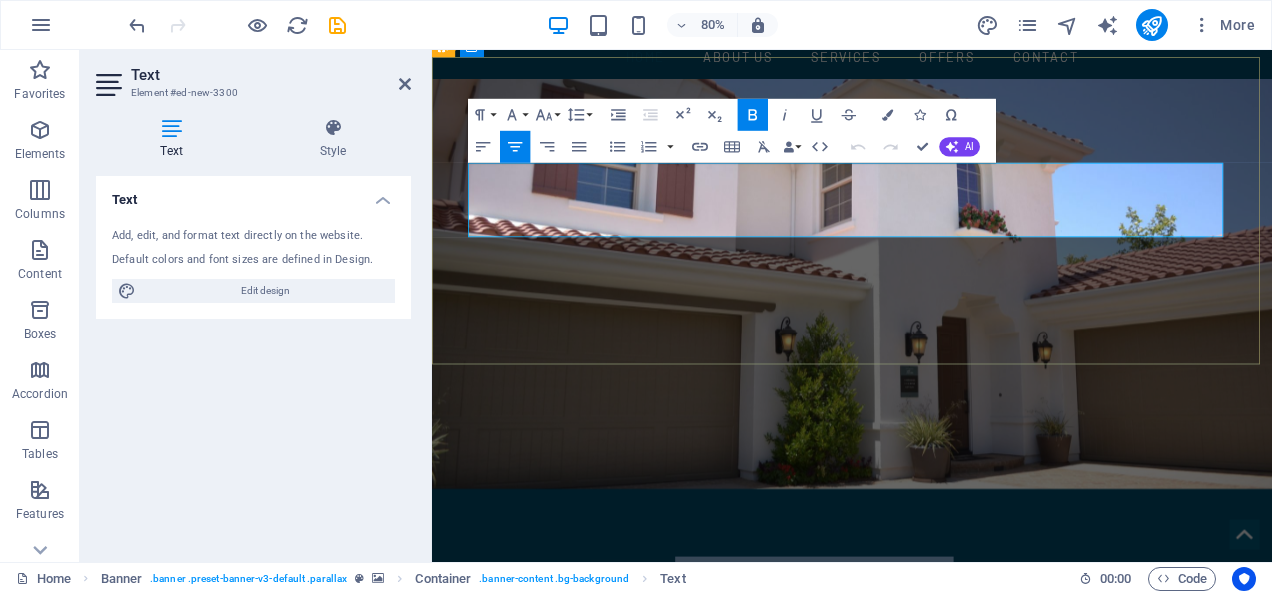 drag, startPoint x: 1484, startPoint y: 237, endPoint x: 1044, endPoint y: 237, distance: 440 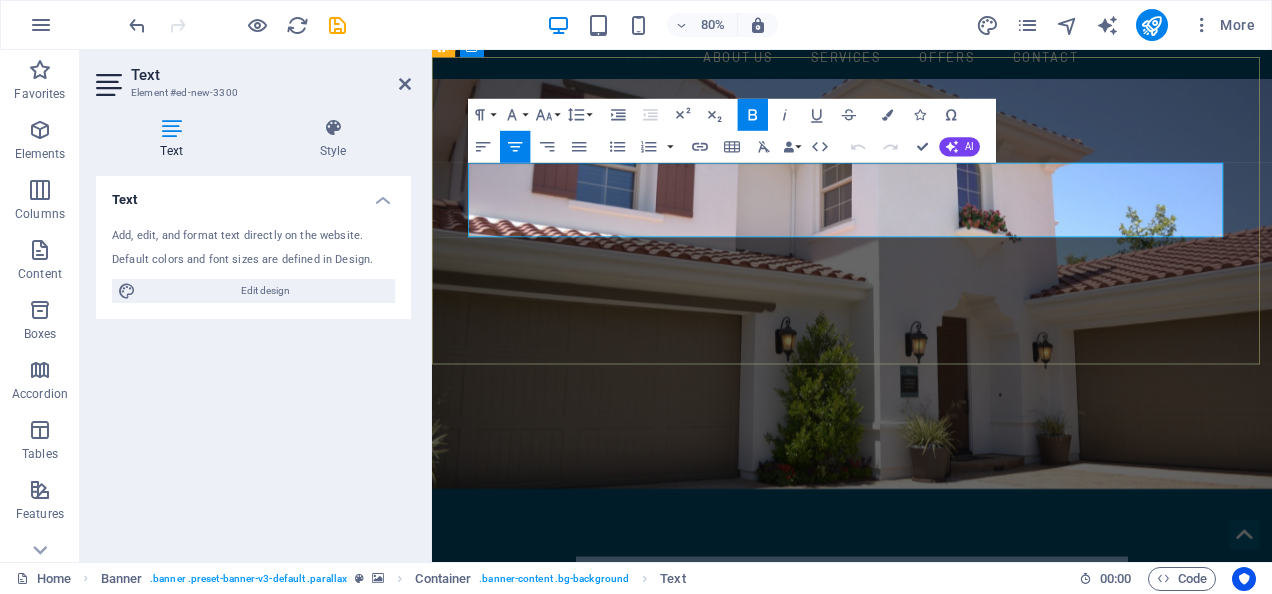 drag, startPoint x: 577, startPoint y: 238, endPoint x: 1322, endPoint y: 236, distance: 745.0027 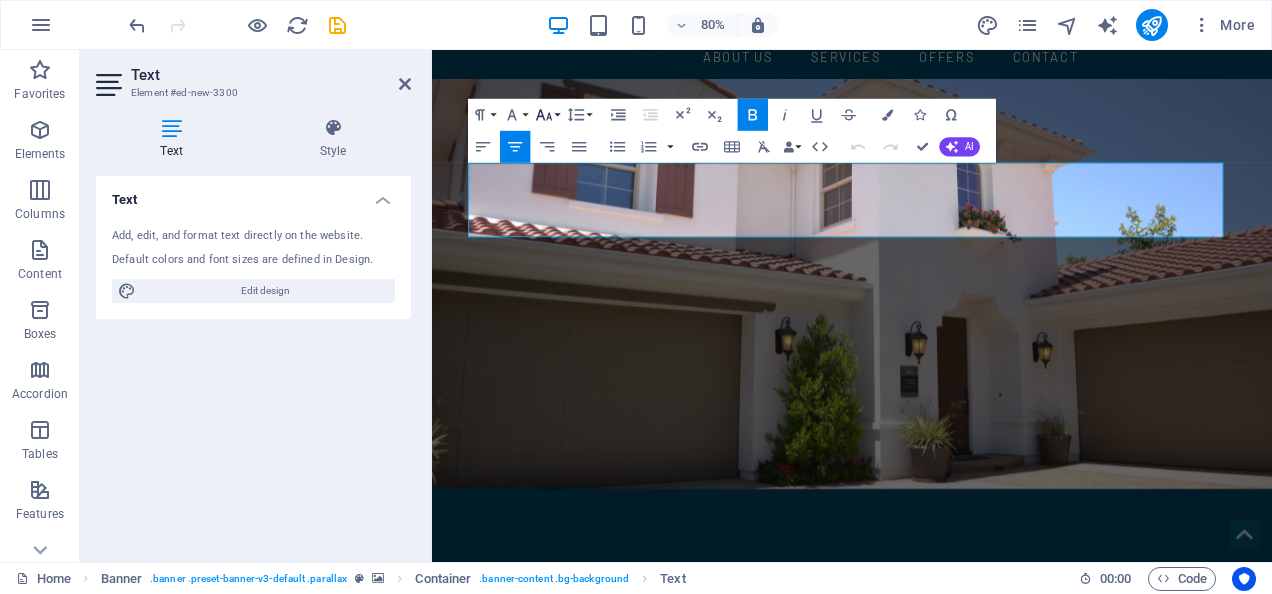 click 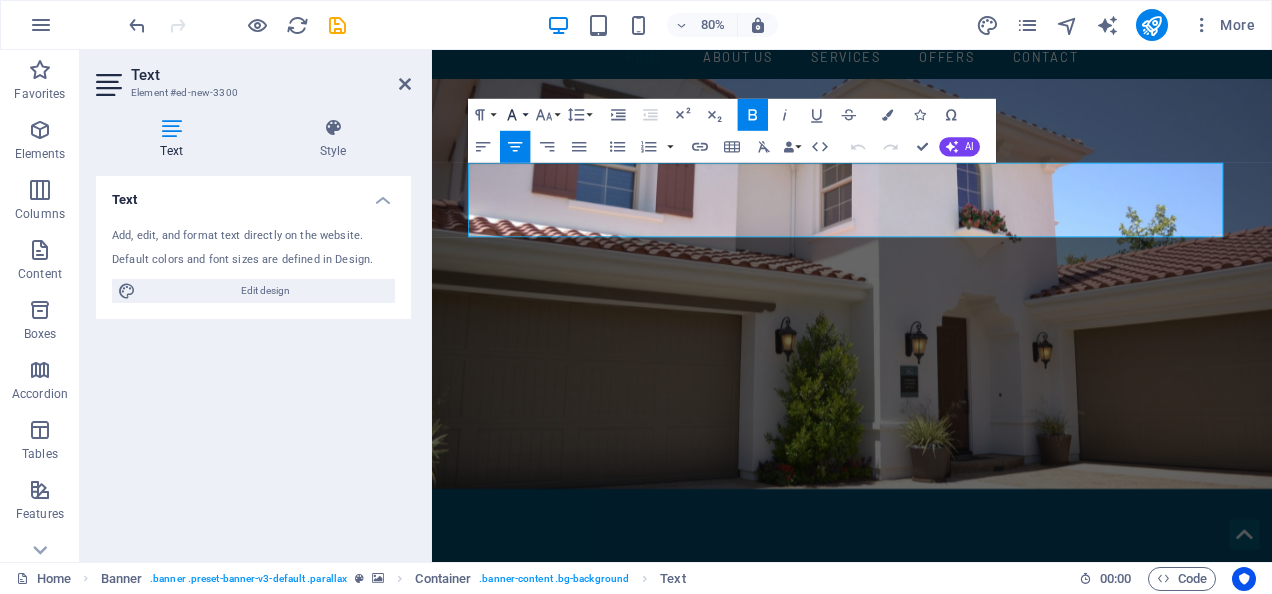 click 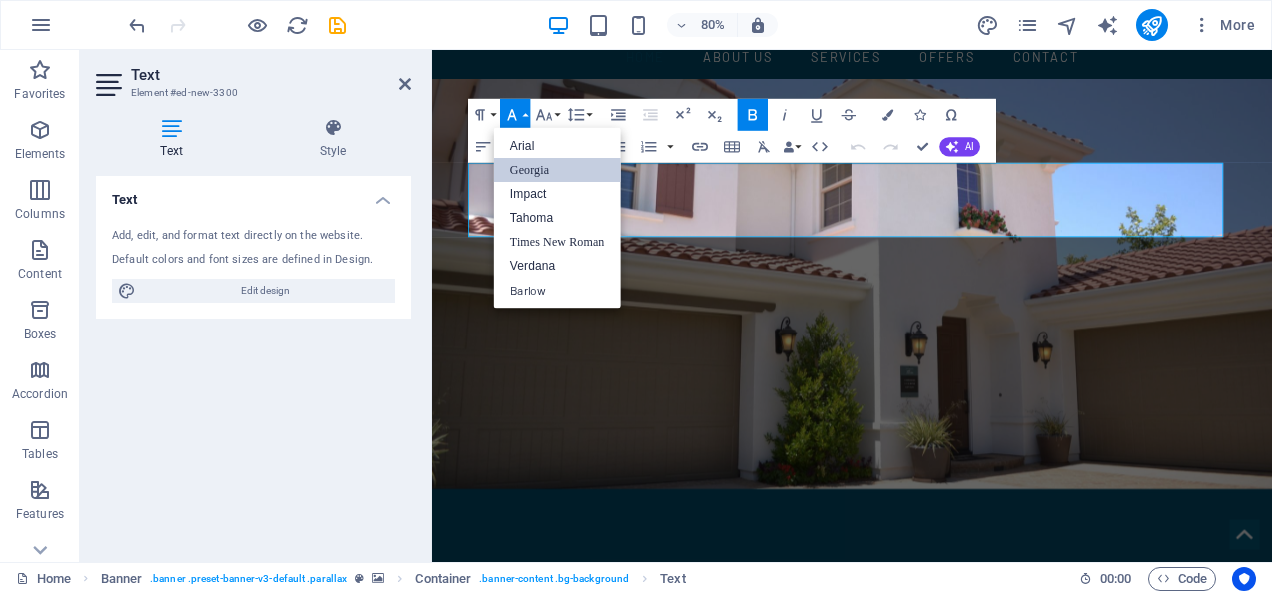 click 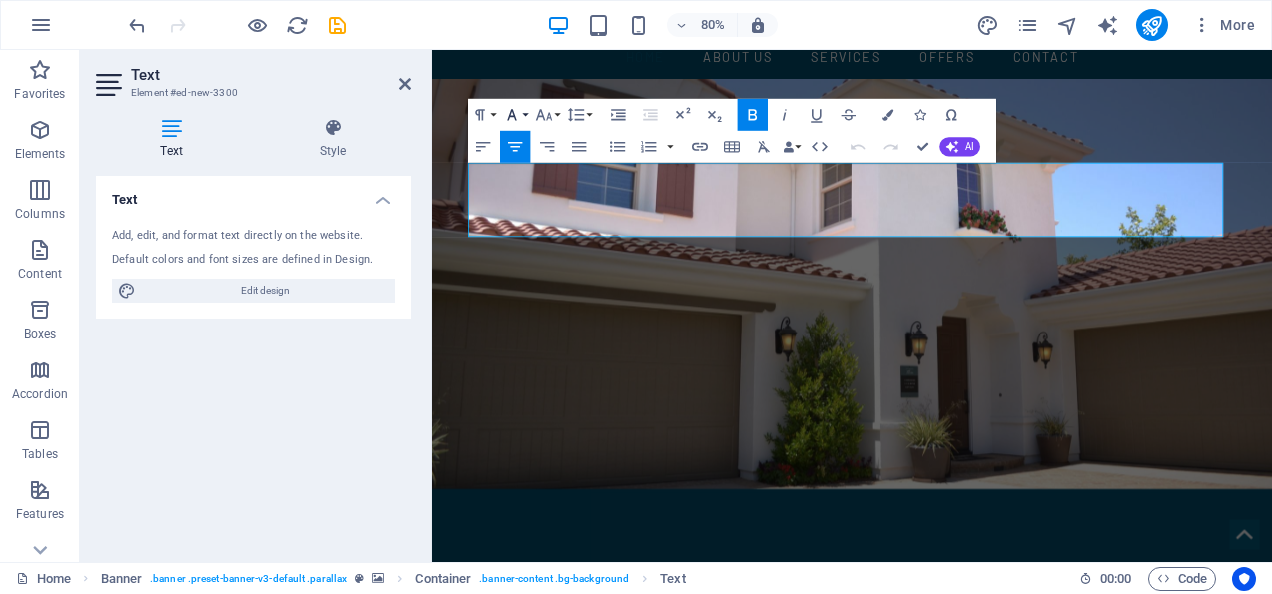 click 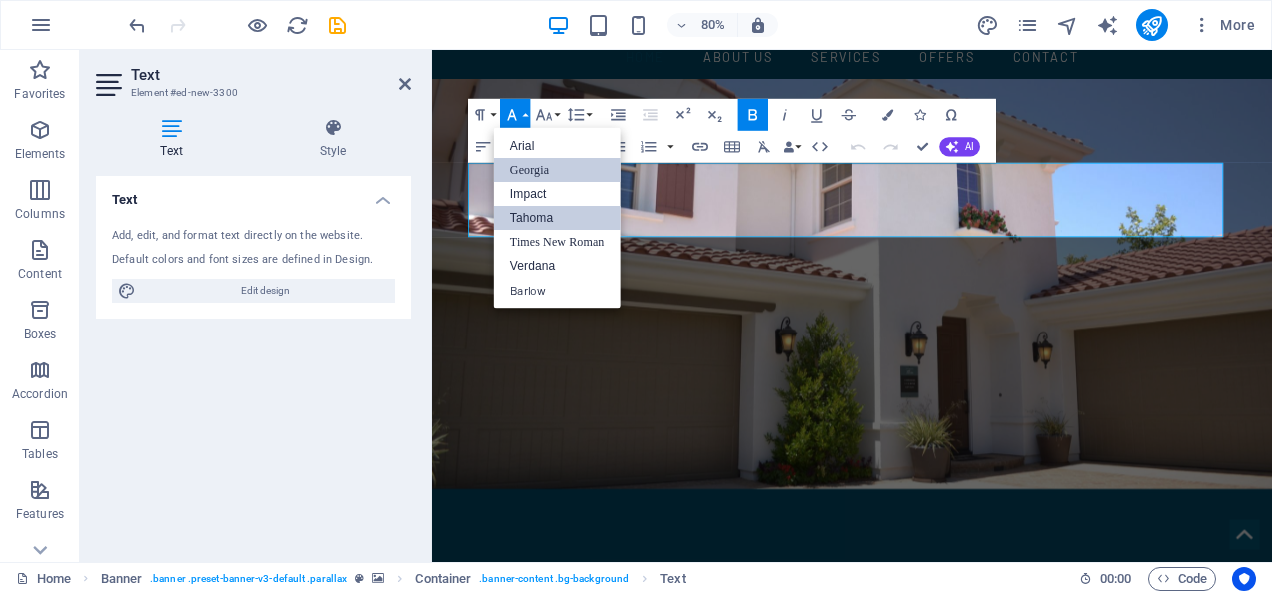 drag, startPoint x: 518, startPoint y: 116, endPoint x: 523, endPoint y: 216, distance: 100.12492 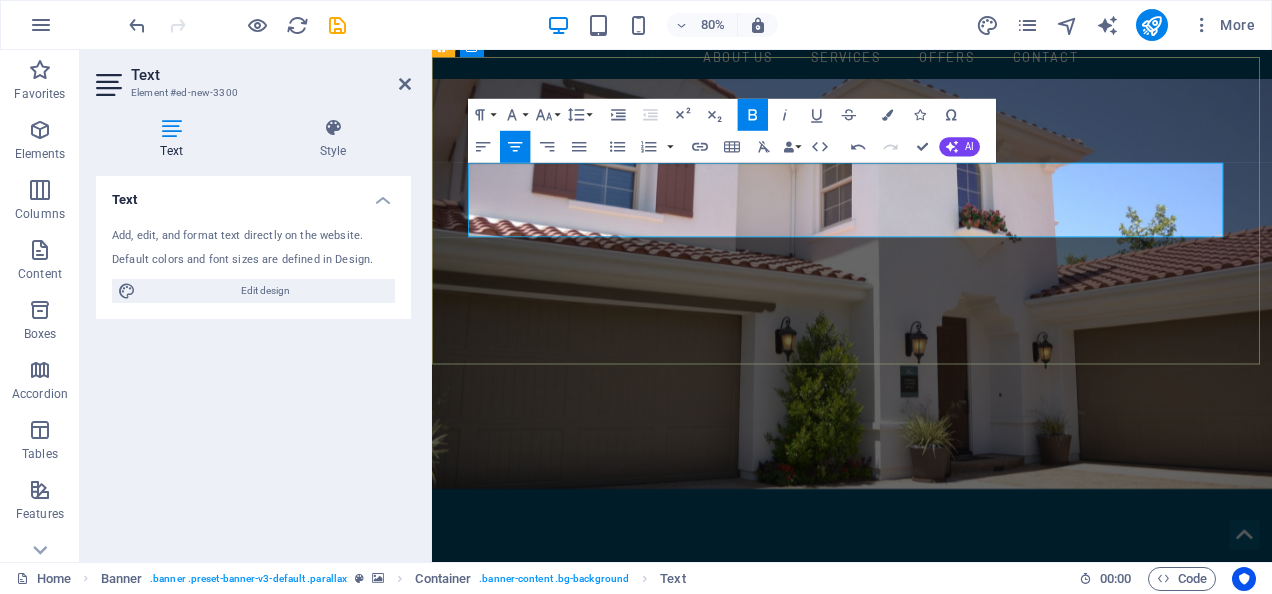 click on "SEA Tranformation Services" at bounding box center [957, 732] 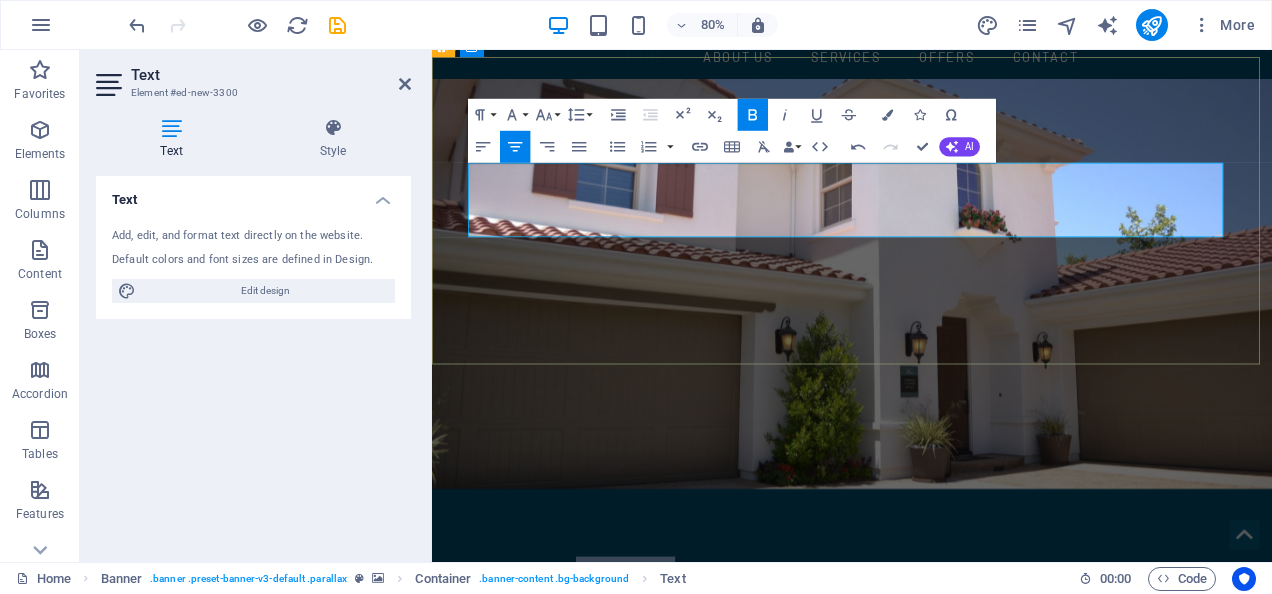 click on "SEA Tranformation Services" at bounding box center (957, 732) 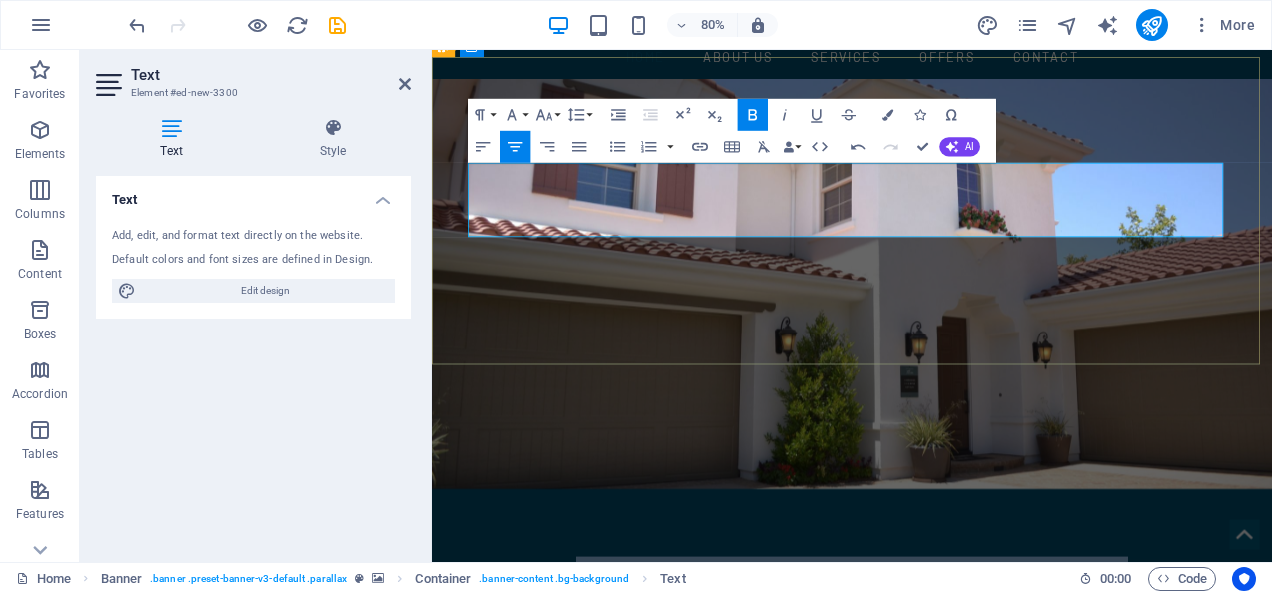 click on "SEA Tranformation Services" at bounding box center (957, 732) 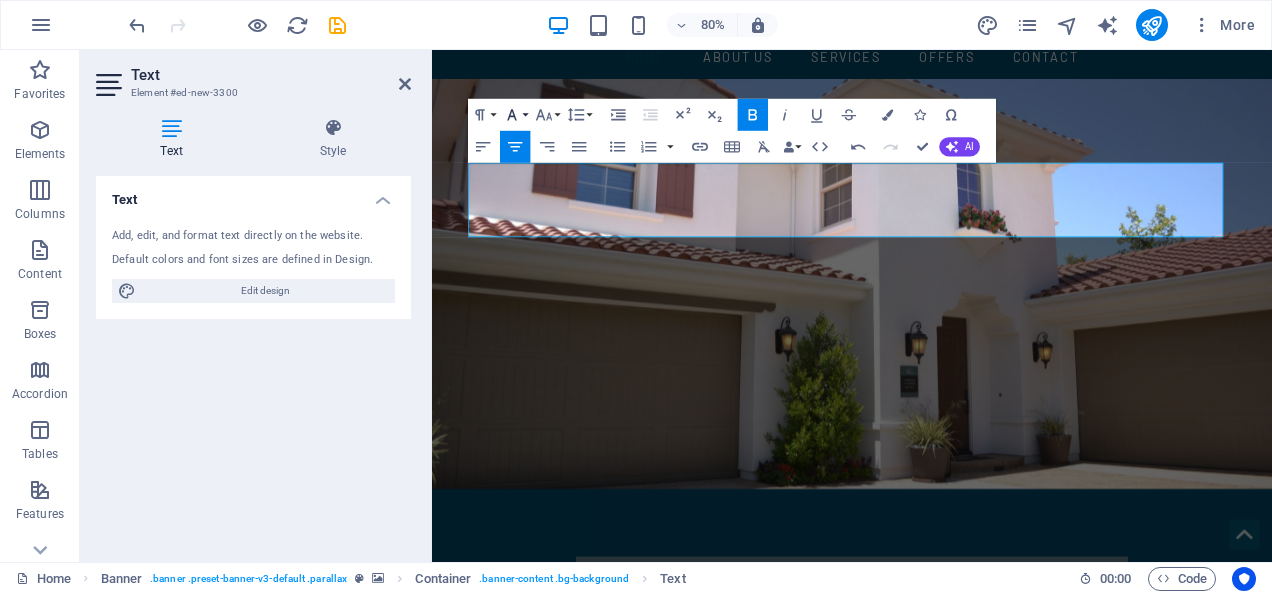 click 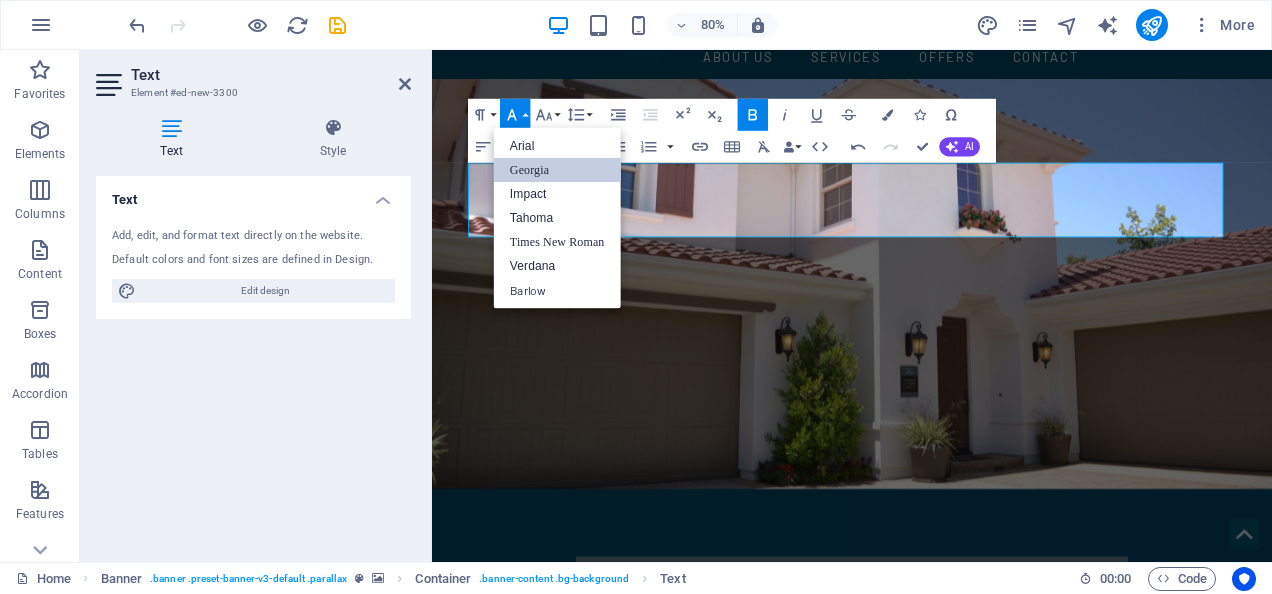 scroll, scrollTop: 0, scrollLeft: 0, axis: both 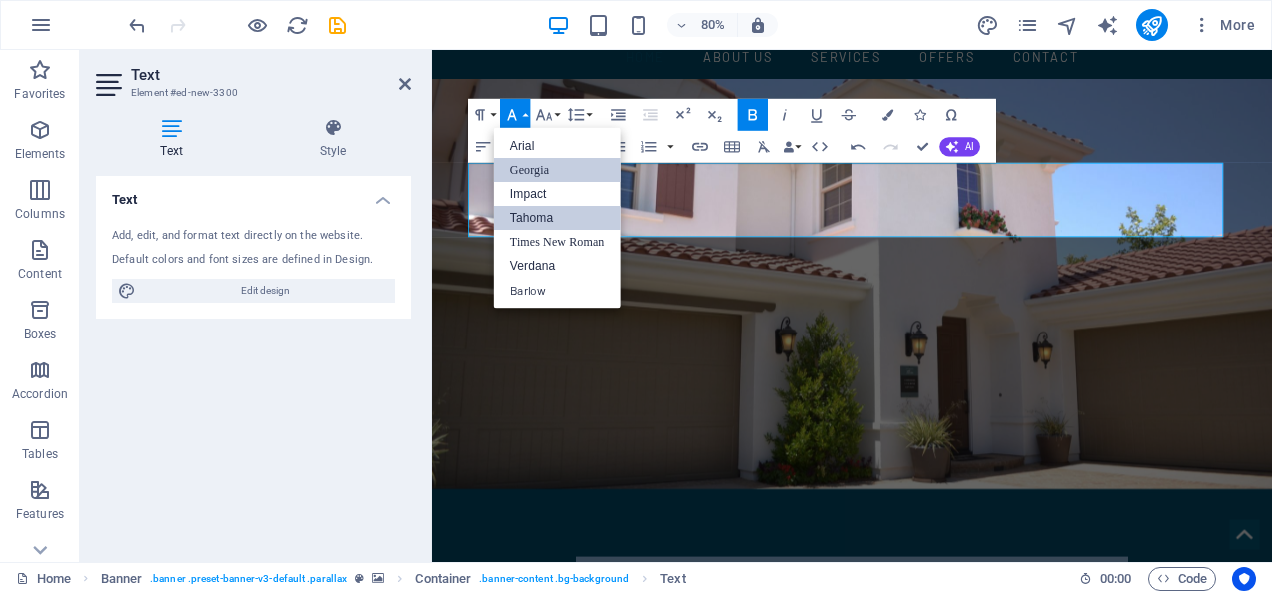click on "Tahoma" at bounding box center (557, 218) 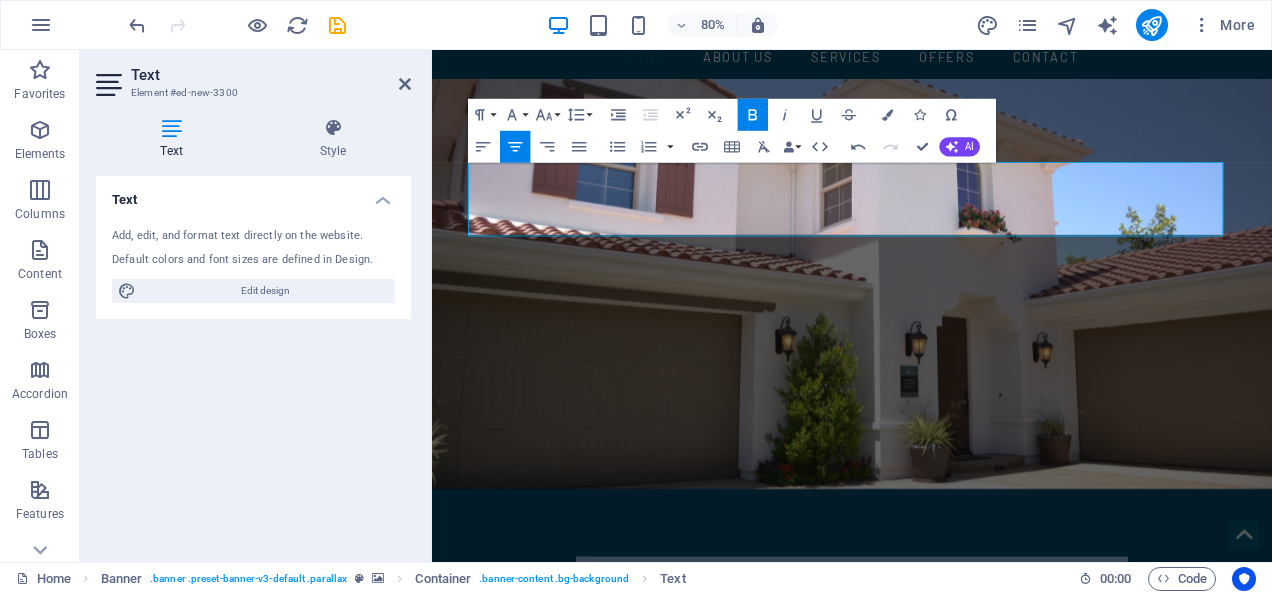 scroll, scrollTop: 145, scrollLeft: 0, axis: vertical 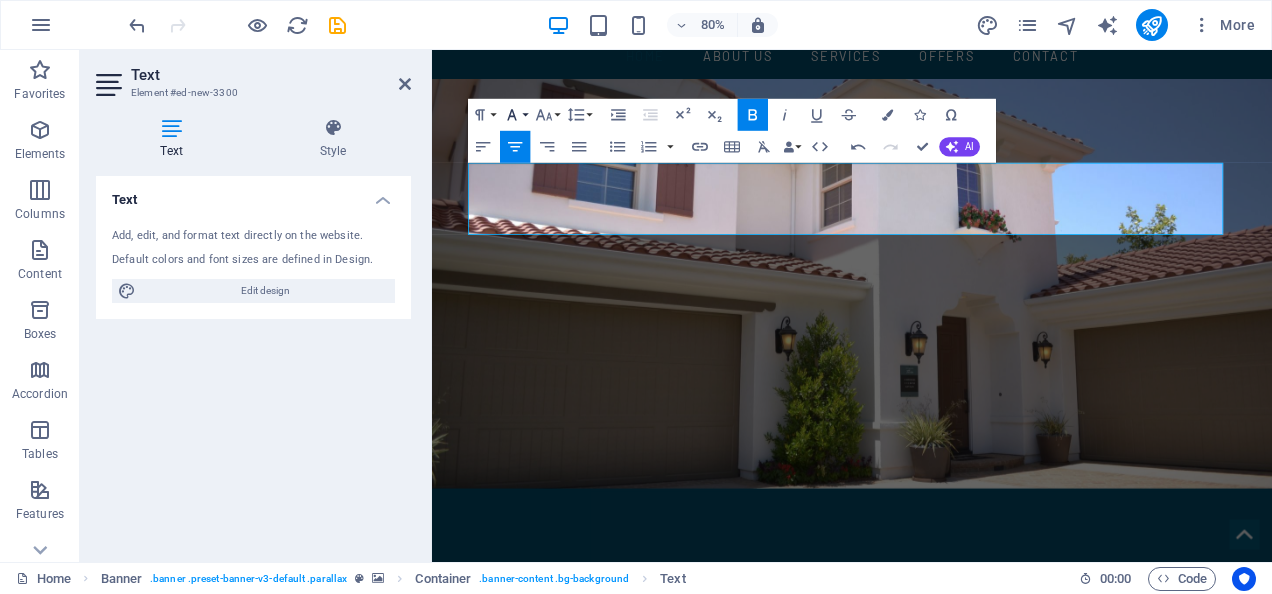 click 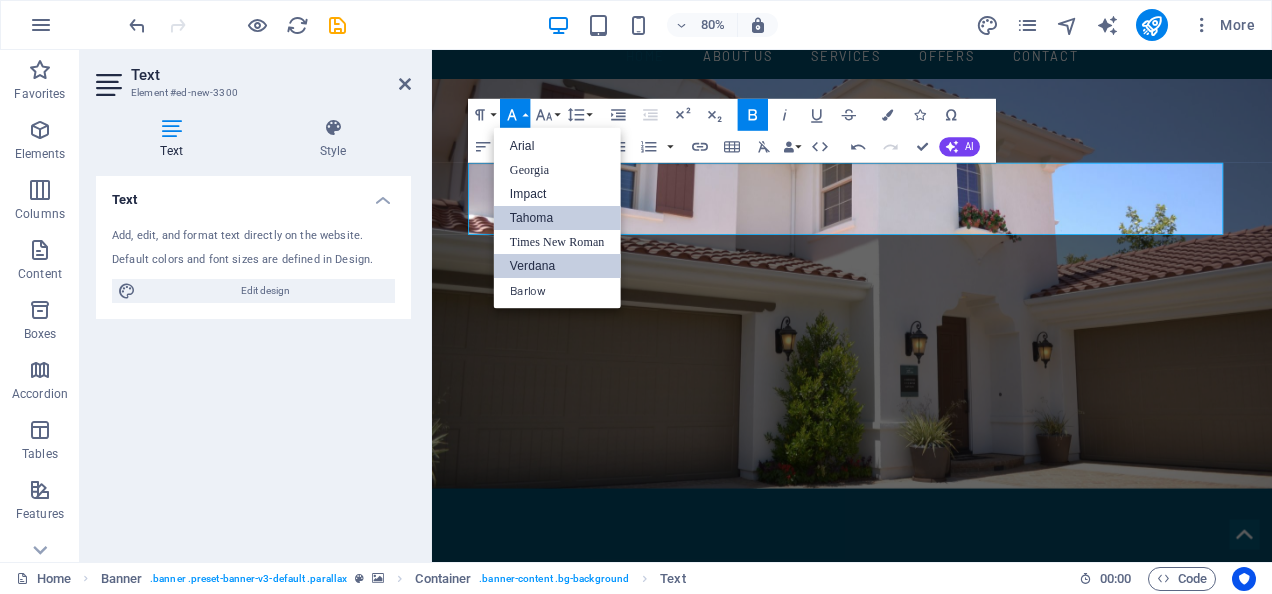 click on "Verdana" at bounding box center (557, 266) 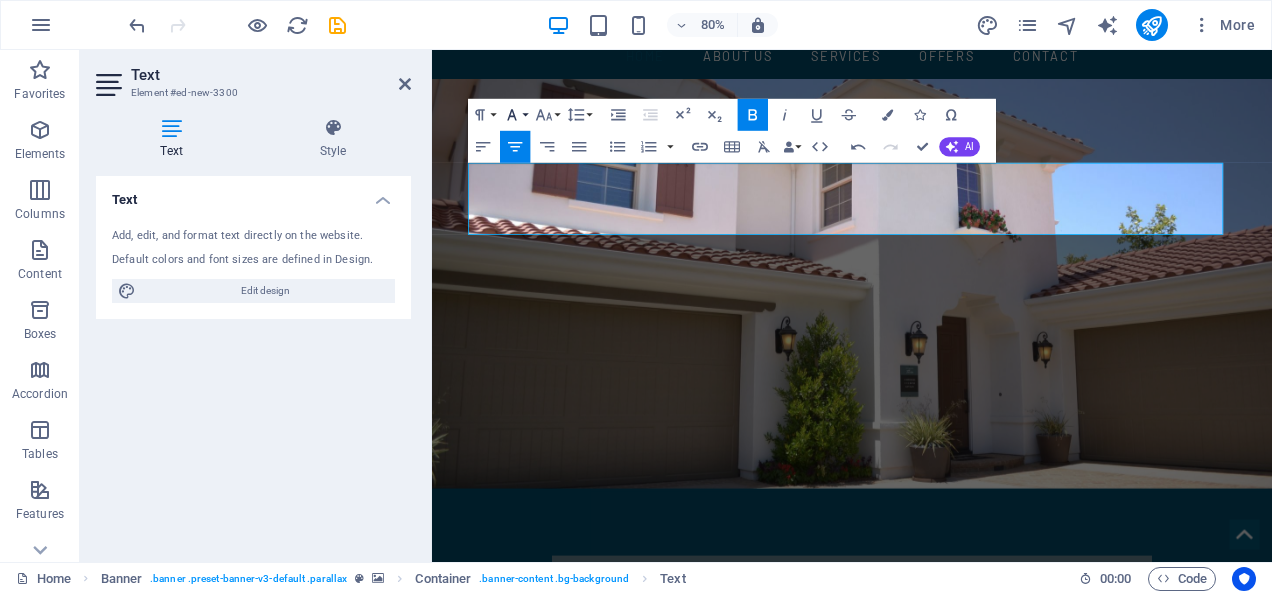 click 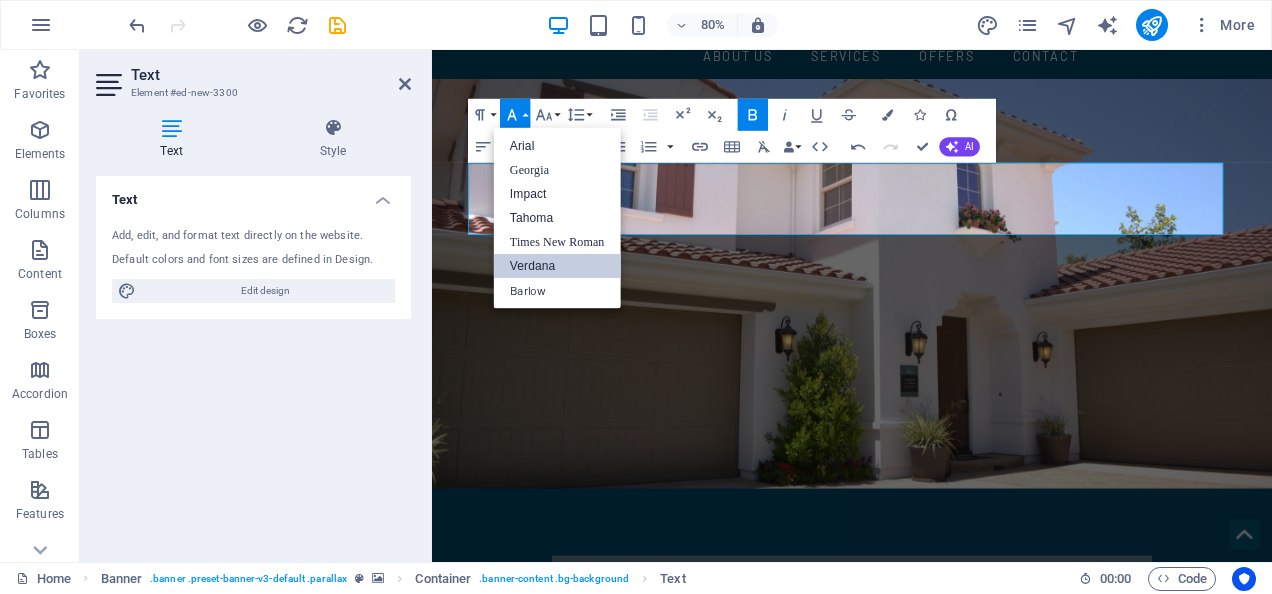 scroll, scrollTop: 0, scrollLeft: 0, axis: both 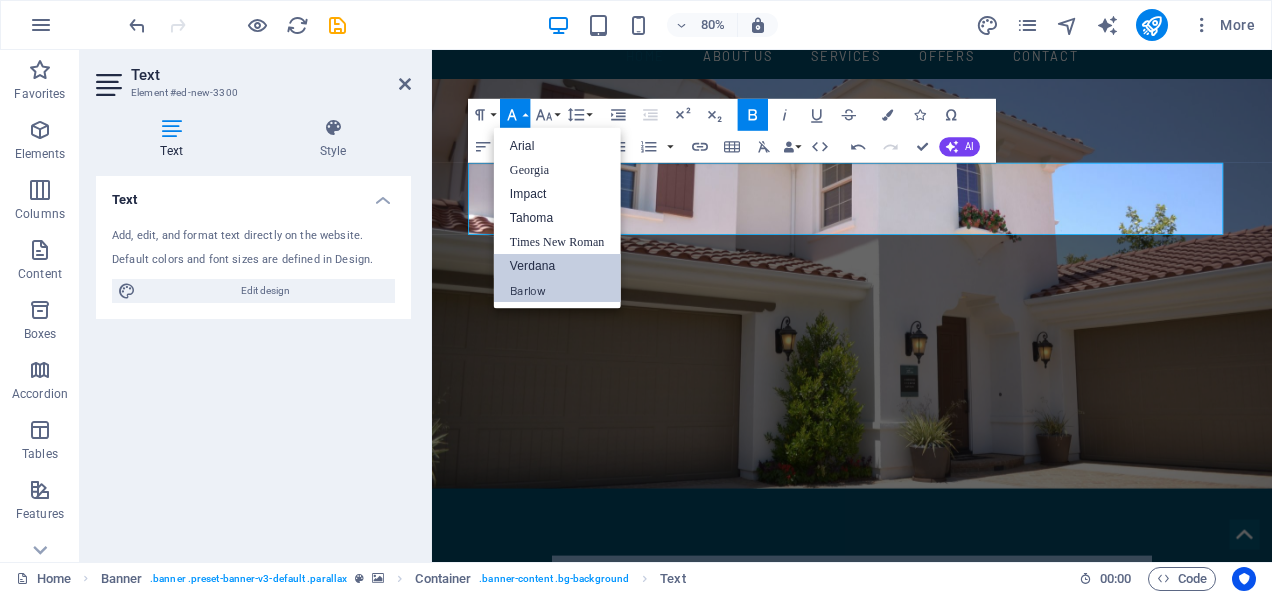 click on "Barlow" at bounding box center (557, 290) 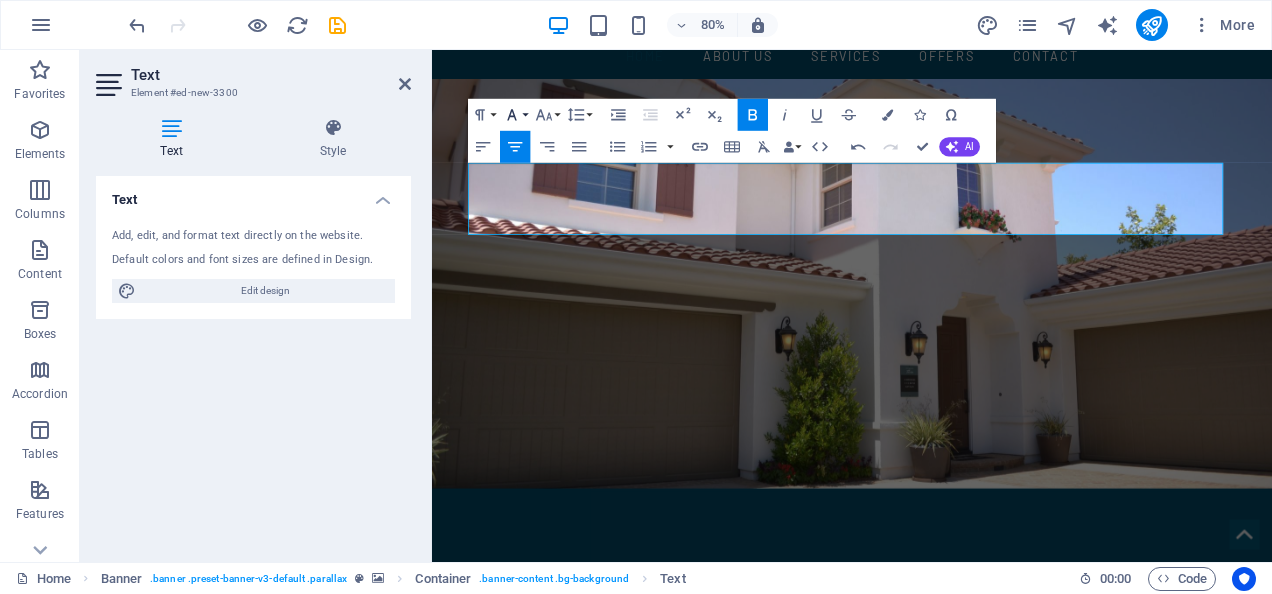 click 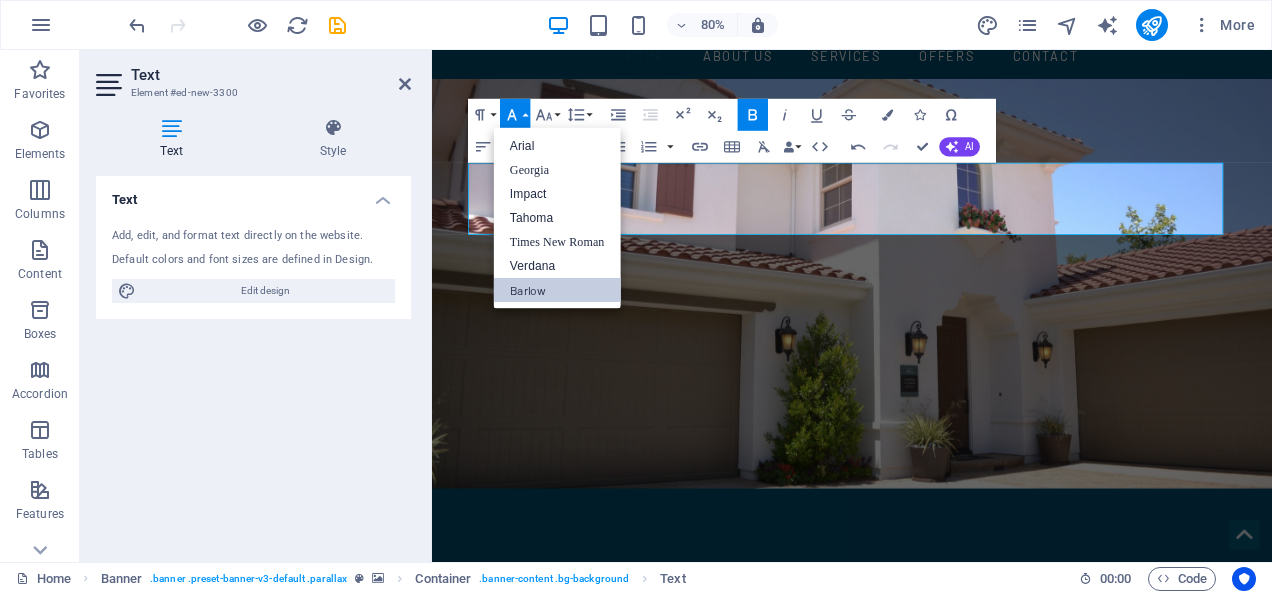 scroll, scrollTop: 0, scrollLeft: 0, axis: both 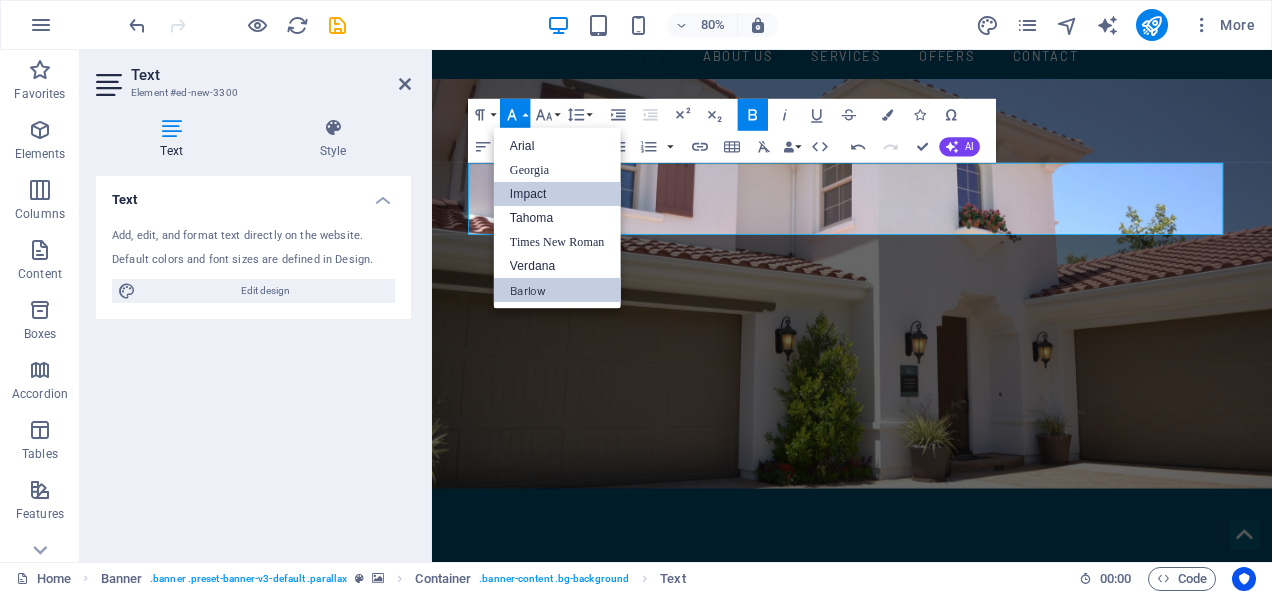 click on "Impact" at bounding box center (557, 194) 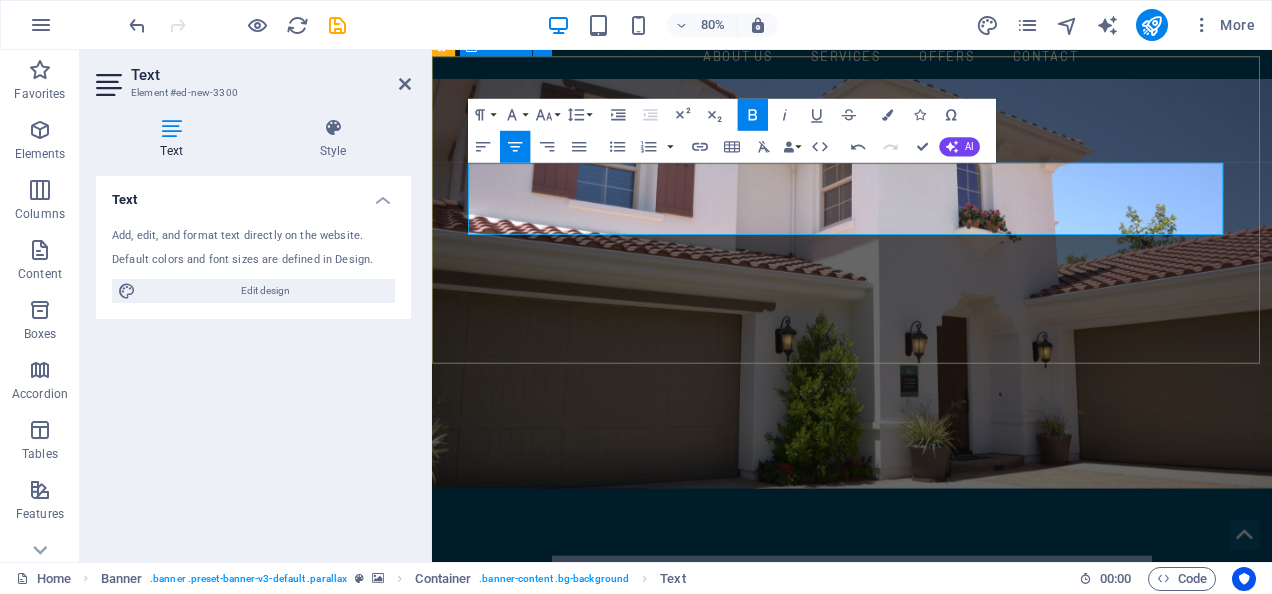 drag, startPoint x: 644, startPoint y: 335, endPoint x: 1083, endPoint y: 335, distance: 439 